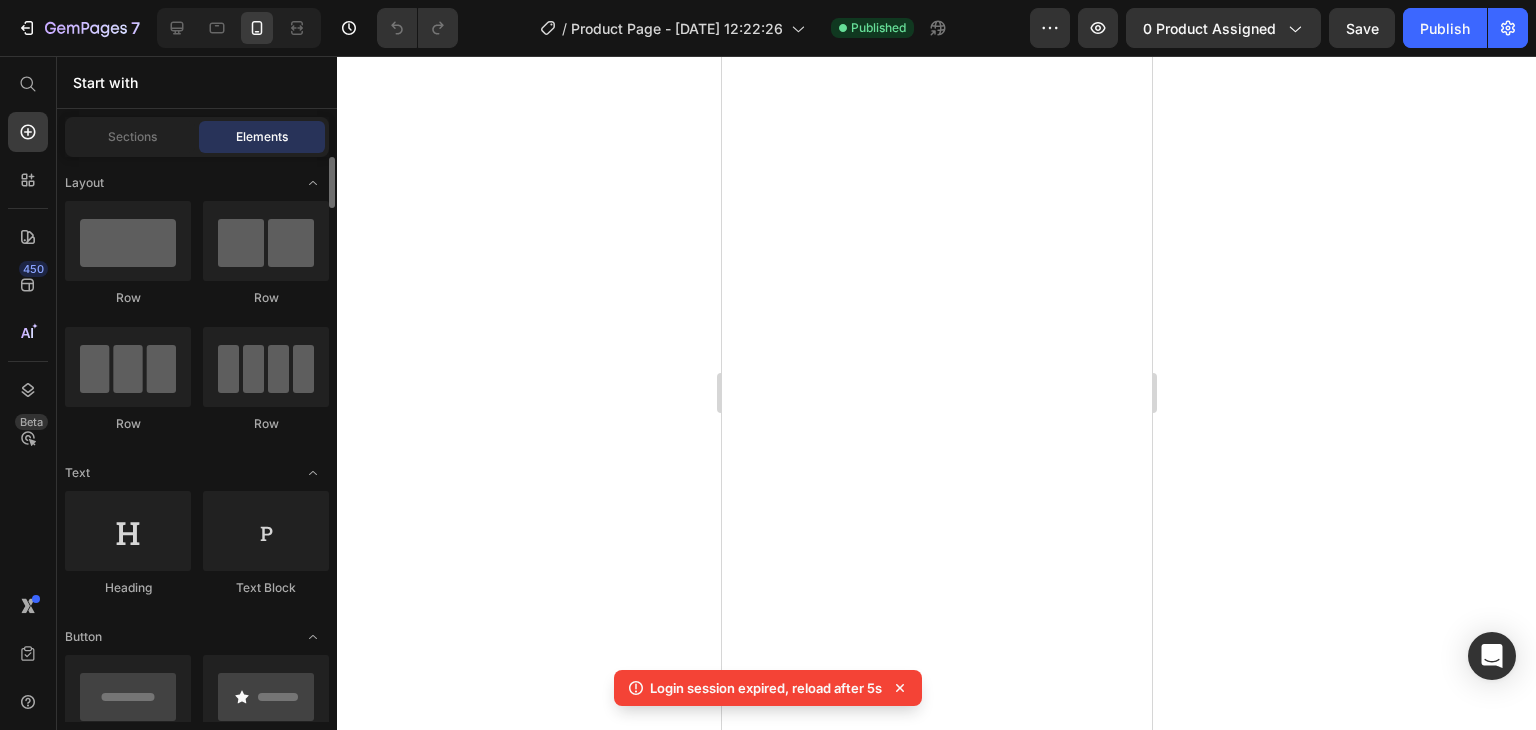 scroll, scrollTop: 0, scrollLeft: 0, axis: both 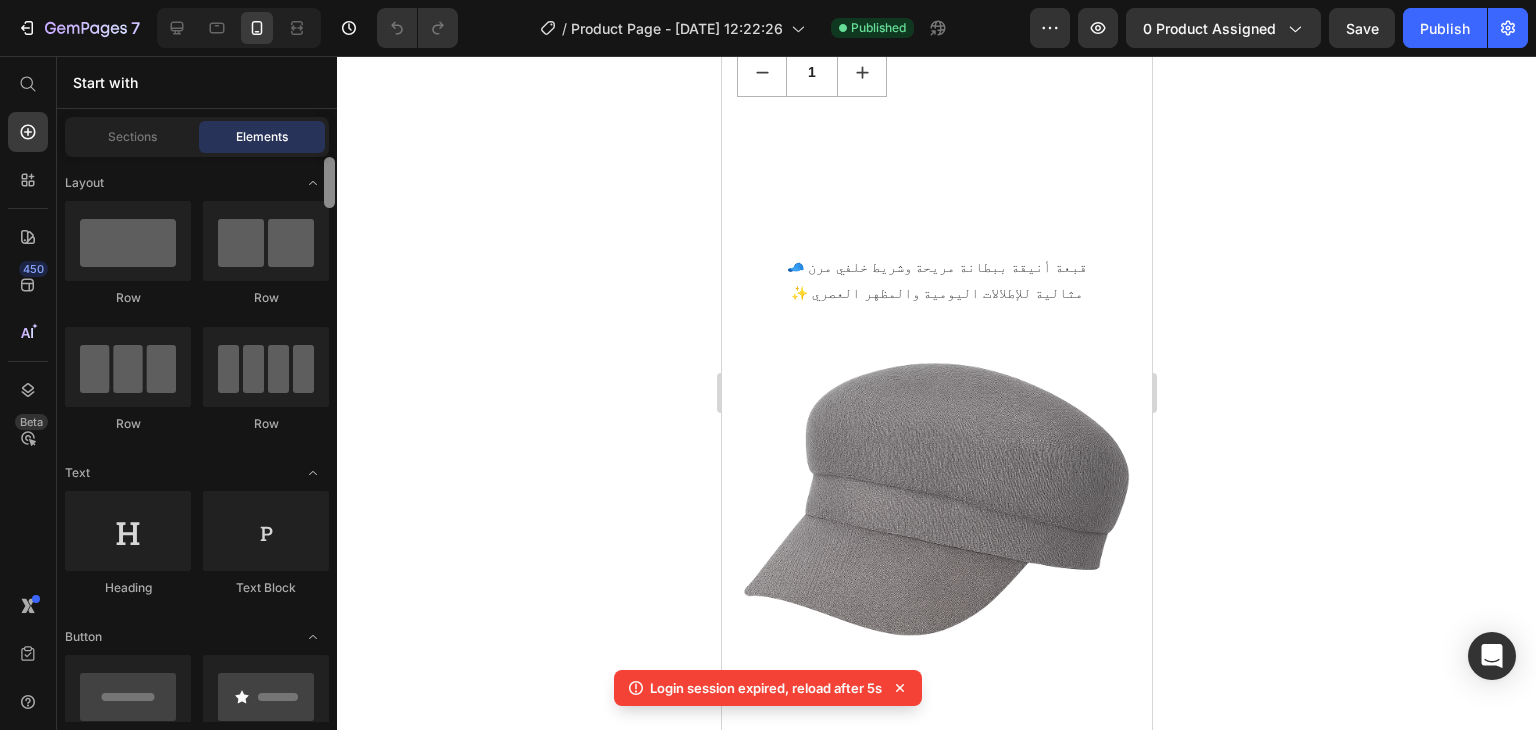 drag, startPoint x: 325, startPoint y: 198, endPoint x: 344, endPoint y: 136, distance: 64.84597 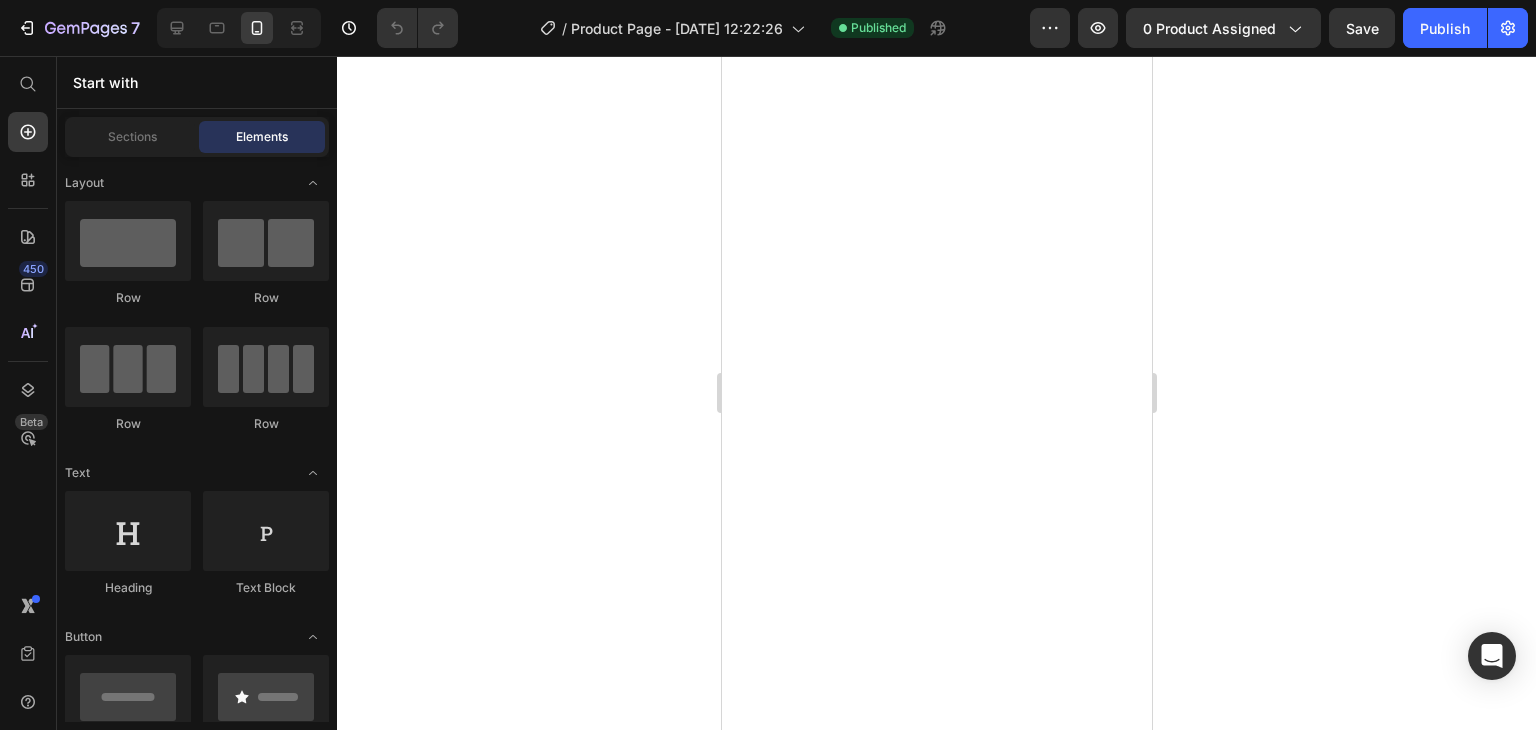 scroll, scrollTop: 0, scrollLeft: 0, axis: both 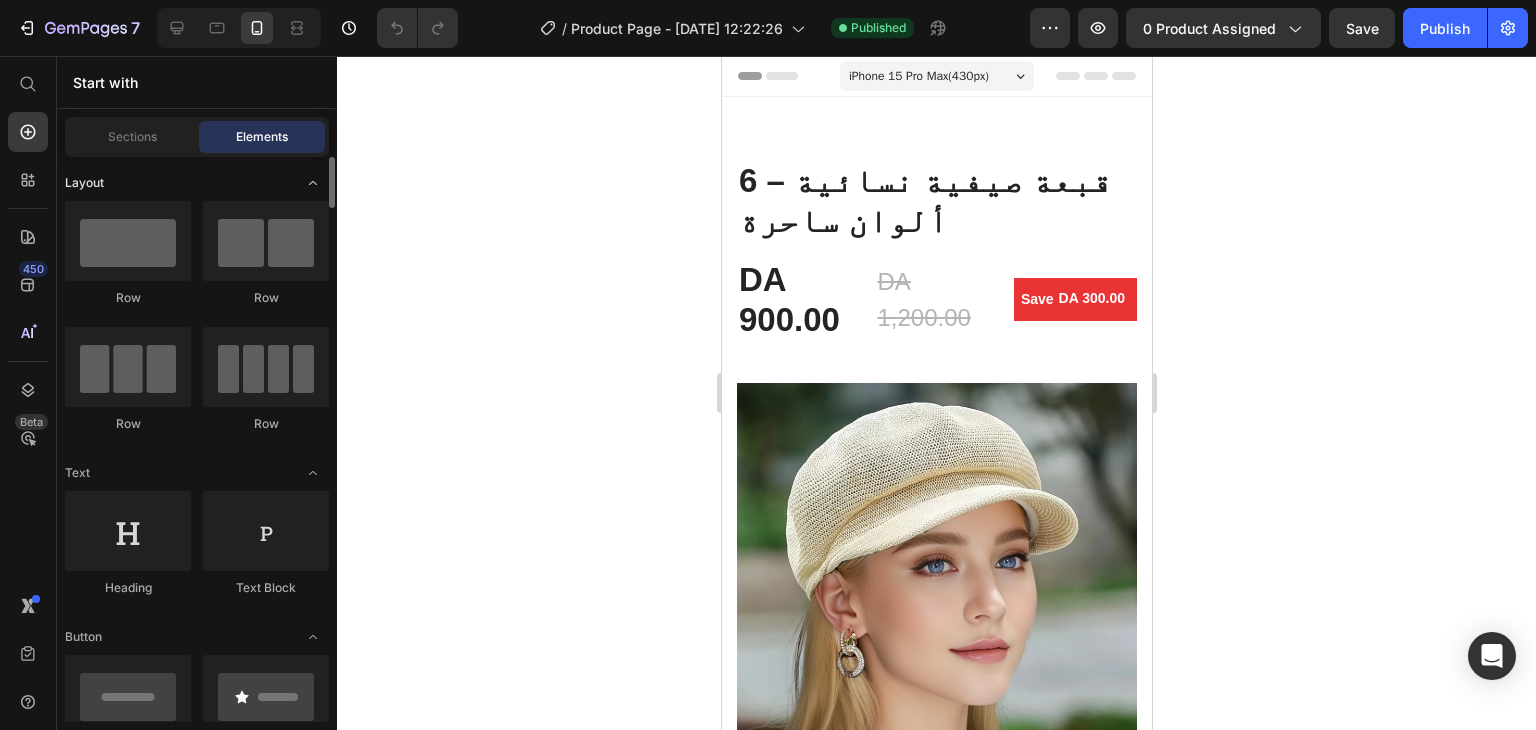 click 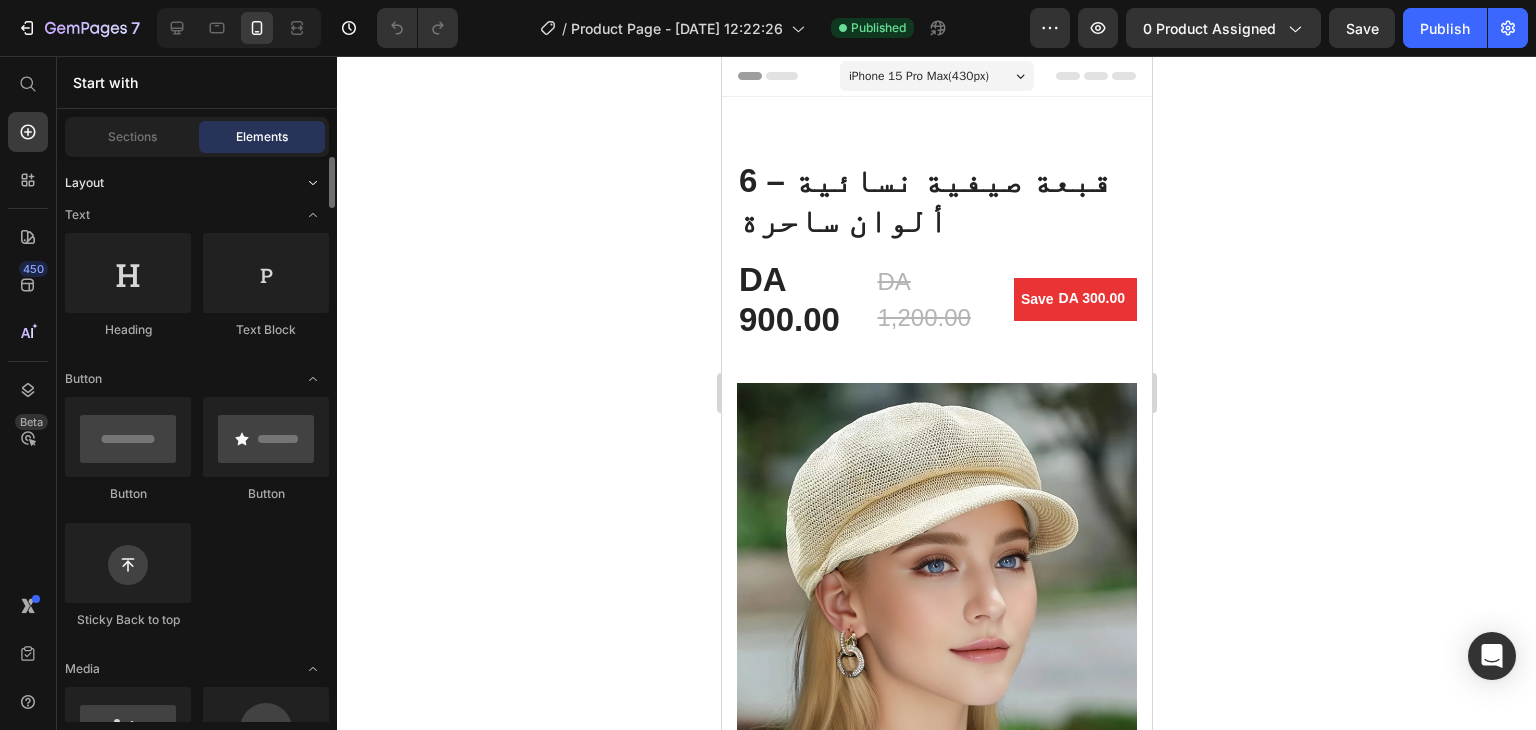 click 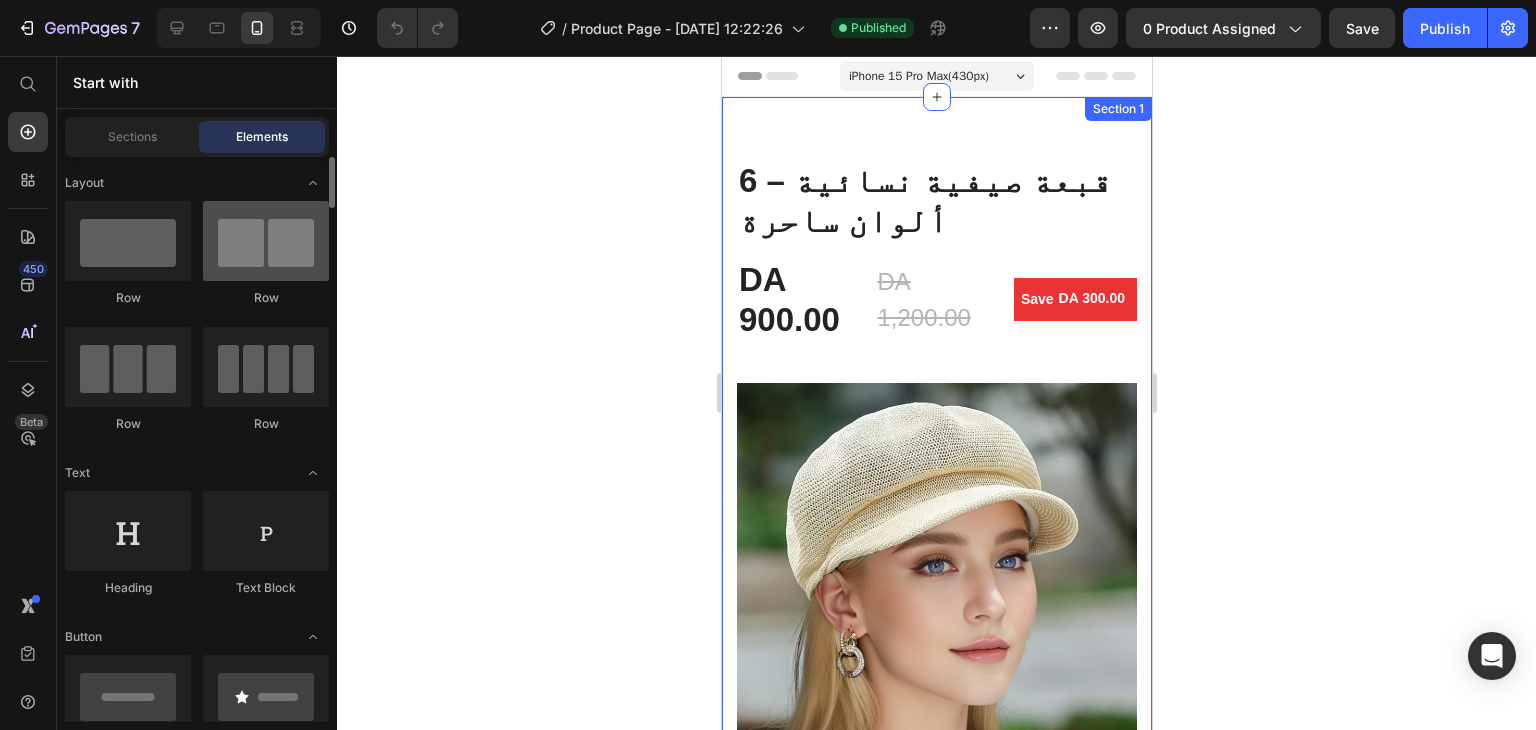 click at bounding box center [266, 241] 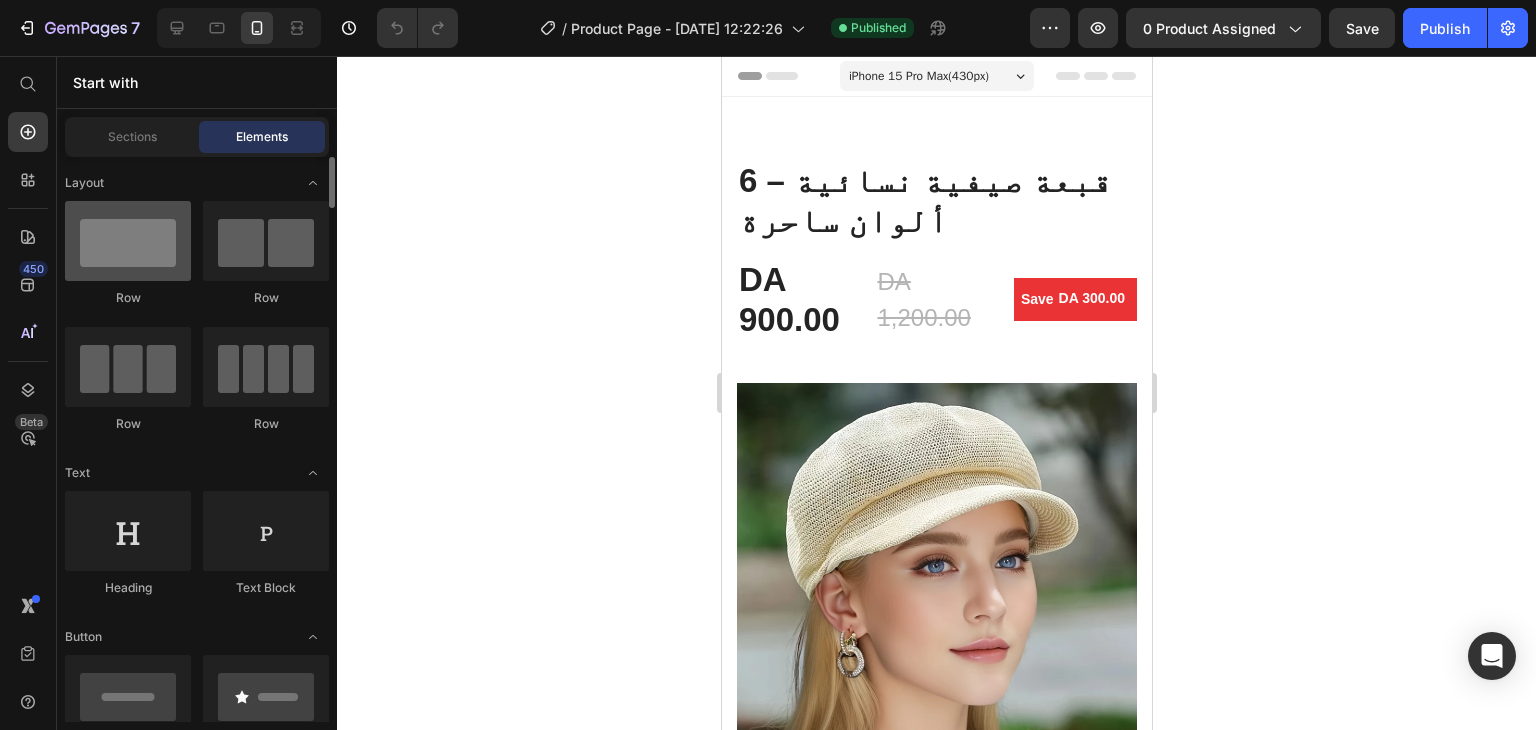 click at bounding box center (128, 241) 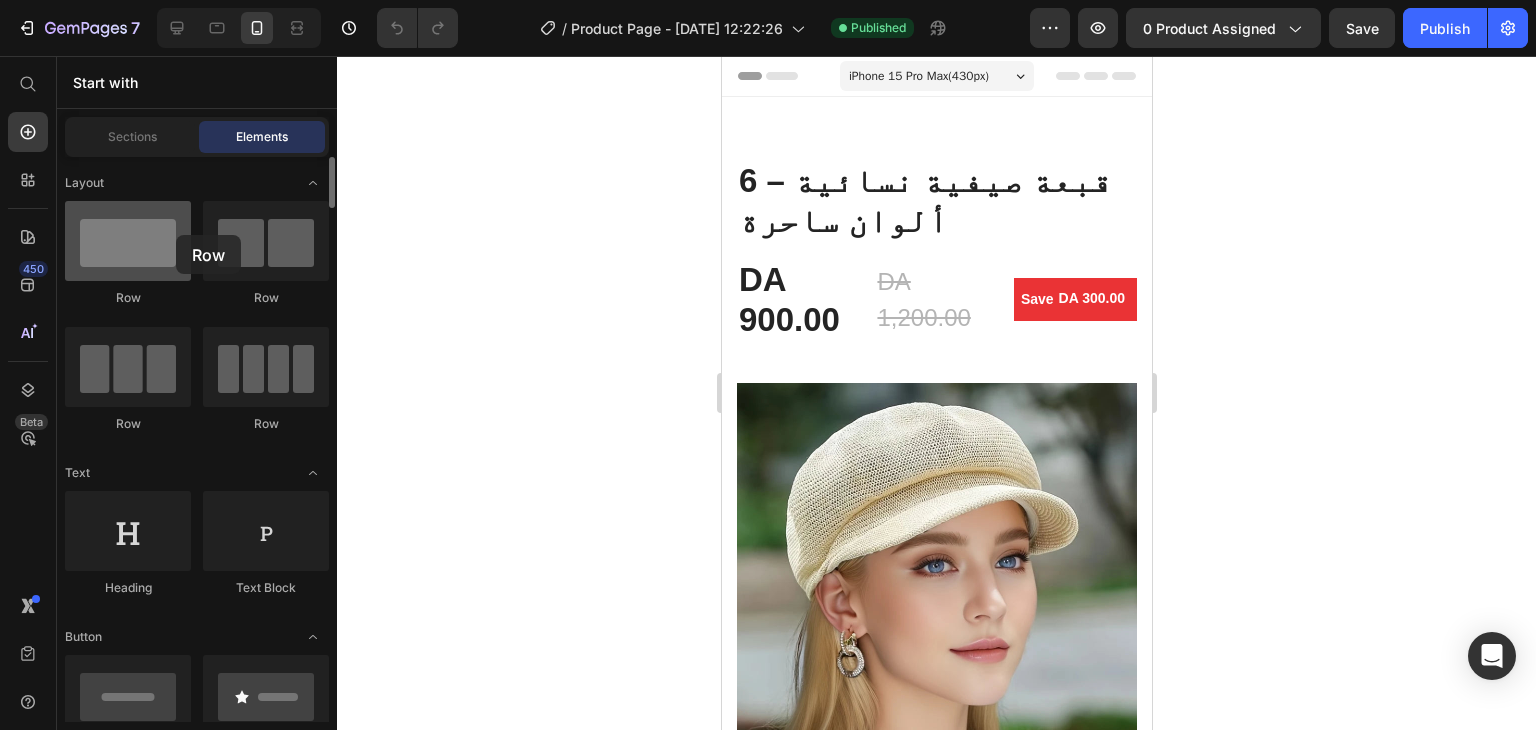 click at bounding box center (128, 241) 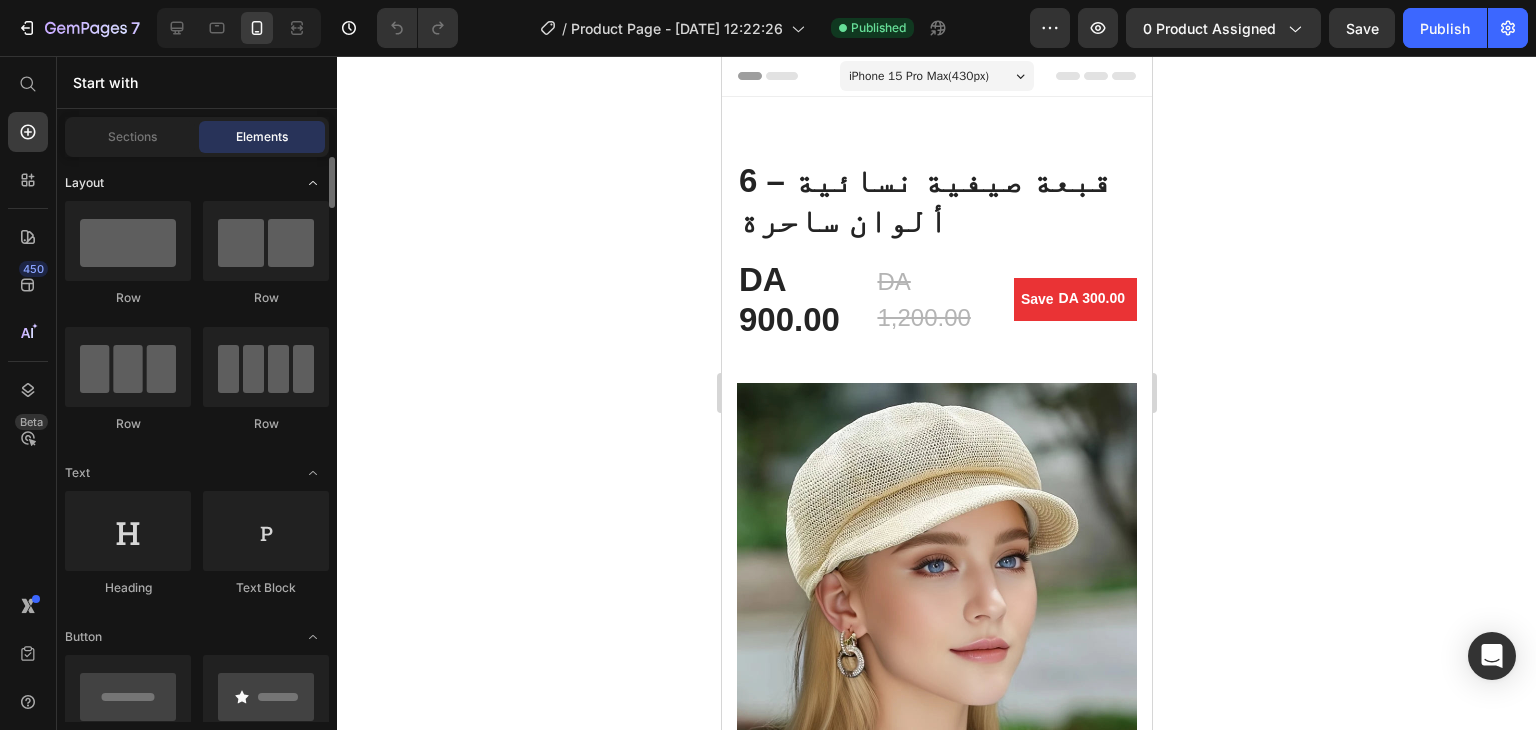 click on "Layout" at bounding box center (84, 183) 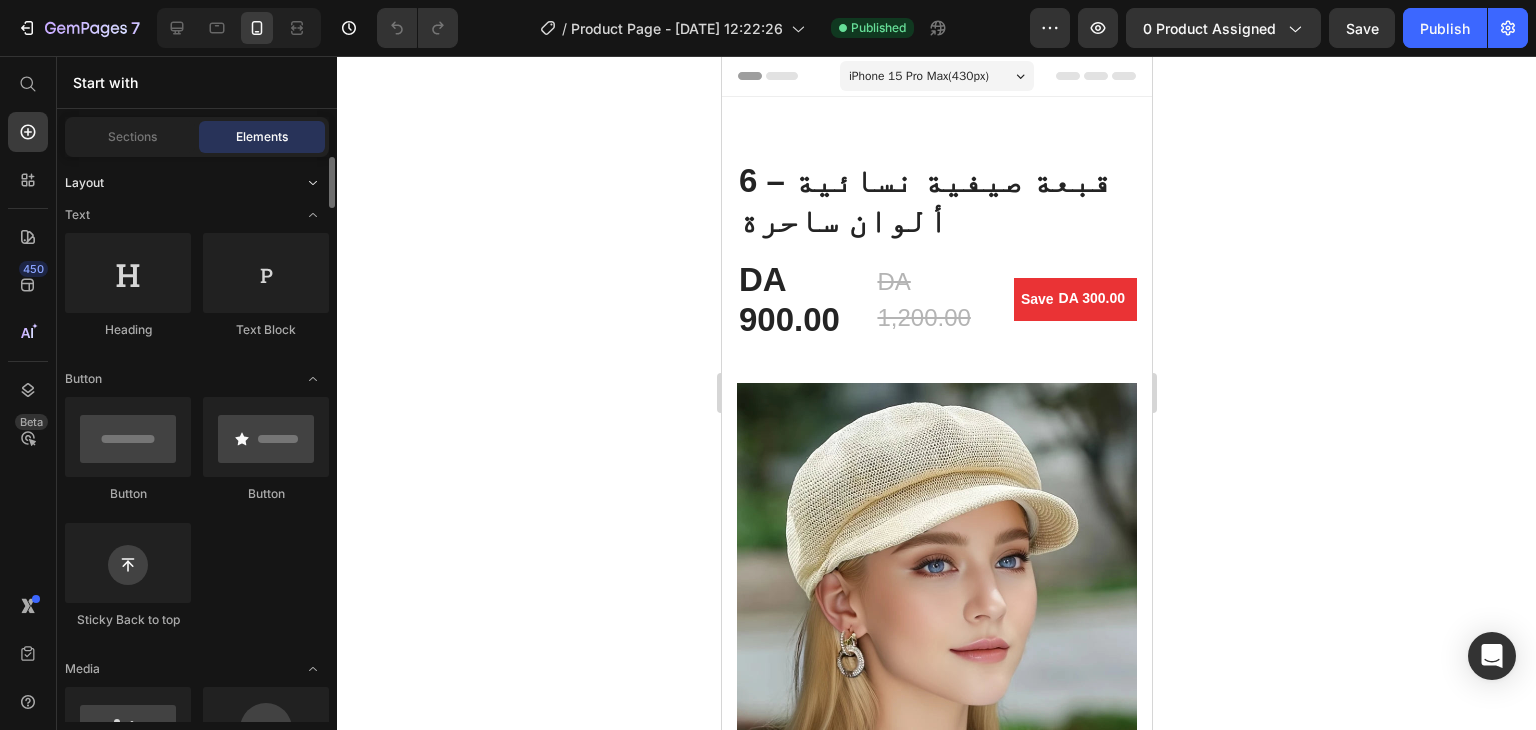 click on "Layout" at bounding box center [84, 183] 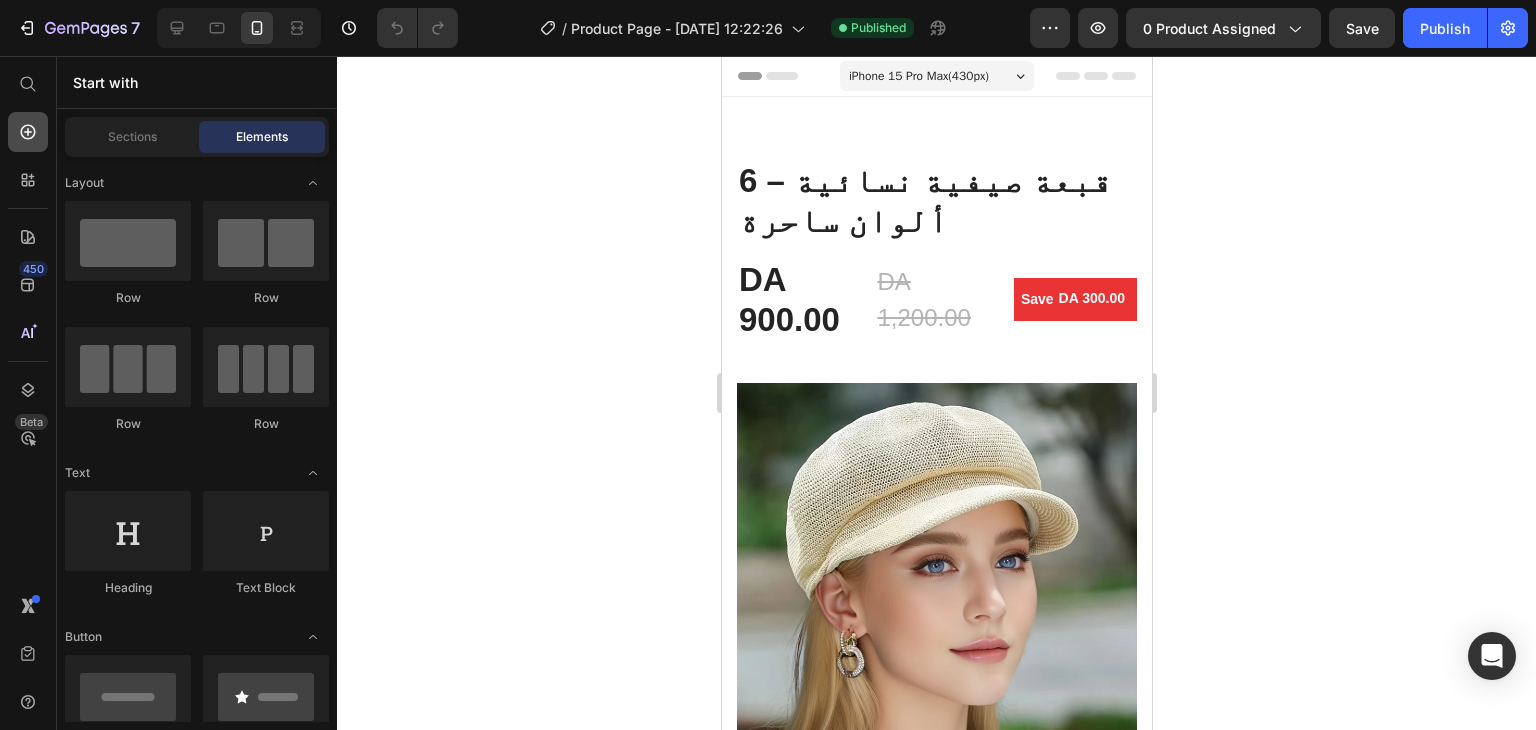 click 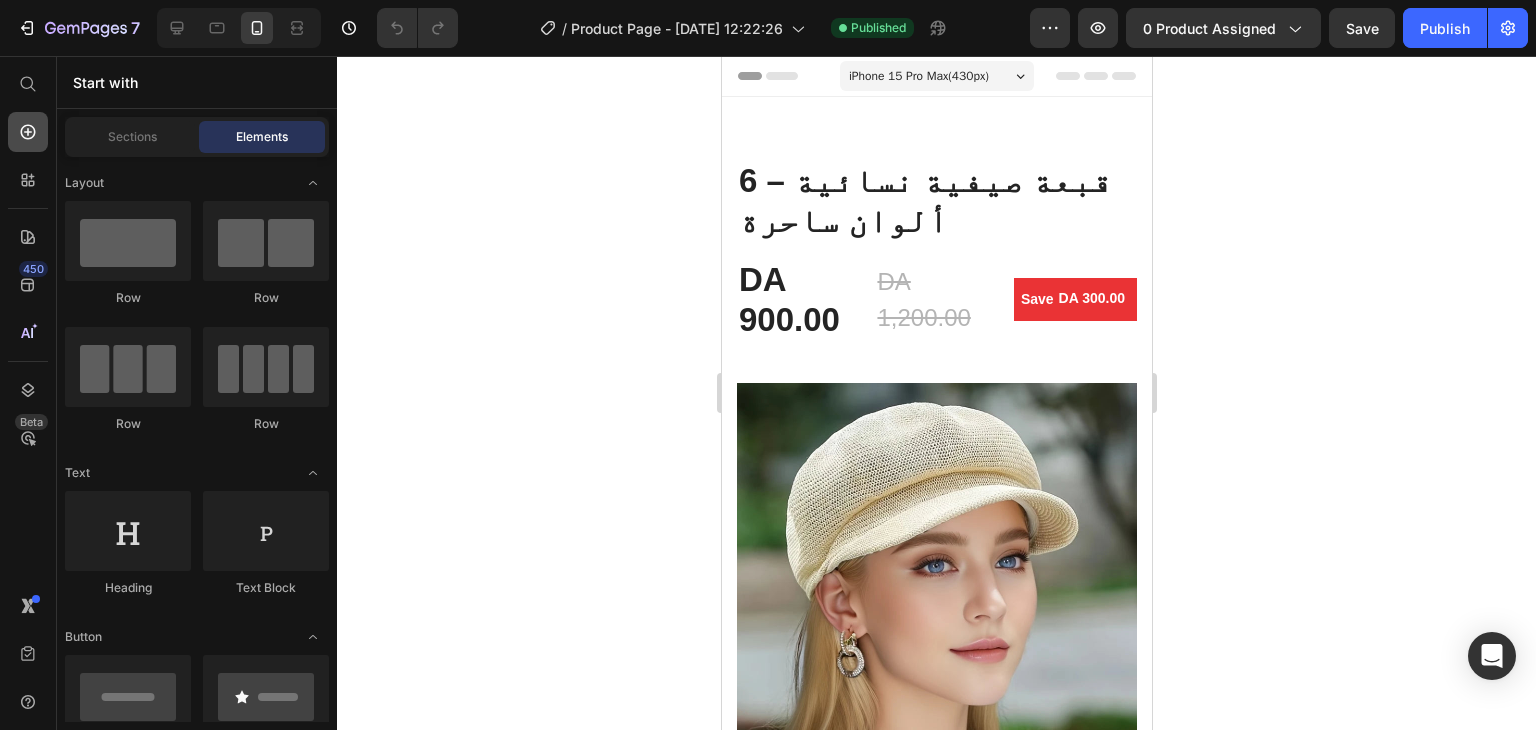 click 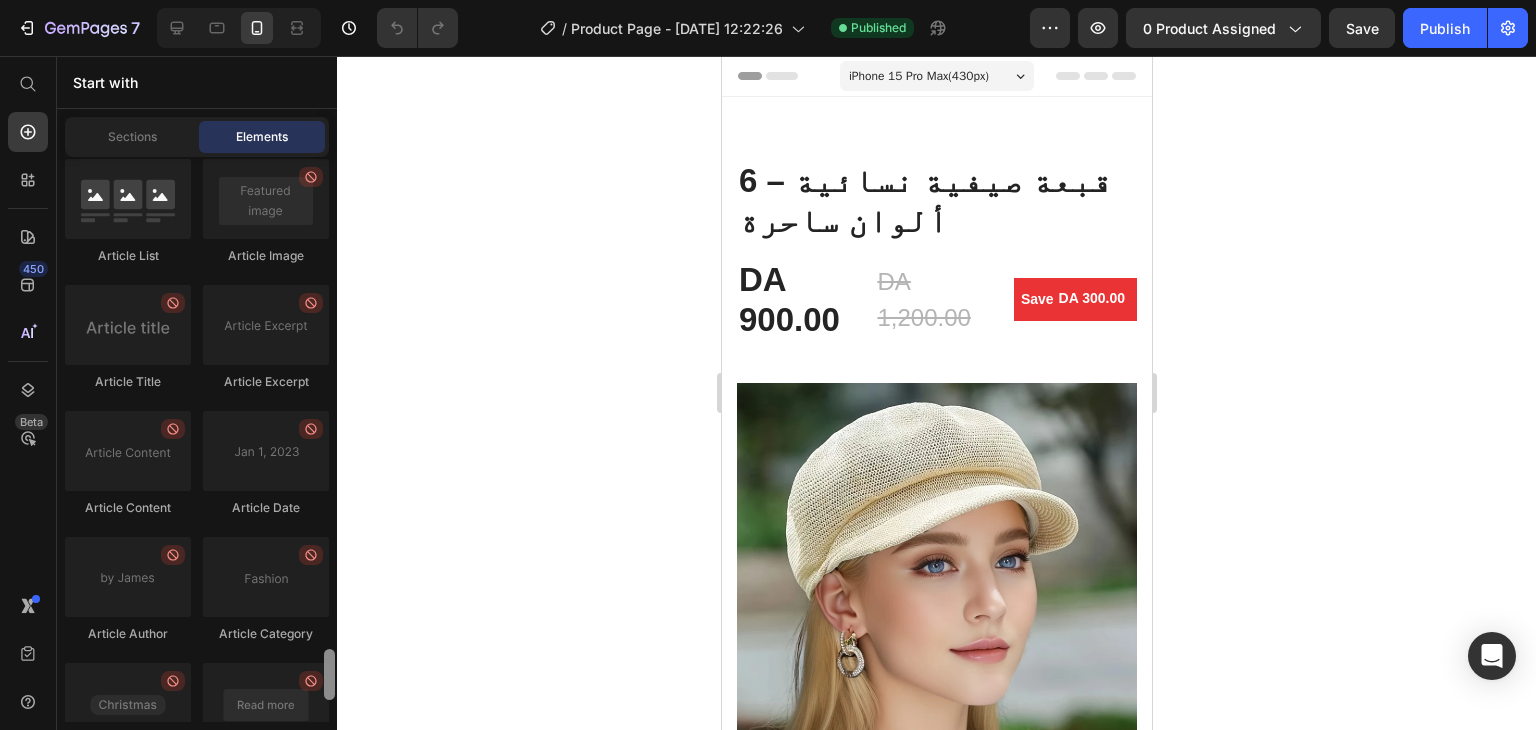 scroll, scrollTop: 5620, scrollLeft: 0, axis: vertical 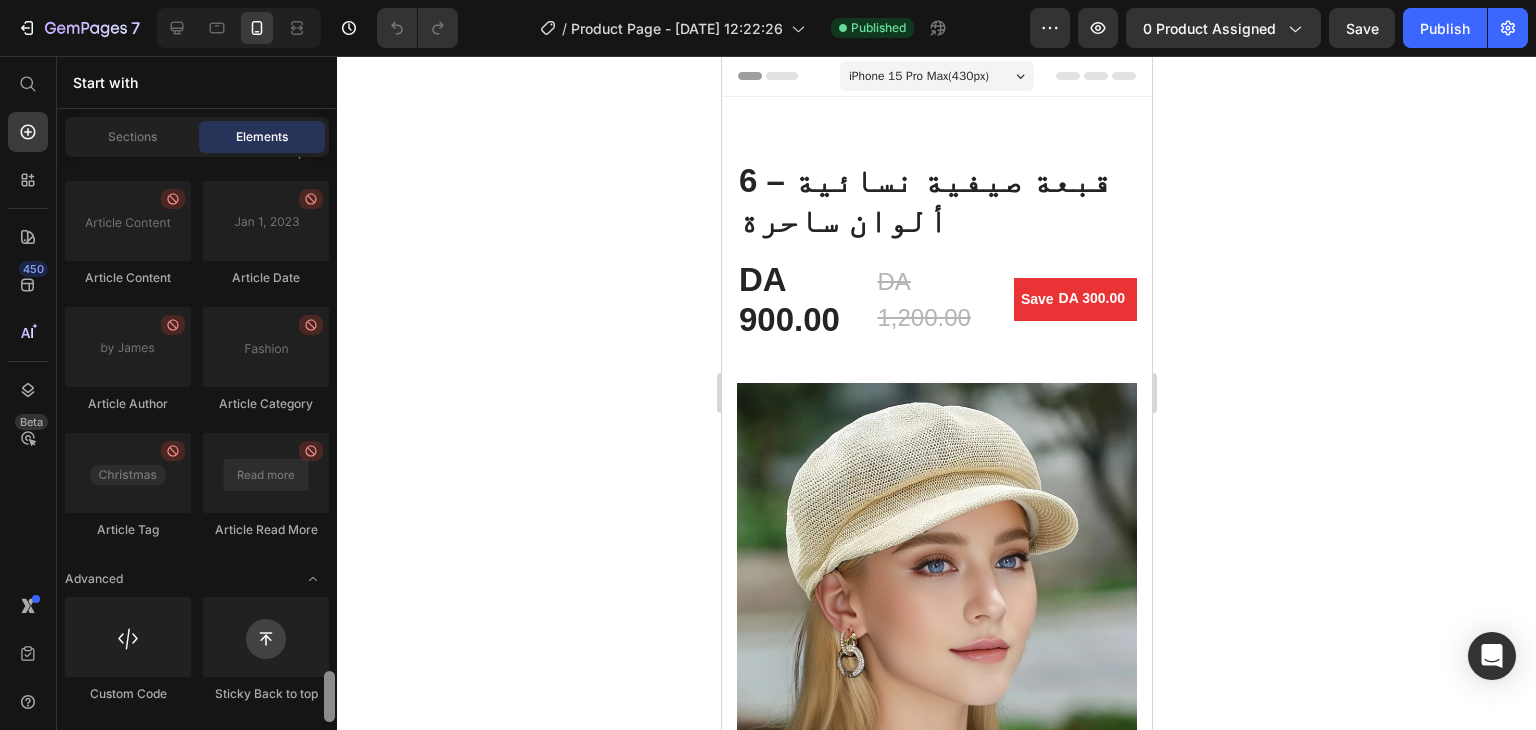 drag, startPoint x: 326, startPoint y: 187, endPoint x: 352, endPoint y: 716, distance: 529.63855 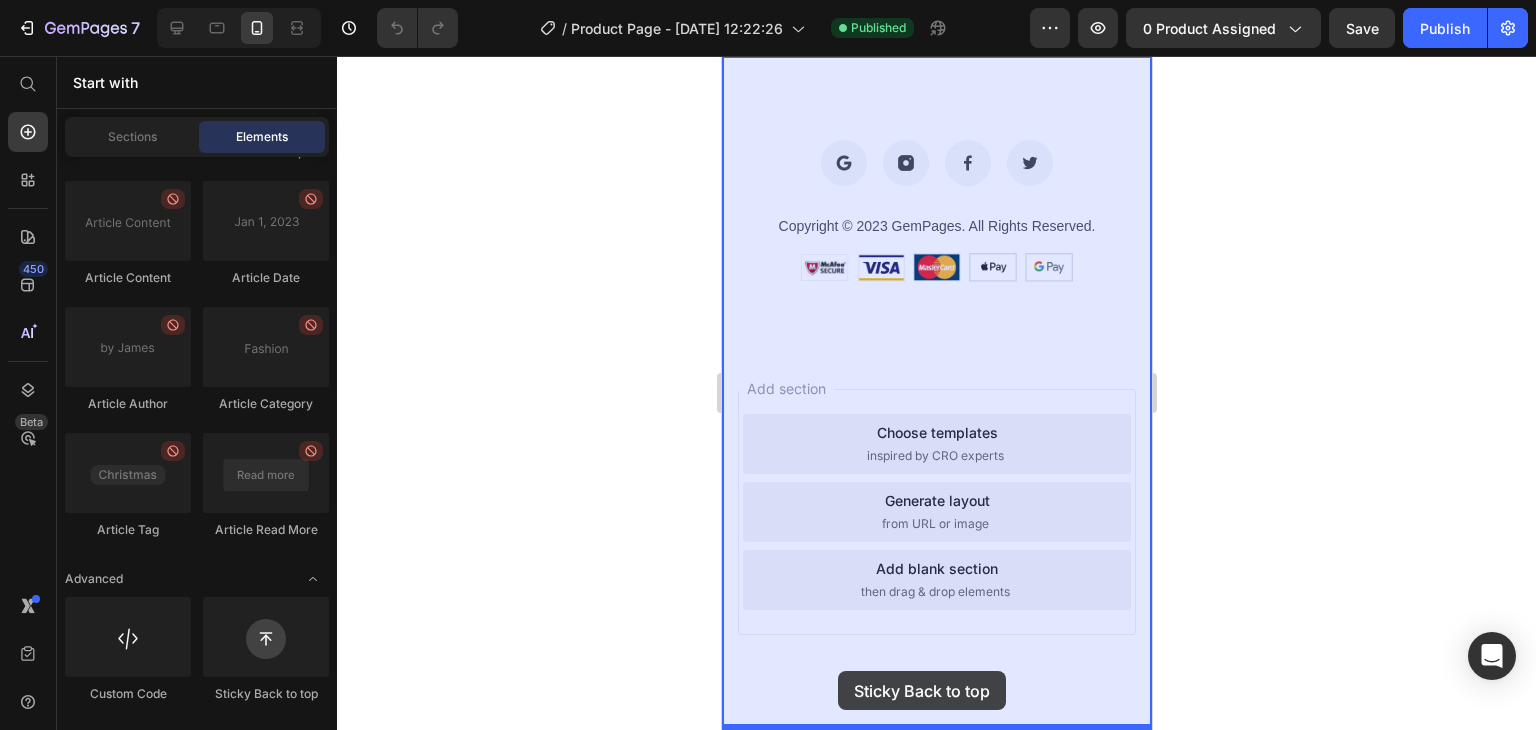 scroll, scrollTop: 3904, scrollLeft: 0, axis: vertical 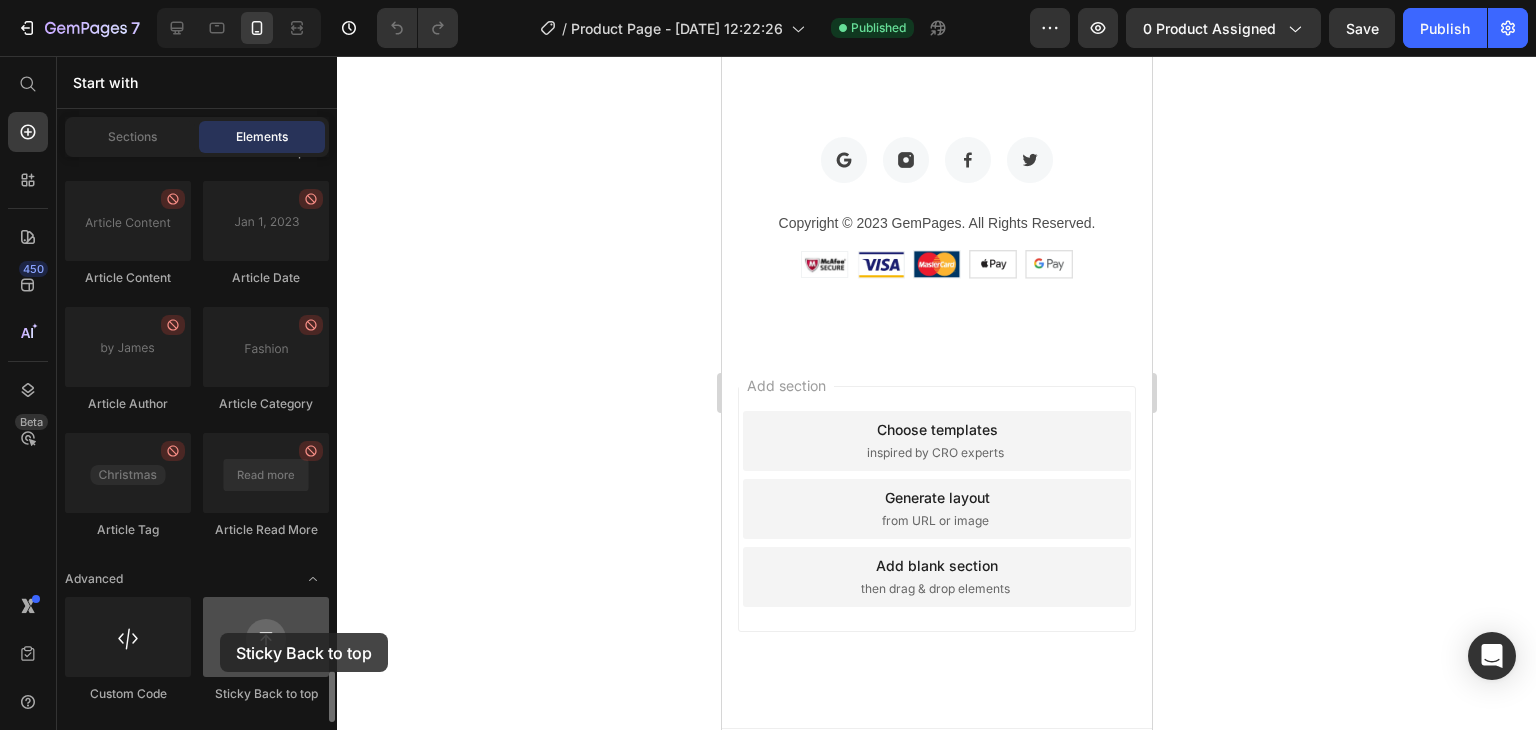 drag, startPoint x: 309, startPoint y: 675, endPoint x: 216, endPoint y: 630, distance: 103.315056 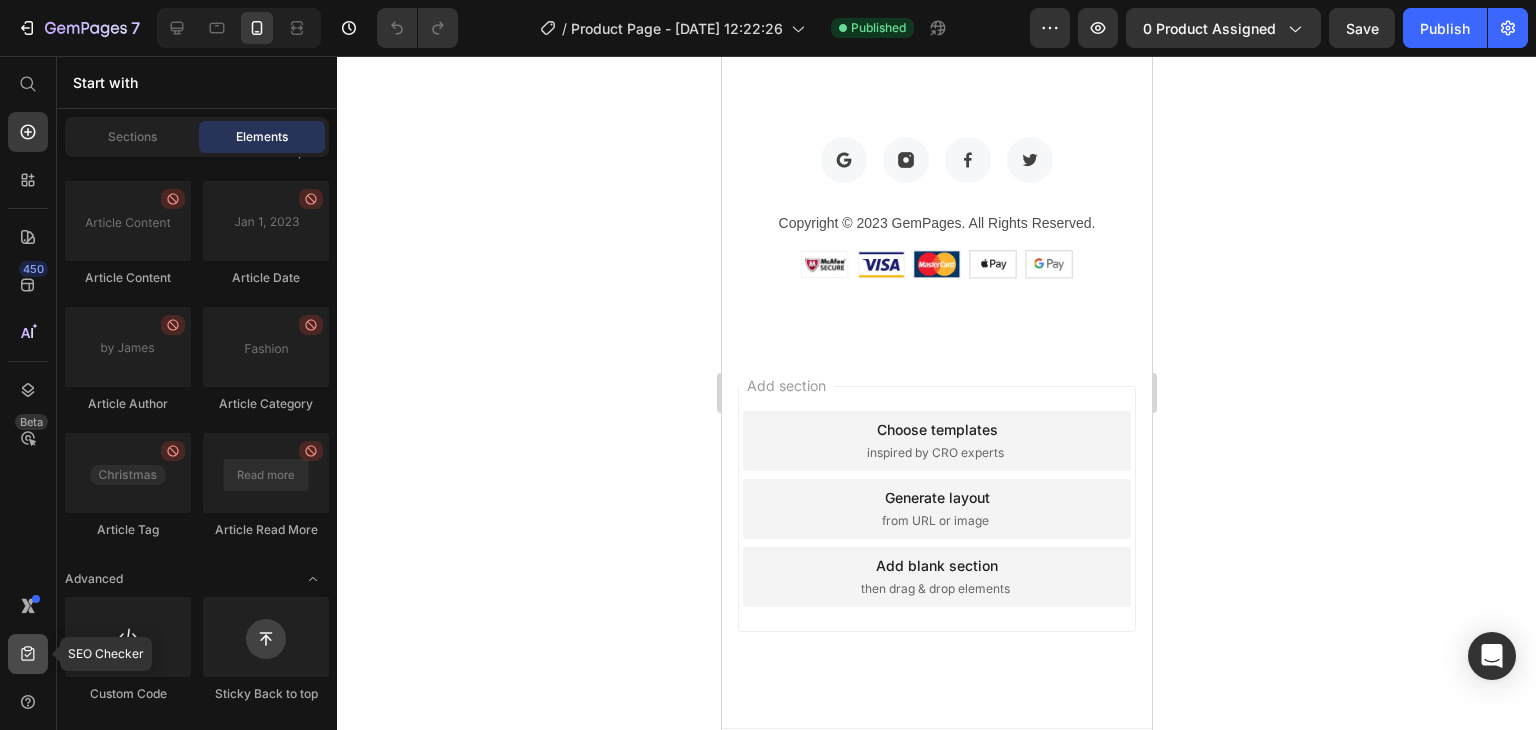 click 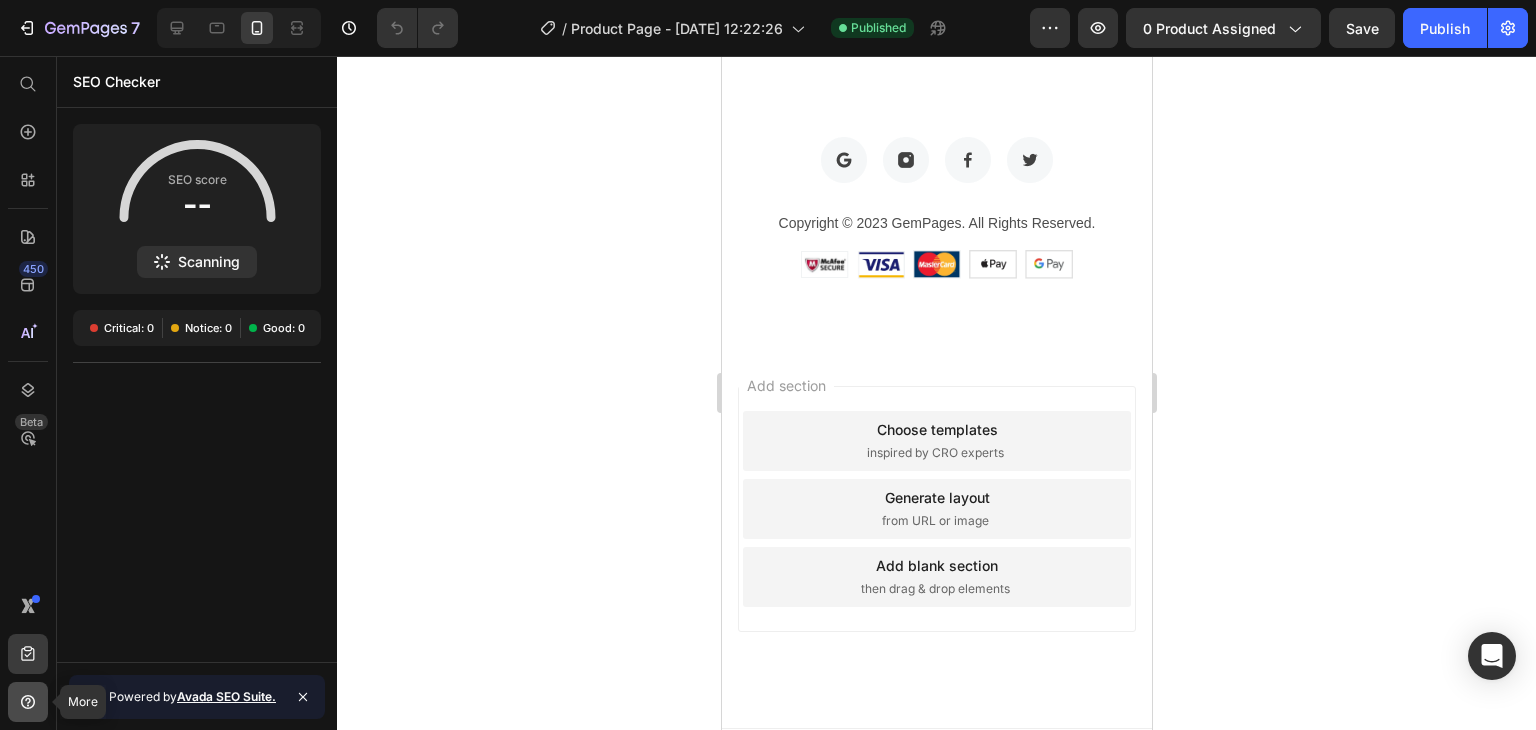 click 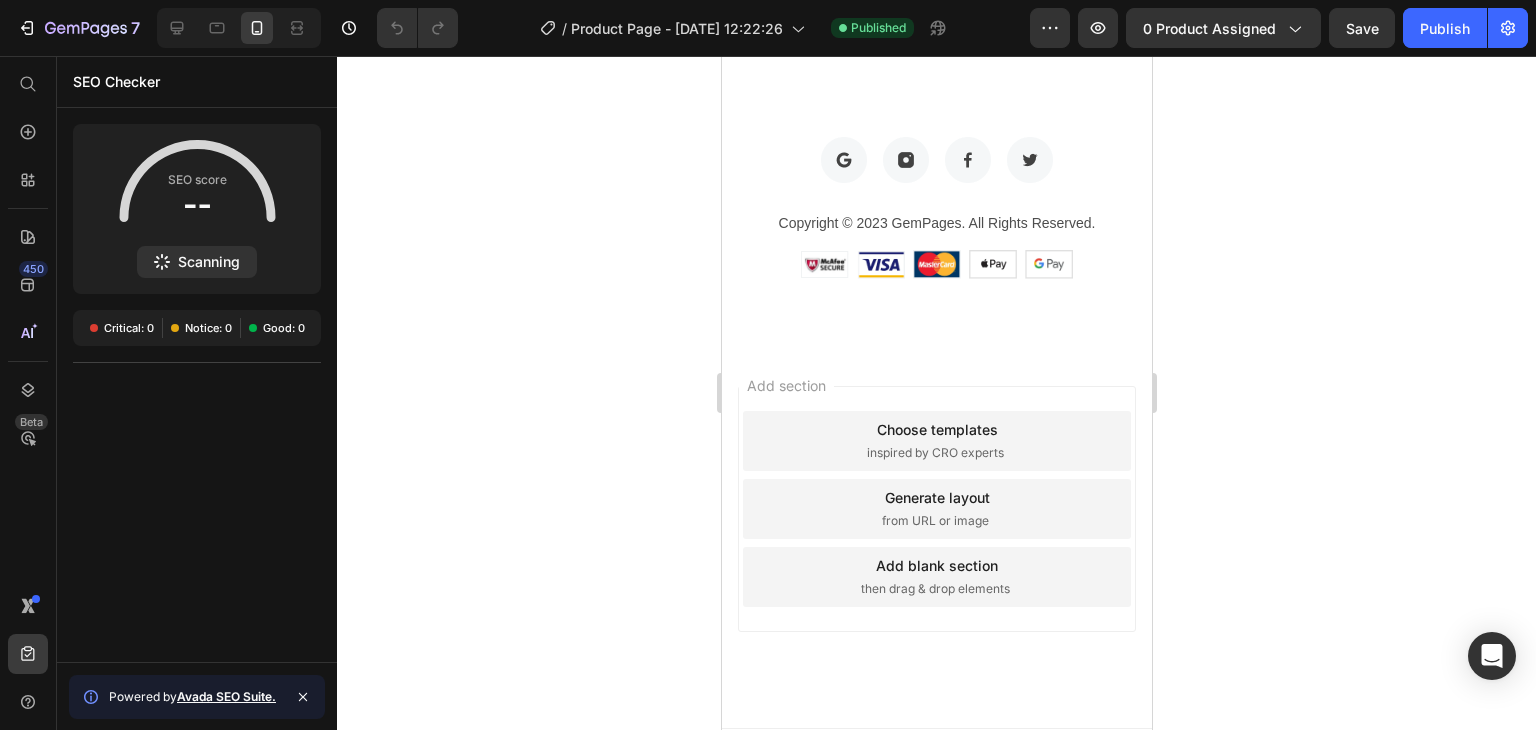 click on "SEO score Scanning Critical: 0 Notice: 0 Good: 0" at bounding box center [197, 385] 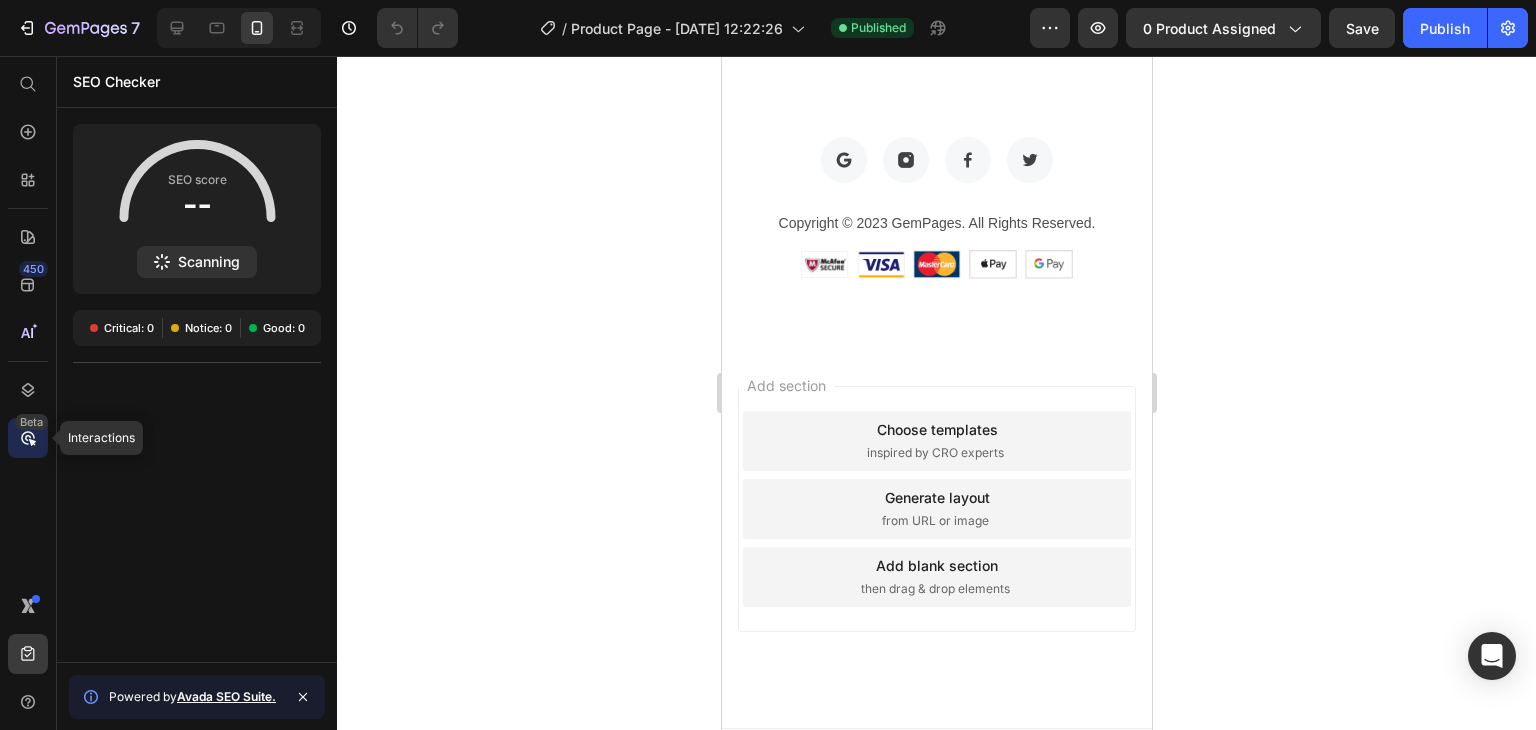 click 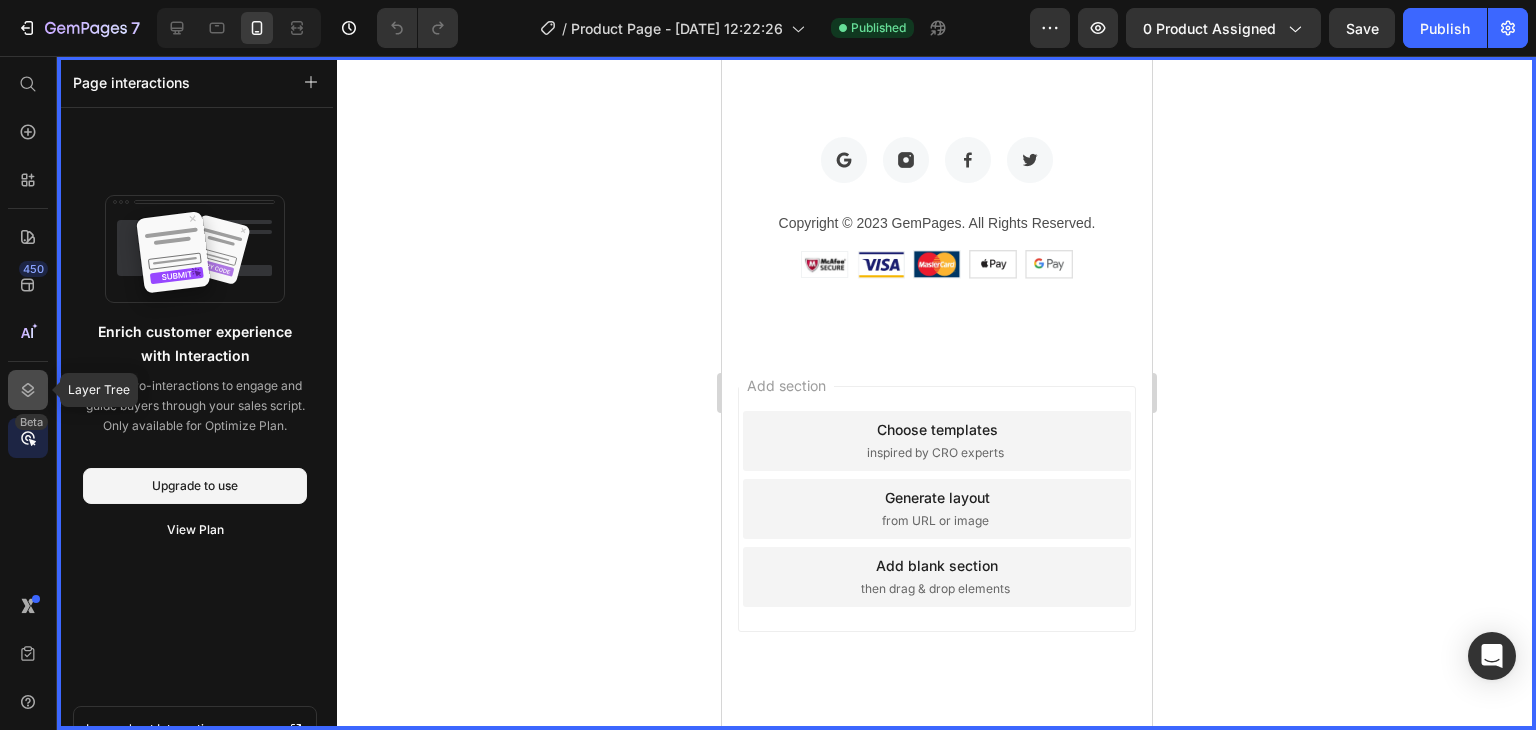 click 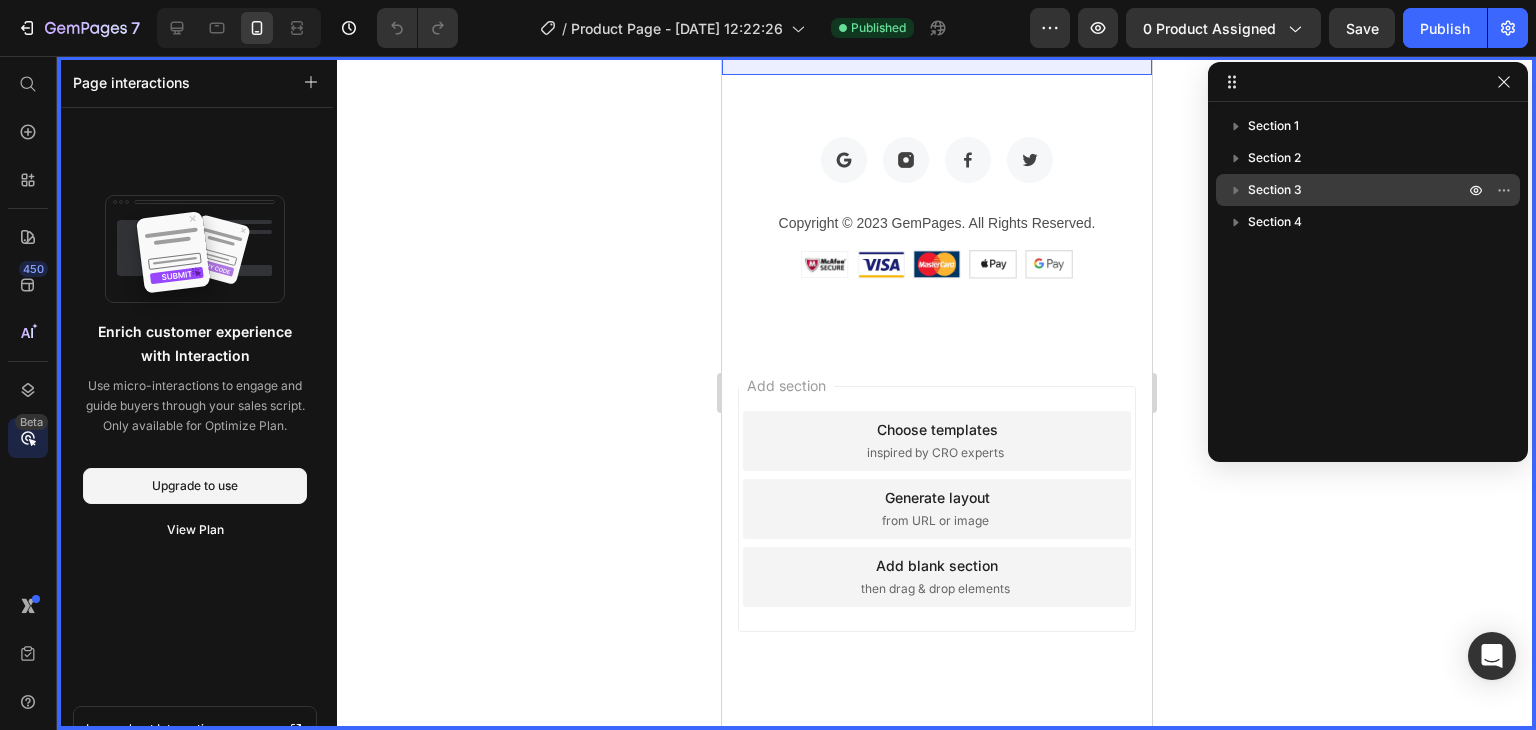 click on "Section 3" at bounding box center [1358, 190] 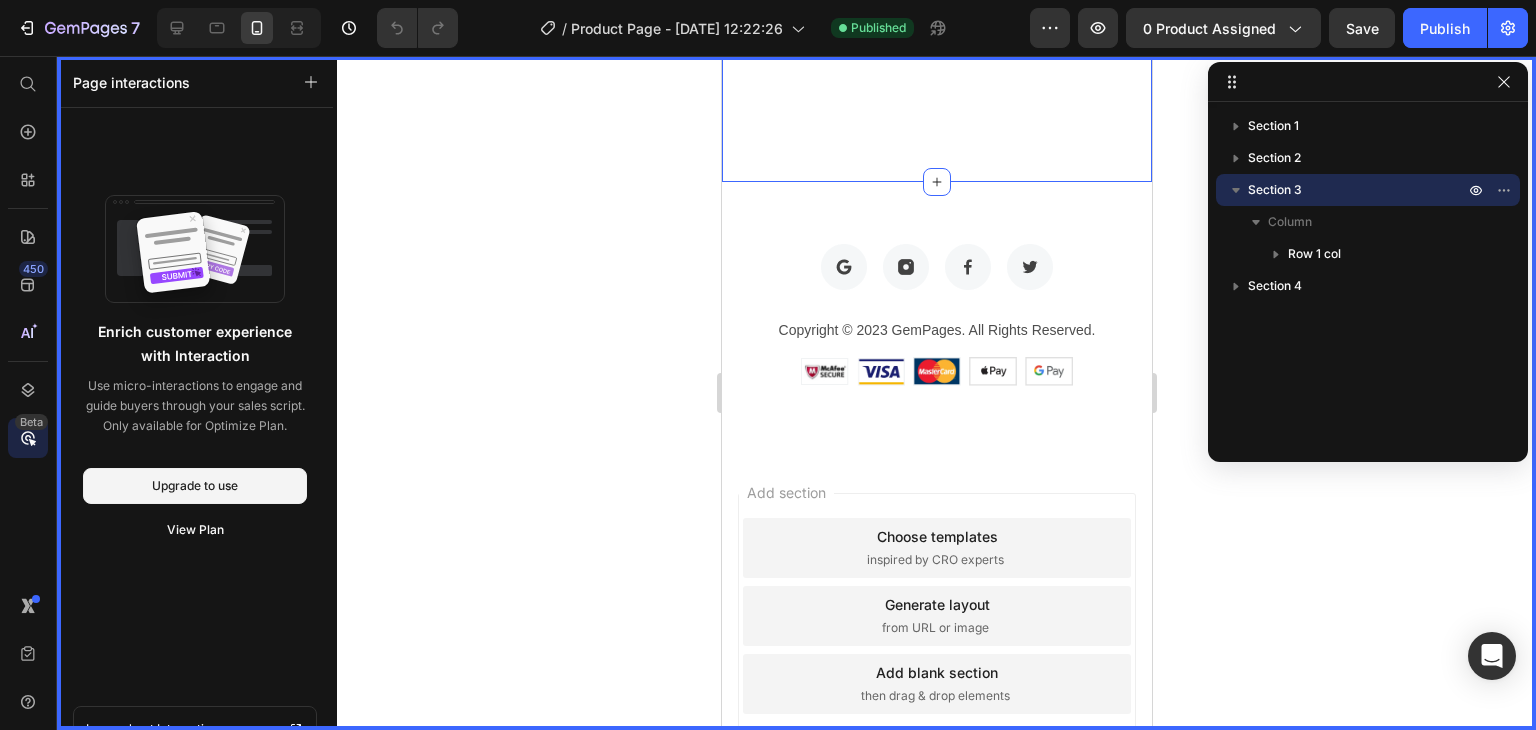 scroll, scrollTop: 2748, scrollLeft: 0, axis: vertical 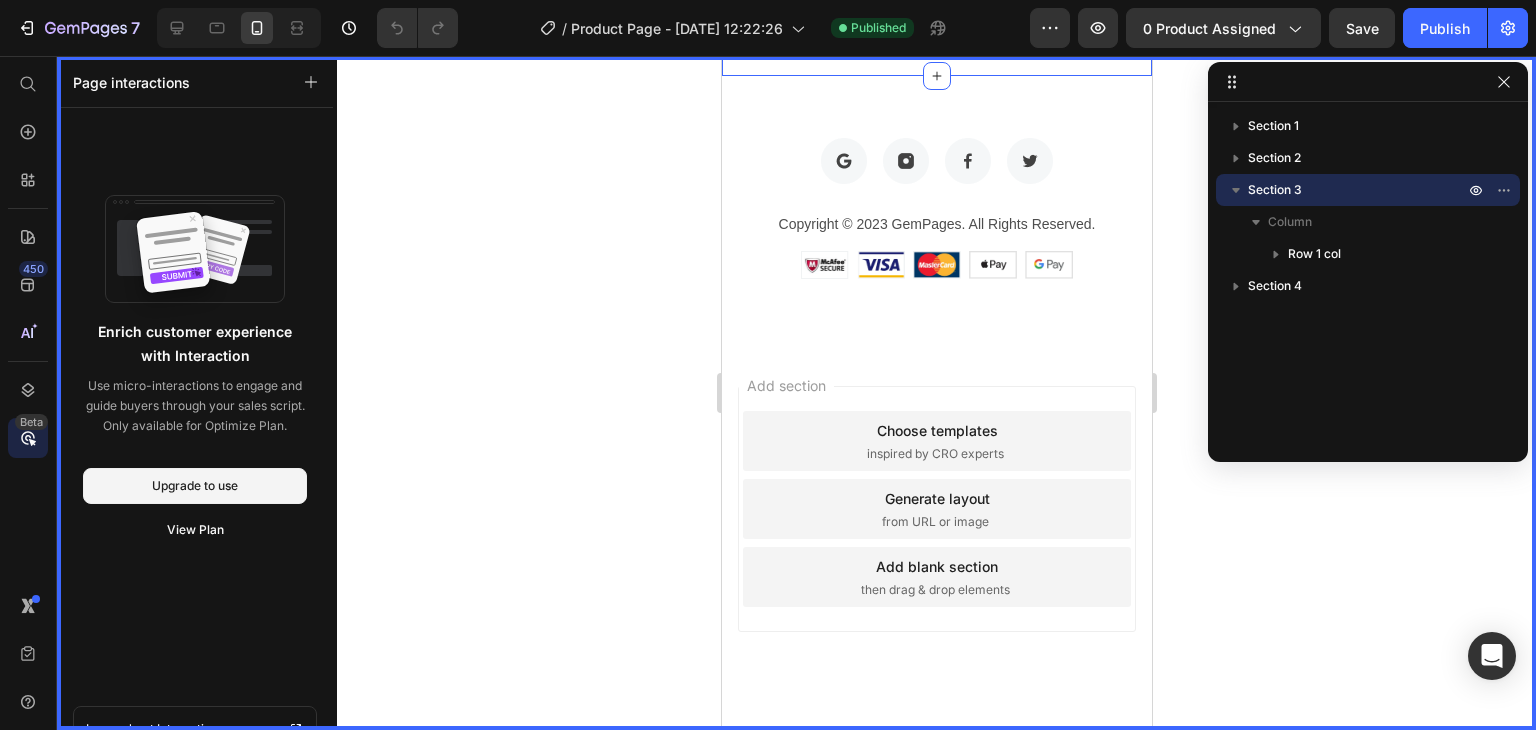 click on "Section 3" at bounding box center [1358, 190] 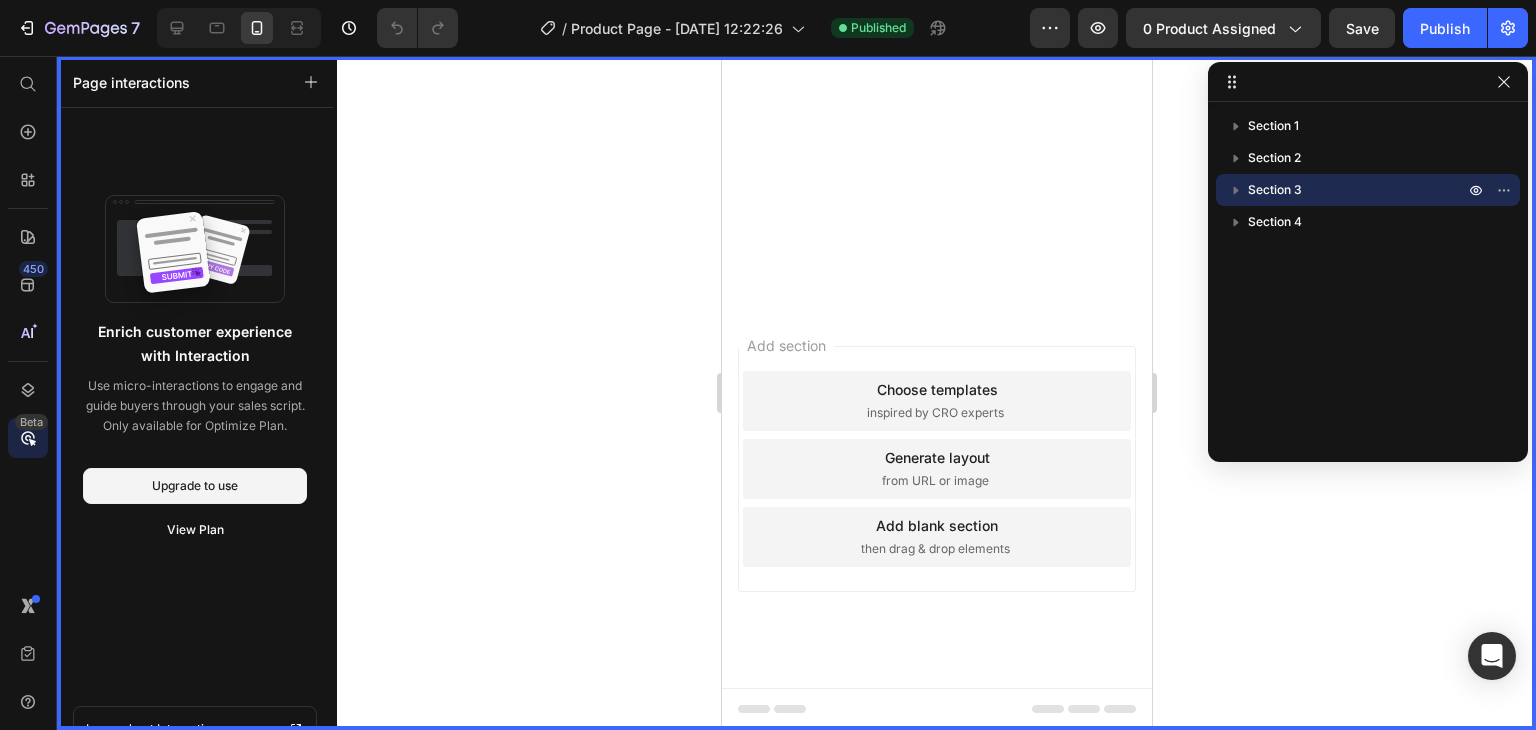 scroll, scrollTop: 1978, scrollLeft: 0, axis: vertical 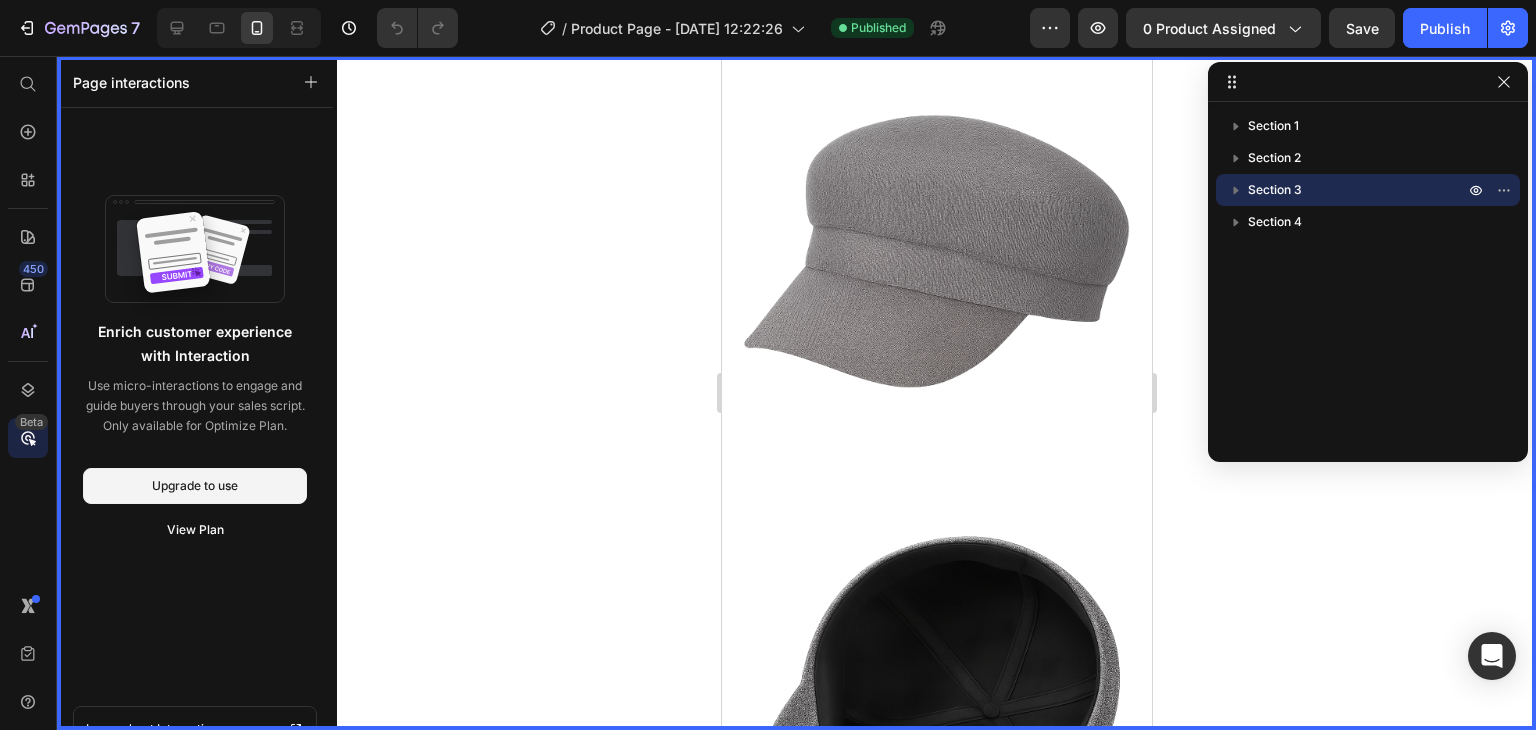 click on "Section 3" at bounding box center (1358, 190) 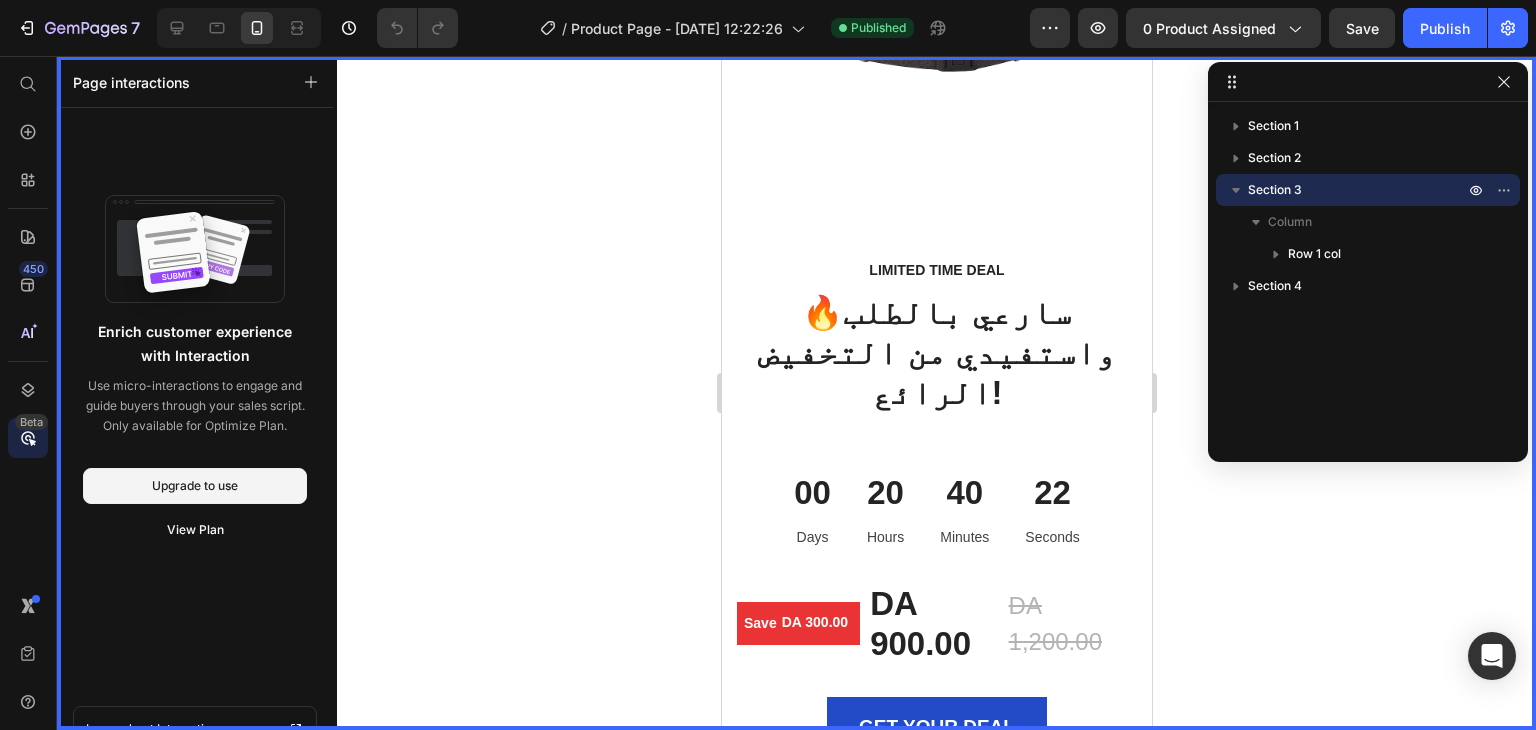 scroll, scrollTop: 3133, scrollLeft: 0, axis: vertical 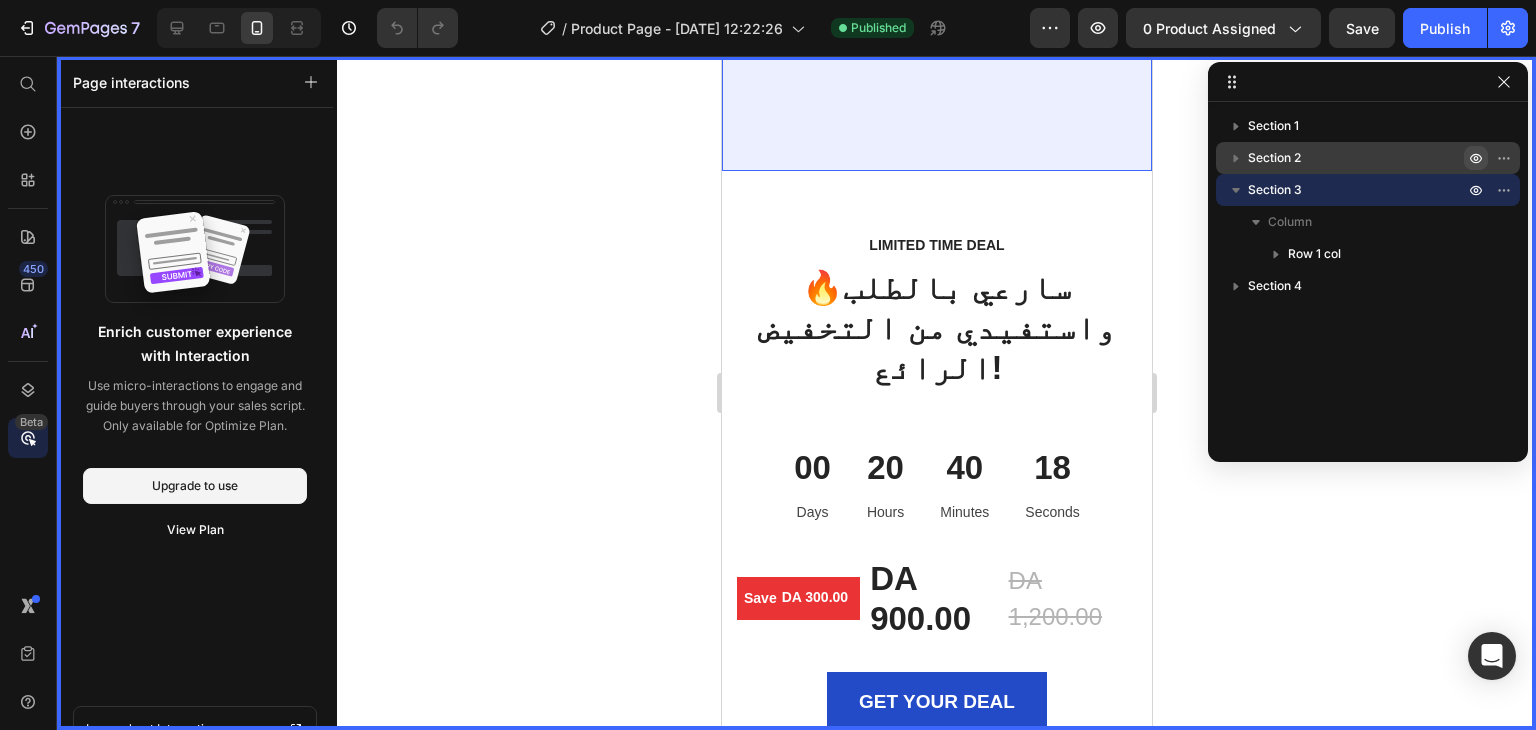 click 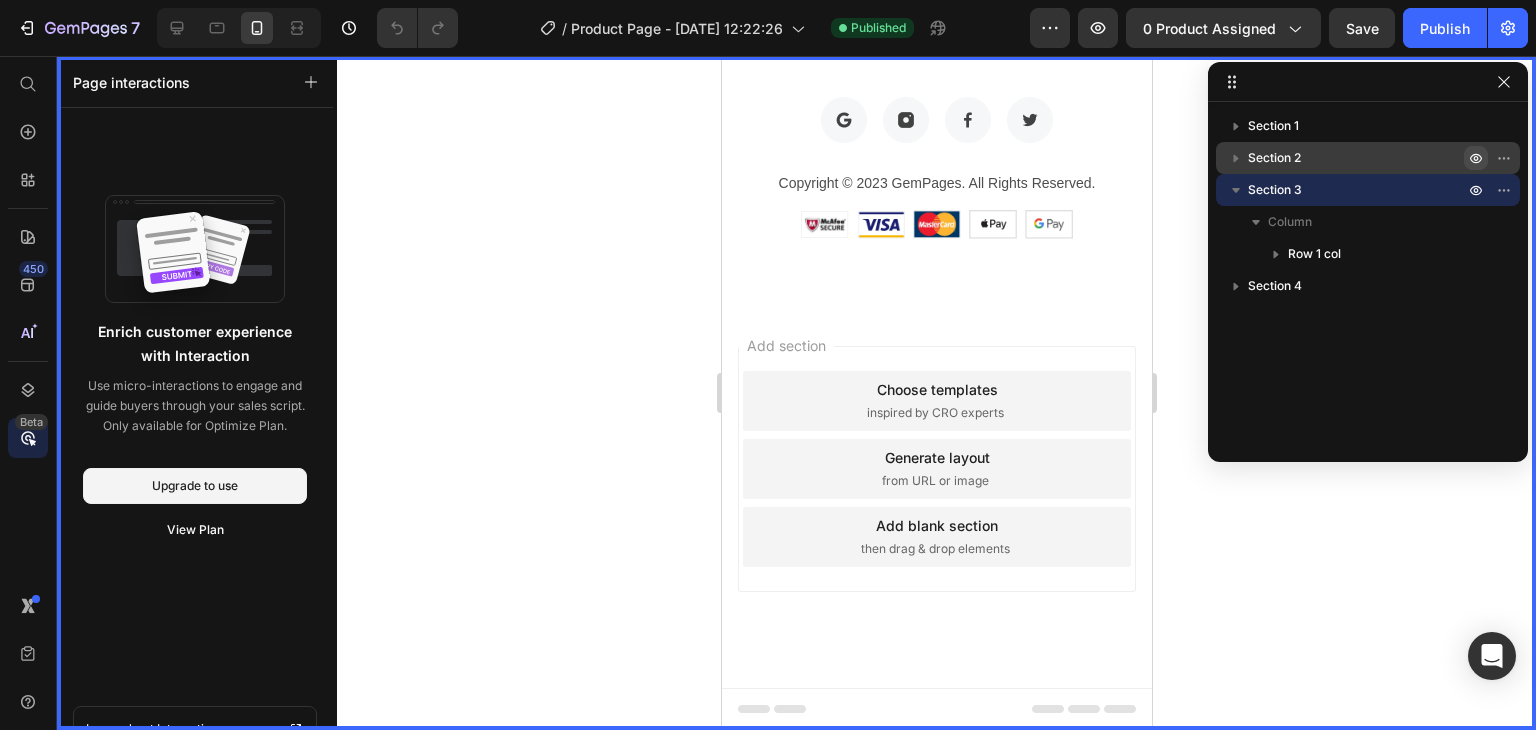 scroll, scrollTop: 2521, scrollLeft: 0, axis: vertical 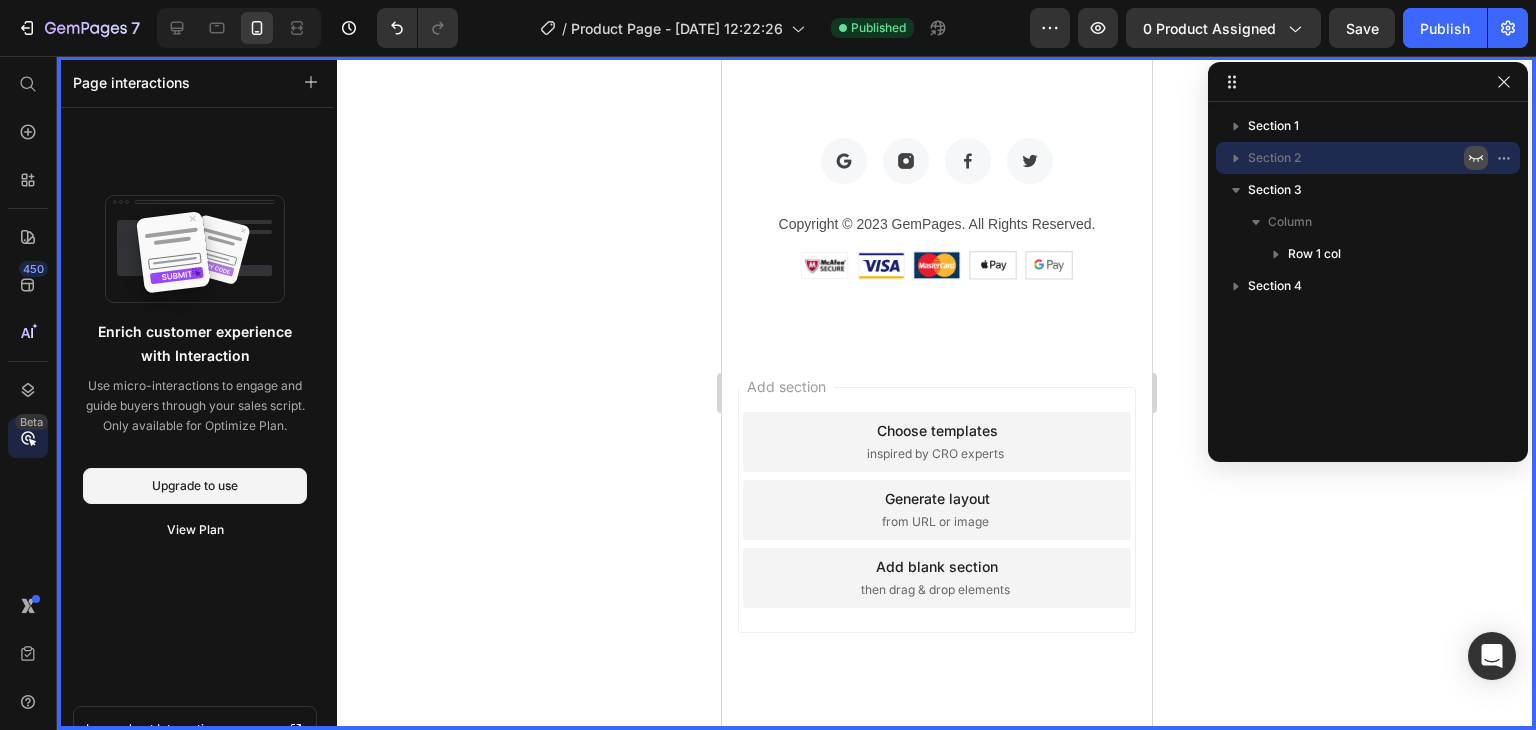 click 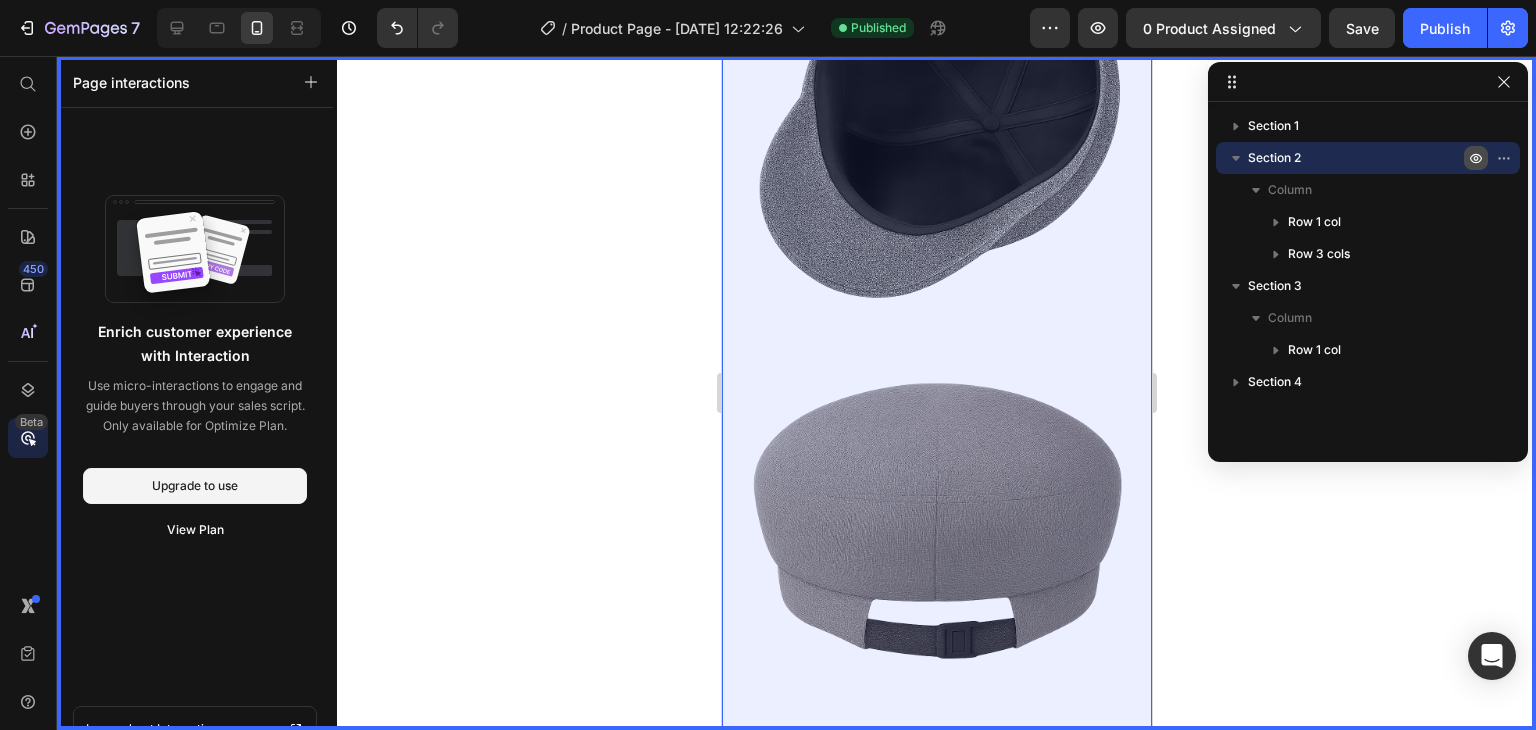 scroll, scrollTop: 3133, scrollLeft: 0, axis: vertical 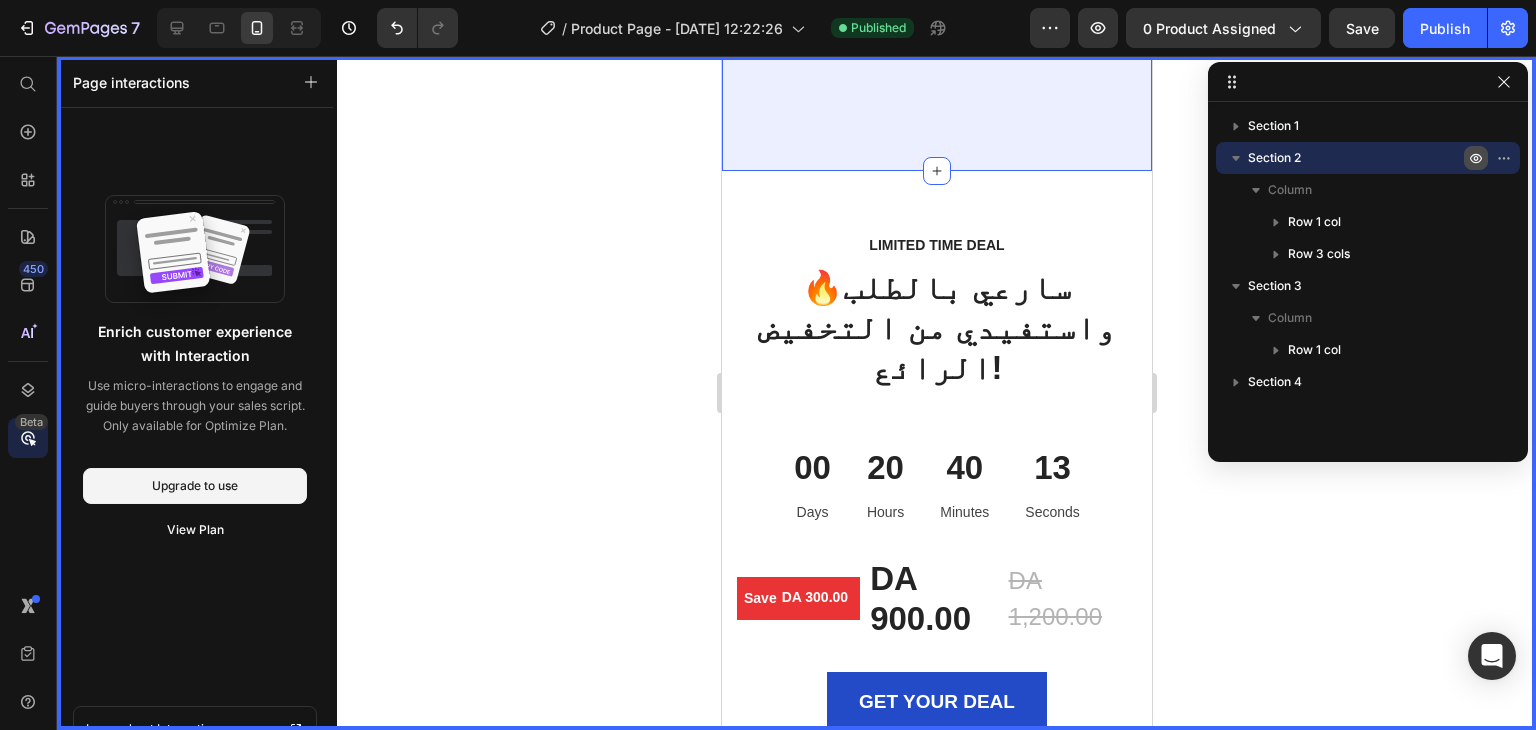 click 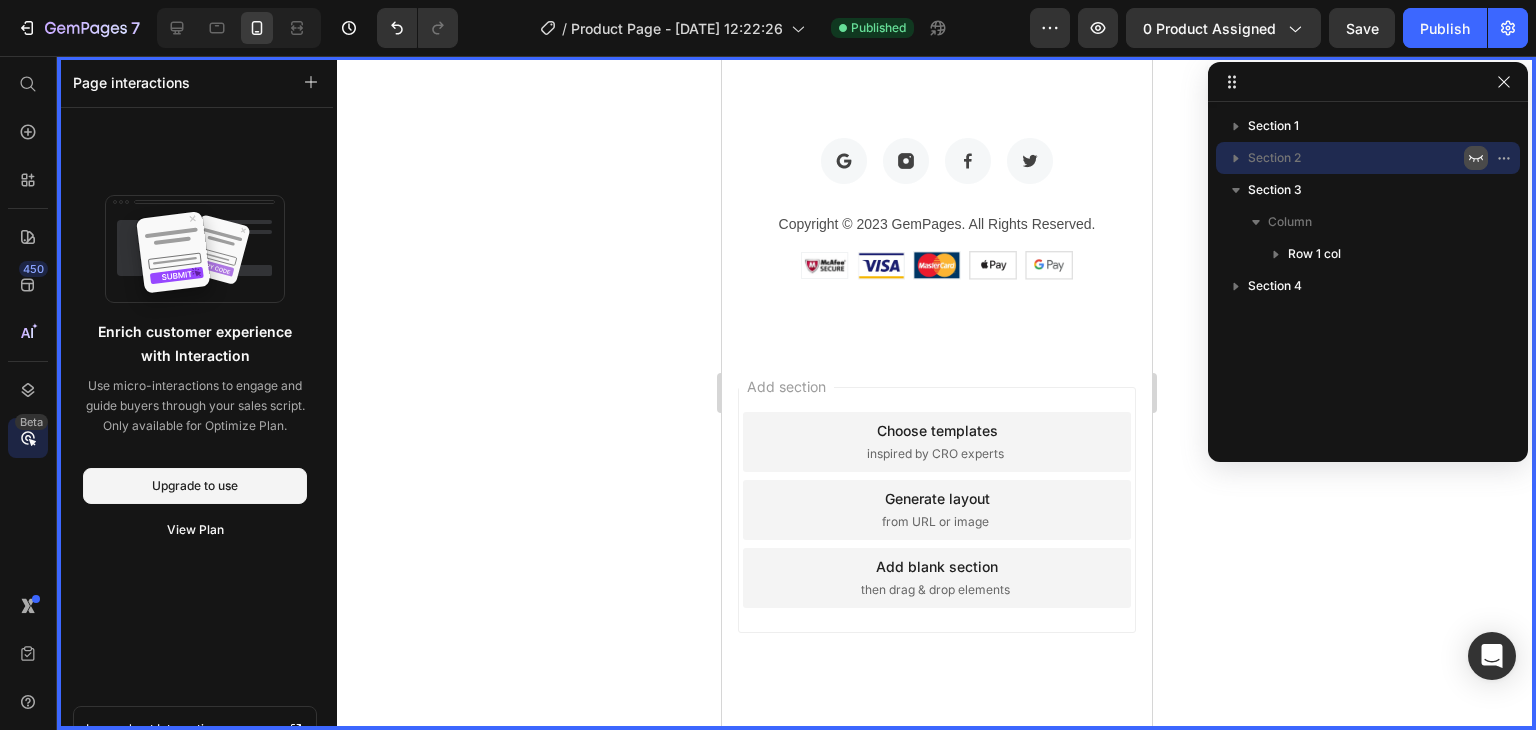 click 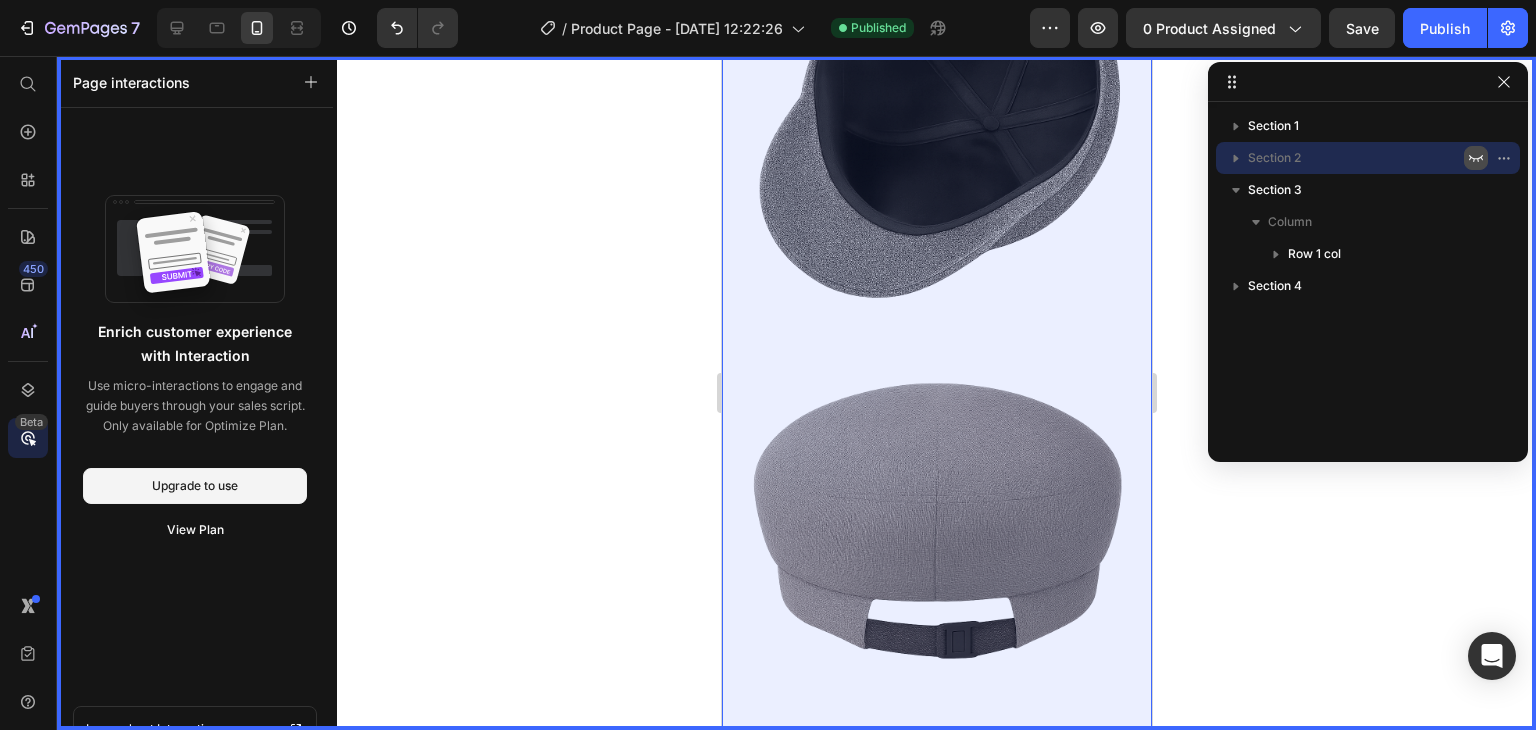 scroll, scrollTop: 3133, scrollLeft: 0, axis: vertical 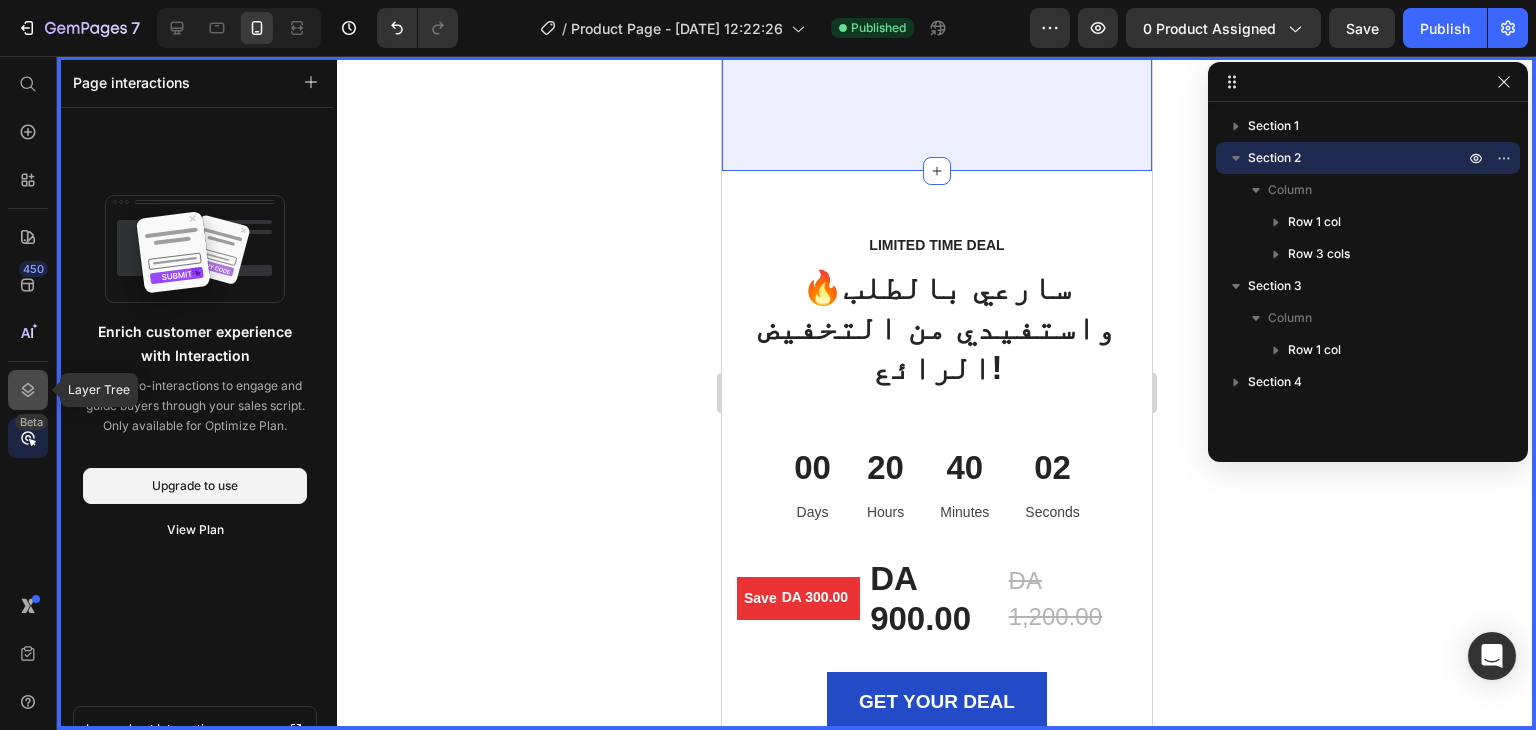 click 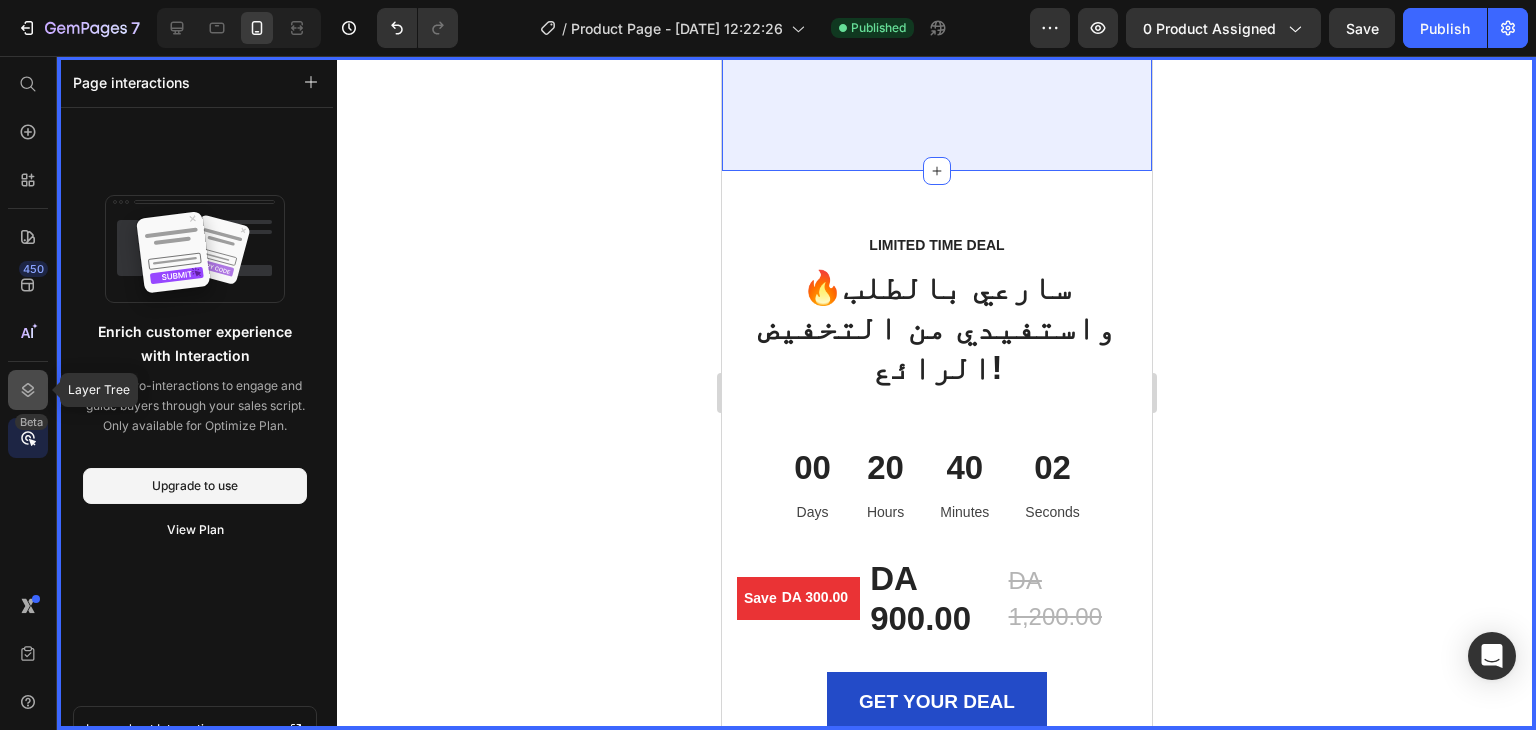 click 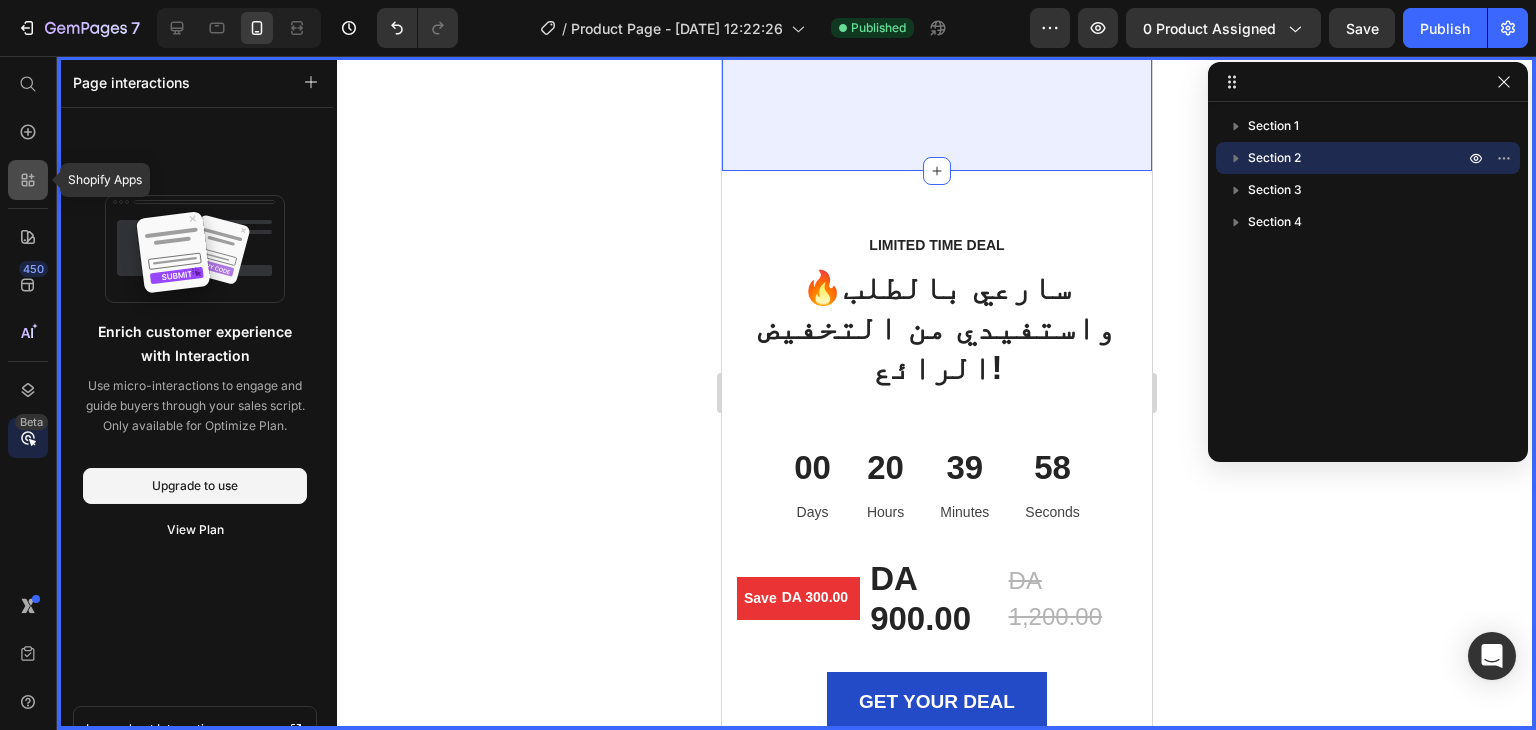 drag, startPoint x: 438, startPoint y: 168, endPoint x: 32, endPoint y: 185, distance: 406.35574 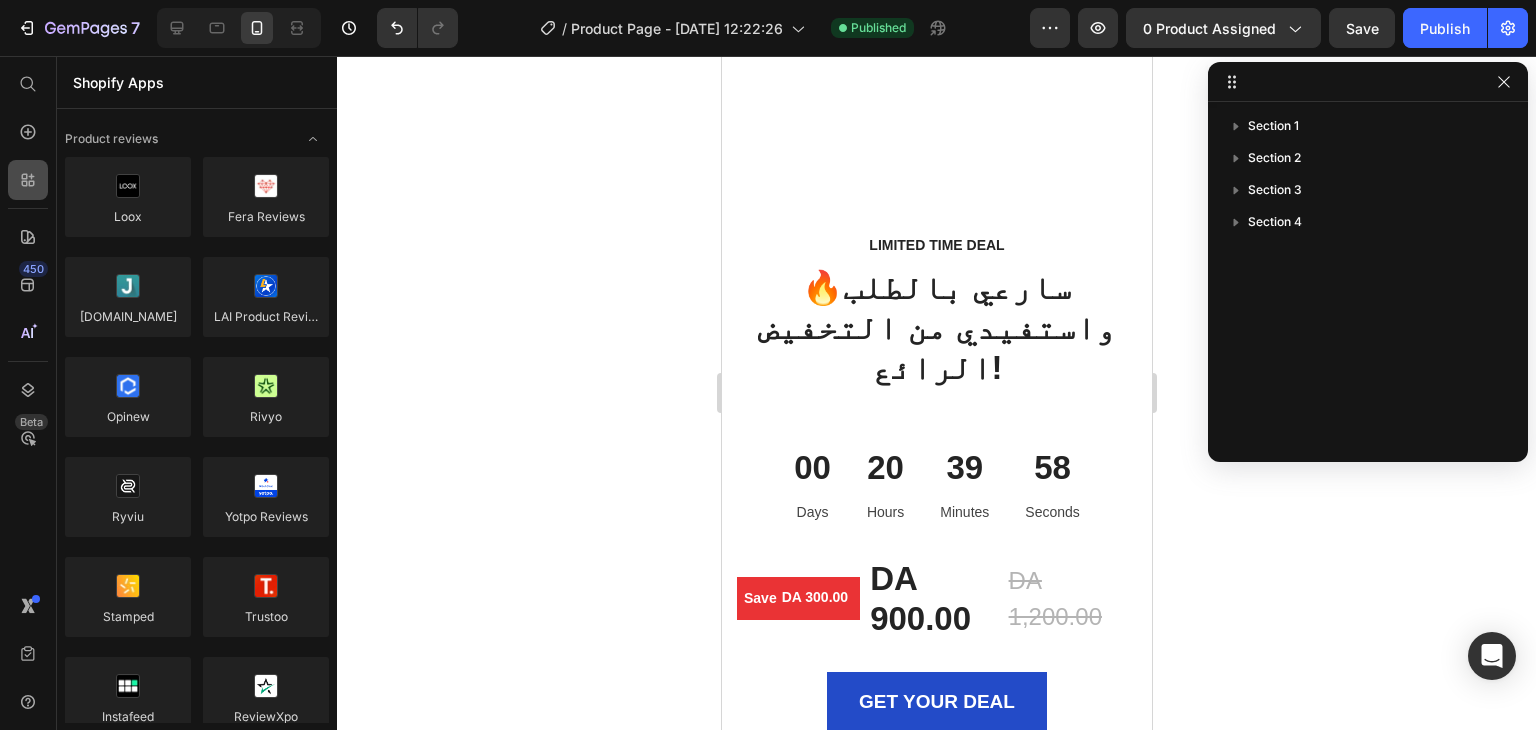 scroll, scrollTop: 5620, scrollLeft: 0, axis: vertical 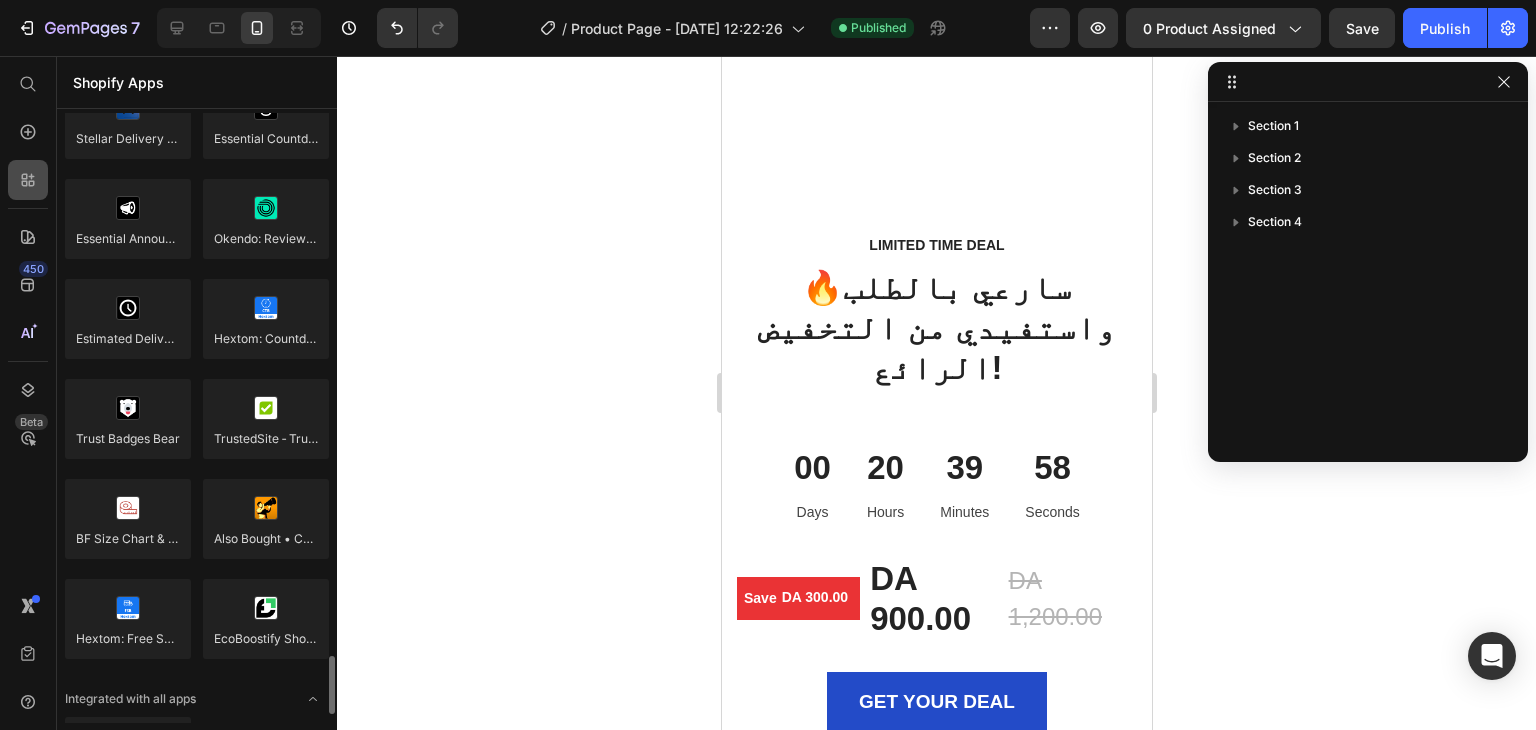 click 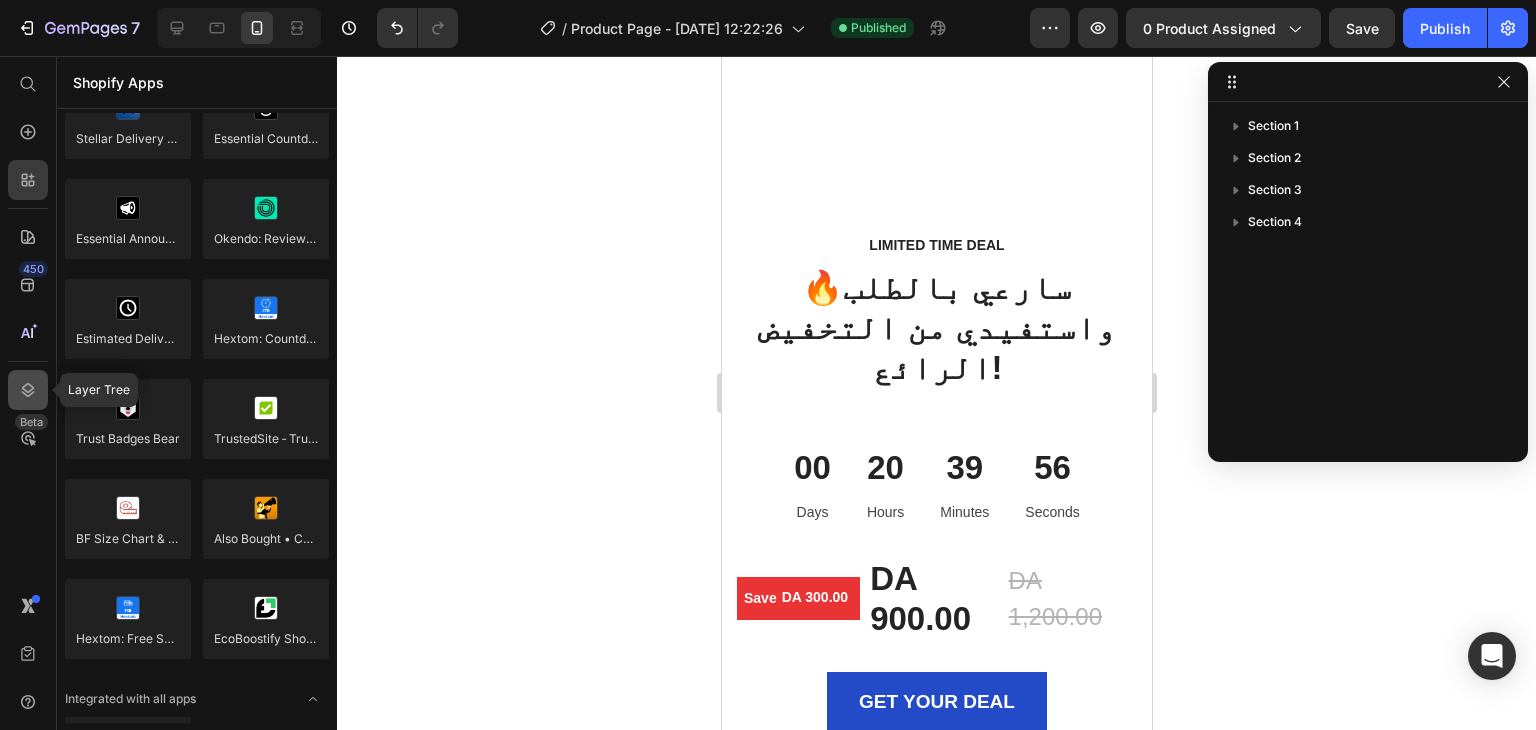 click 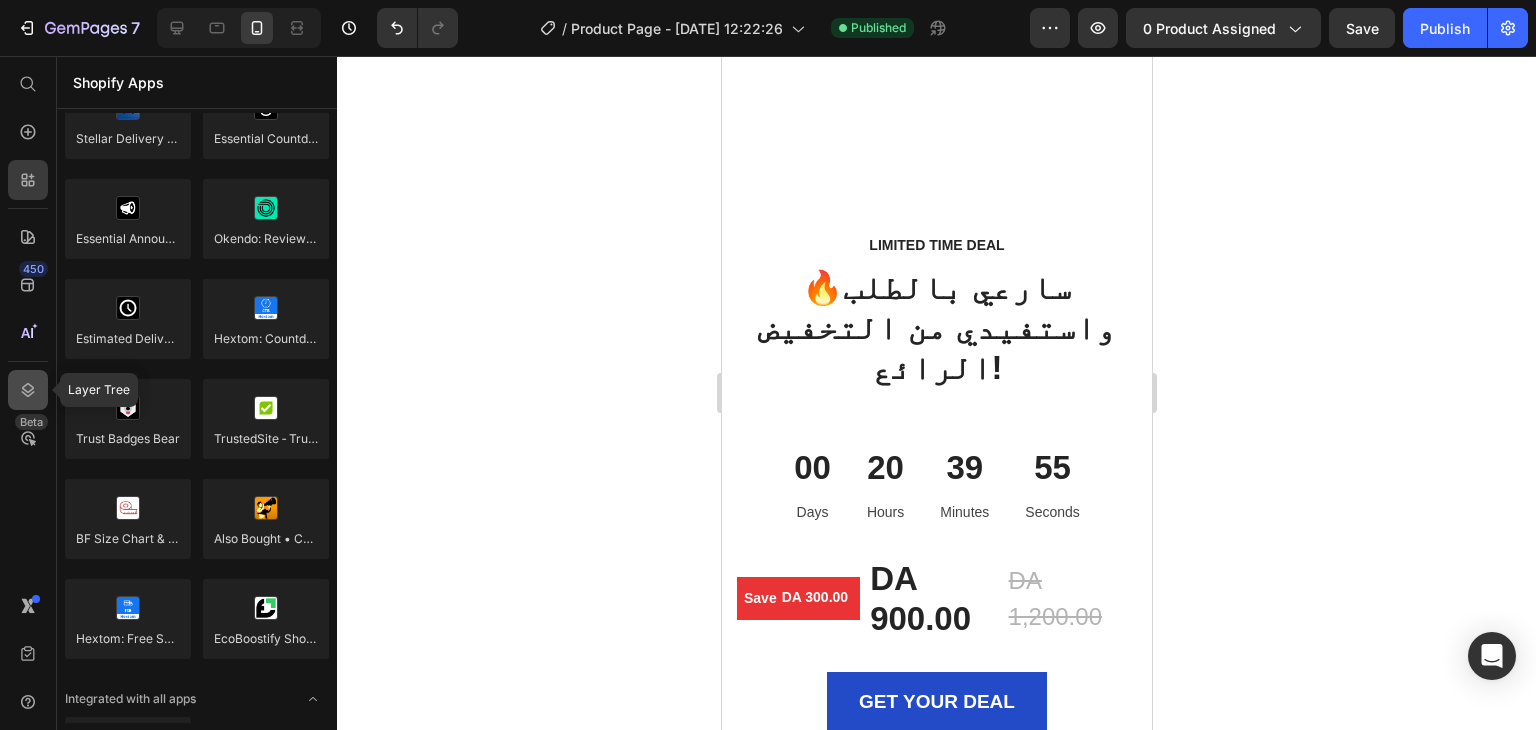 click 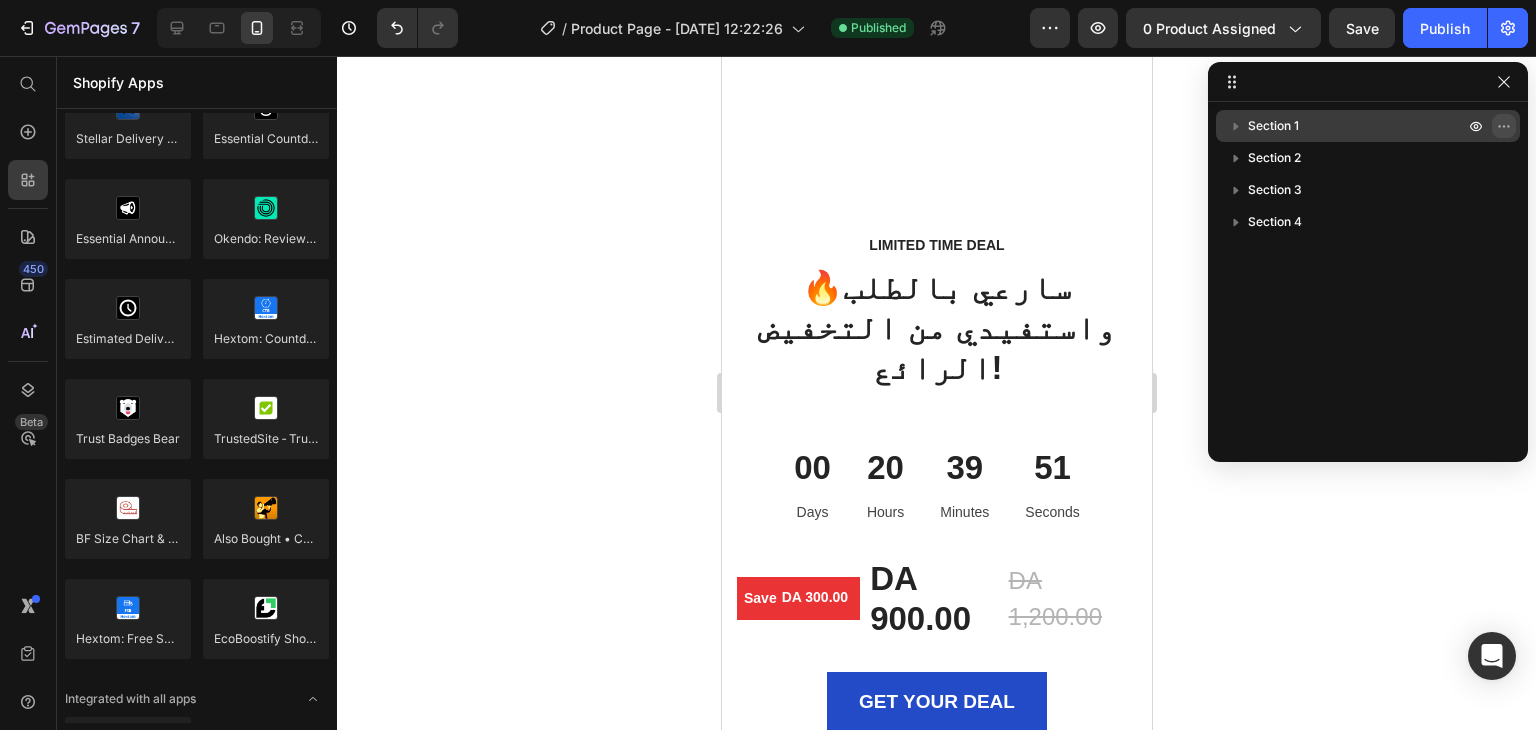 click 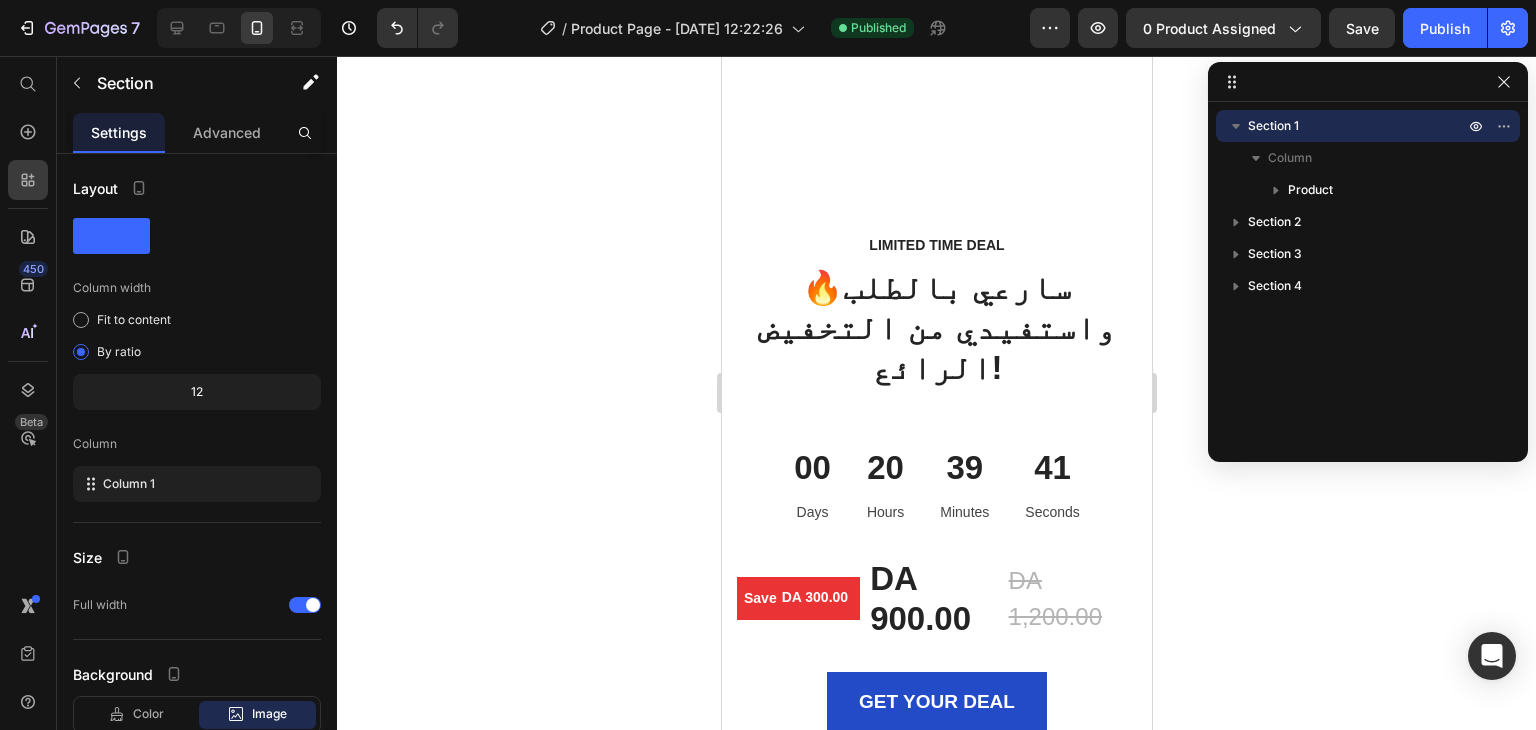 click 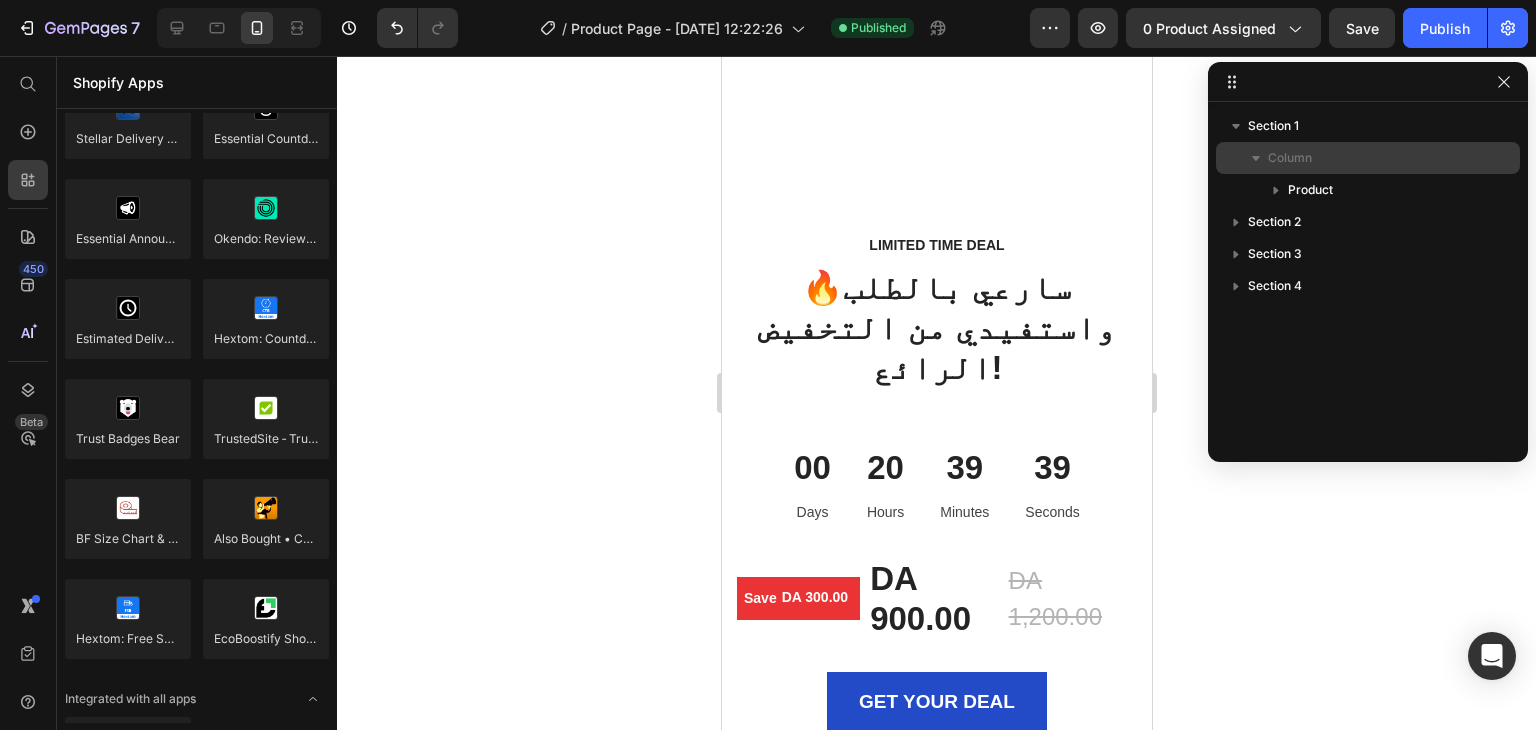 click on "Column" at bounding box center (1368, 158) 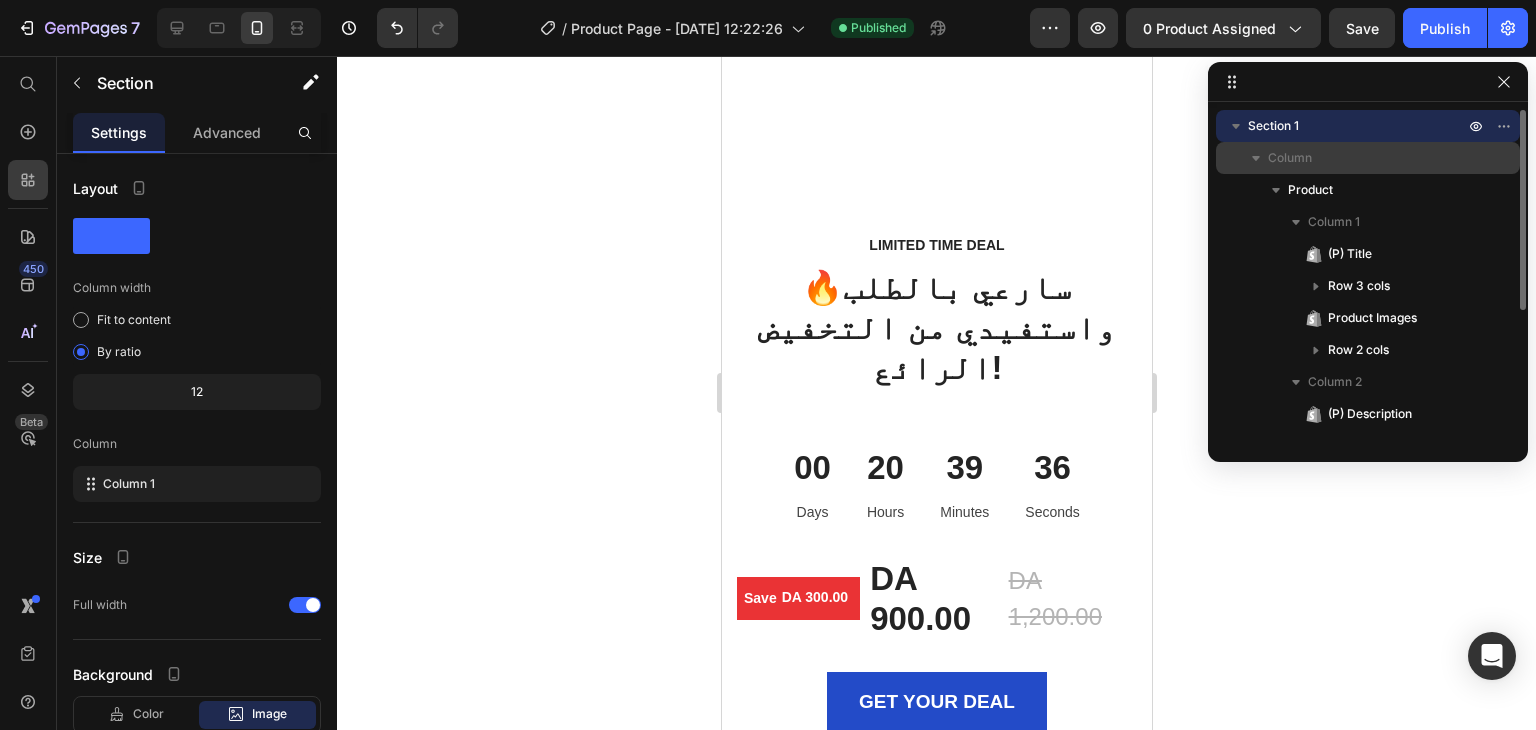 click on "Column" at bounding box center [1368, 158] 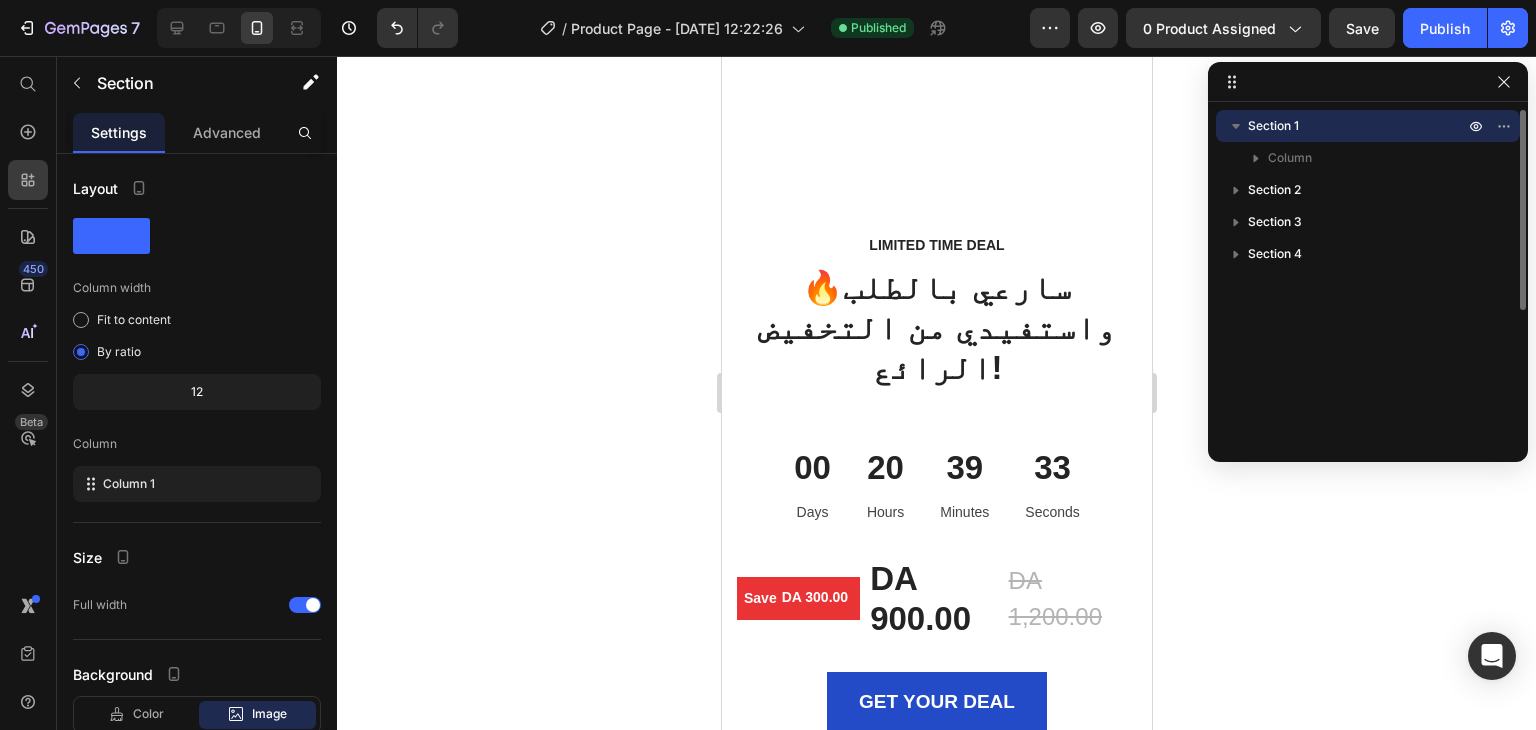 click on "Section 1" at bounding box center (1358, 126) 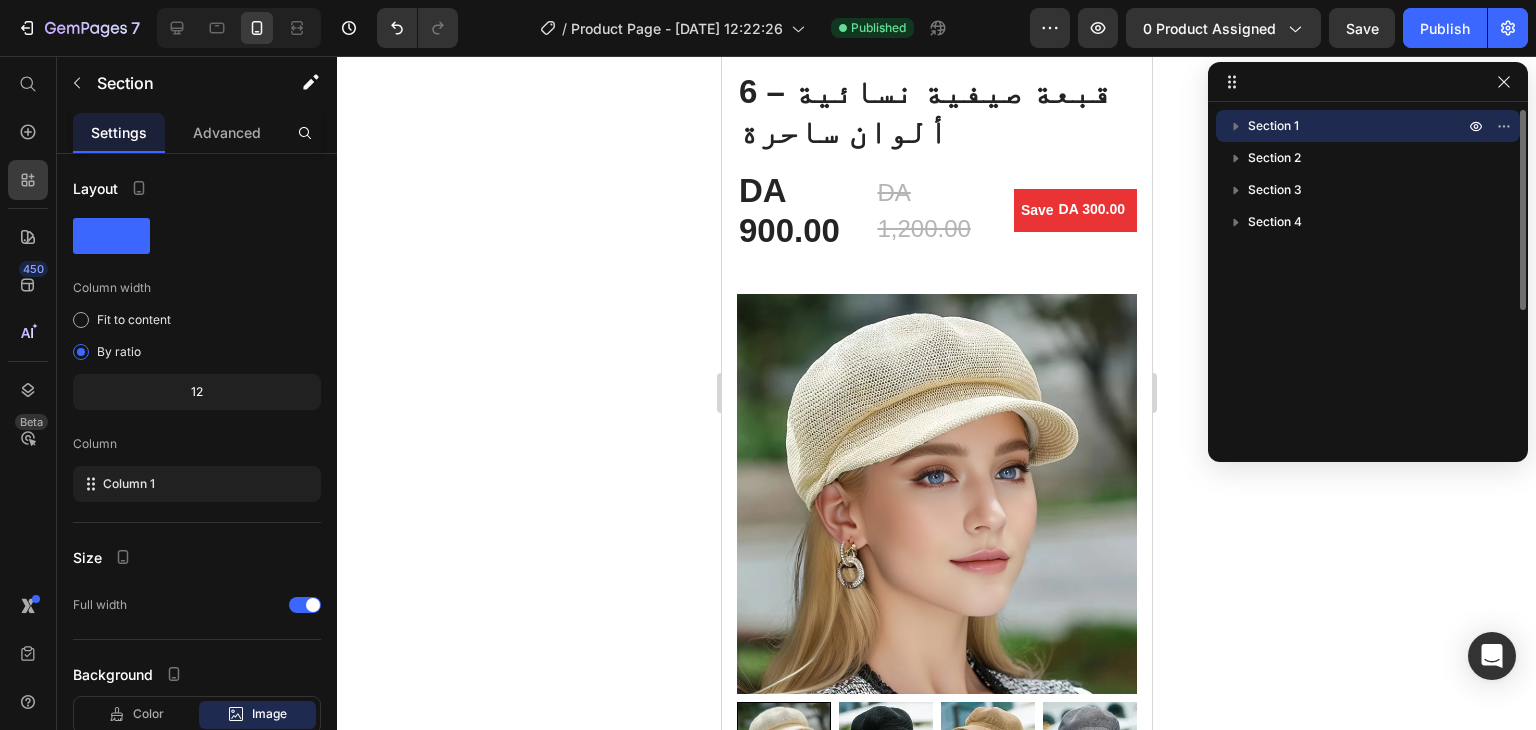 scroll, scrollTop: 0, scrollLeft: 0, axis: both 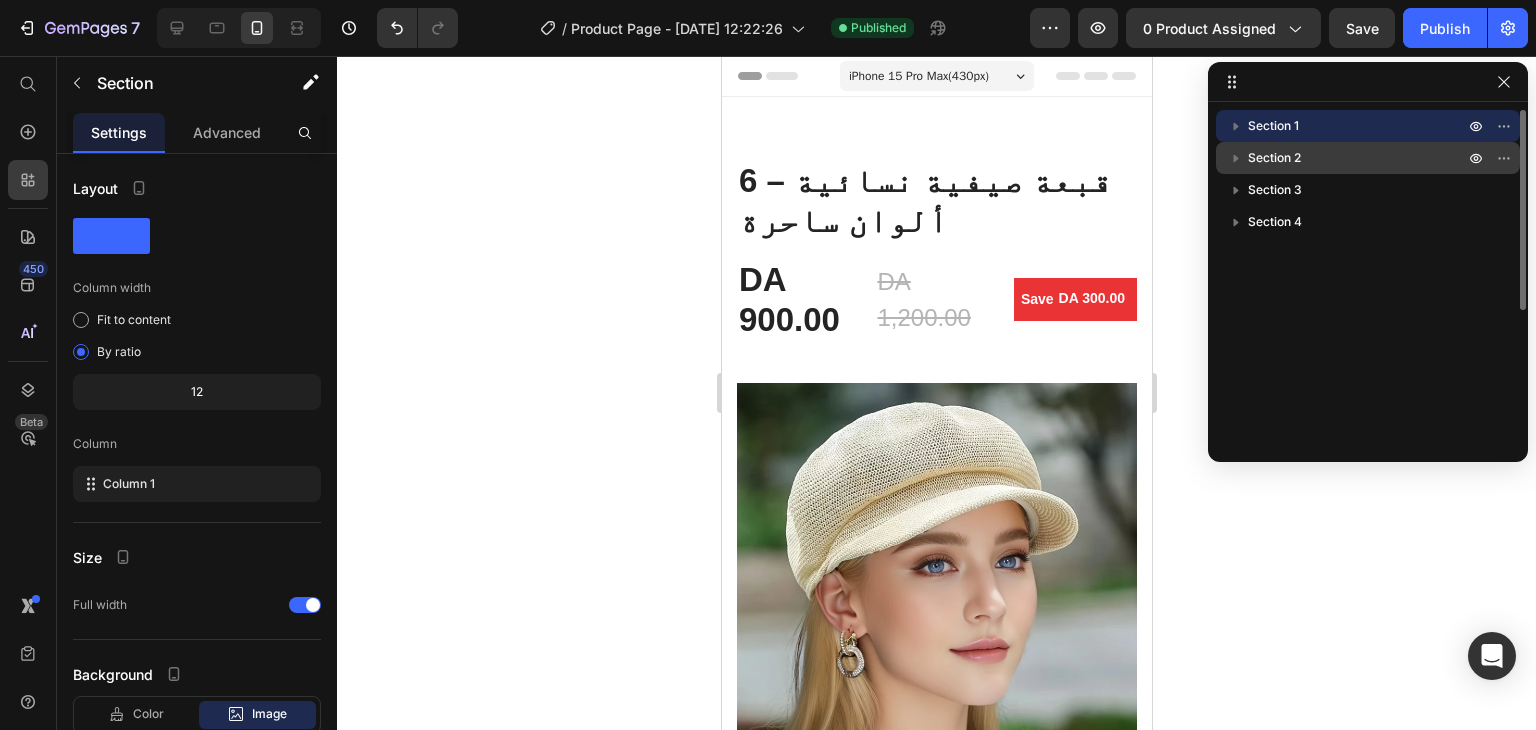click on "Section 2" at bounding box center (1274, 158) 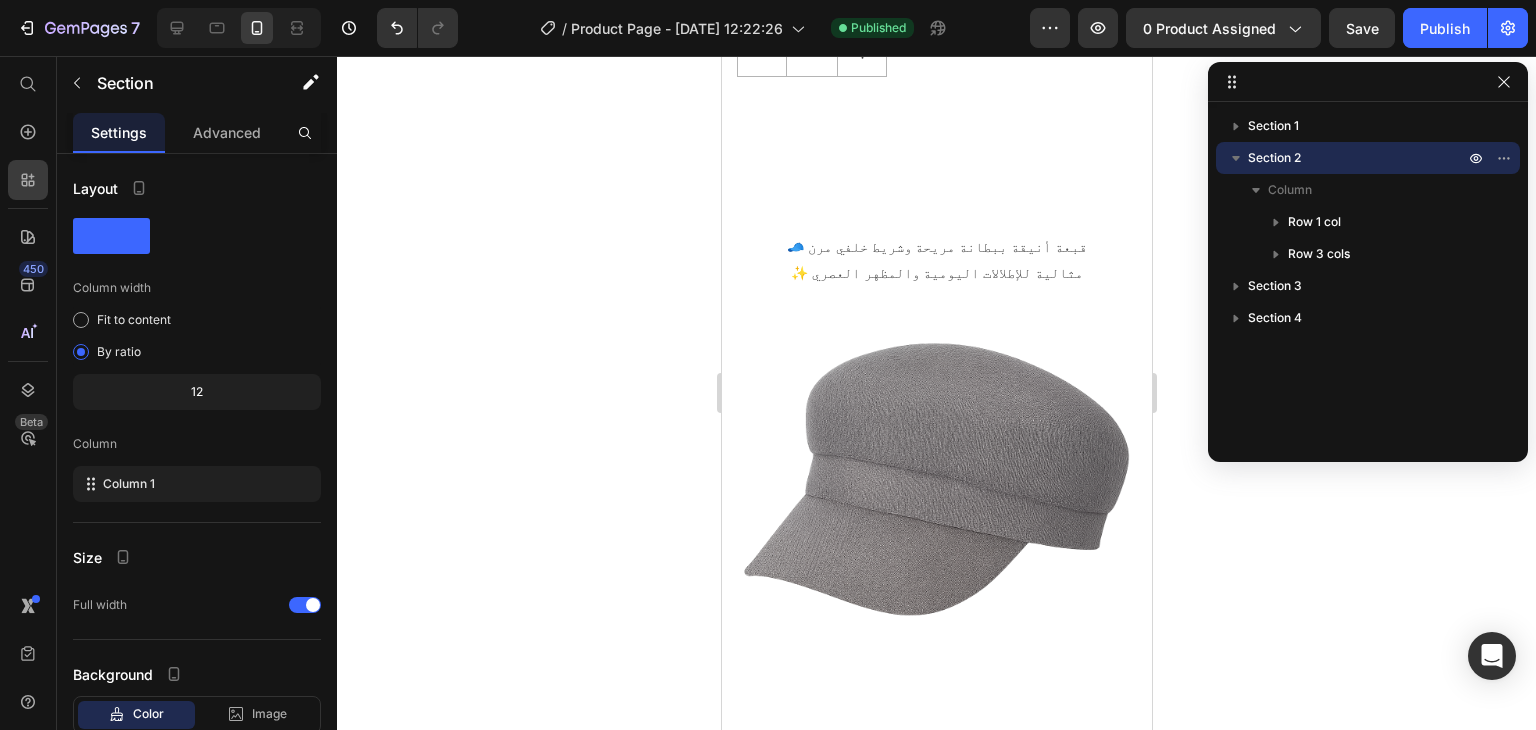 scroll, scrollTop: 1752, scrollLeft: 0, axis: vertical 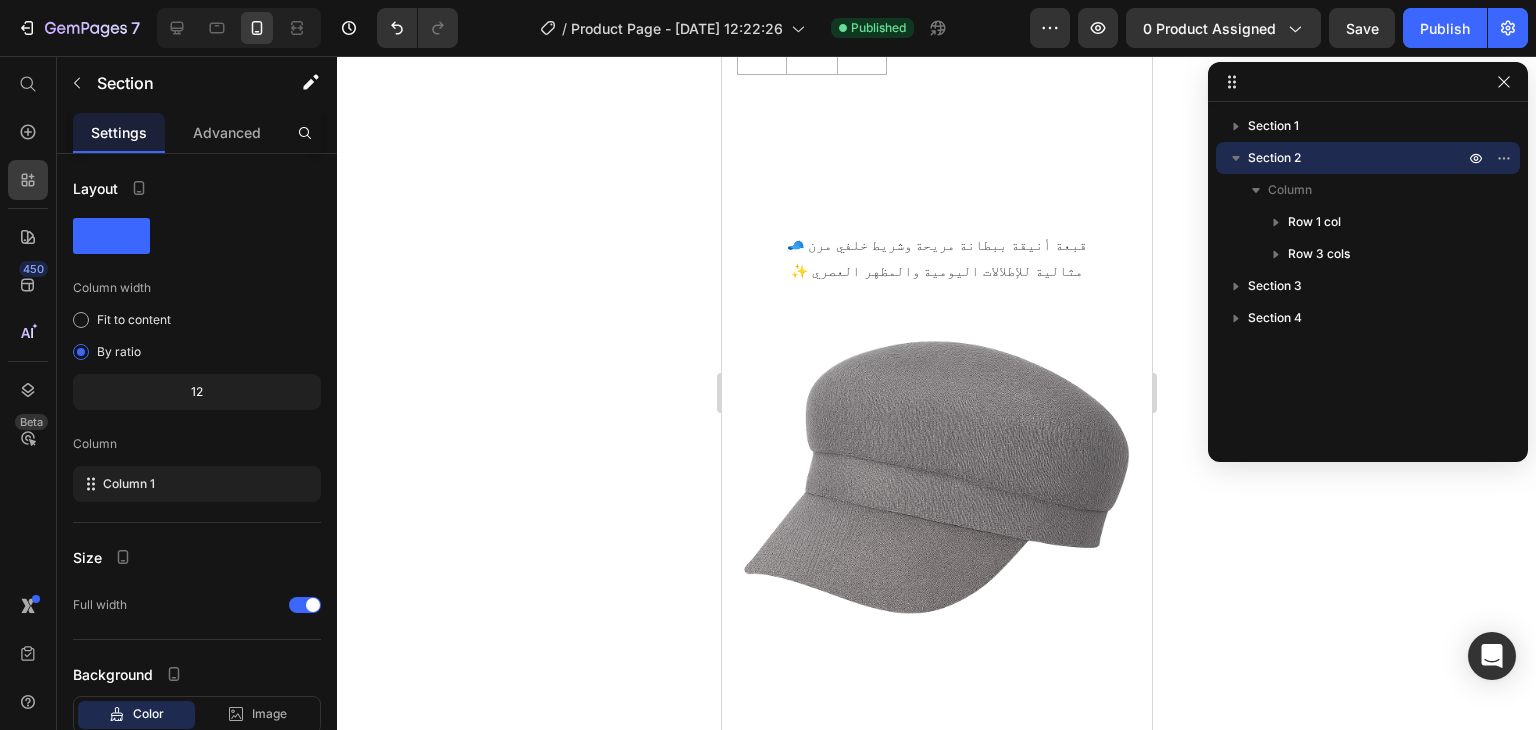 click on "Section 2" at bounding box center (1274, 158) 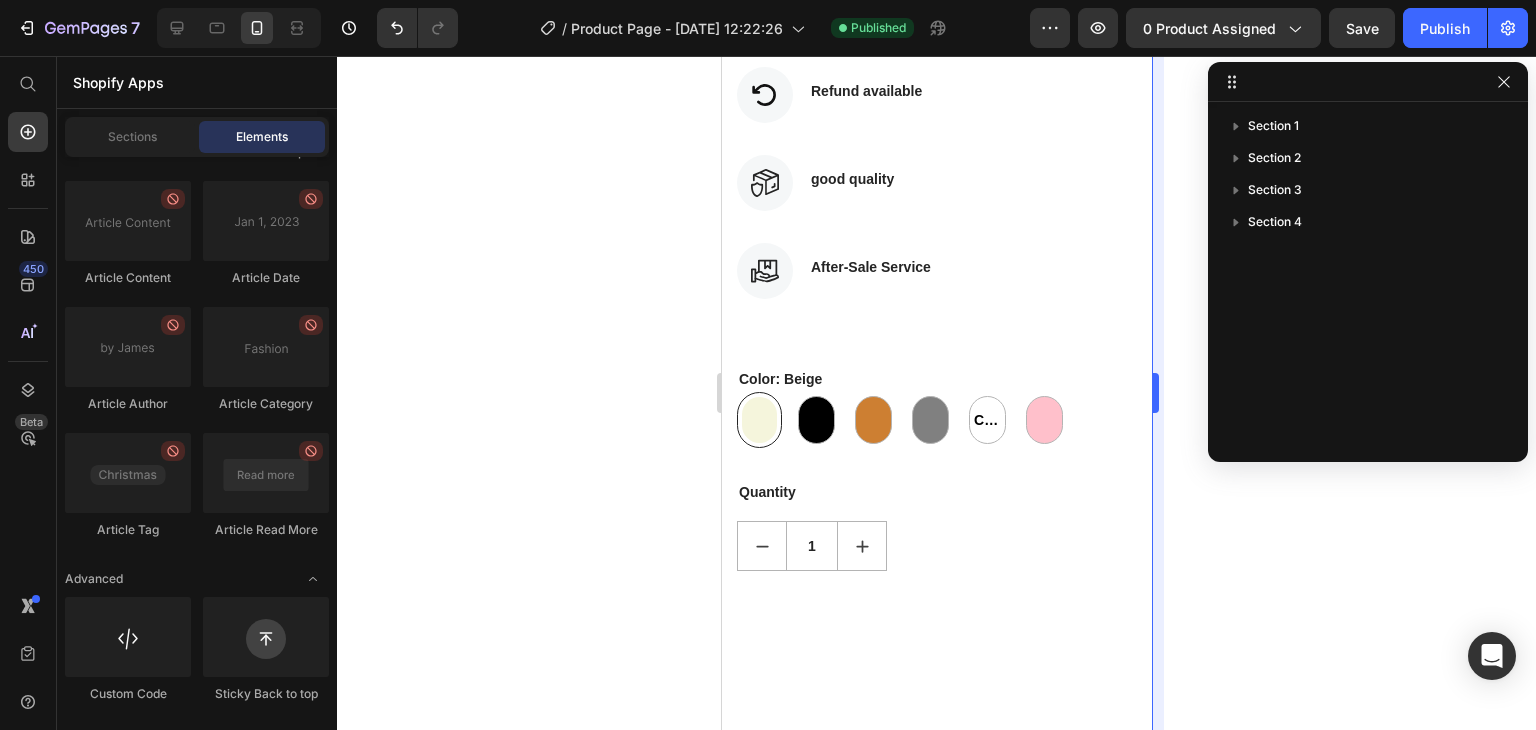 scroll, scrollTop: 1261, scrollLeft: 0, axis: vertical 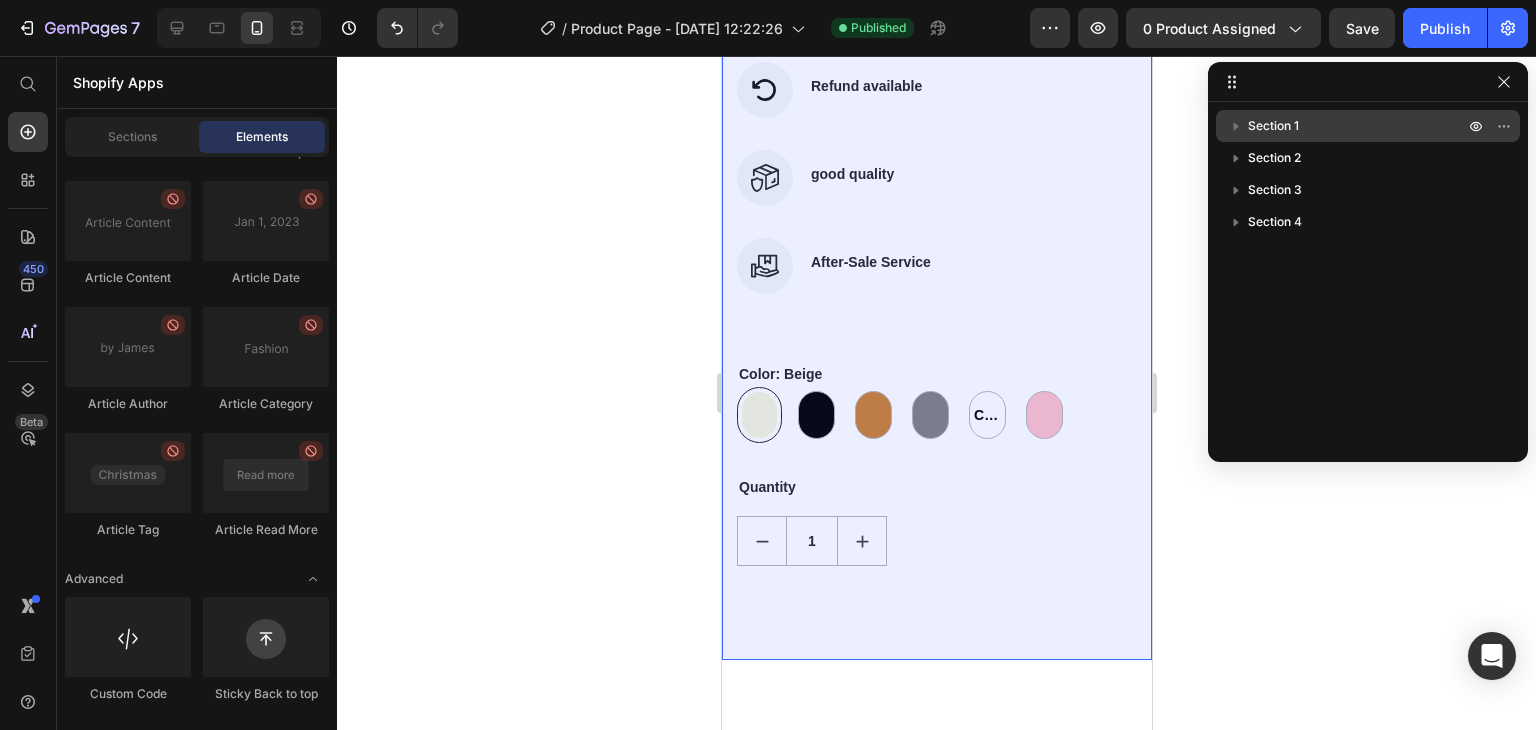 click on "Section 1" at bounding box center (1368, 126) 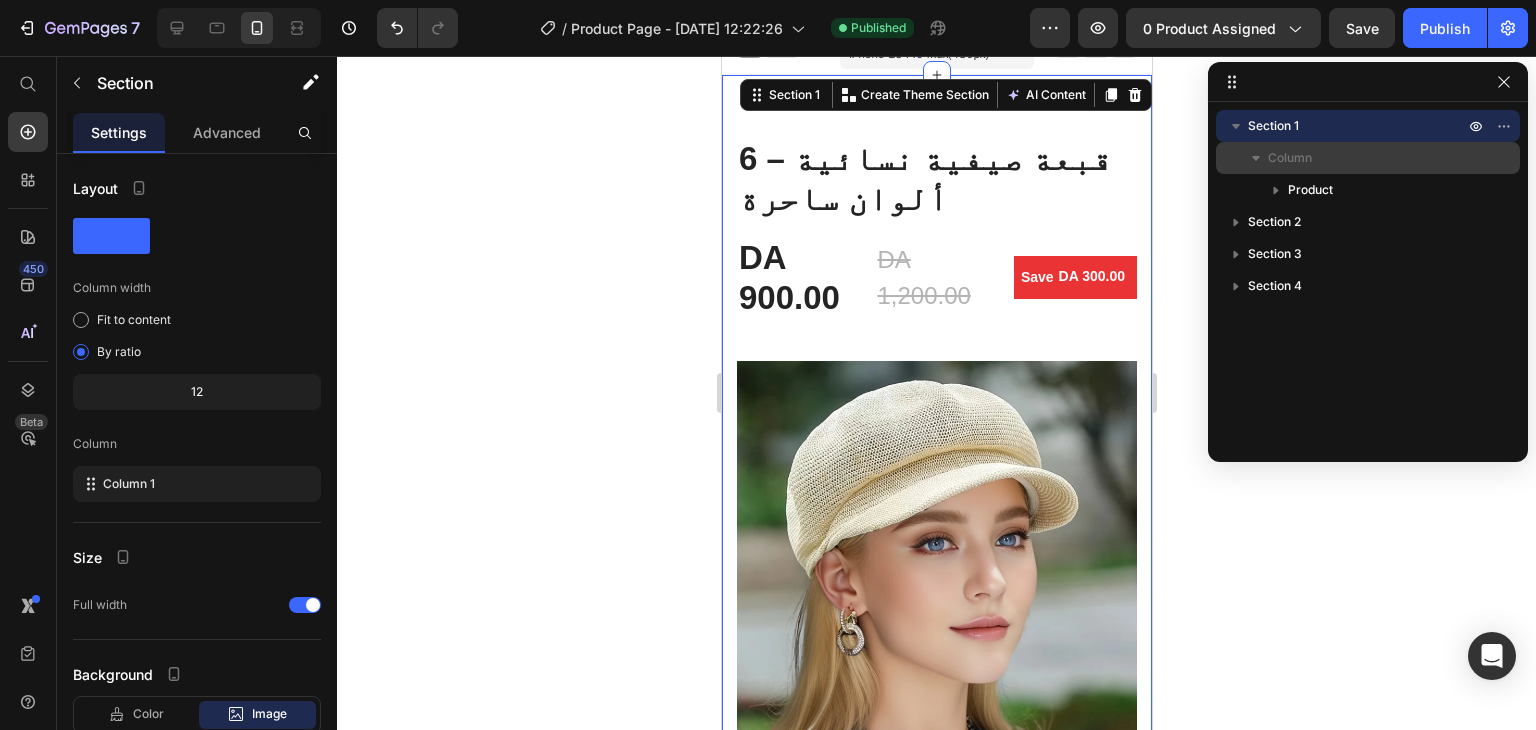 scroll, scrollTop: 0, scrollLeft: 0, axis: both 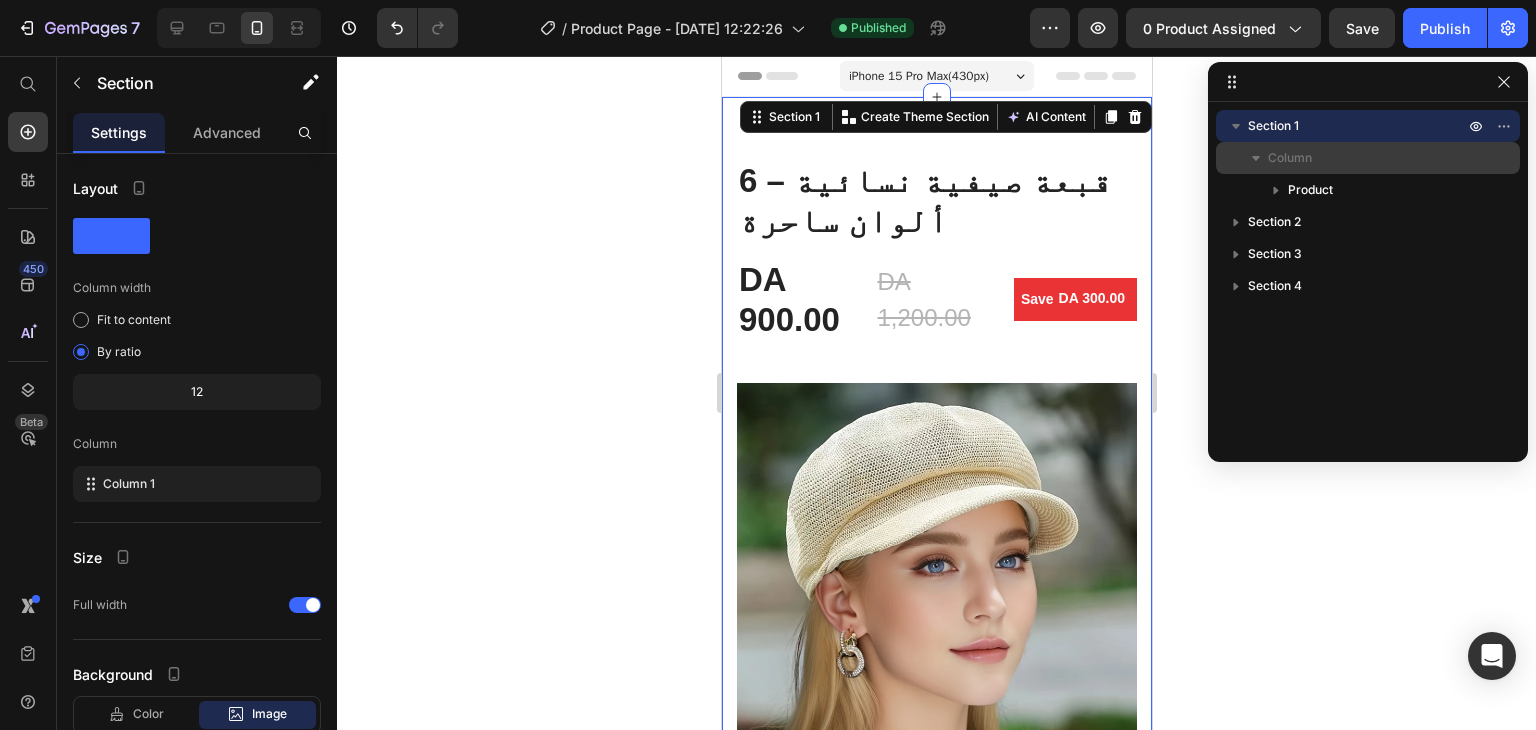 click on "Column" at bounding box center (1368, 158) 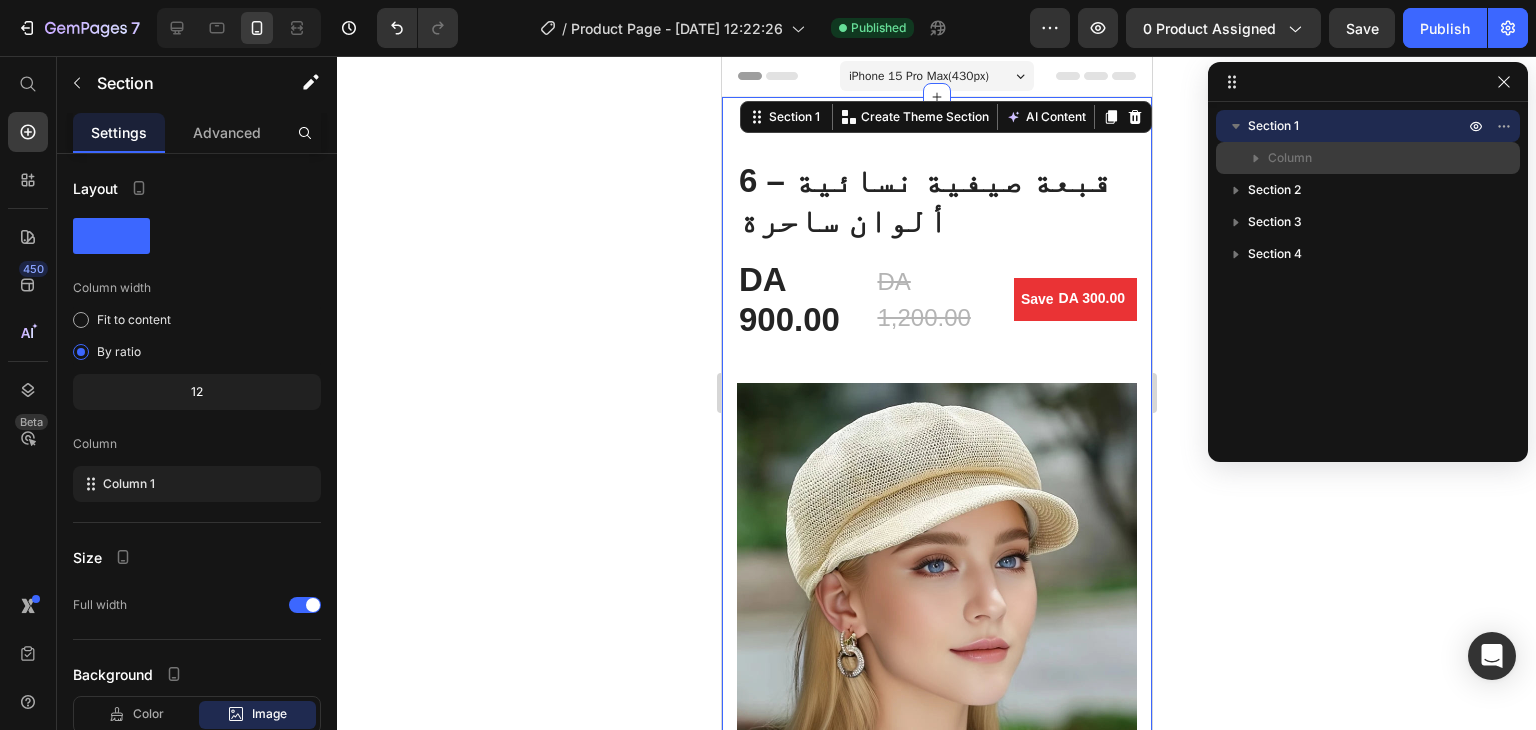 click on "Column" at bounding box center (1368, 158) 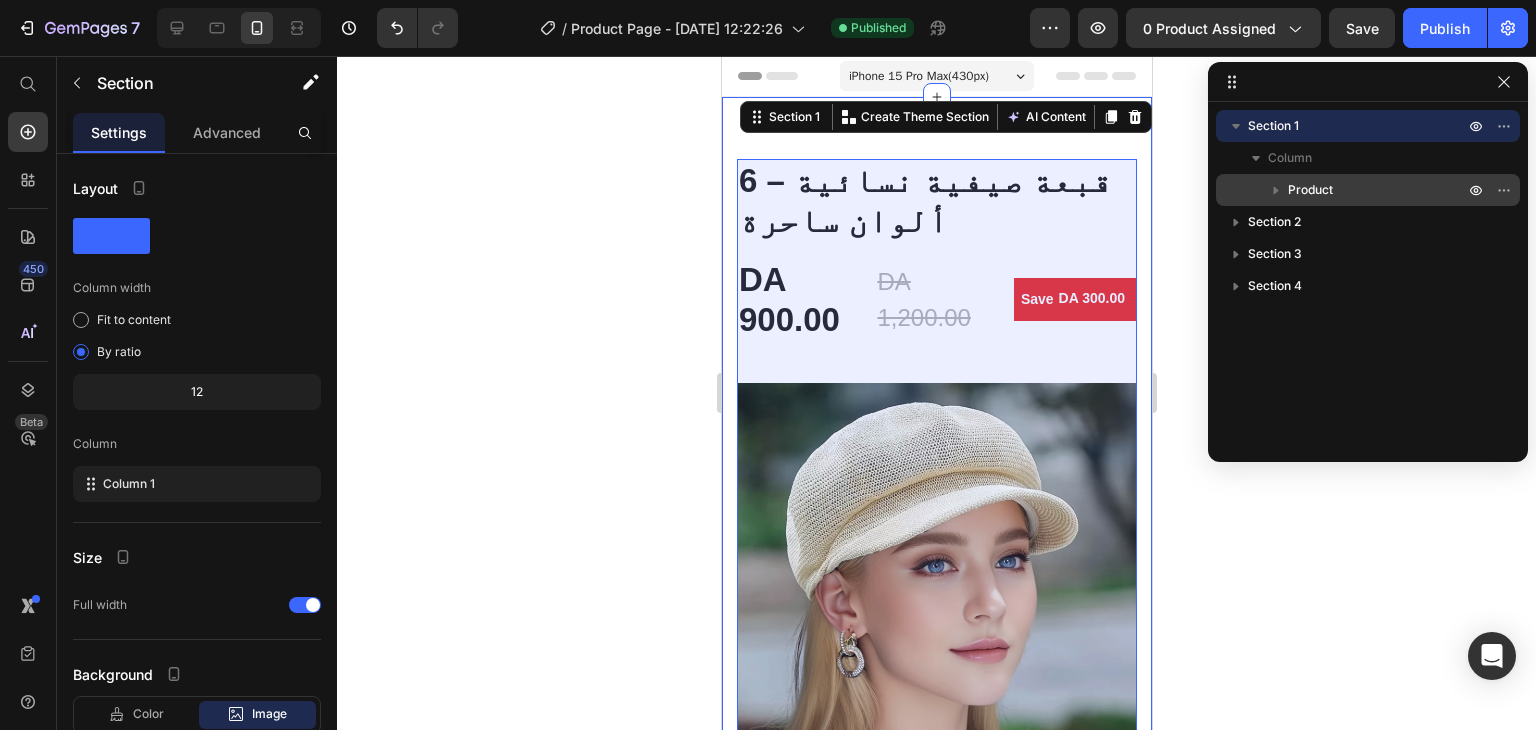 click on "Product" at bounding box center [1378, 190] 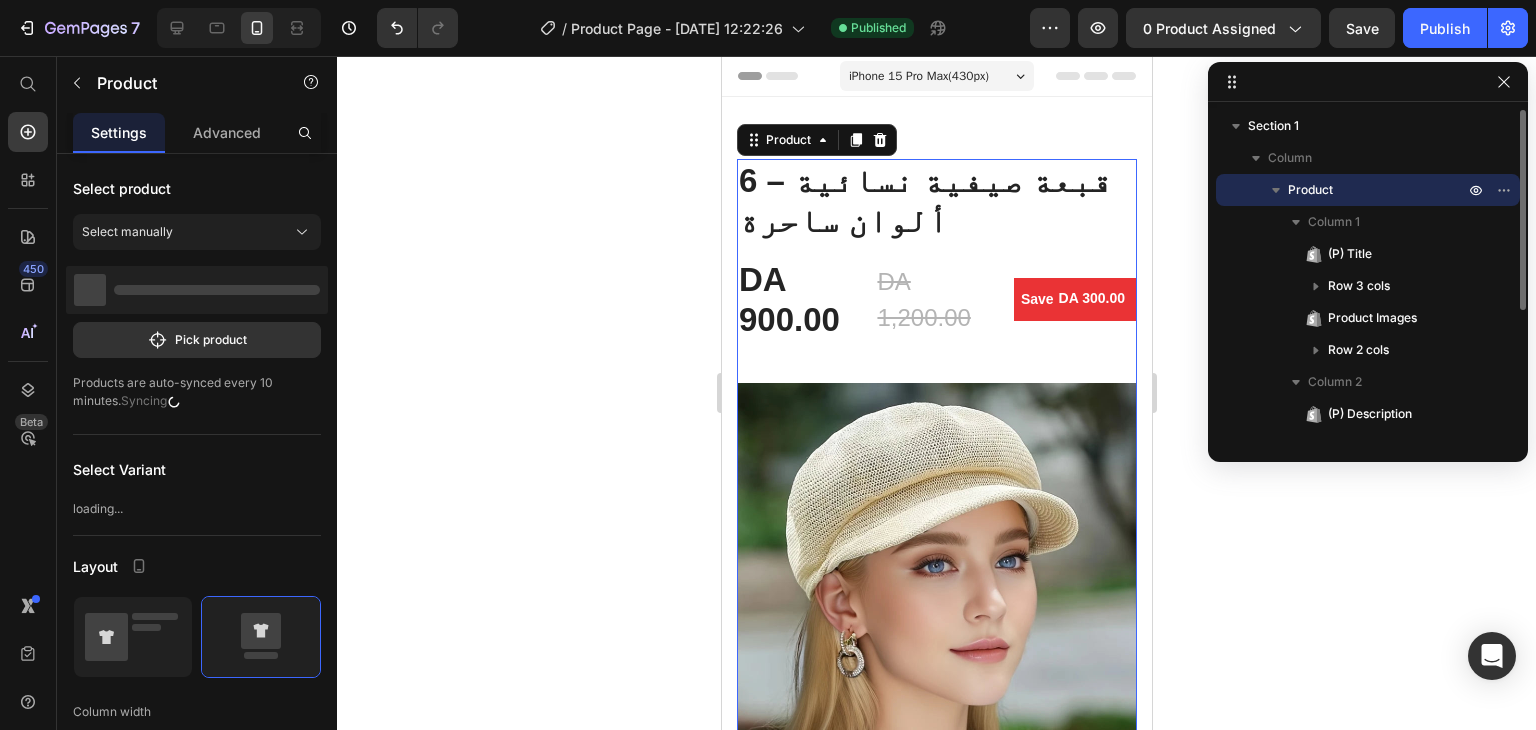 scroll, scrollTop: 32, scrollLeft: 0, axis: vertical 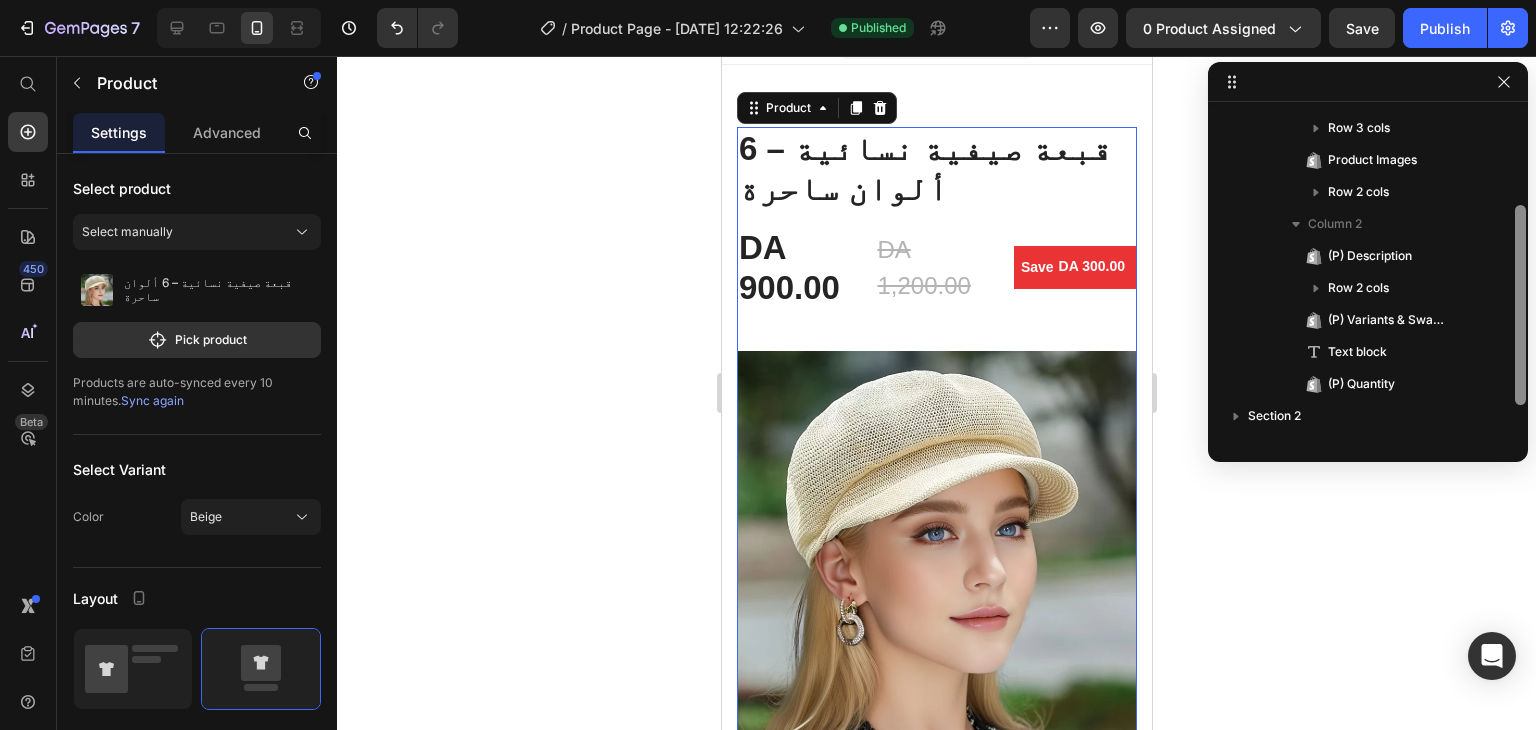 drag, startPoint x: 1519, startPoint y: 254, endPoint x: 1524, endPoint y: 350, distance: 96.13012 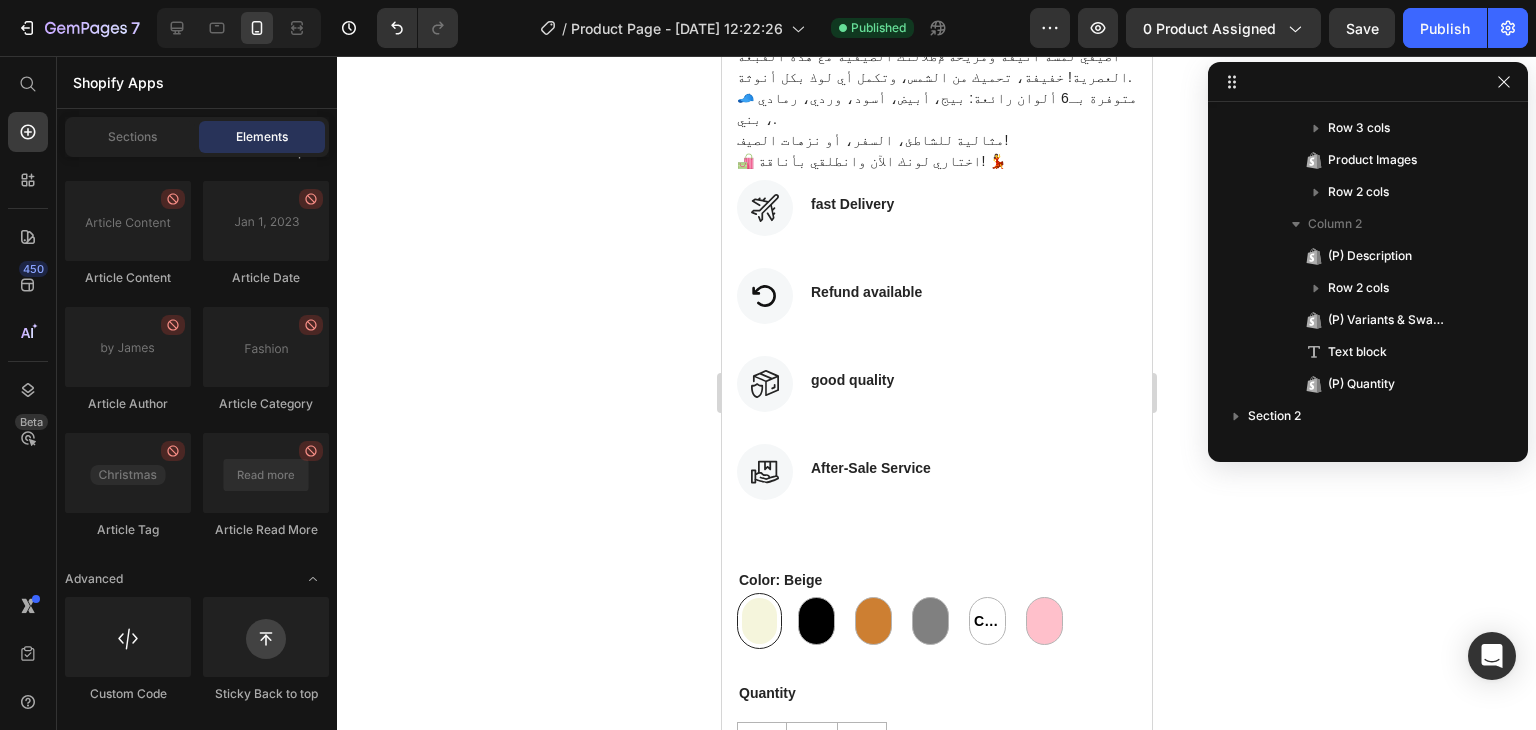 scroll, scrollTop: 1049, scrollLeft: 0, axis: vertical 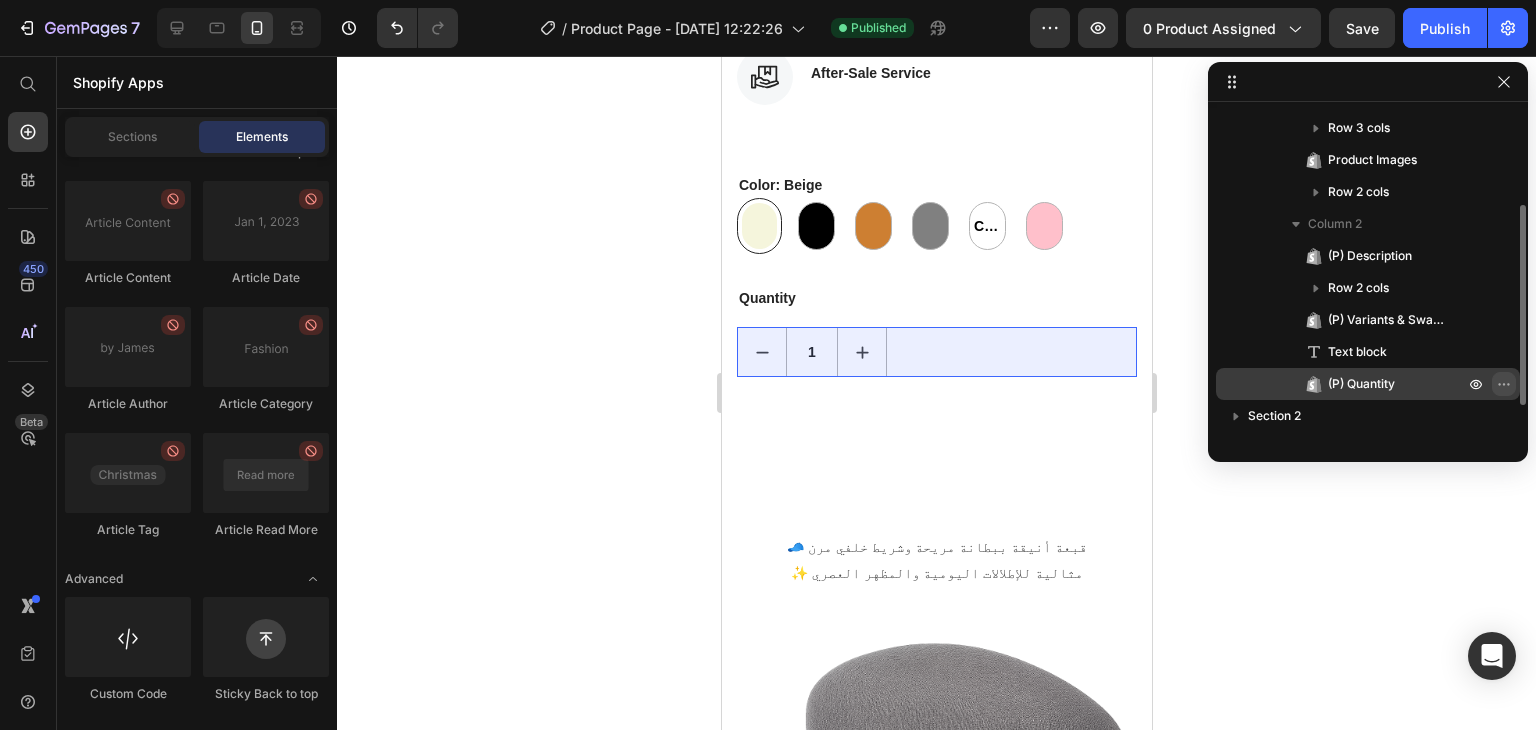 click 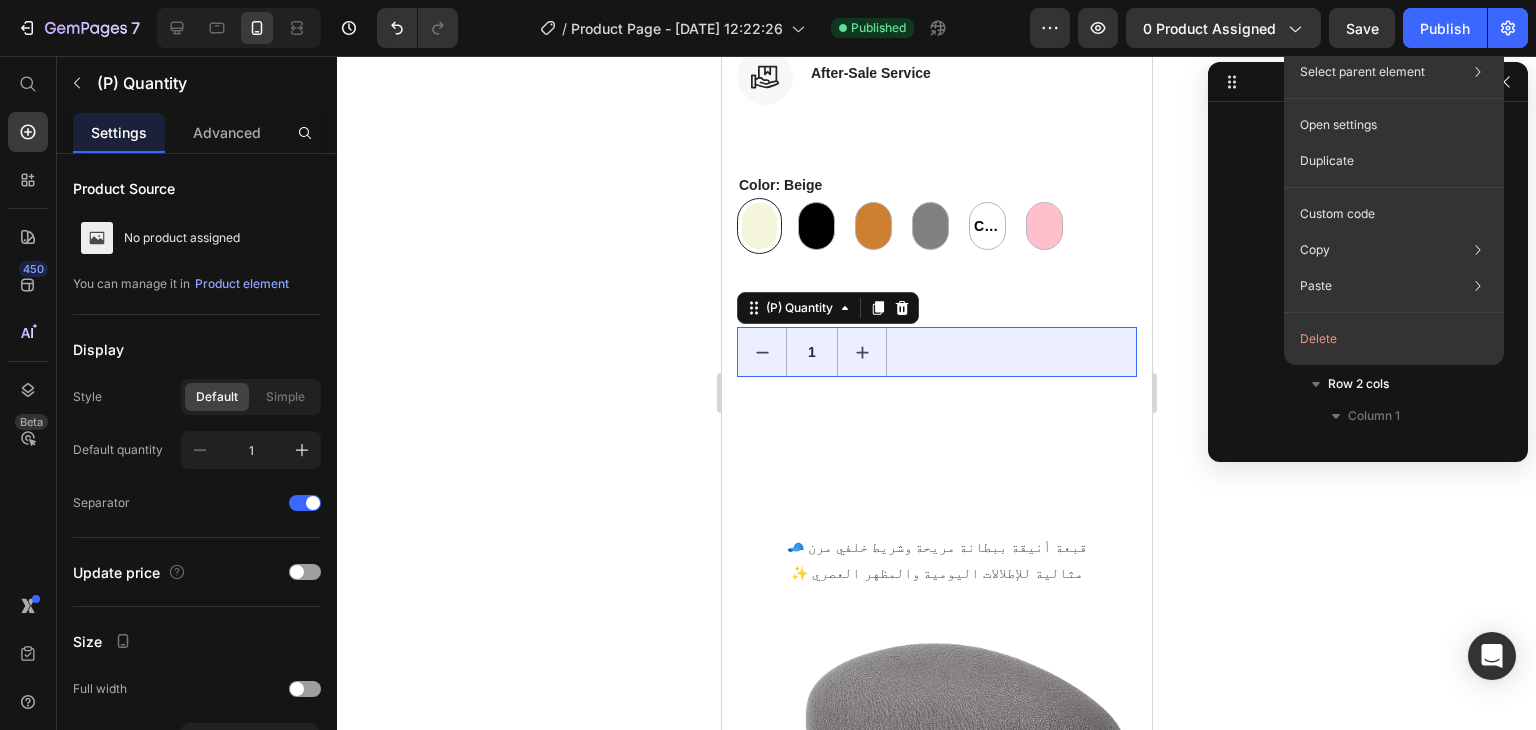 scroll, scrollTop: 725, scrollLeft: 0, axis: vertical 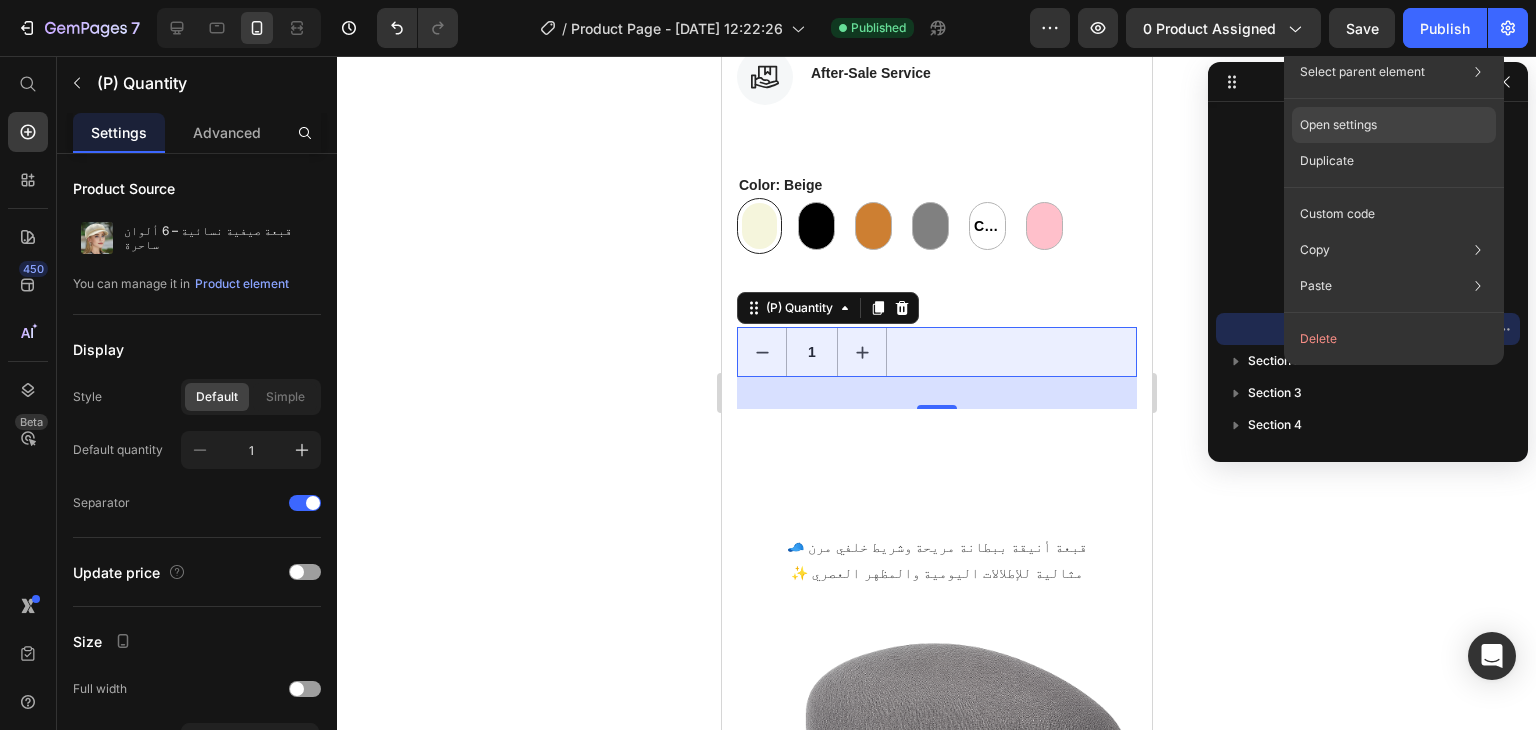 click on "Open settings" at bounding box center (1338, 125) 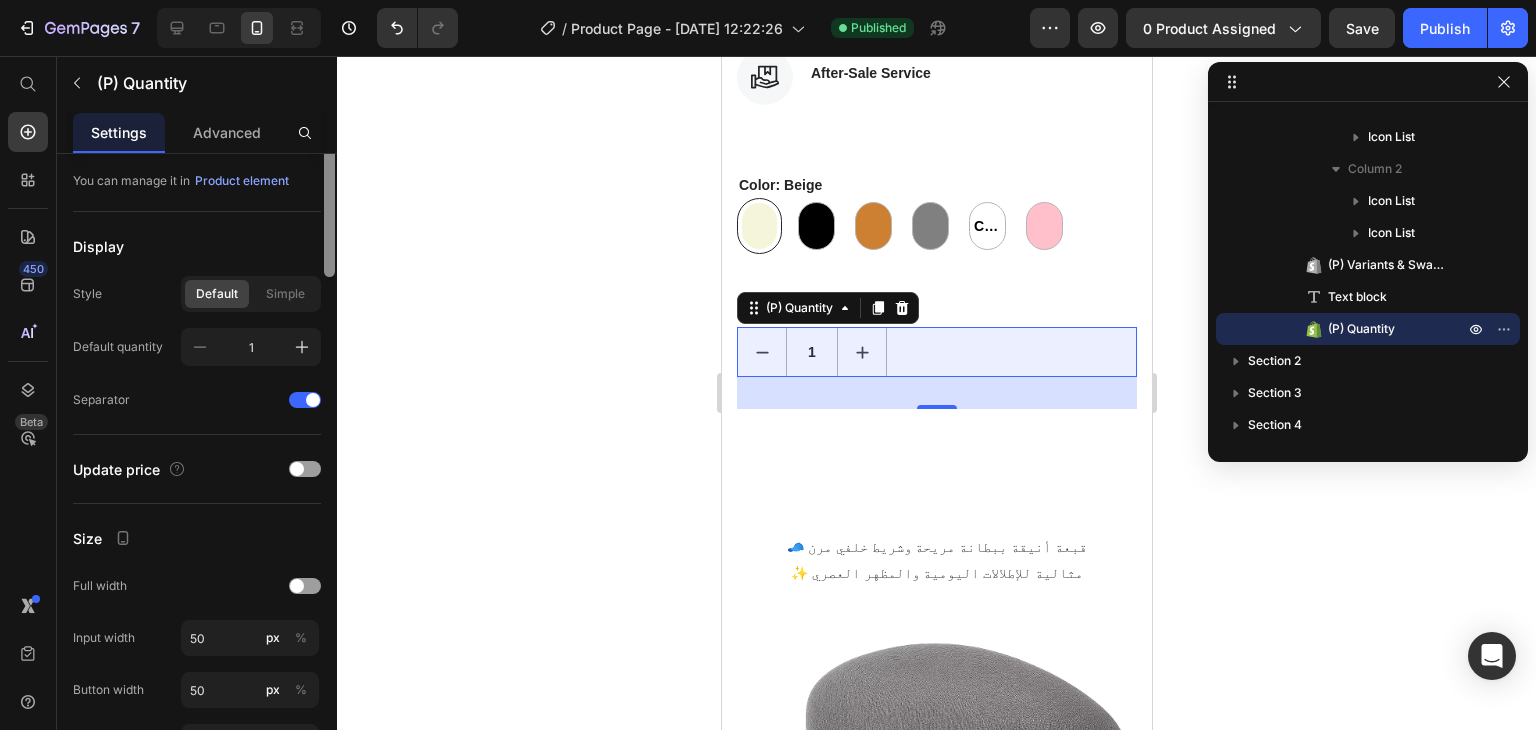 scroll, scrollTop: 0, scrollLeft: 0, axis: both 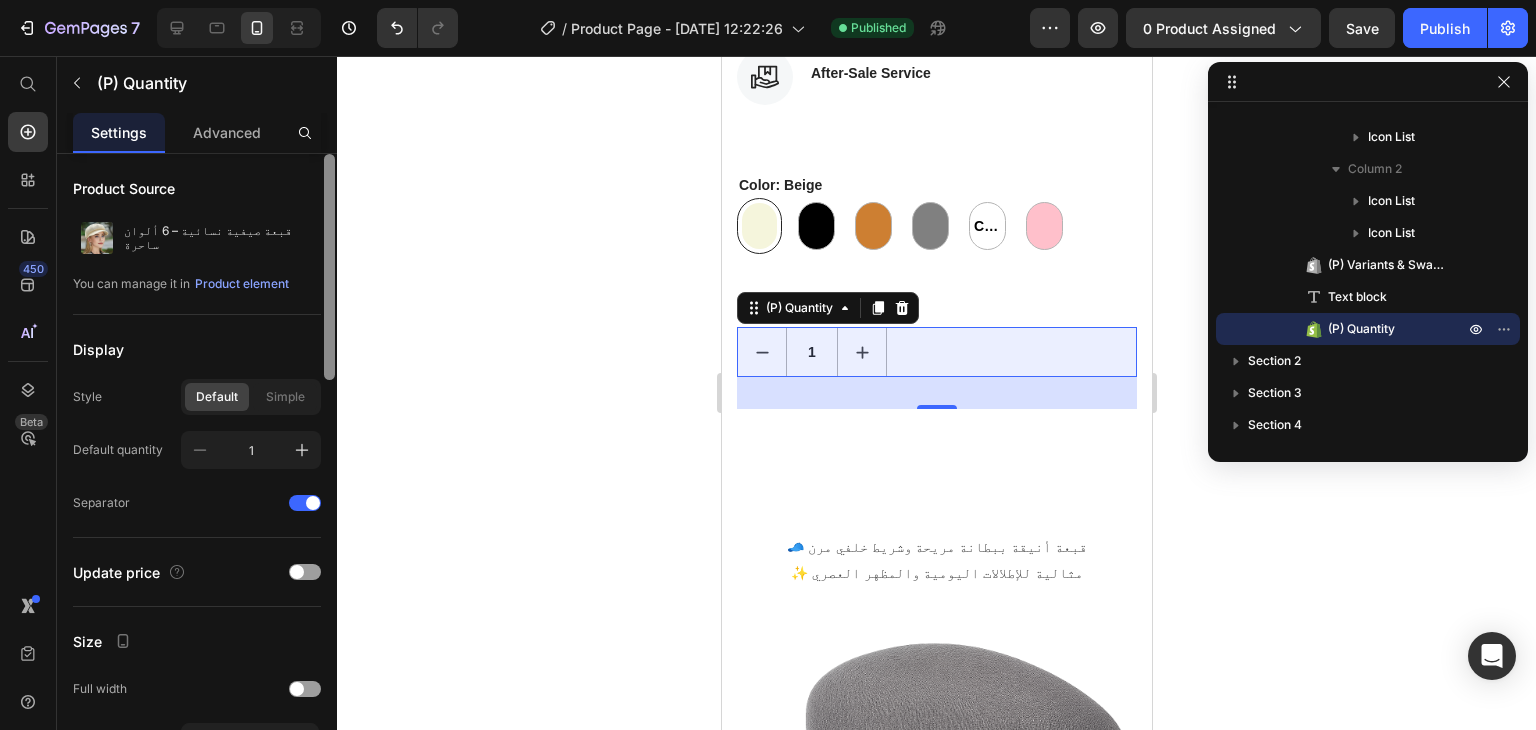 drag, startPoint x: 325, startPoint y: 351, endPoint x: 356, endPoint y: 325, distance: 40.459858 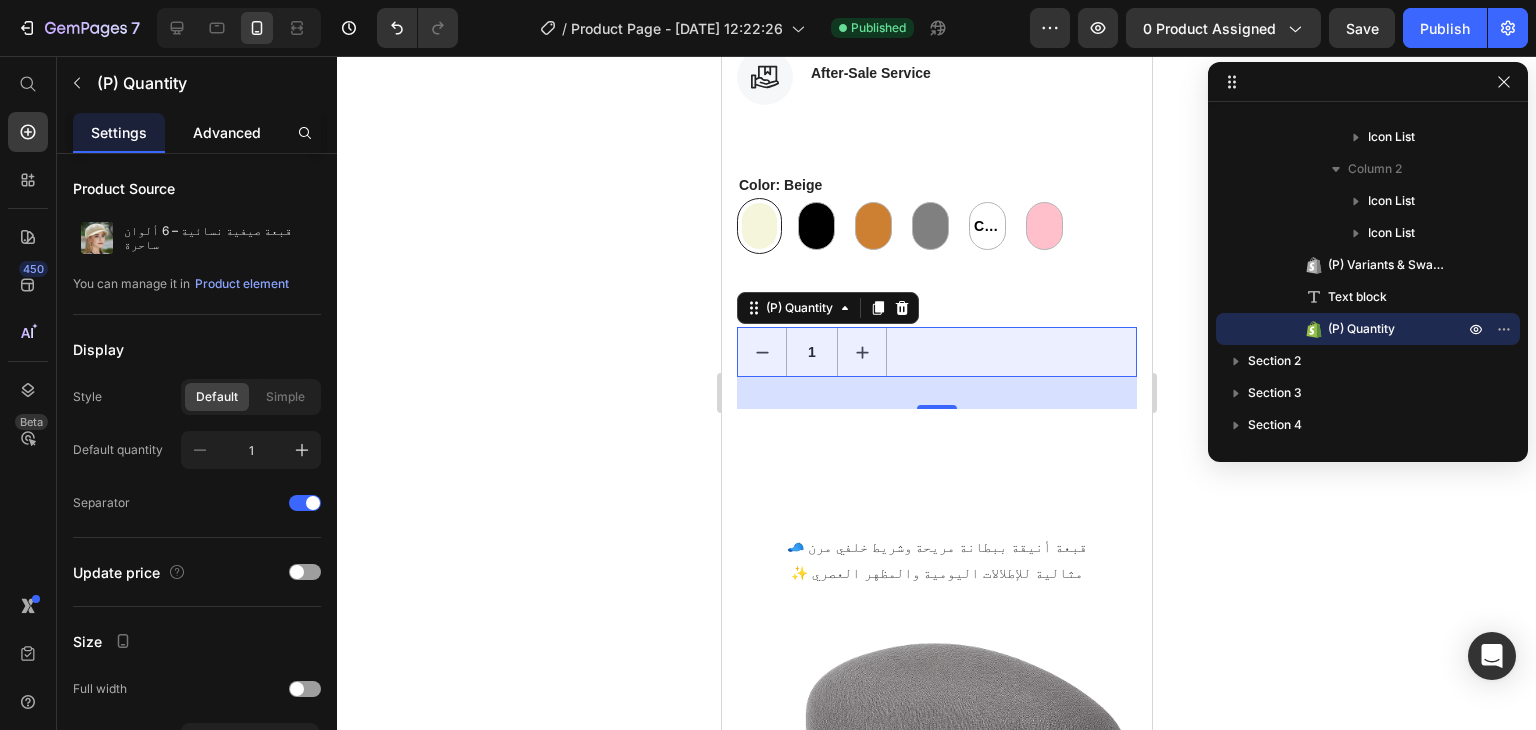 click on "Advanced" at bounding box center [227, 132] 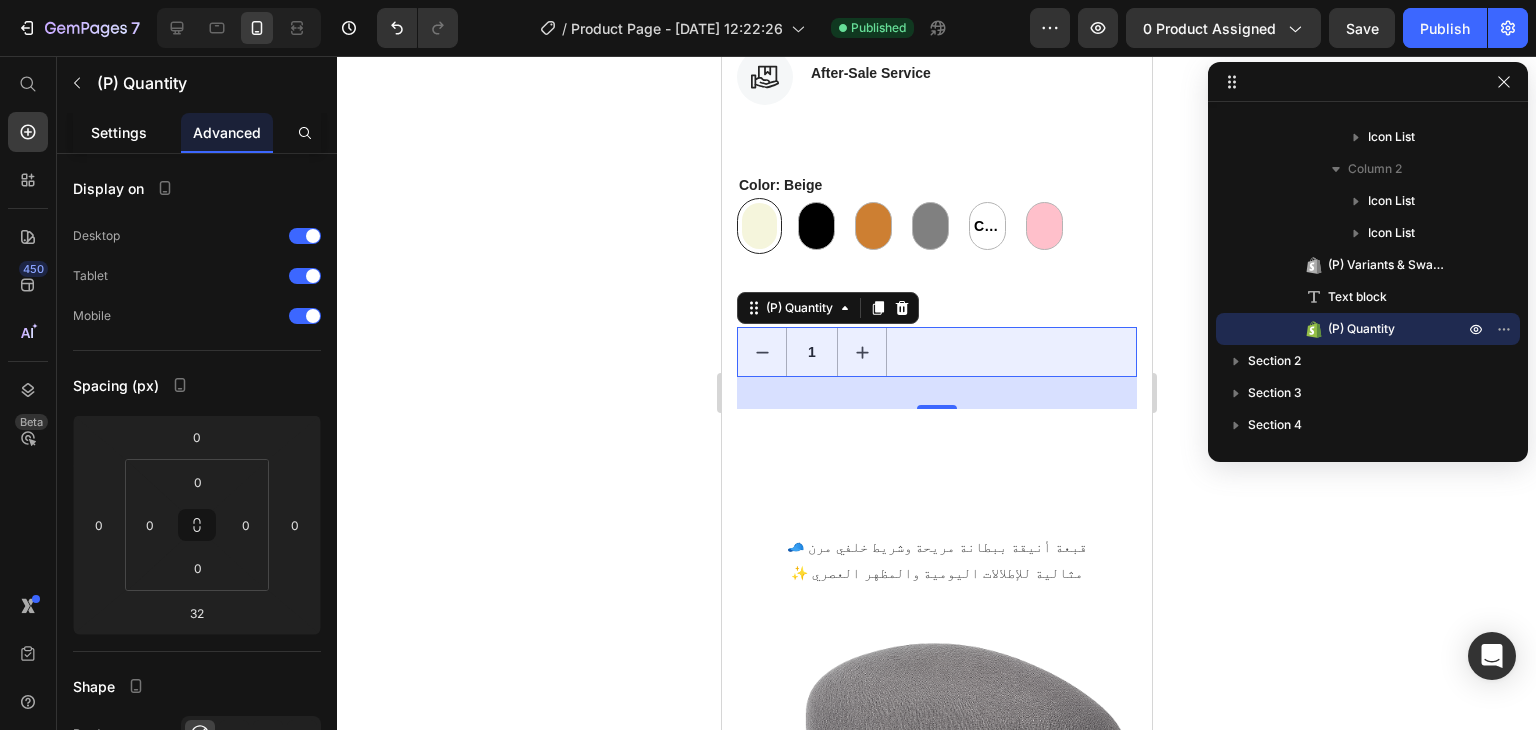 click on "Settings" 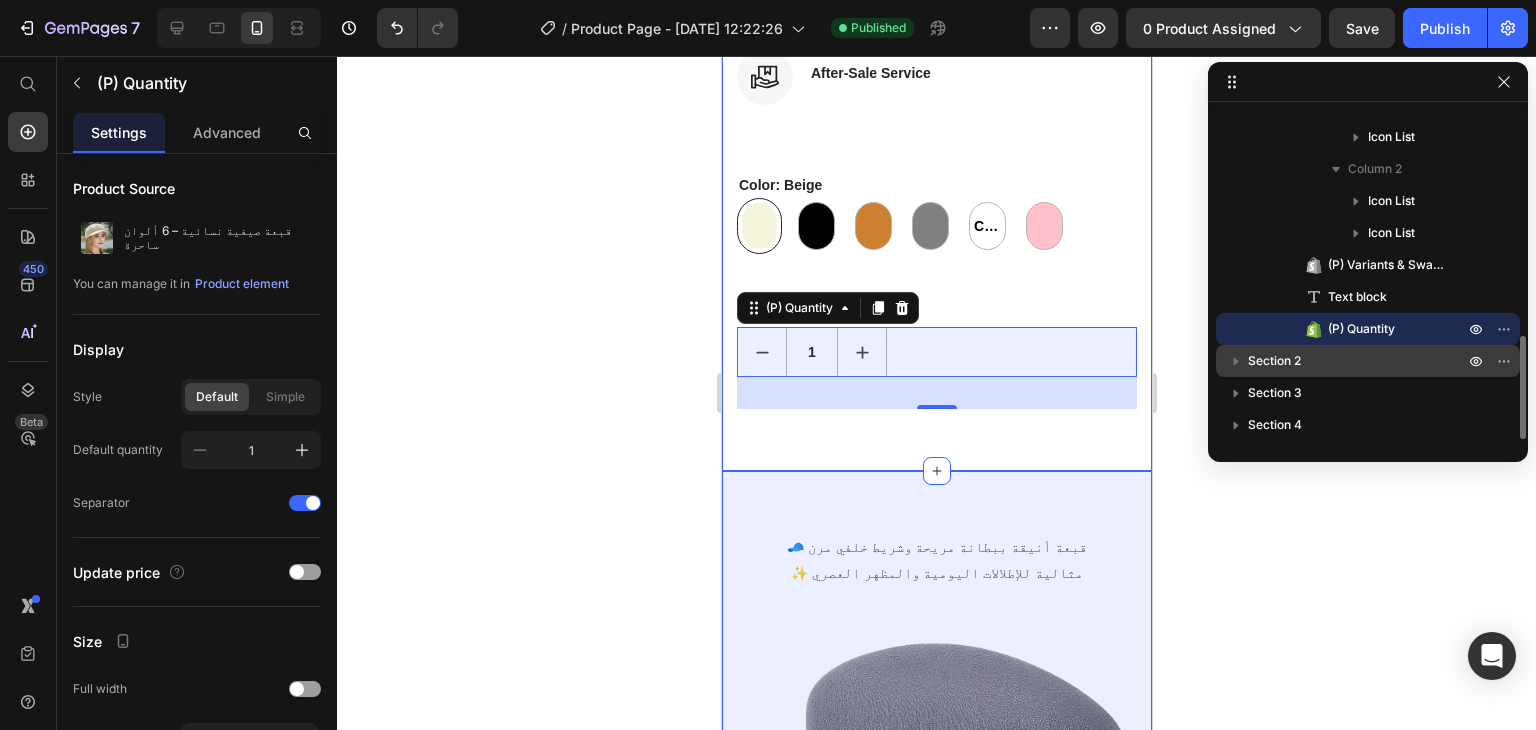 click on "Section 2" at bounding box center (1274, 361) 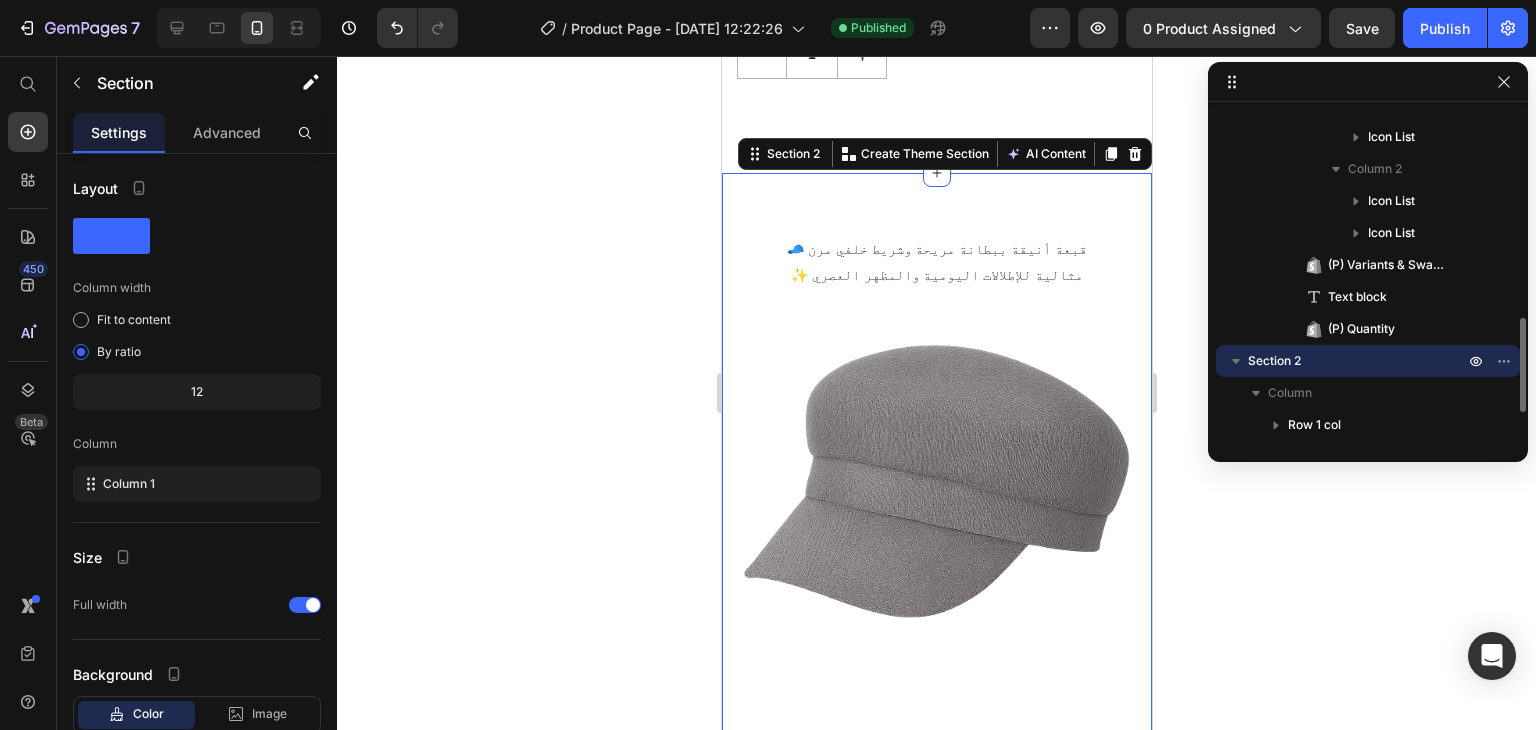 scroll, scrollTop: 1752, scrollLeft: 0, axis: vertical 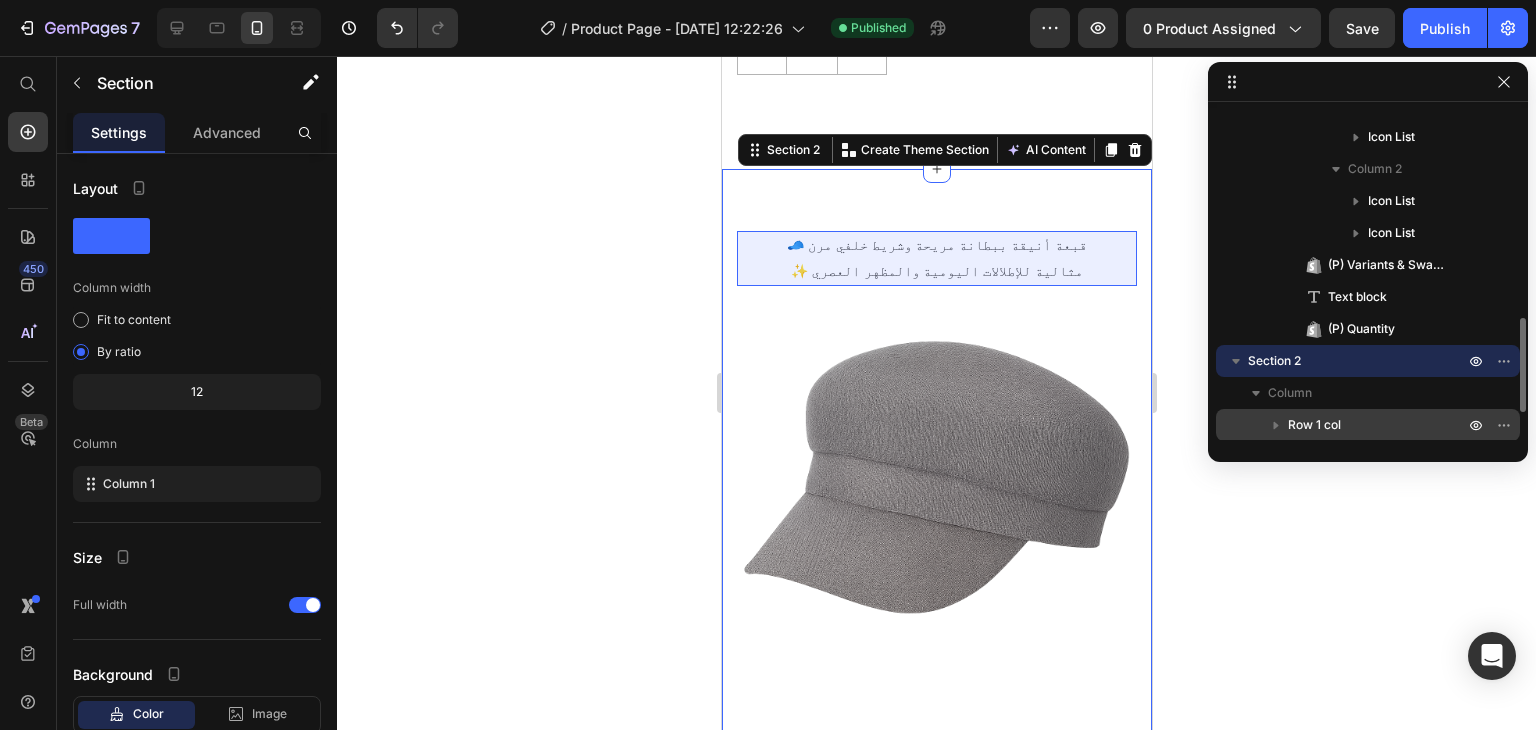 click on "Row 1 col" at bounding box center (1314, 425) 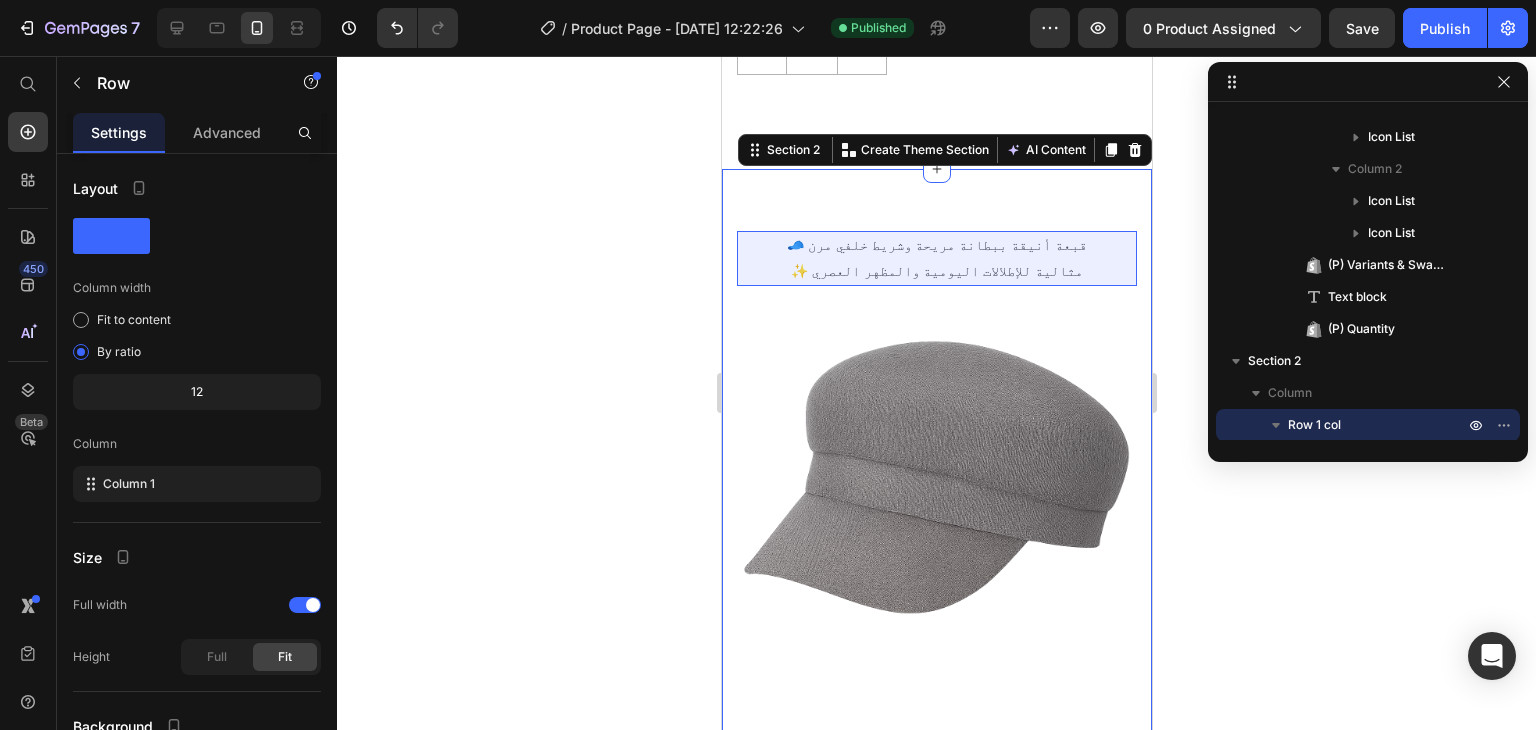 scroll, scrollTop: 885, scrollLeft: 0, axis: vertical 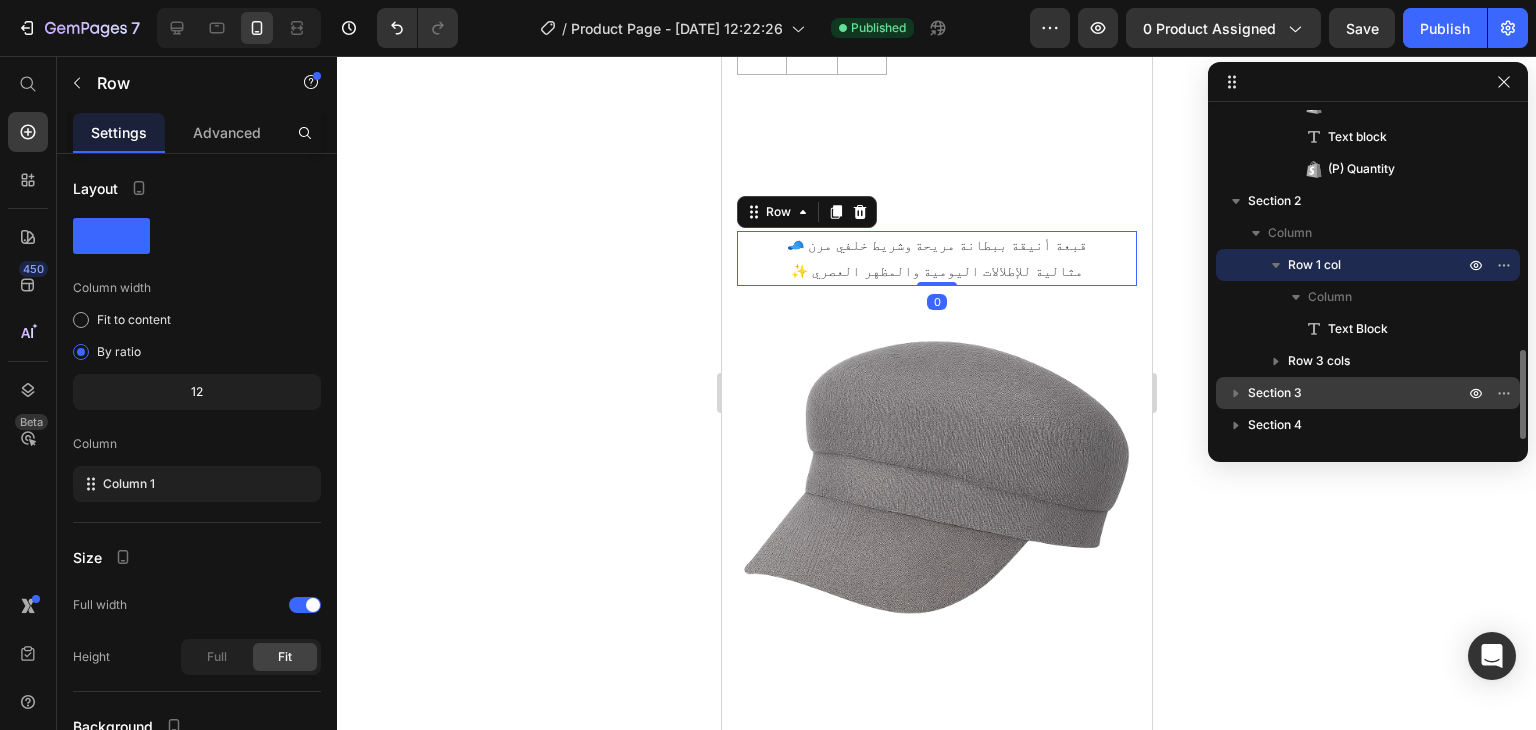 click on "Section 3" at bounding box center (1358, 393) 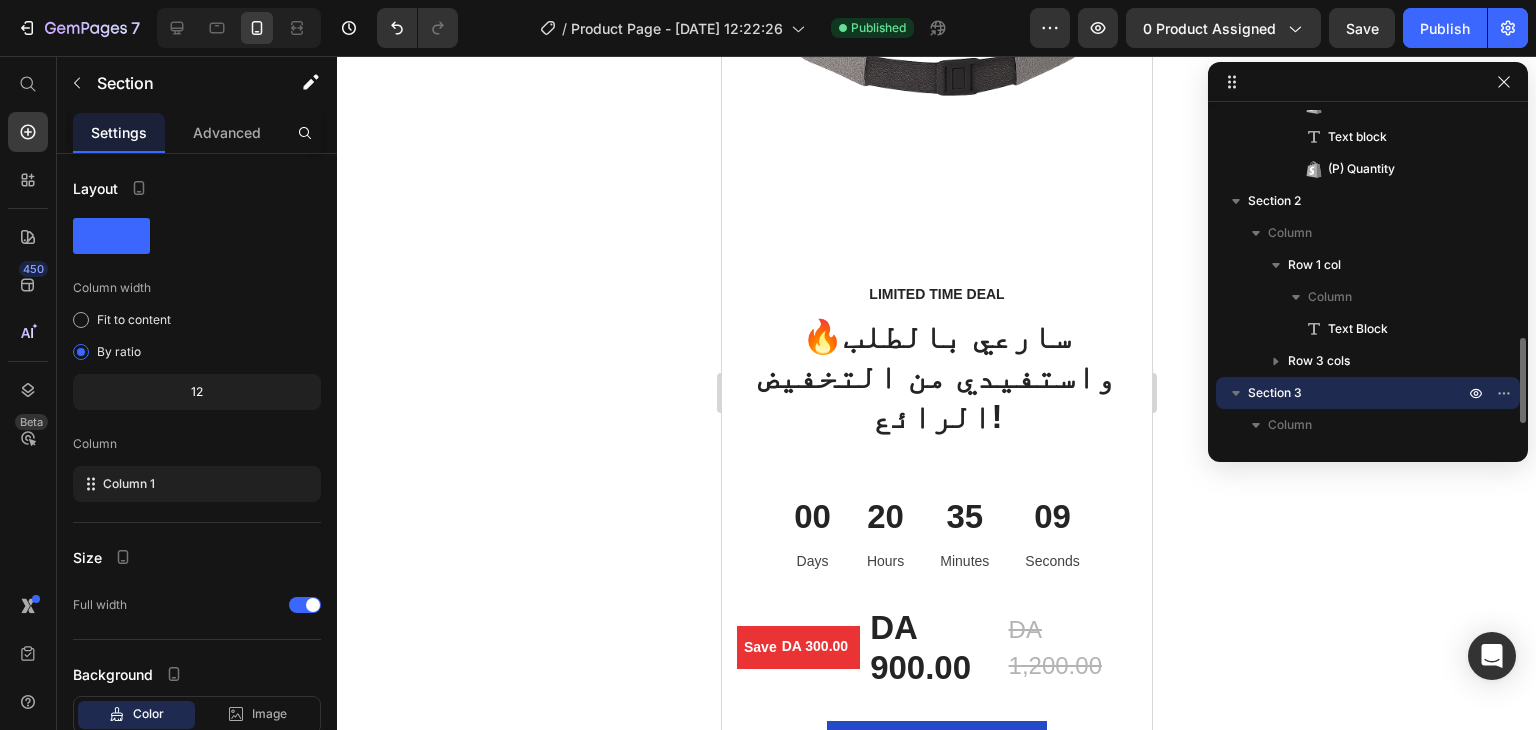 scroll, scrollTop: 3133, scrollLeft: 0, axis: vertical 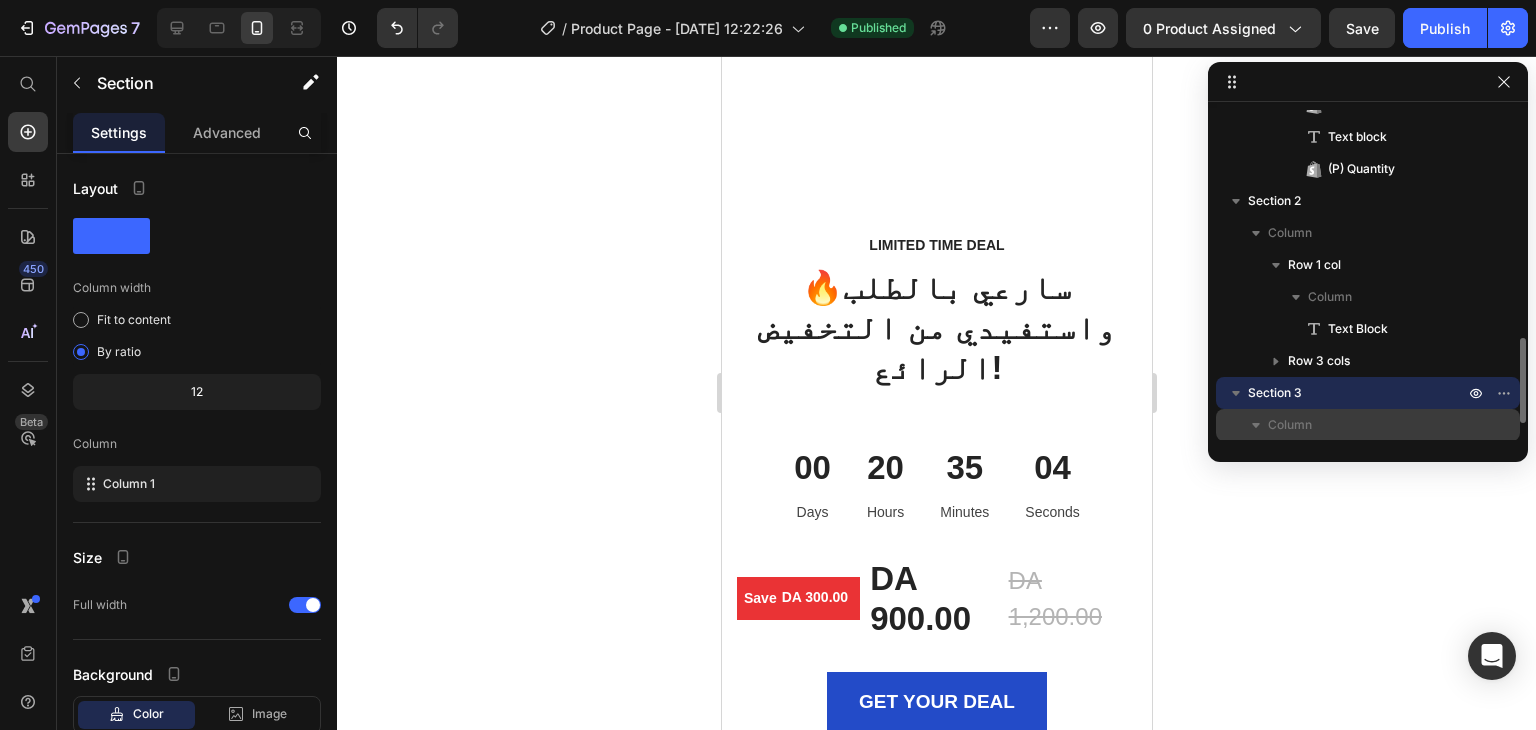 click on "Column" at bounding box center [1290, 425] 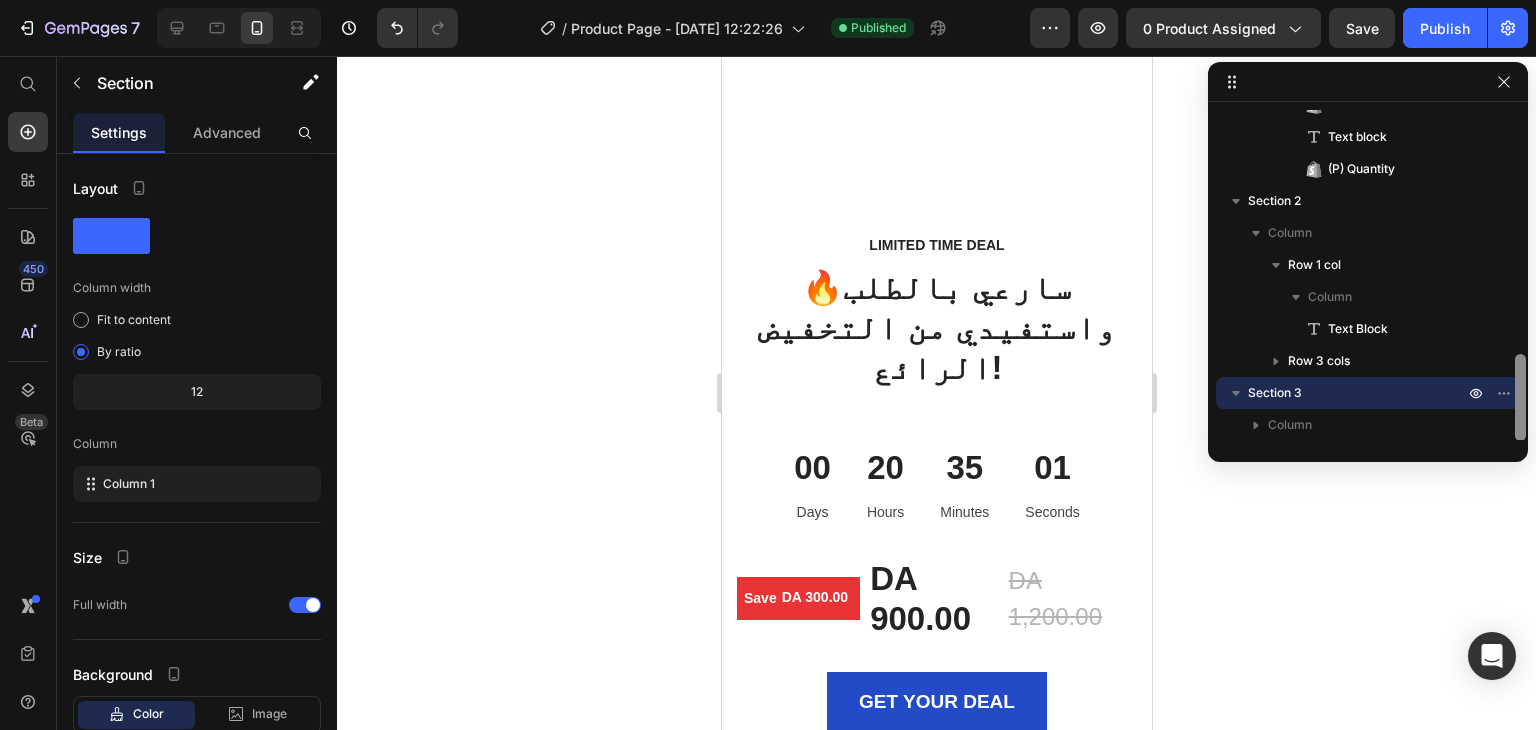 scroll, scrollTop: 917, scrollLeft: 0, axis: vertical 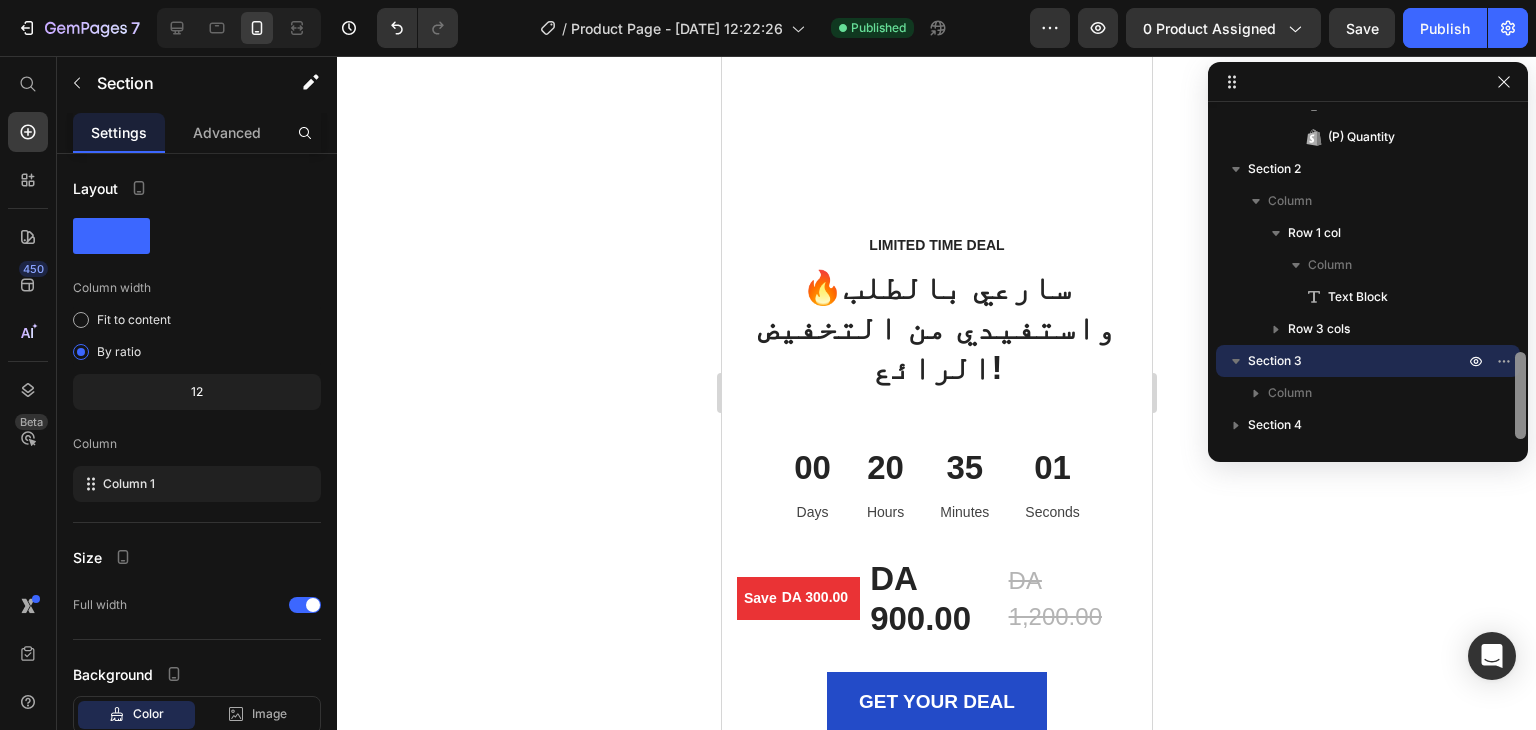 drag, startPoint x: 1519, startPoint y: 374, endPoint x: 1524, endPoint y: 463, distance: 89.140335 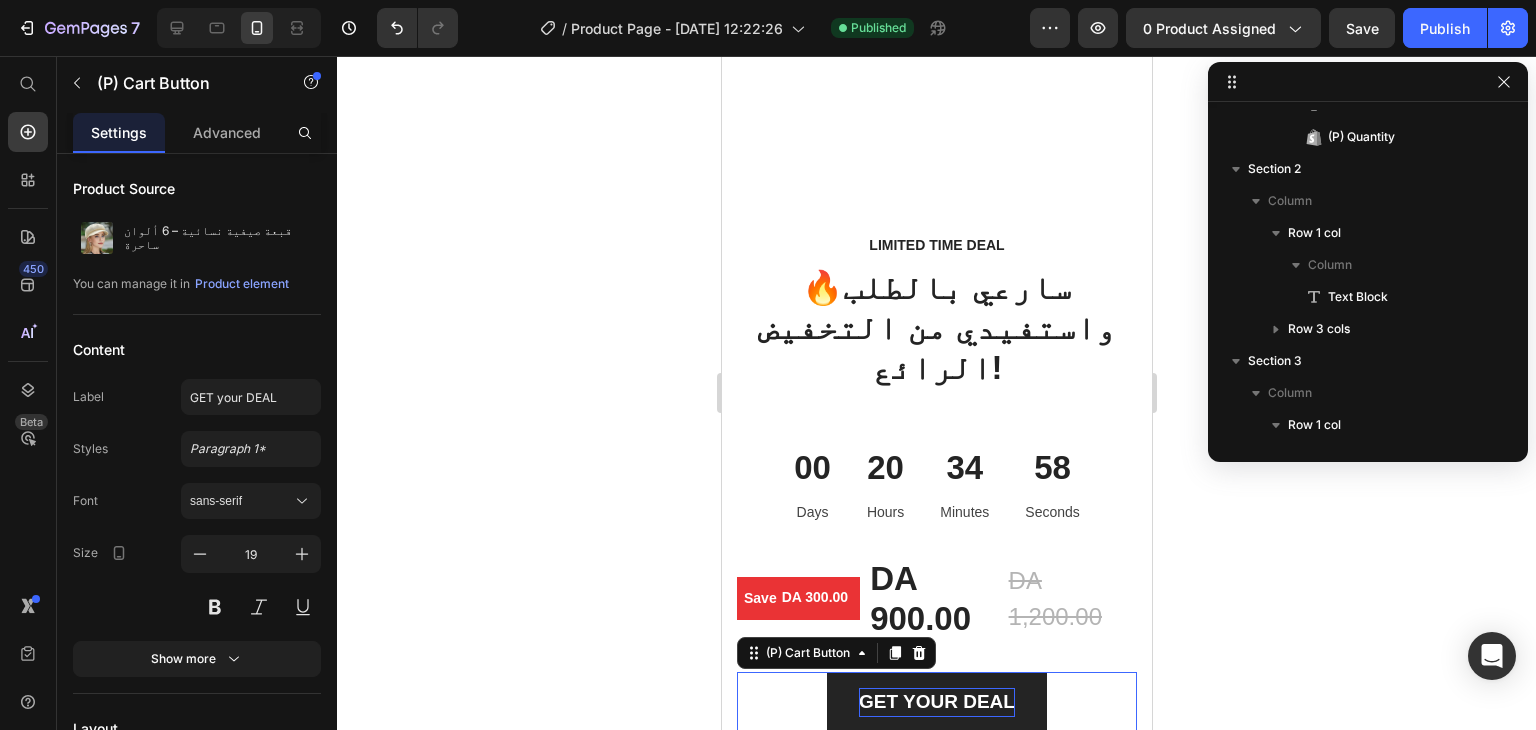 click on "GET your DEAL" at bounding box center [936, 702] 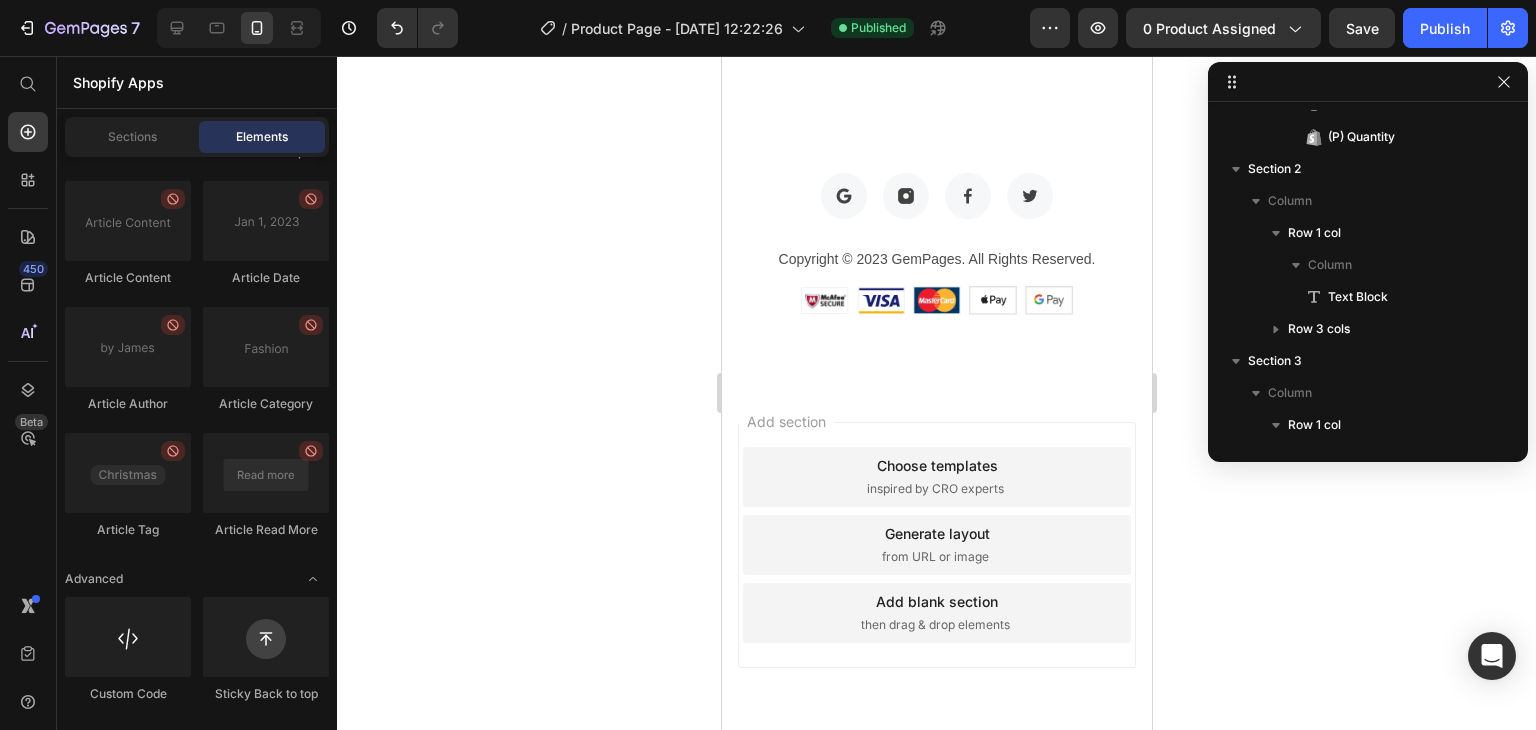 scroll, scrollTop: 3896, scrollLeft: 0, axis: vertical 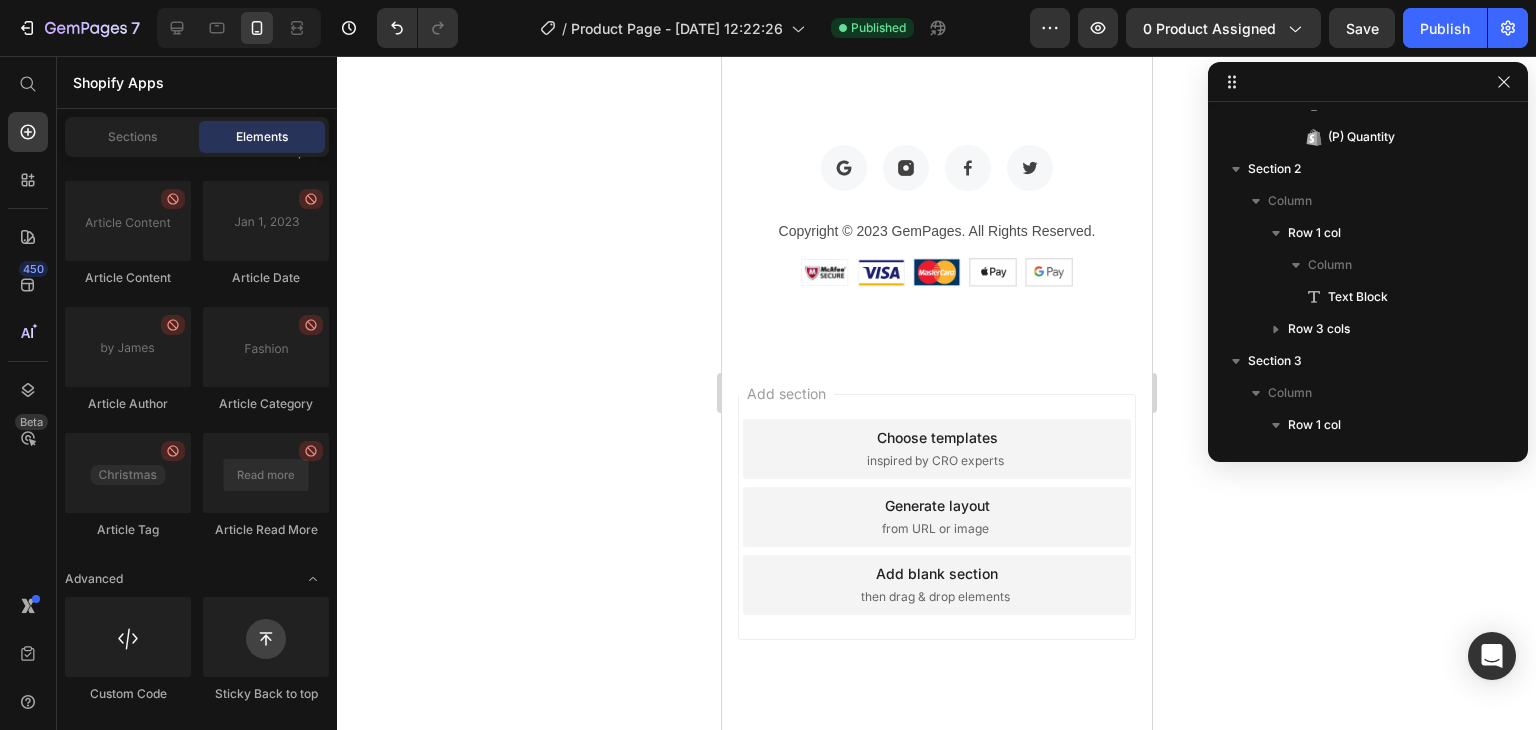 click on "Add section Choose templates inspired by CRO experts Generate layout from URL or image Add blank section then drag & drop elements" at bounding box center (936, 545) 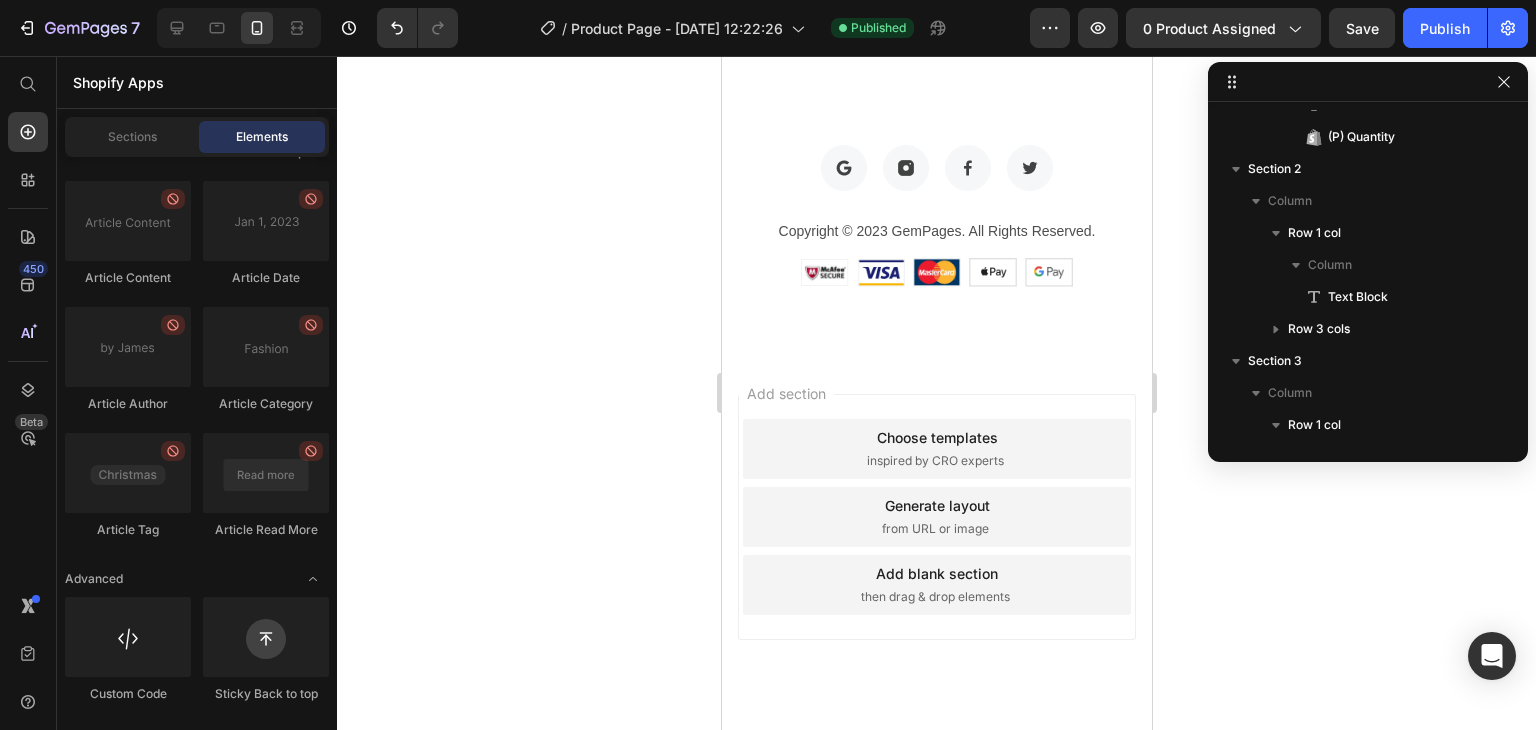 click on "Add section" at bounding box center [785, 393] 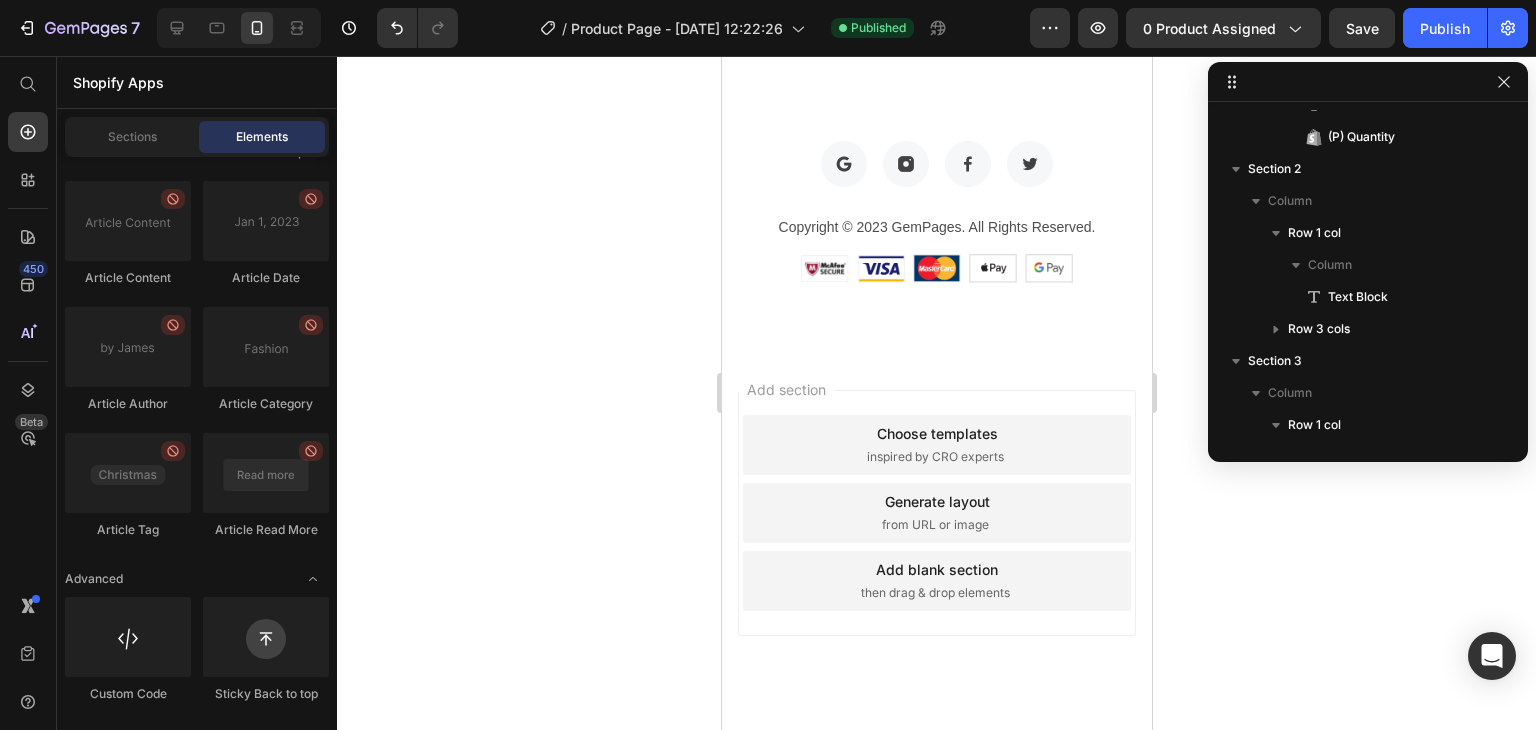 scroll, scrollTop: 3904, scrollLeft: 0, axis: vertical 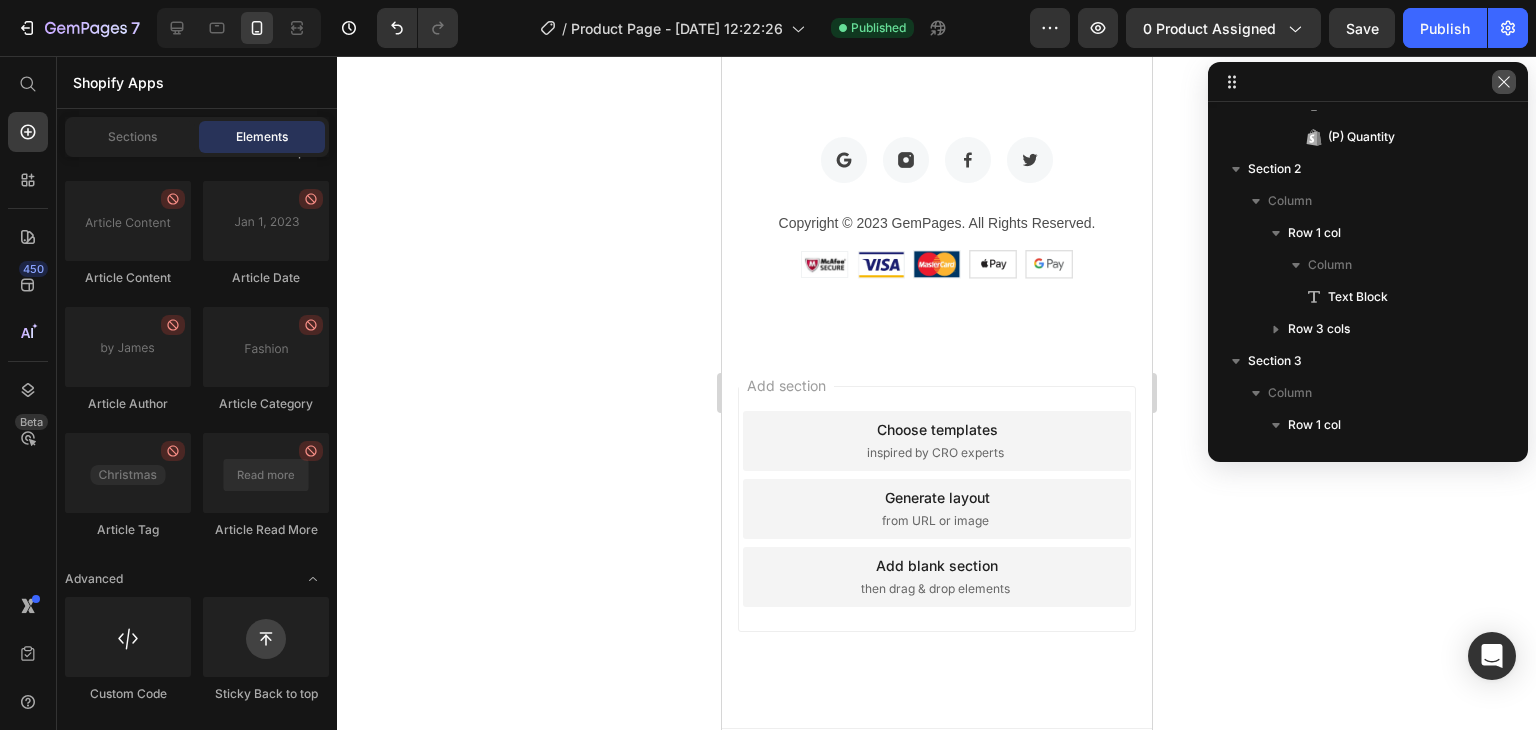 click 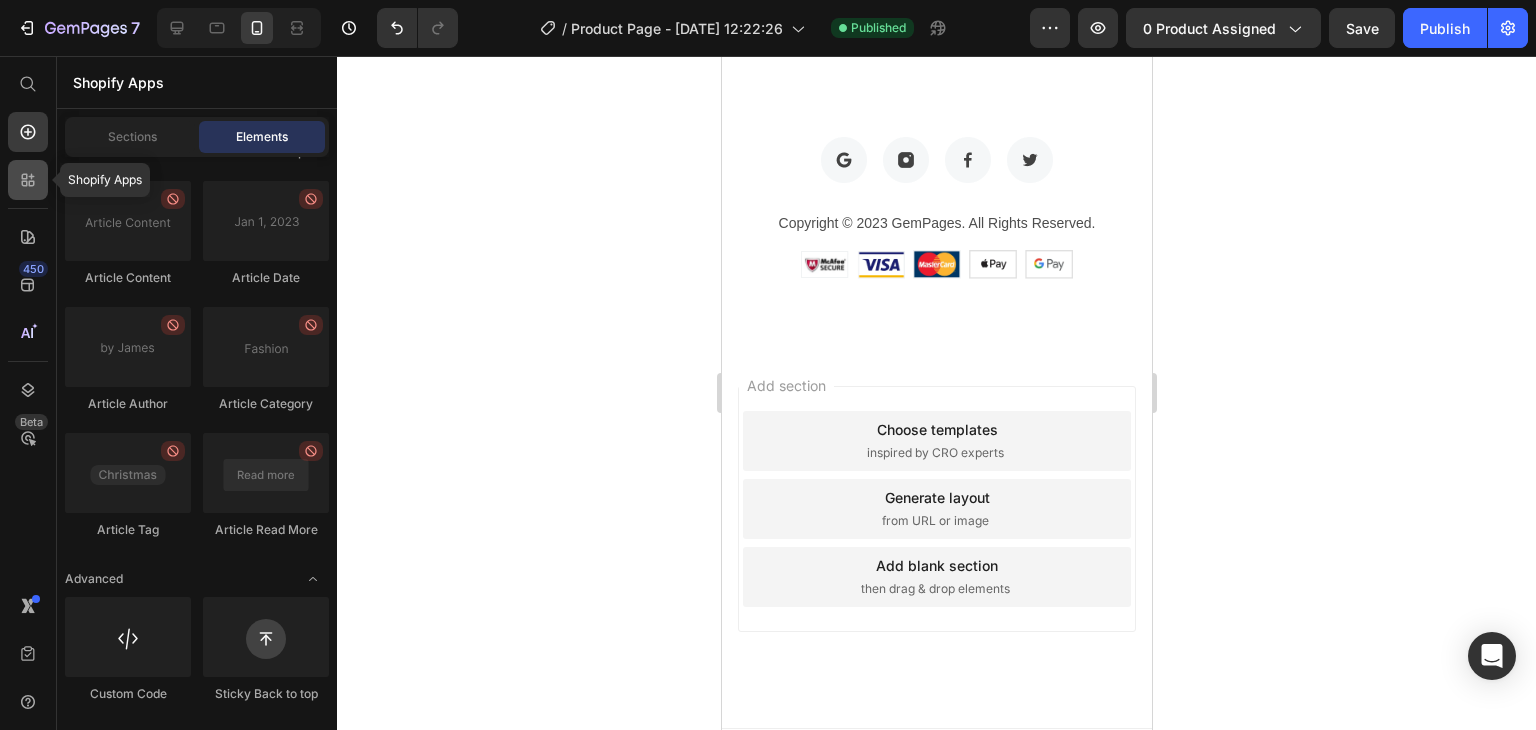 click 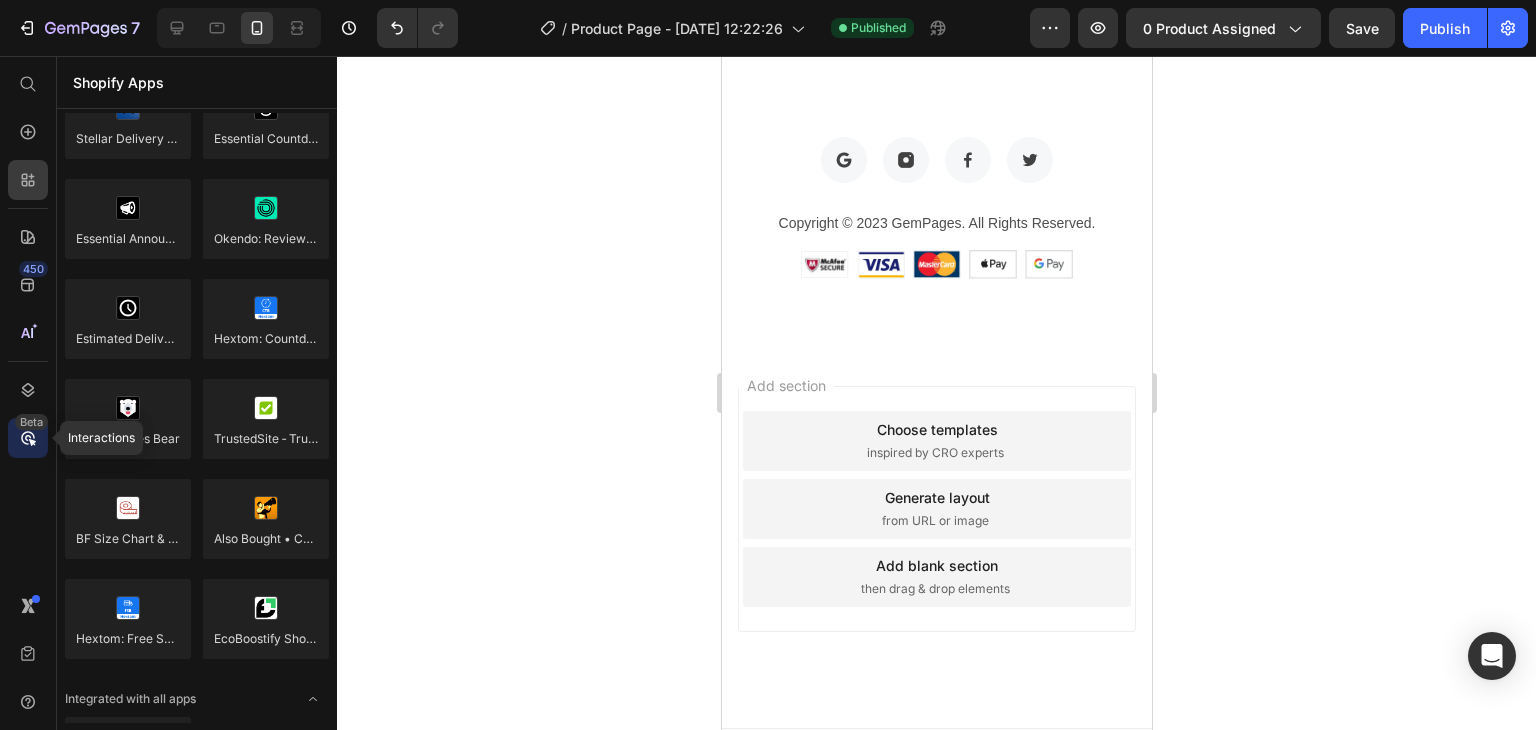 click 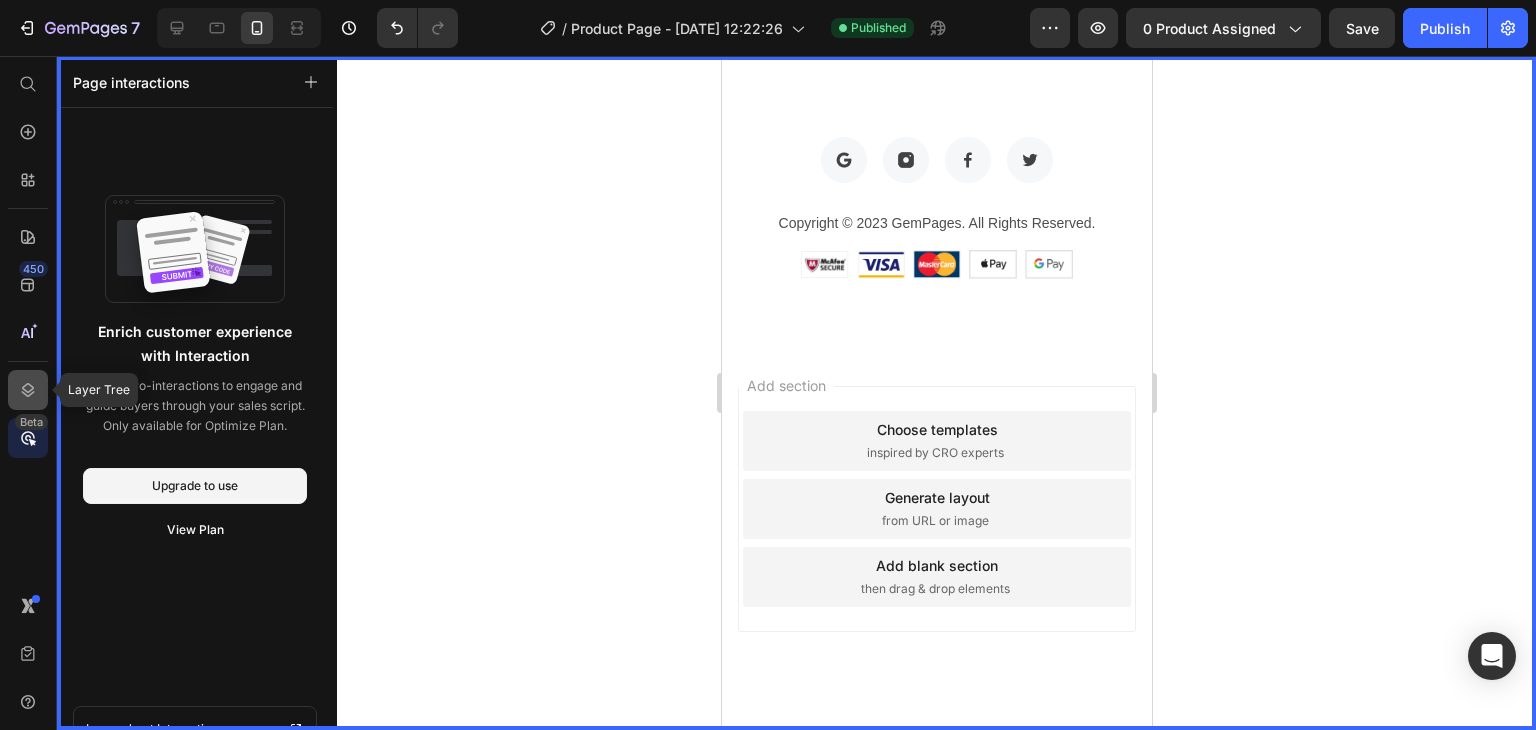 click 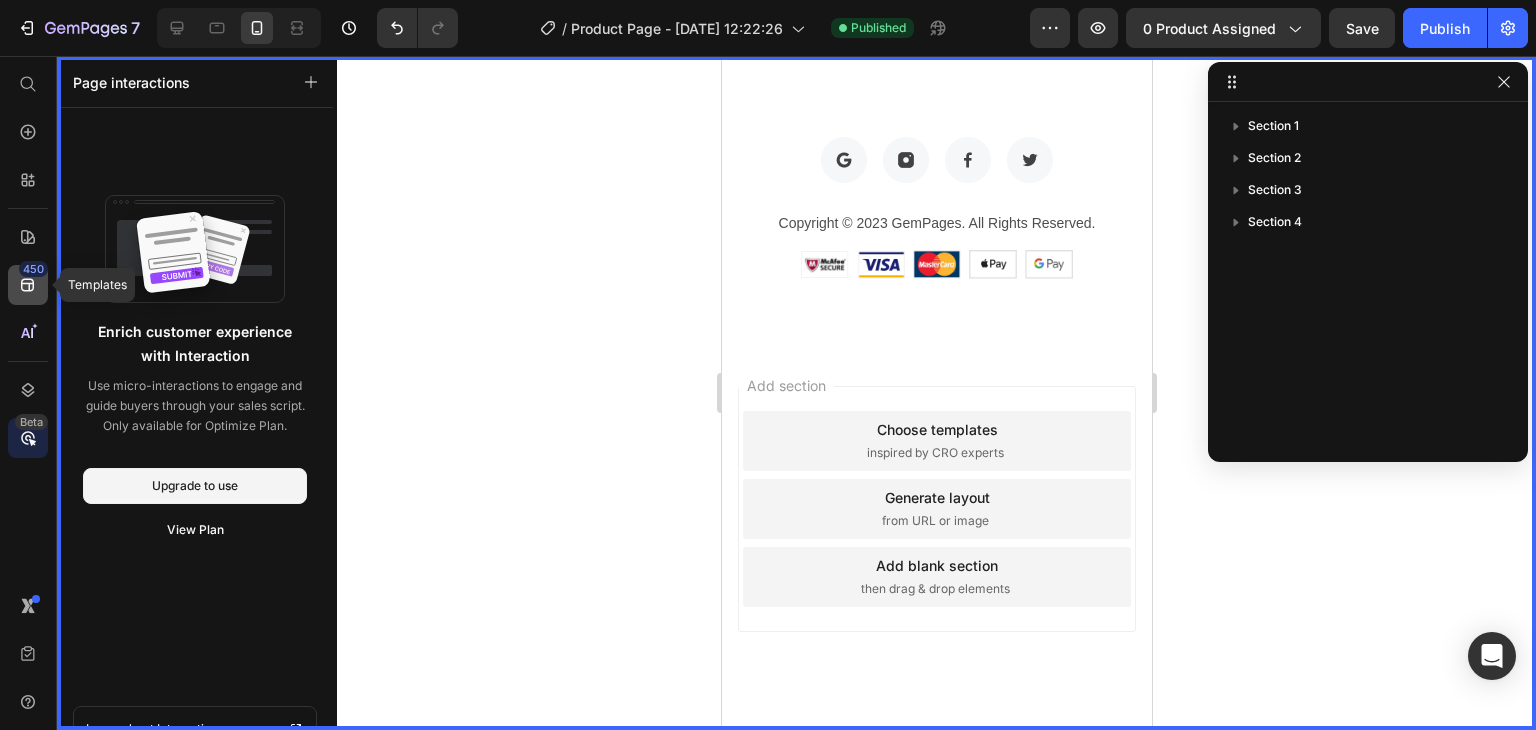click 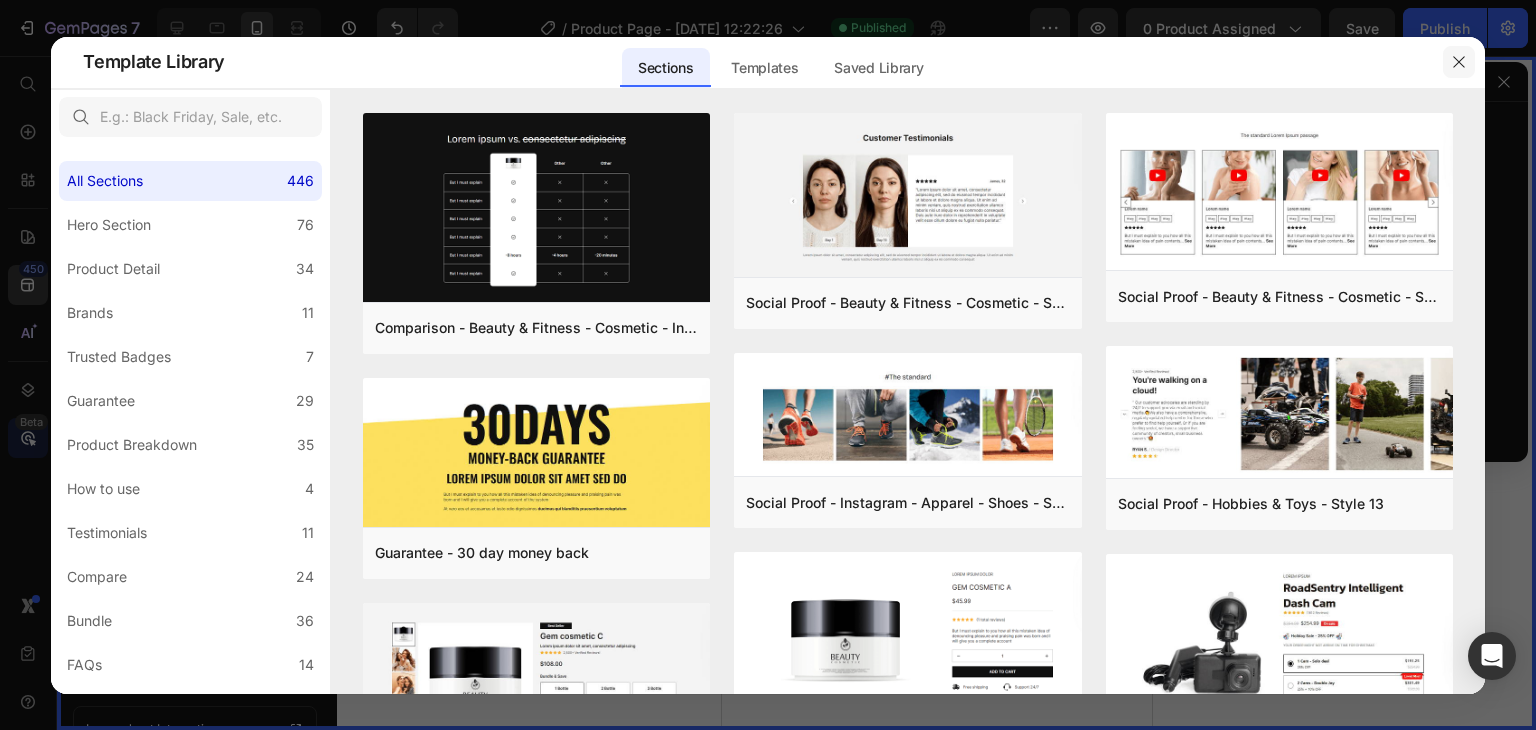 click 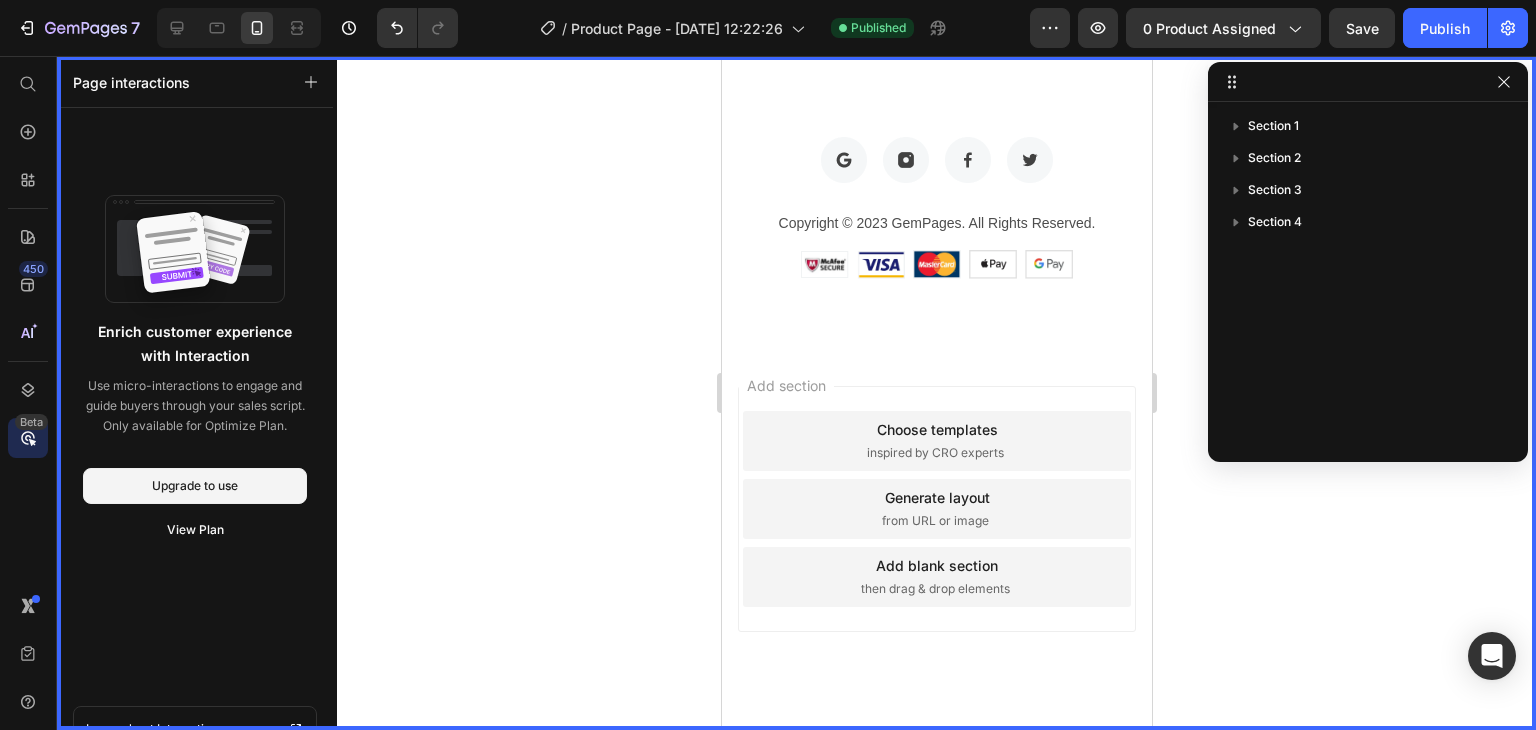 click 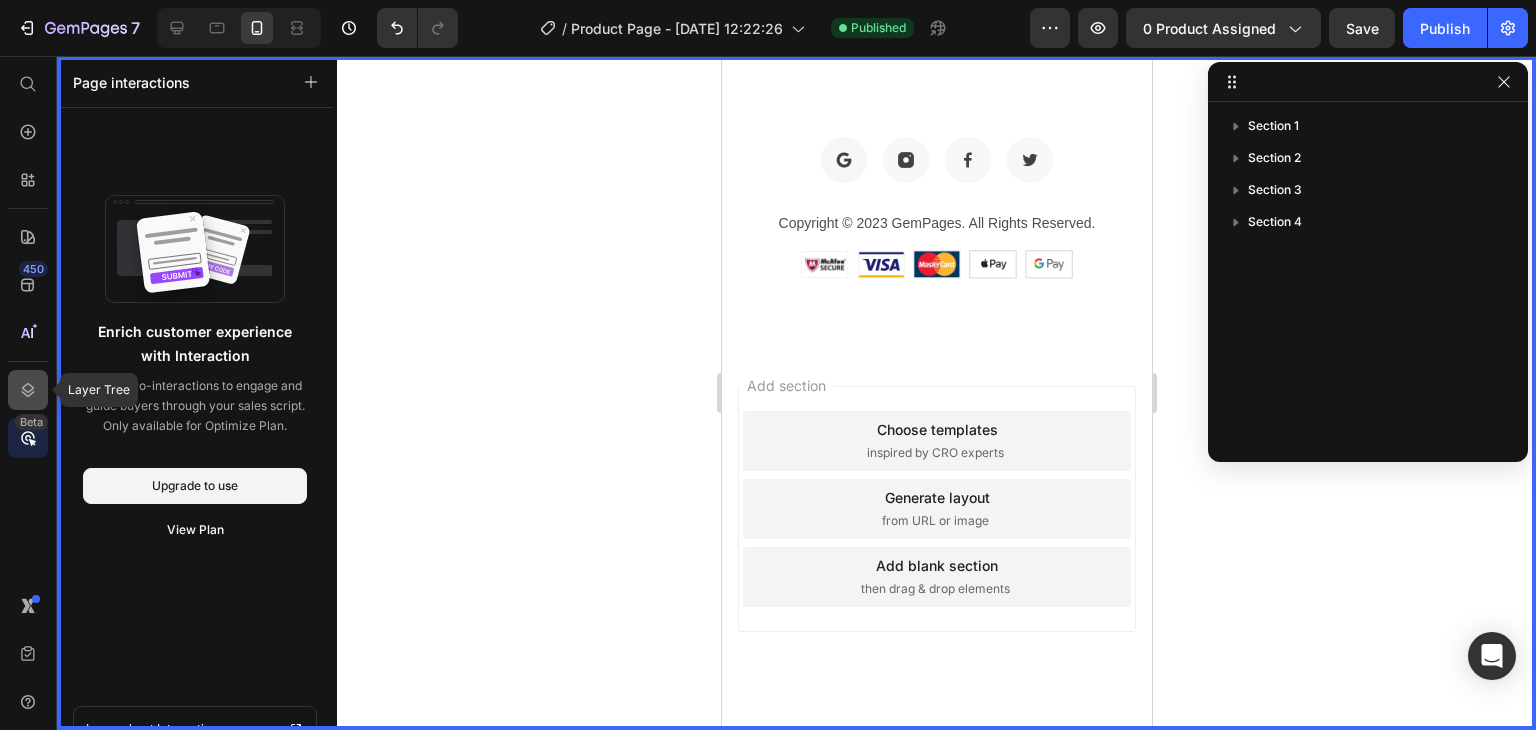 click 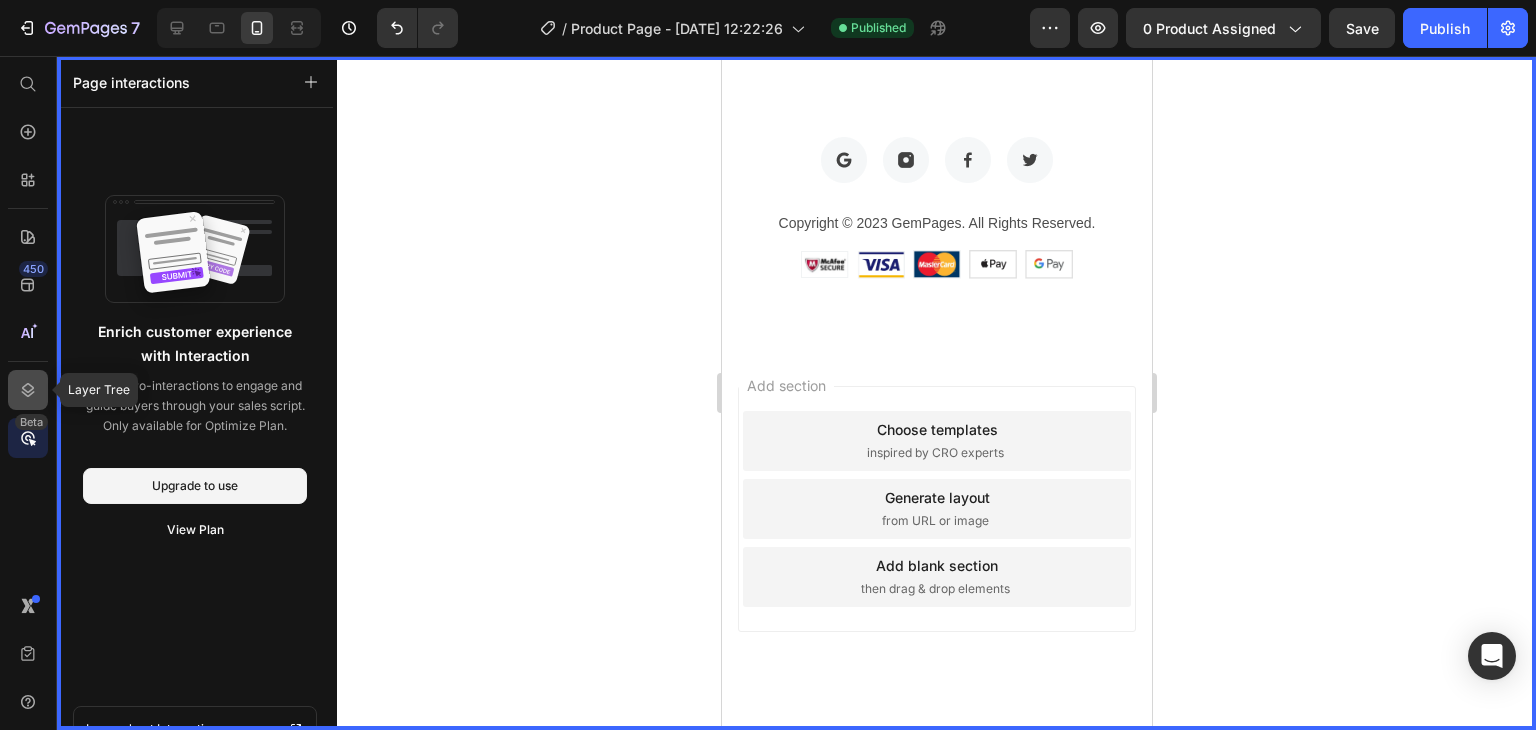 click 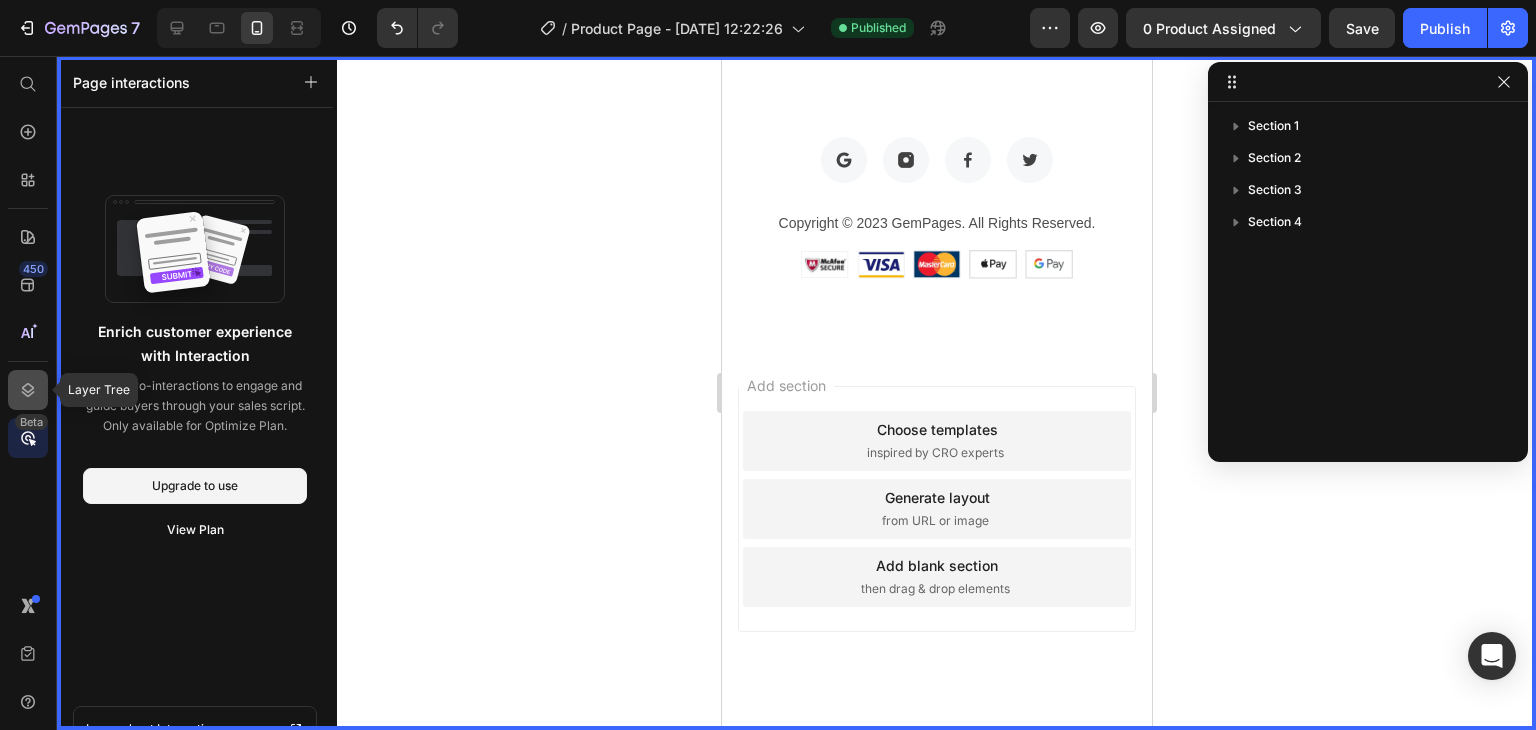click 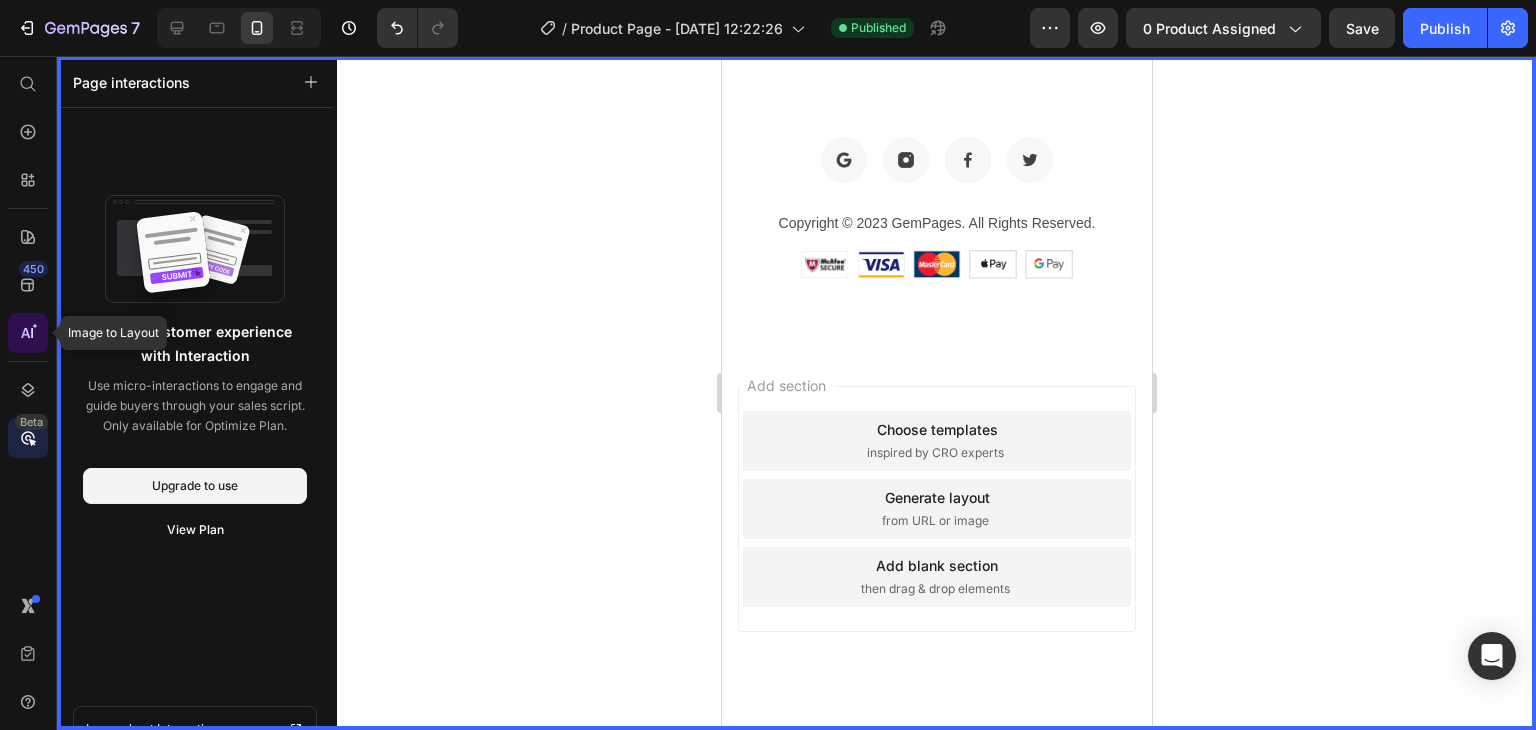 click 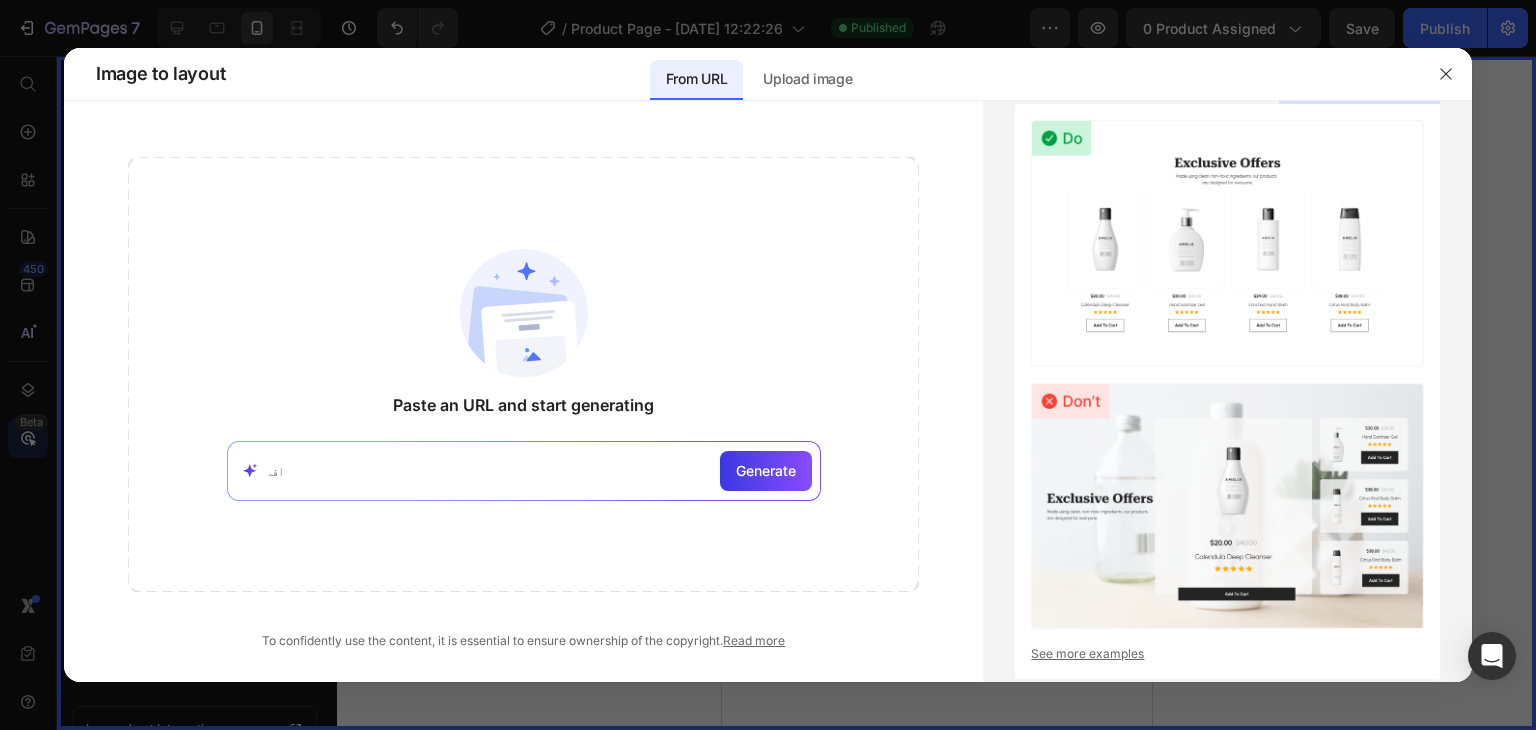 type on "ا" 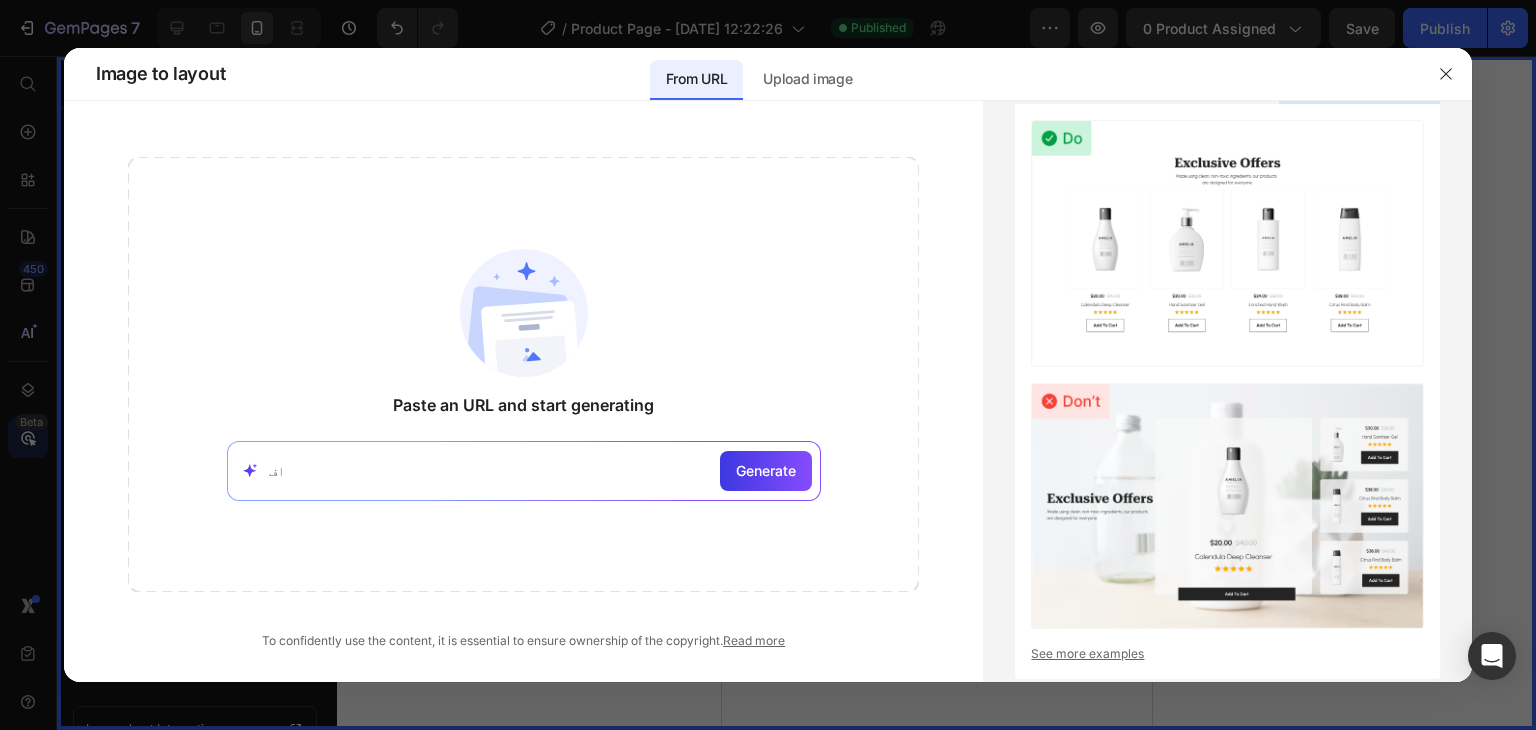 type on "ا" 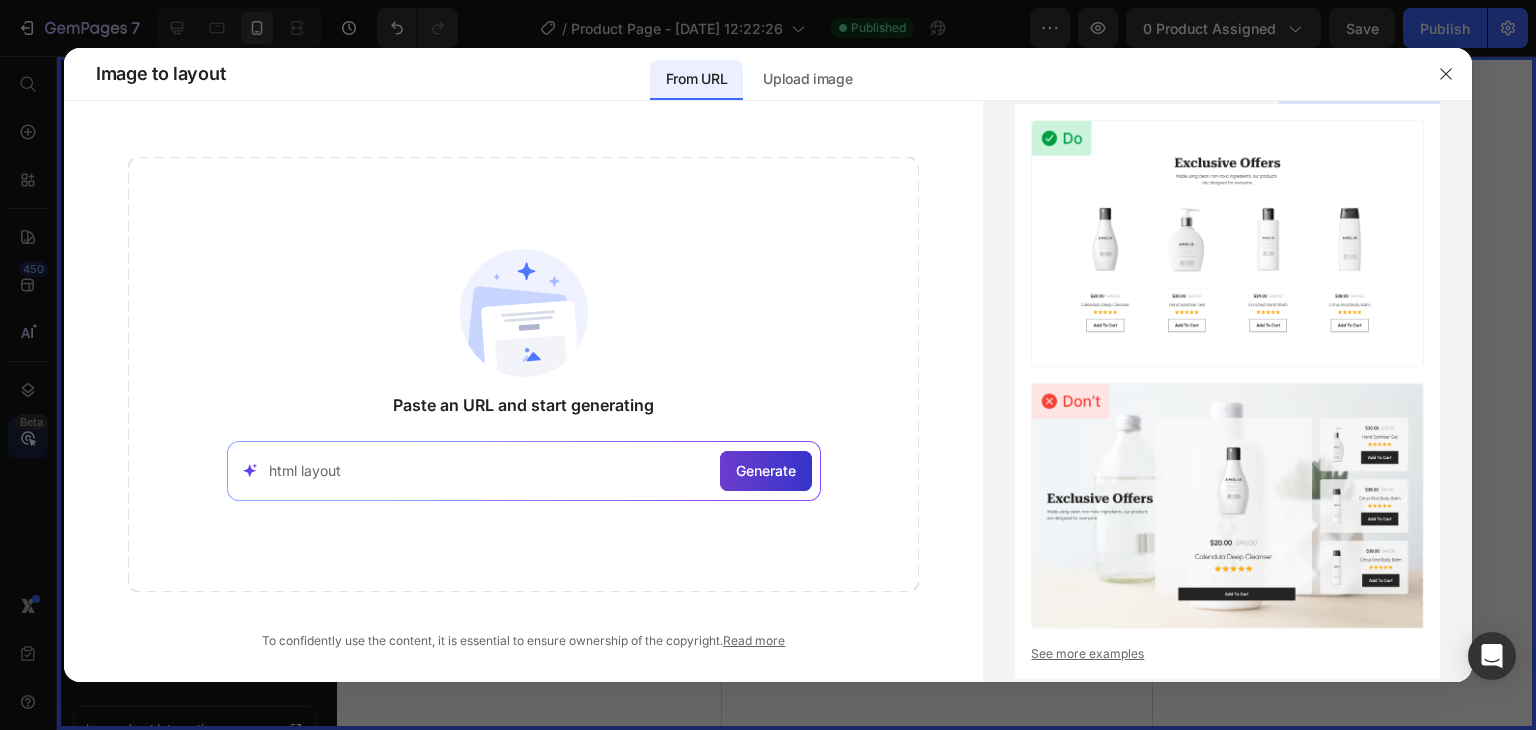 click on "Generate" at bounding box center (766, 471) 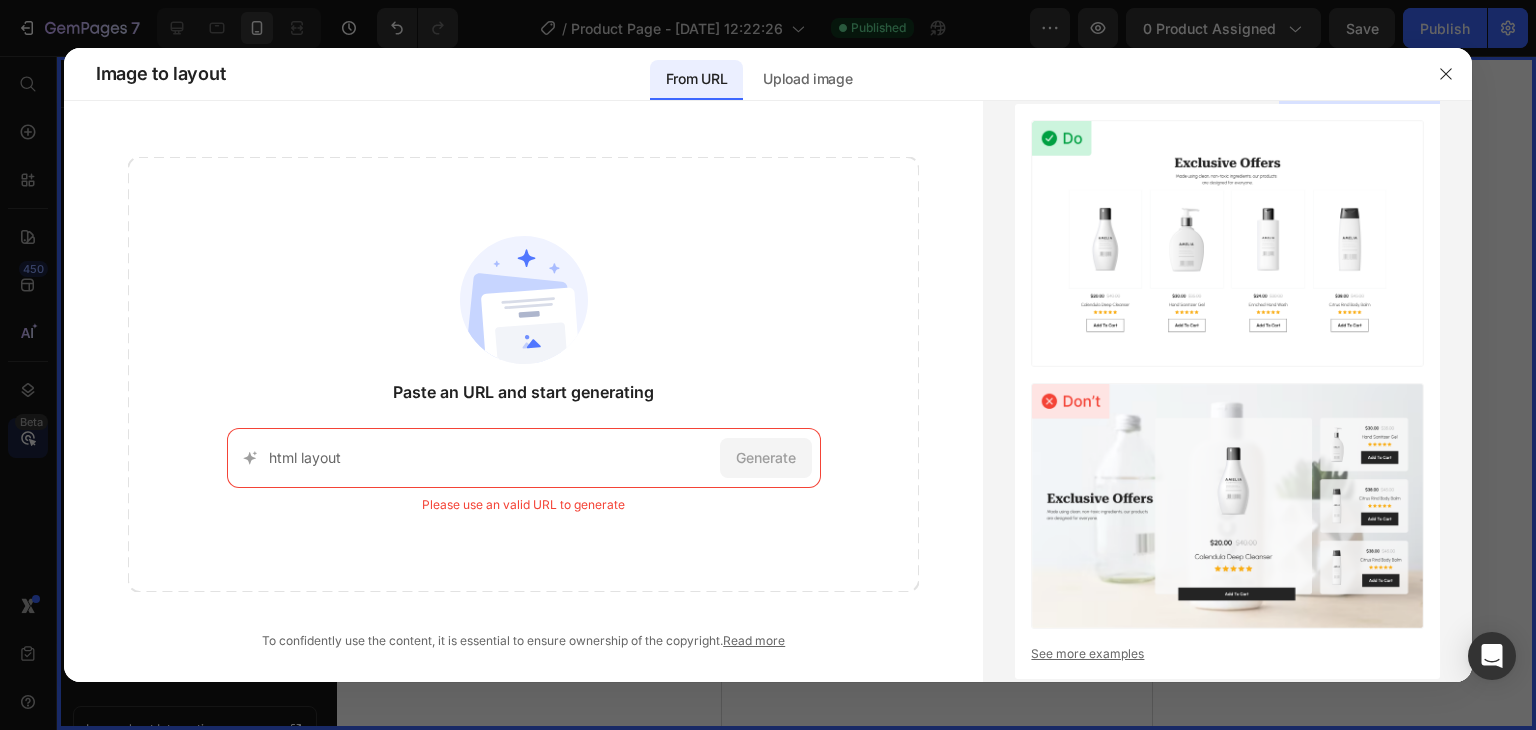 click on "html layout" at bounding box center (490, 457) 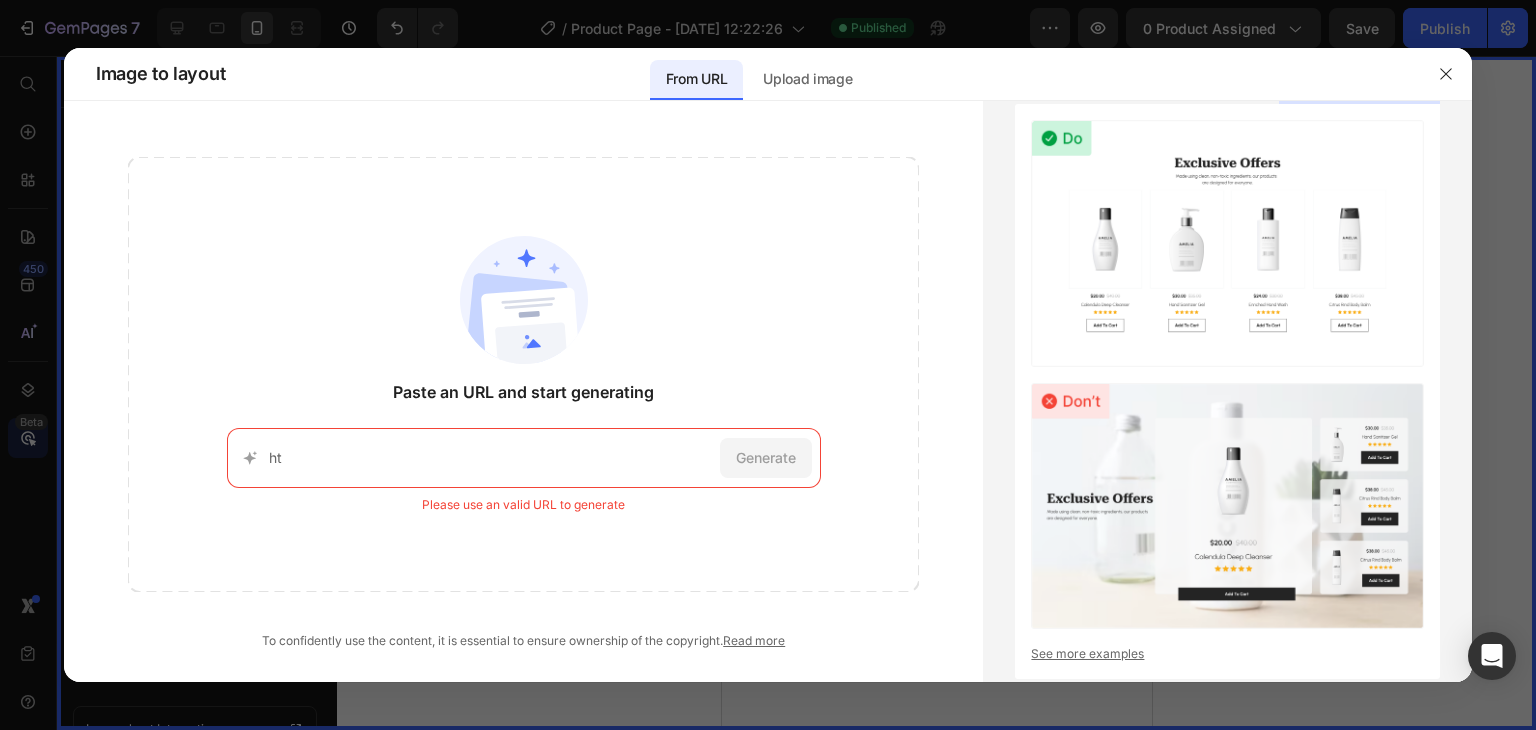 type on "h" 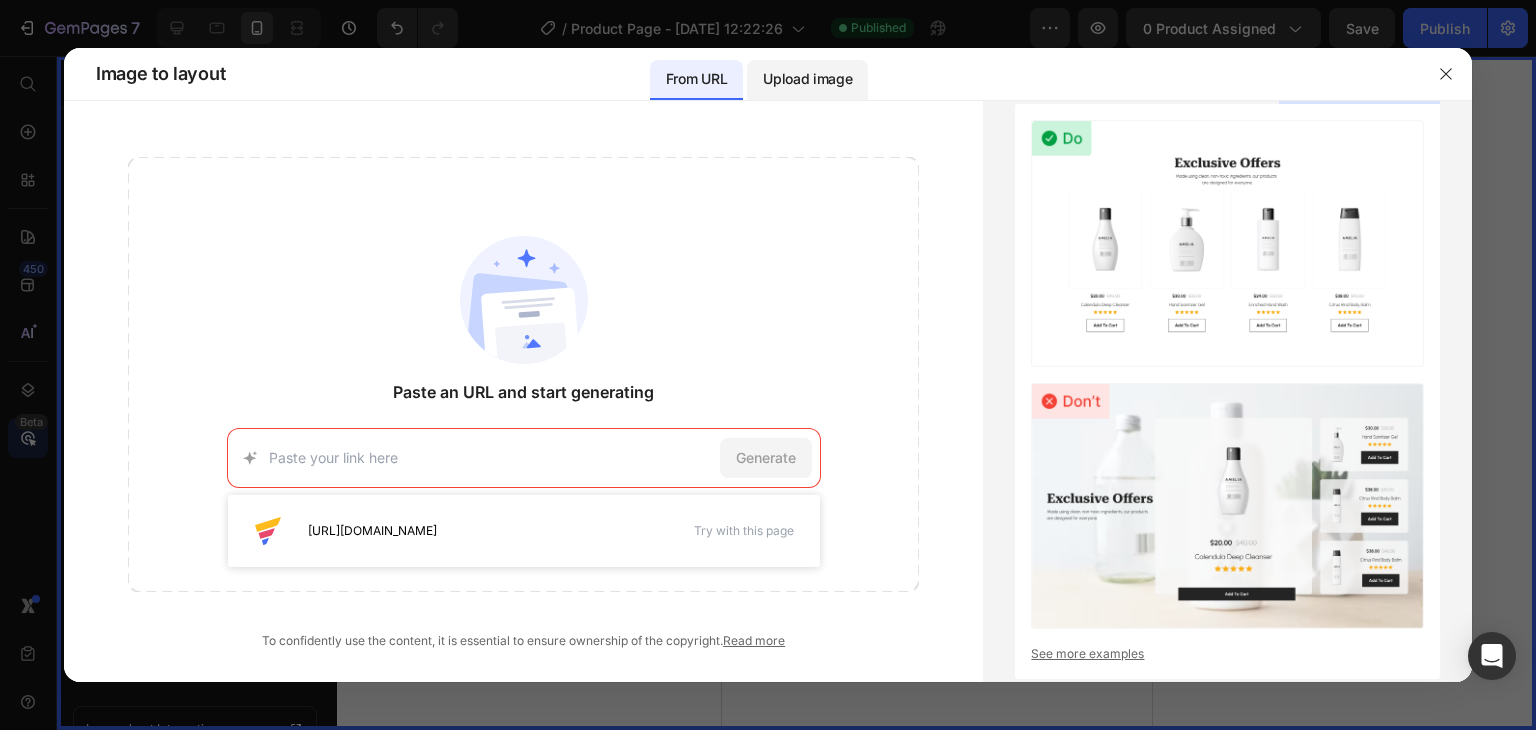 type 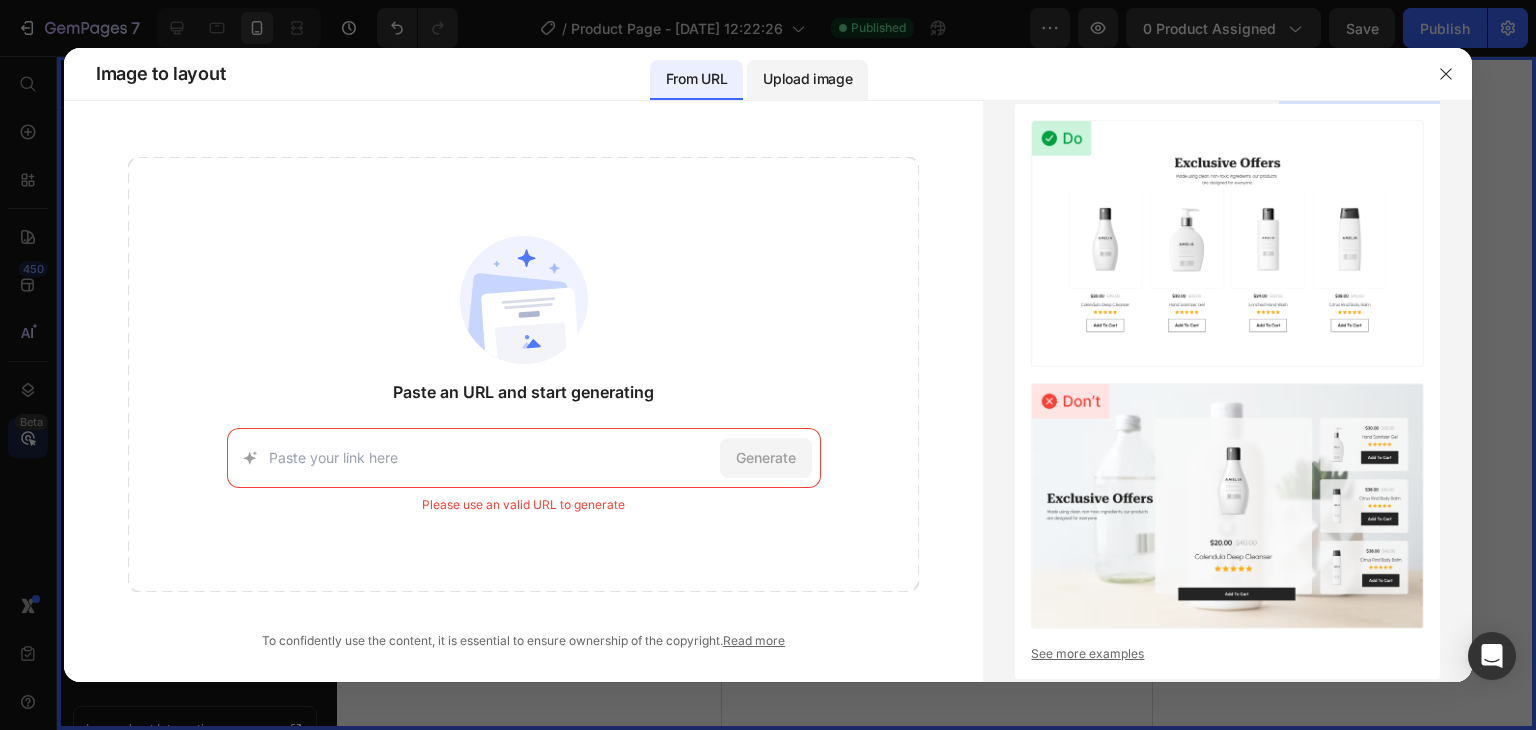 click on "Upload image" at bounding box center (807, 79) 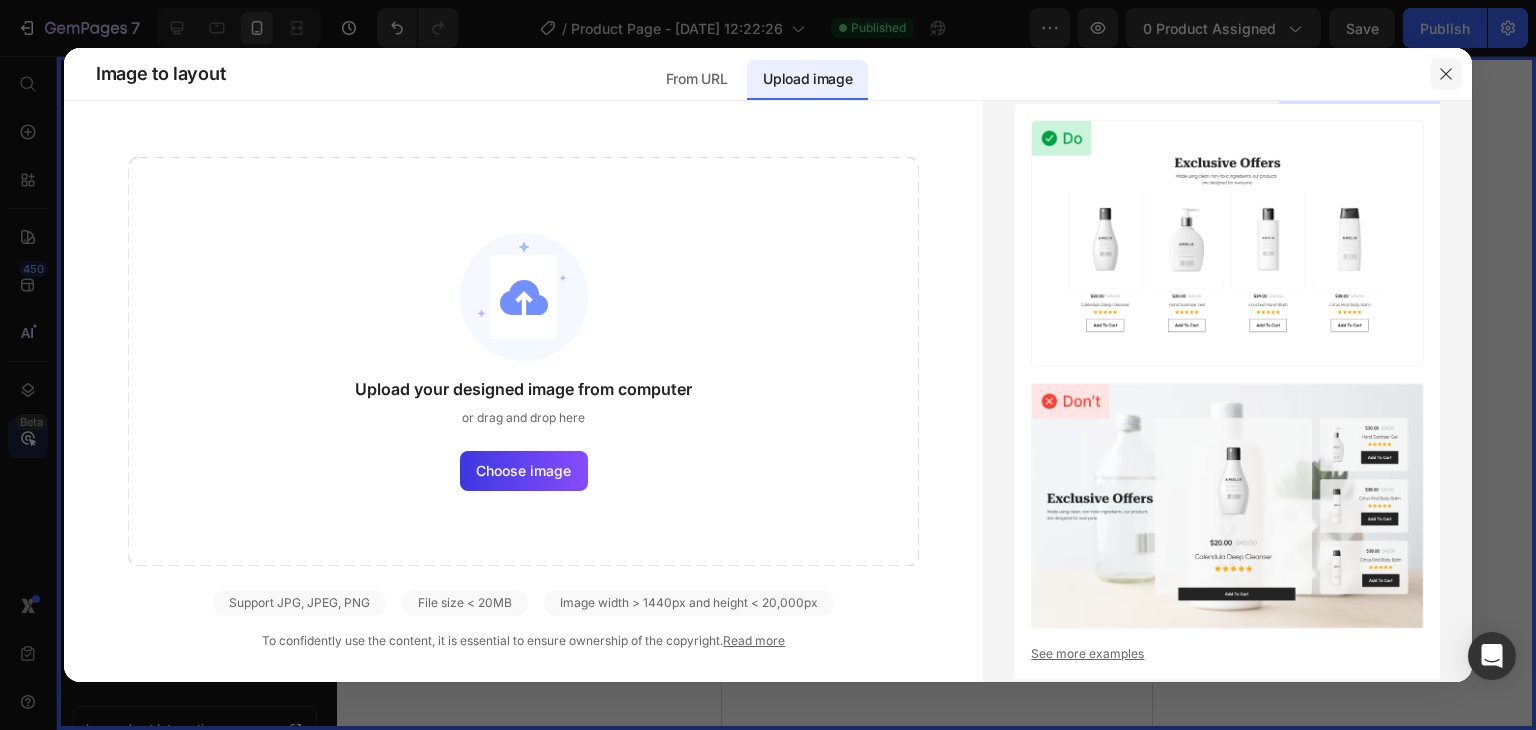 click 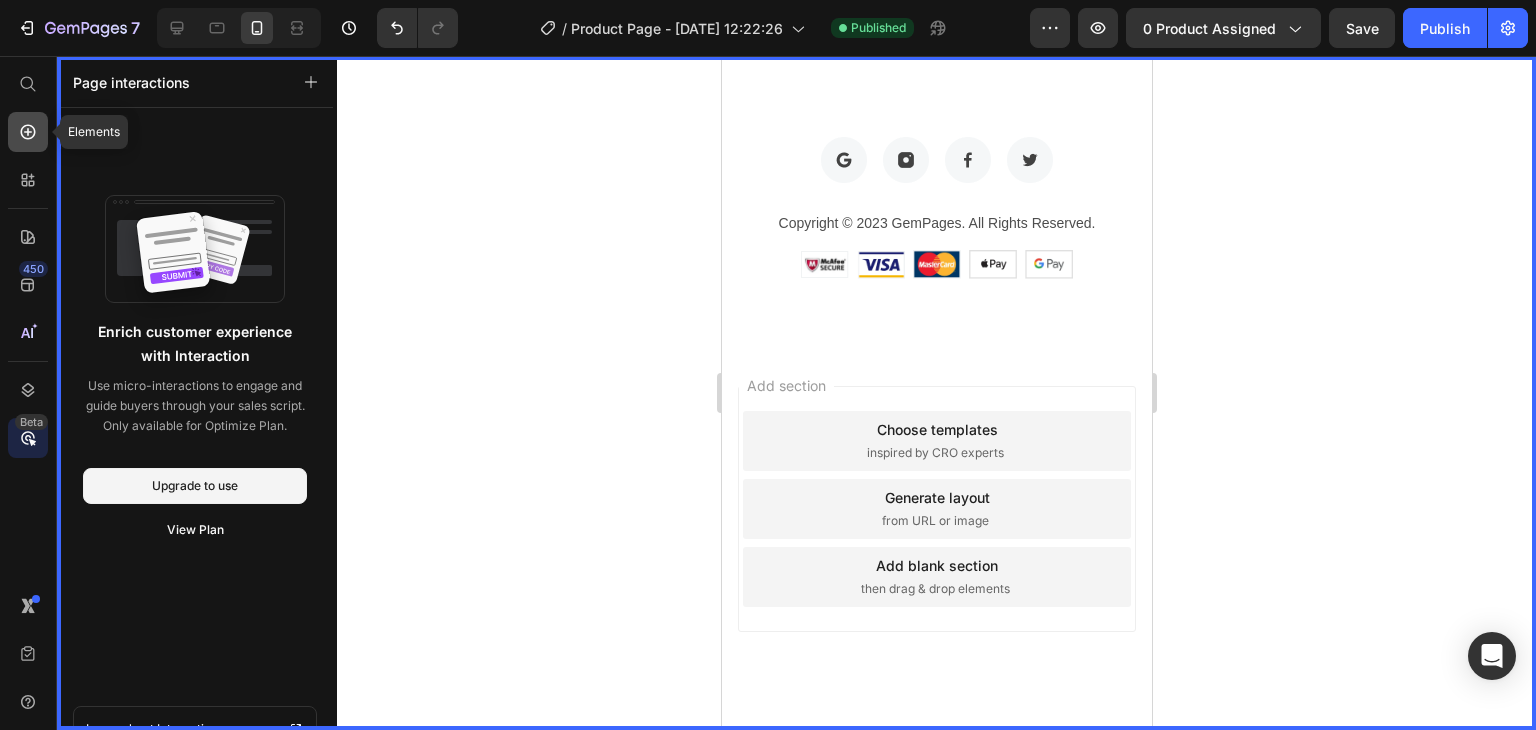 click 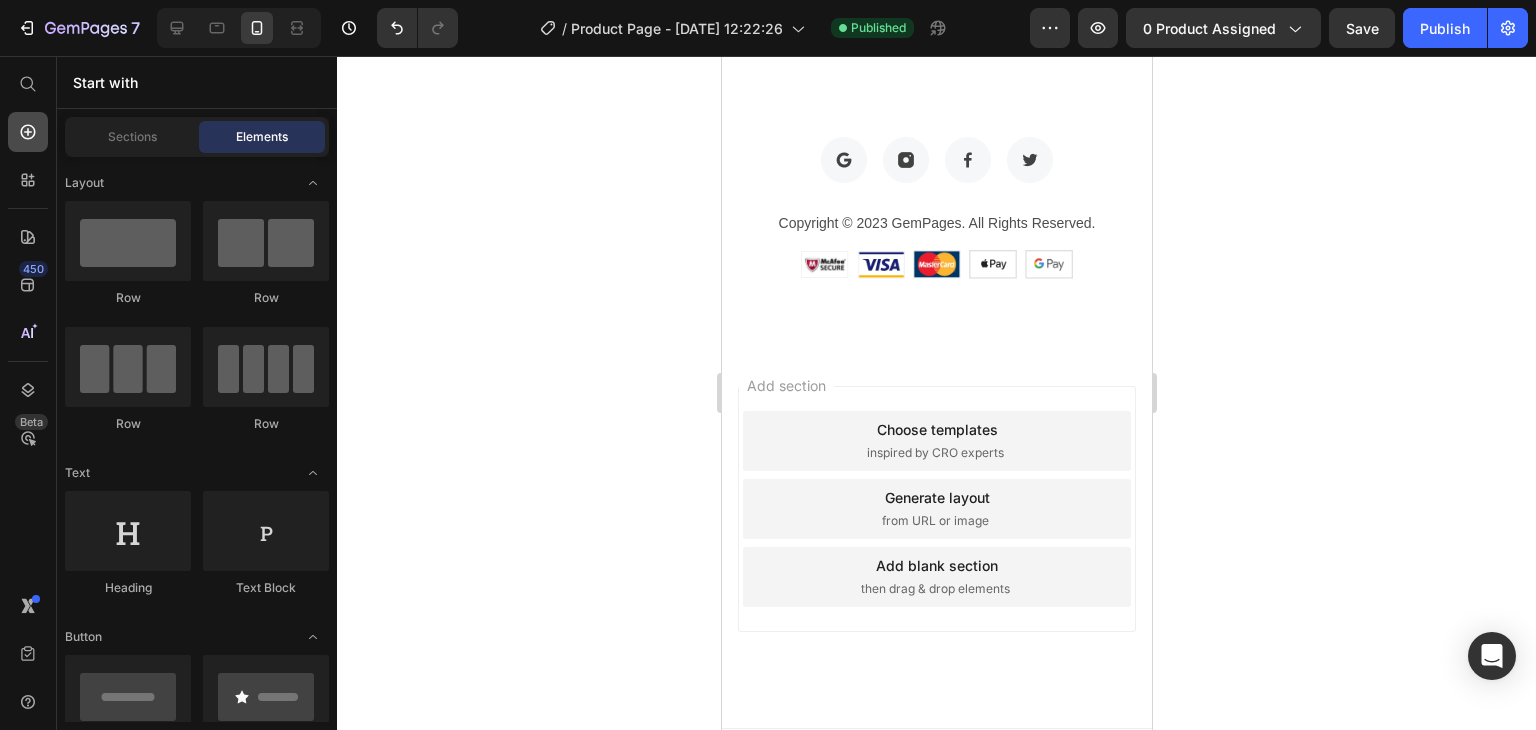 scroll, scrollTop: 5620, scrollLeft: 0, axis: vertical 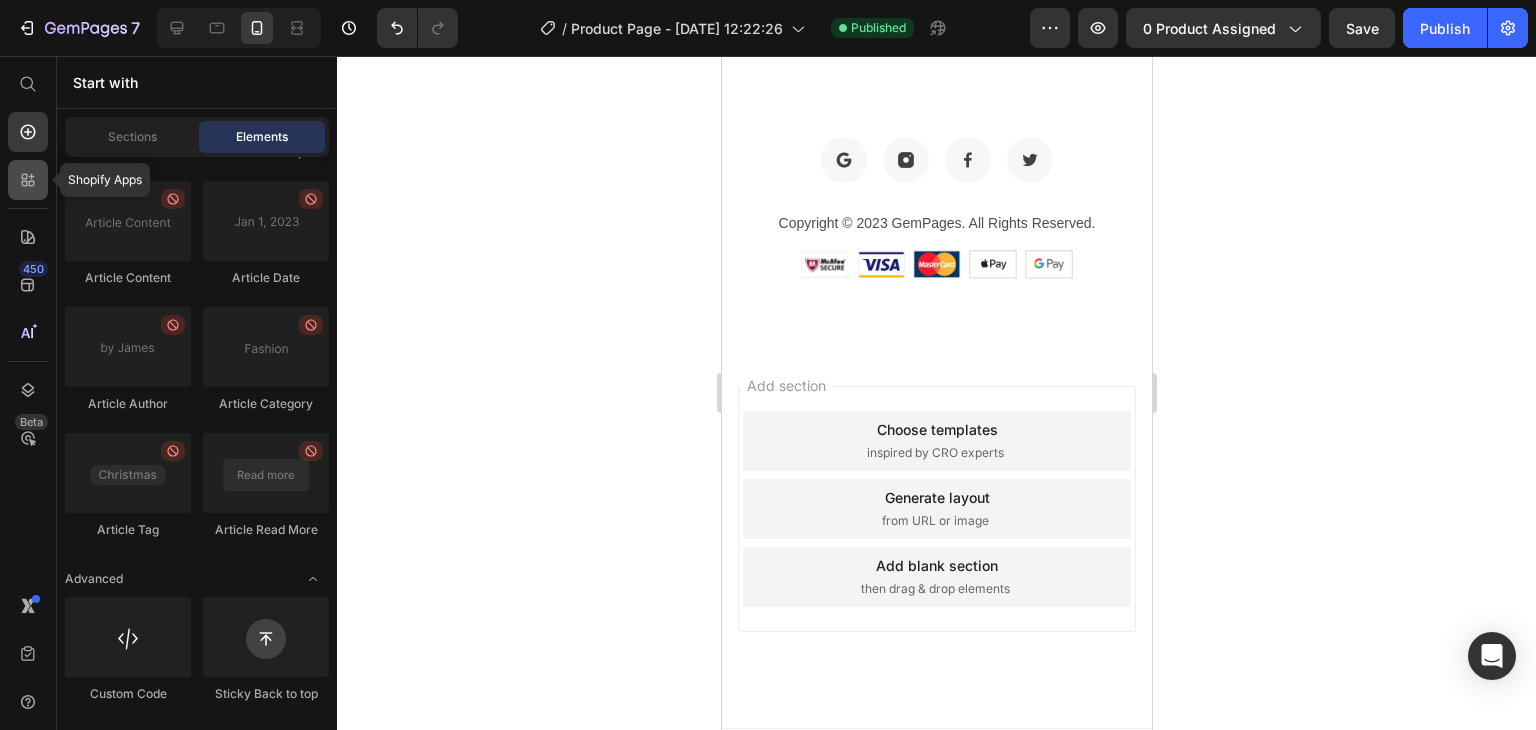click 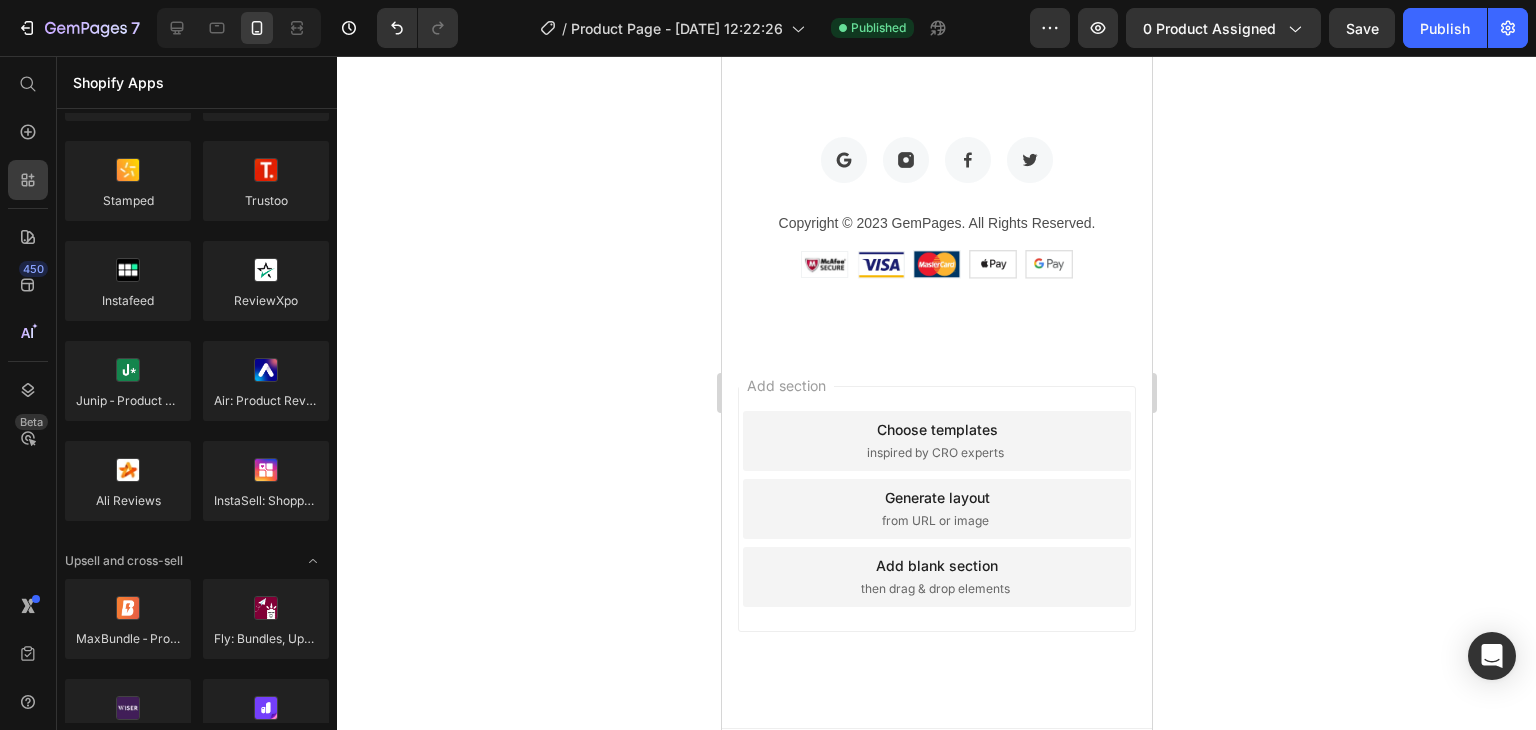scroll, scrollTop: 0, scrollLeft: 0, axis: both 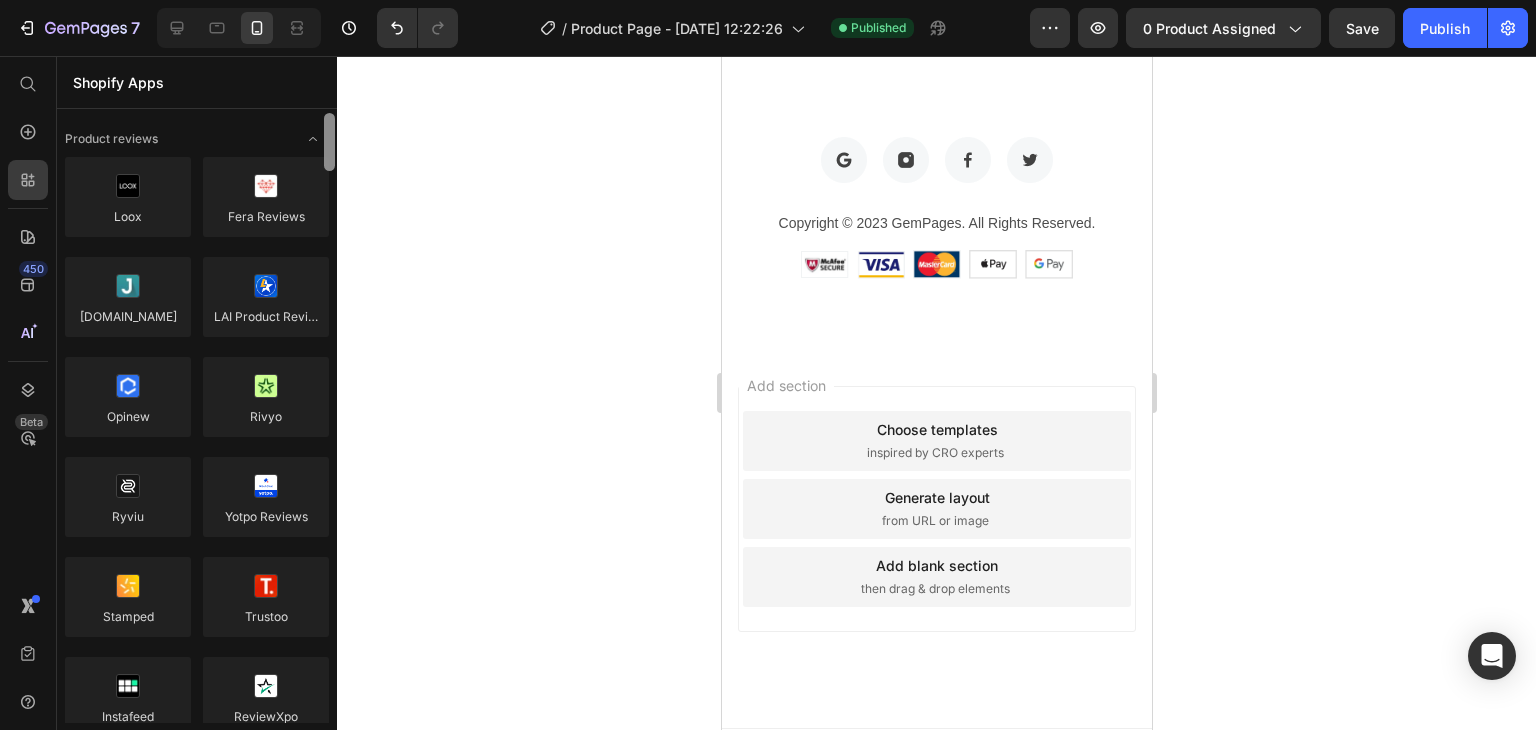 drag, startPoint x: 330, startPoint y: 698, endPoint x: 362, endPoint y: 69, distance: 629.8135 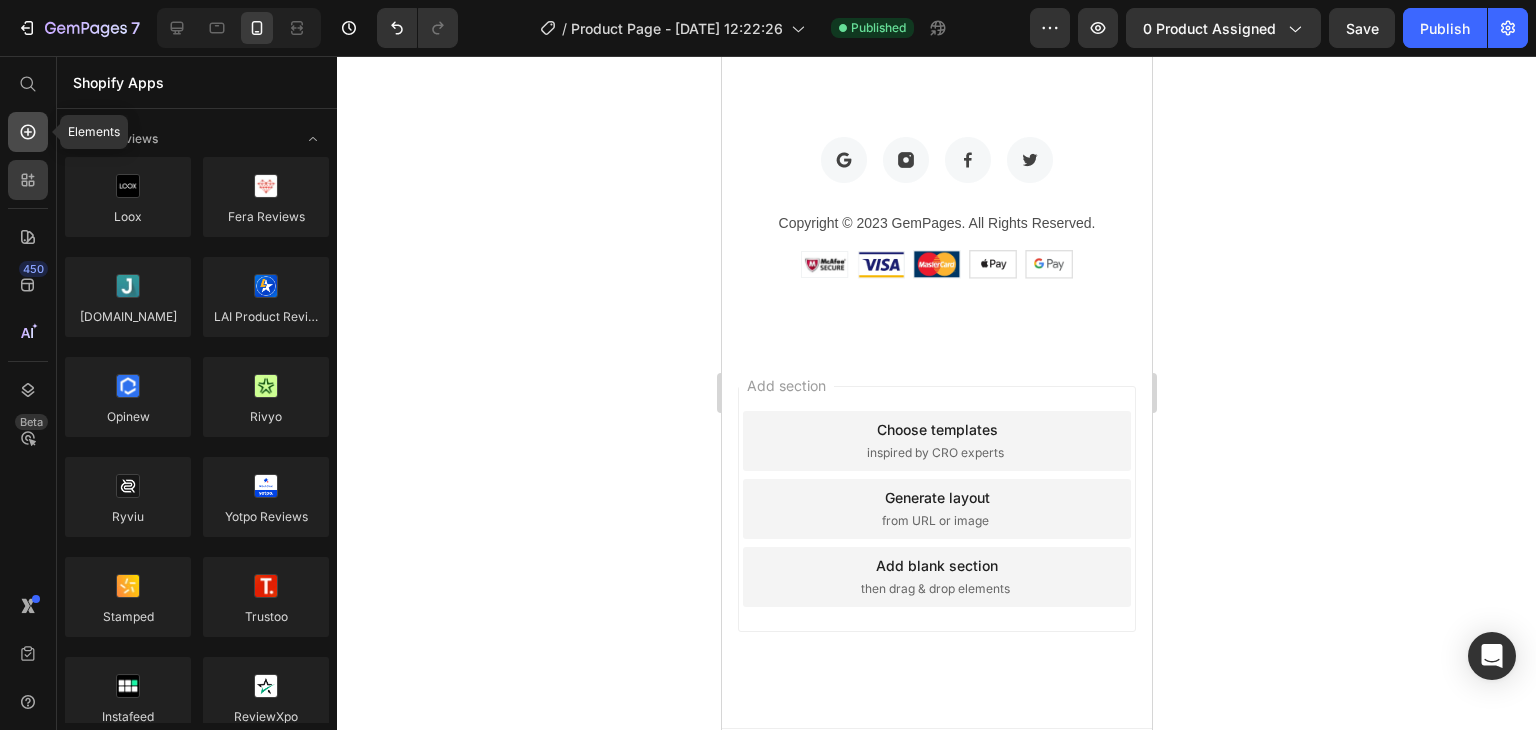 click 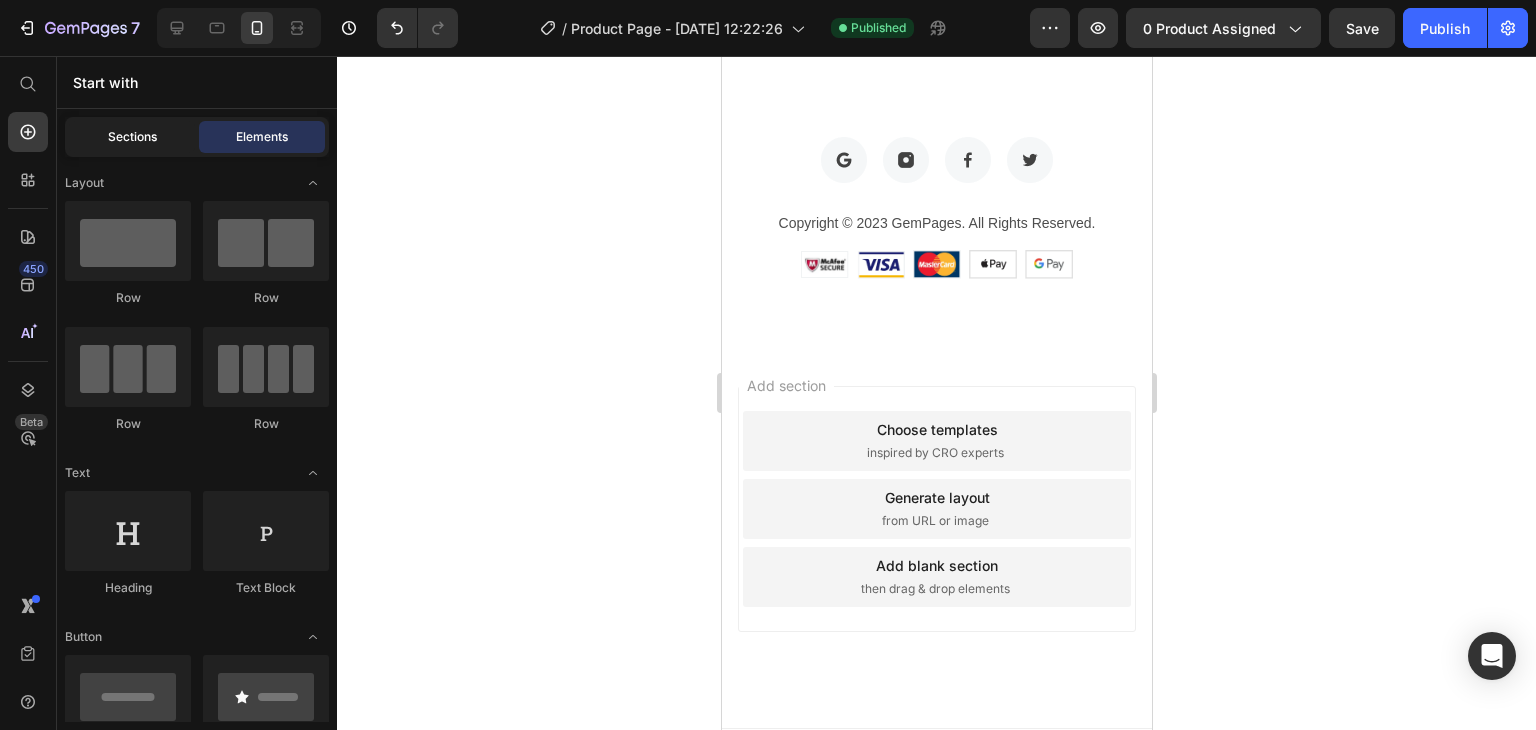 click on "Sections" 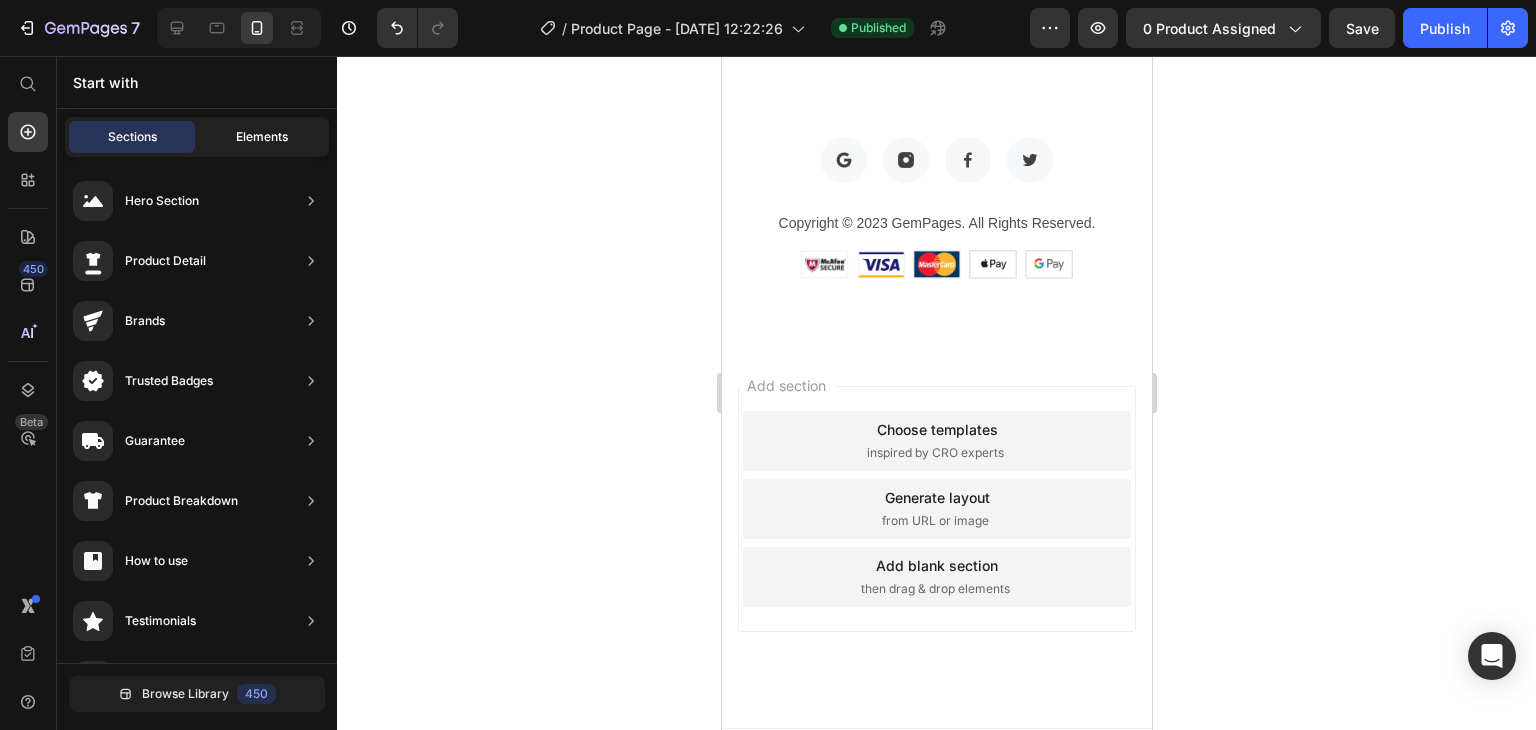 click on "Elements" 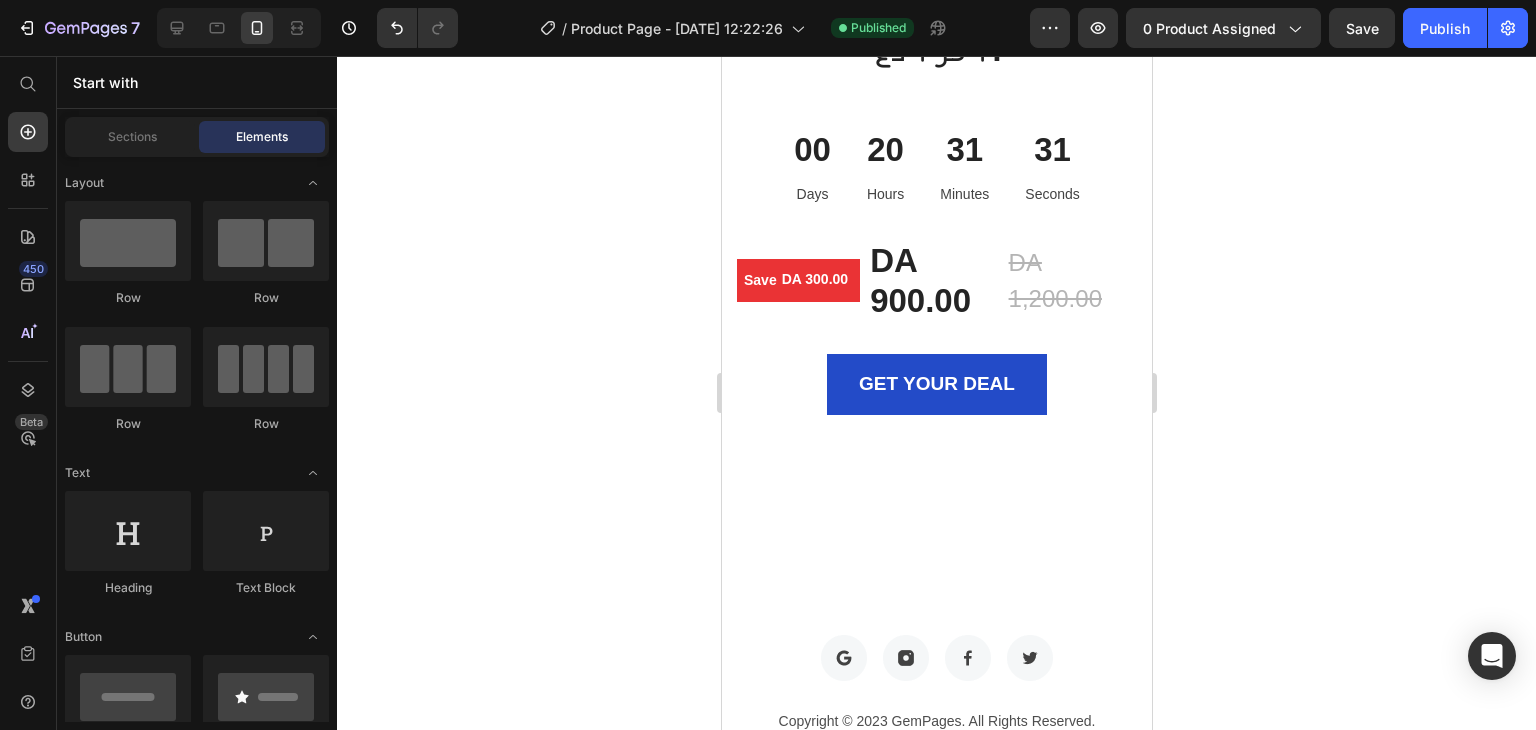 scroll, scrollTop: 3462, scrollLeft: 0, axis: vertical 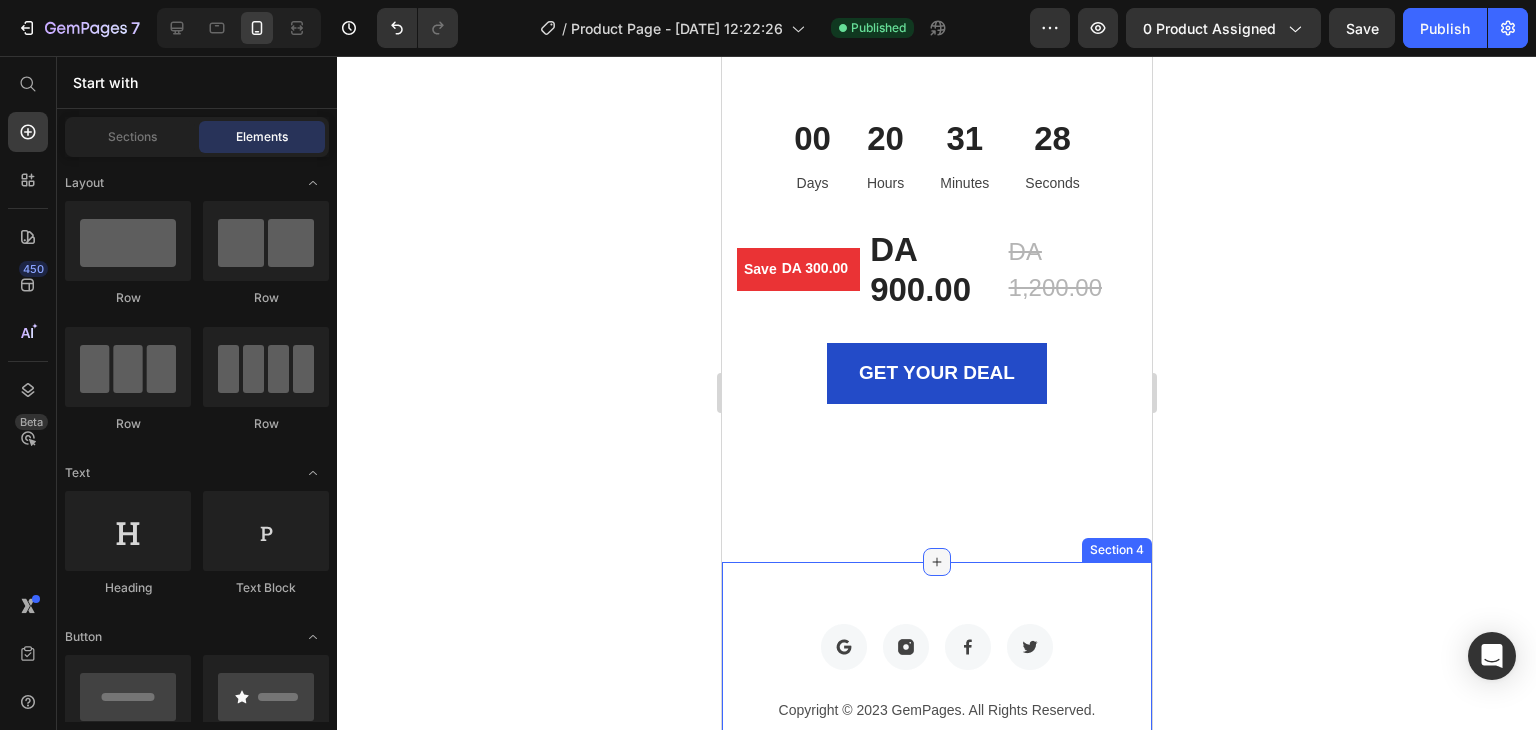 click 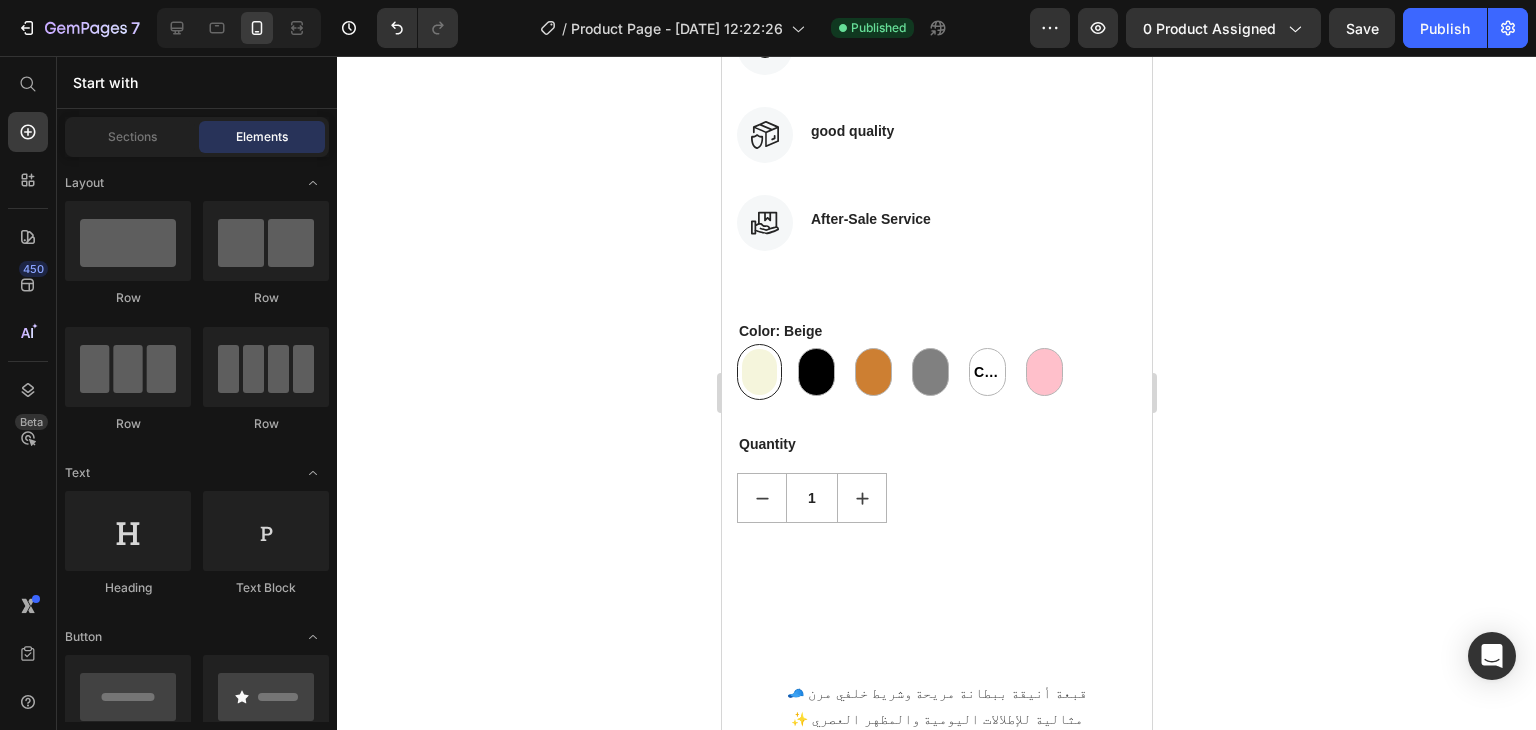 scroll, scrollTop: 1178, scrollLeft: 0, axis: vertical 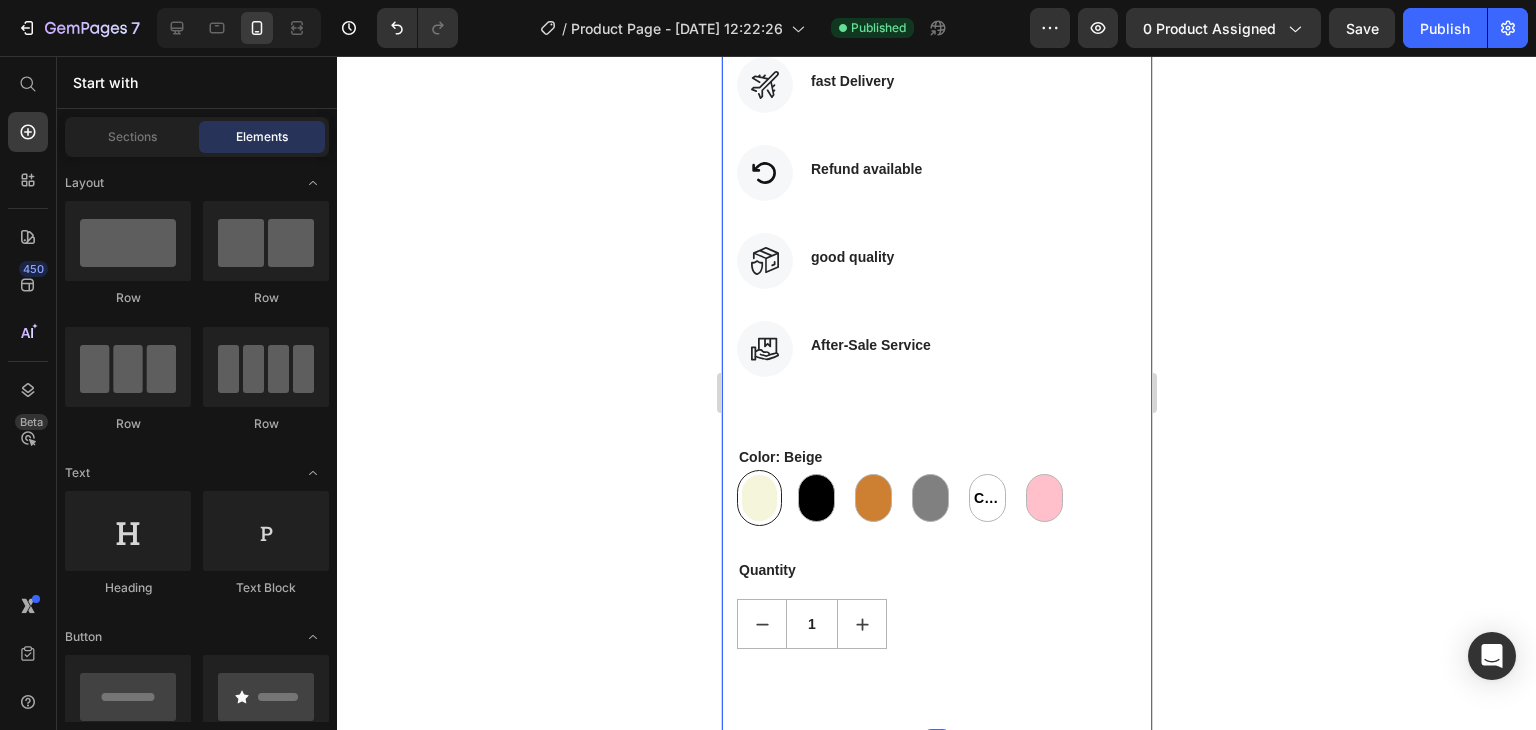 click 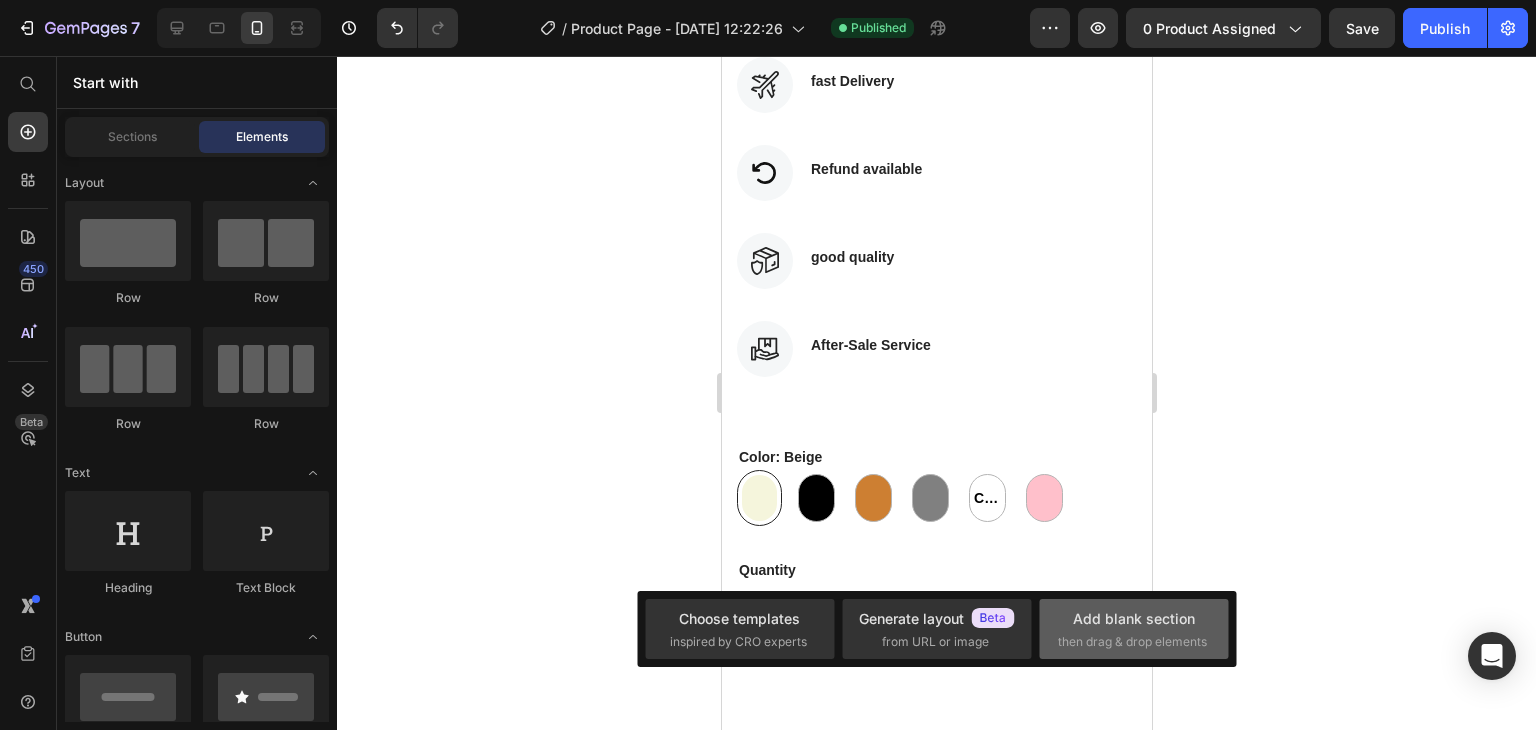 click on "Add blank section" at bounding box center (1134, 618) 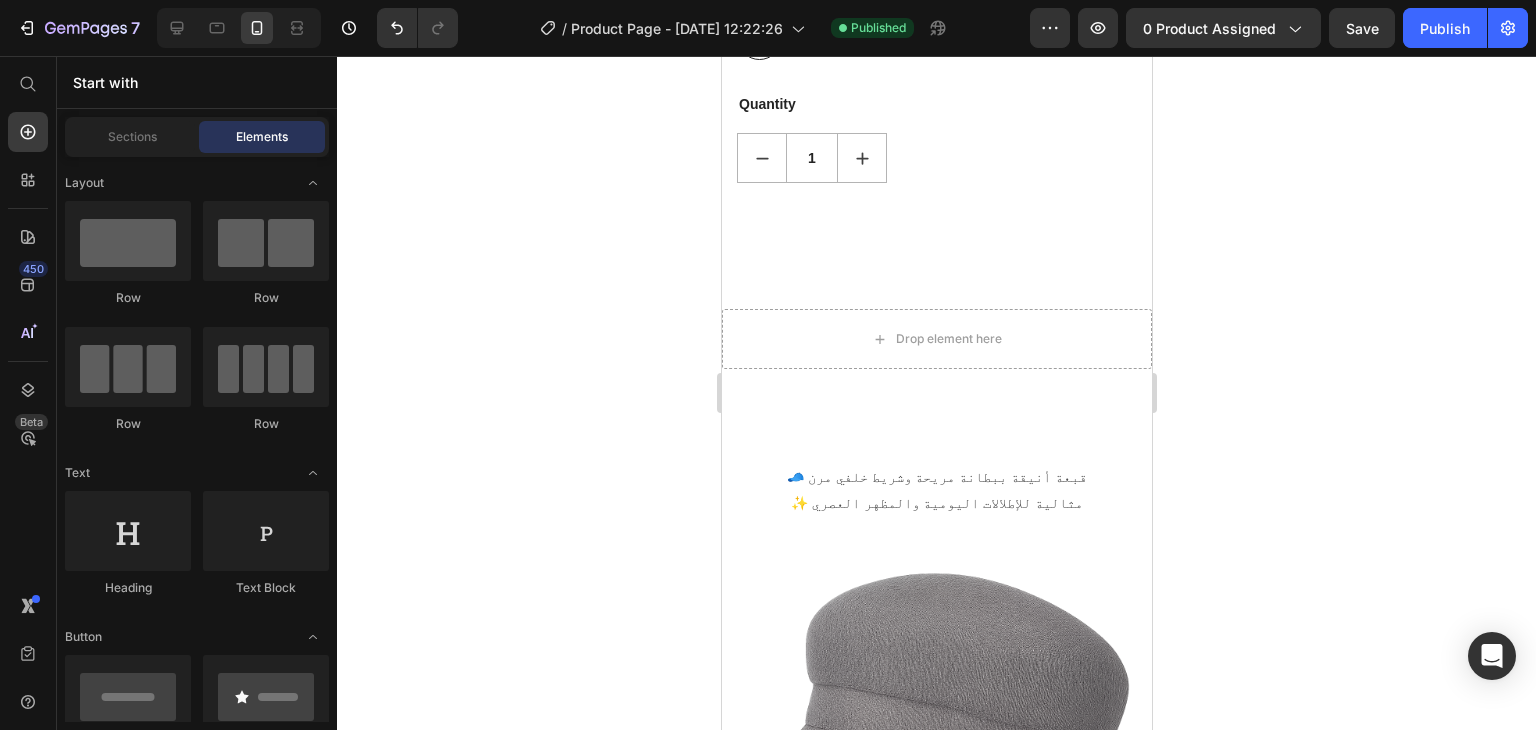 scroll, scrollTop: 1684, scrollLeft: 0, axis: vertical 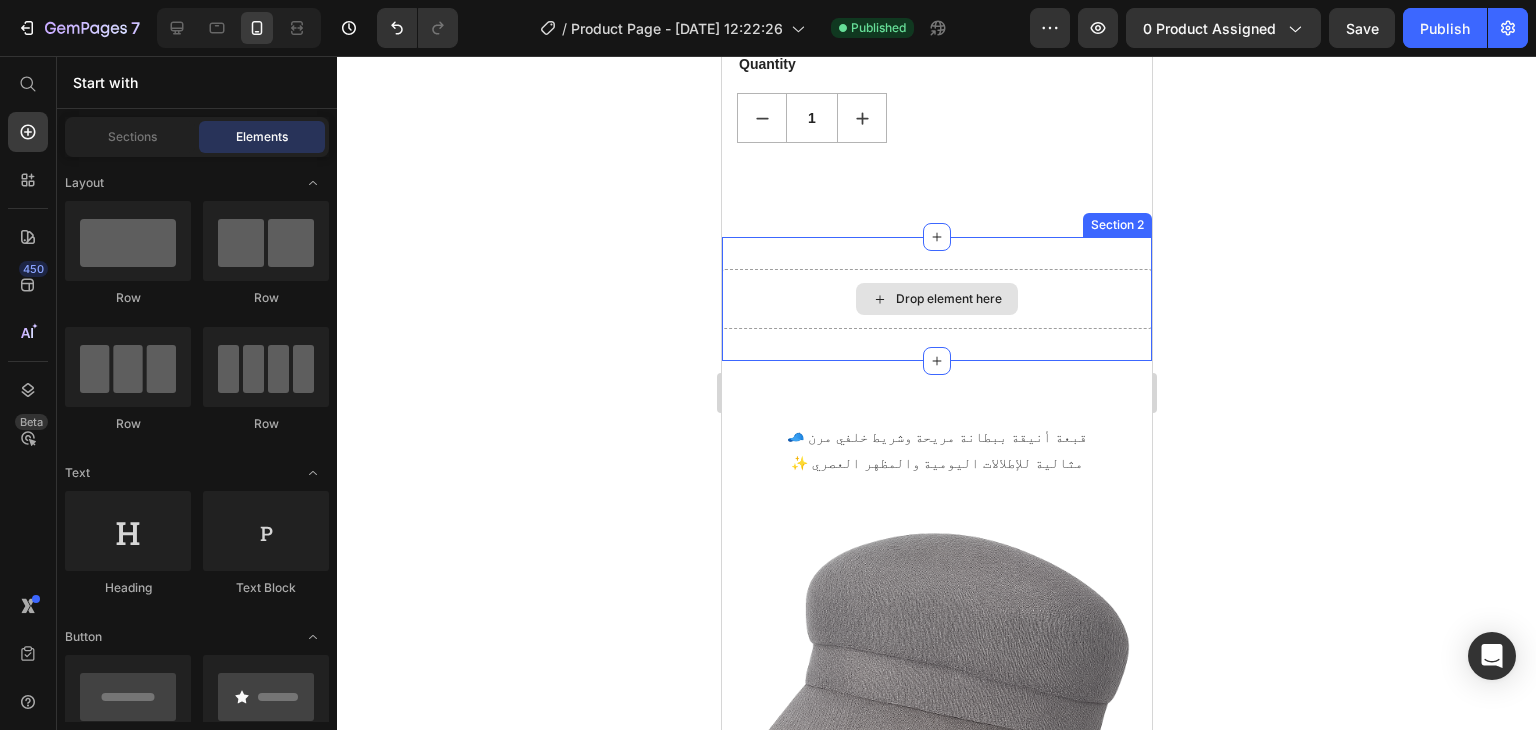 click on "Drop element here" at bounding box center [948, 299] 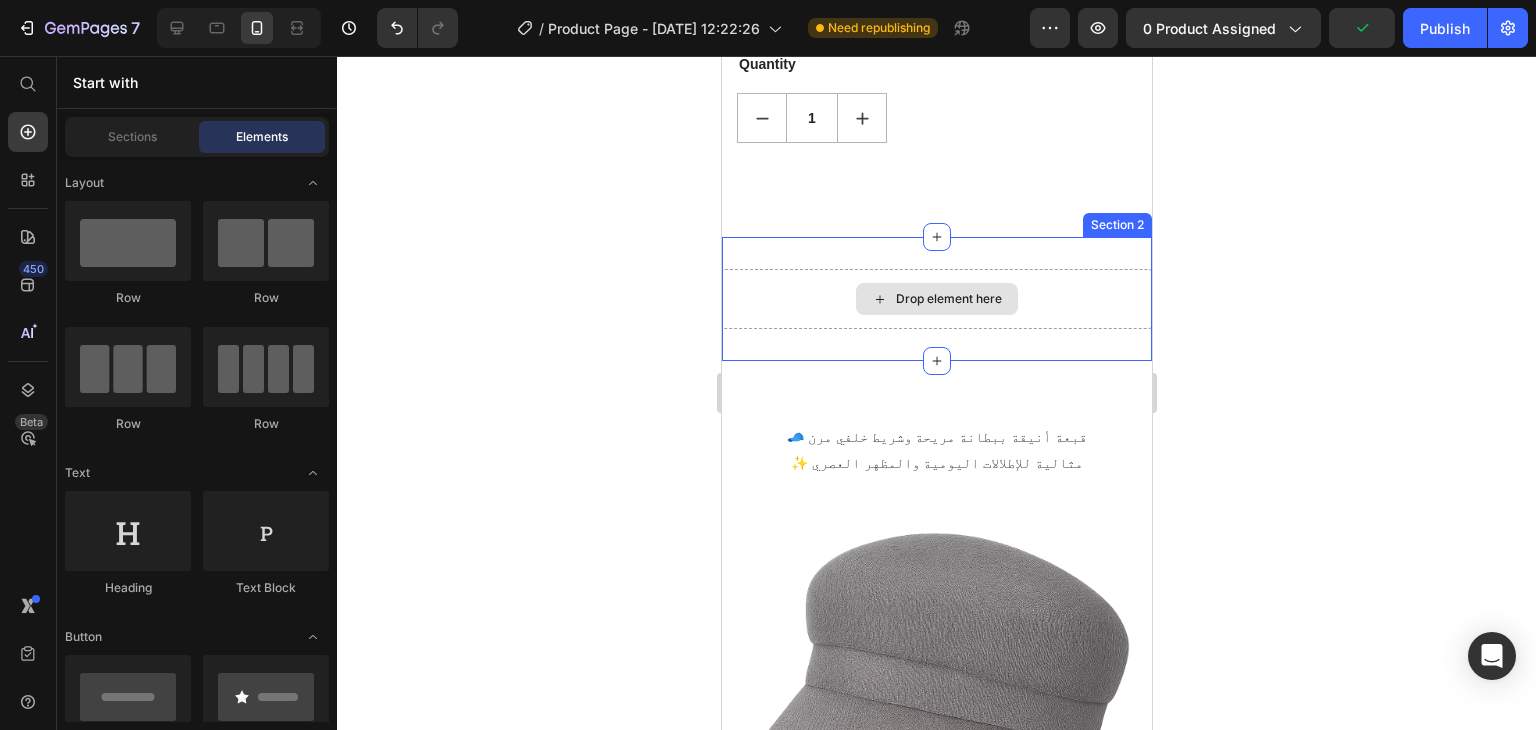 click on "Drop element here" at bounding box center [948, 299] 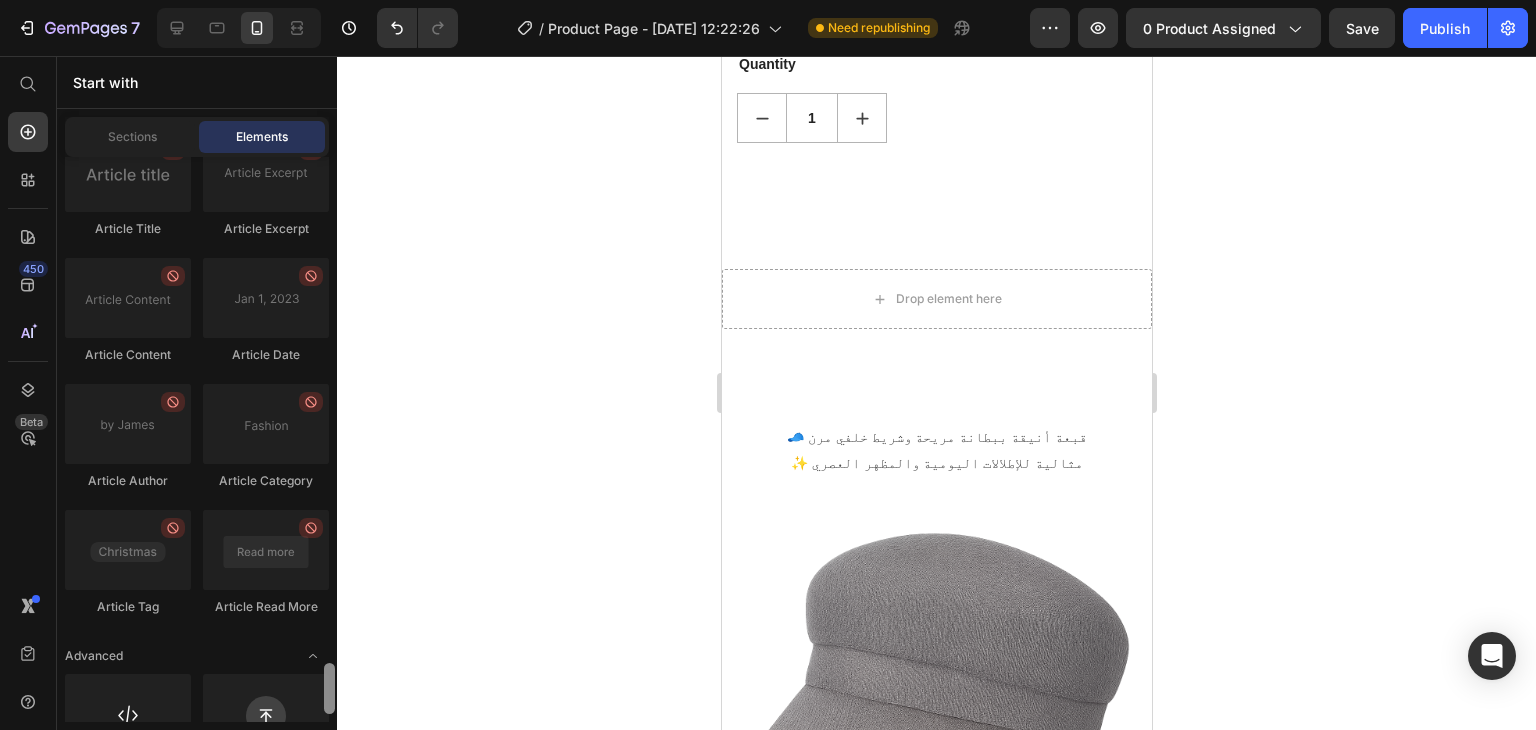 scroll, scrollTop: 5620, scrollLeft: 0, axis: vertical 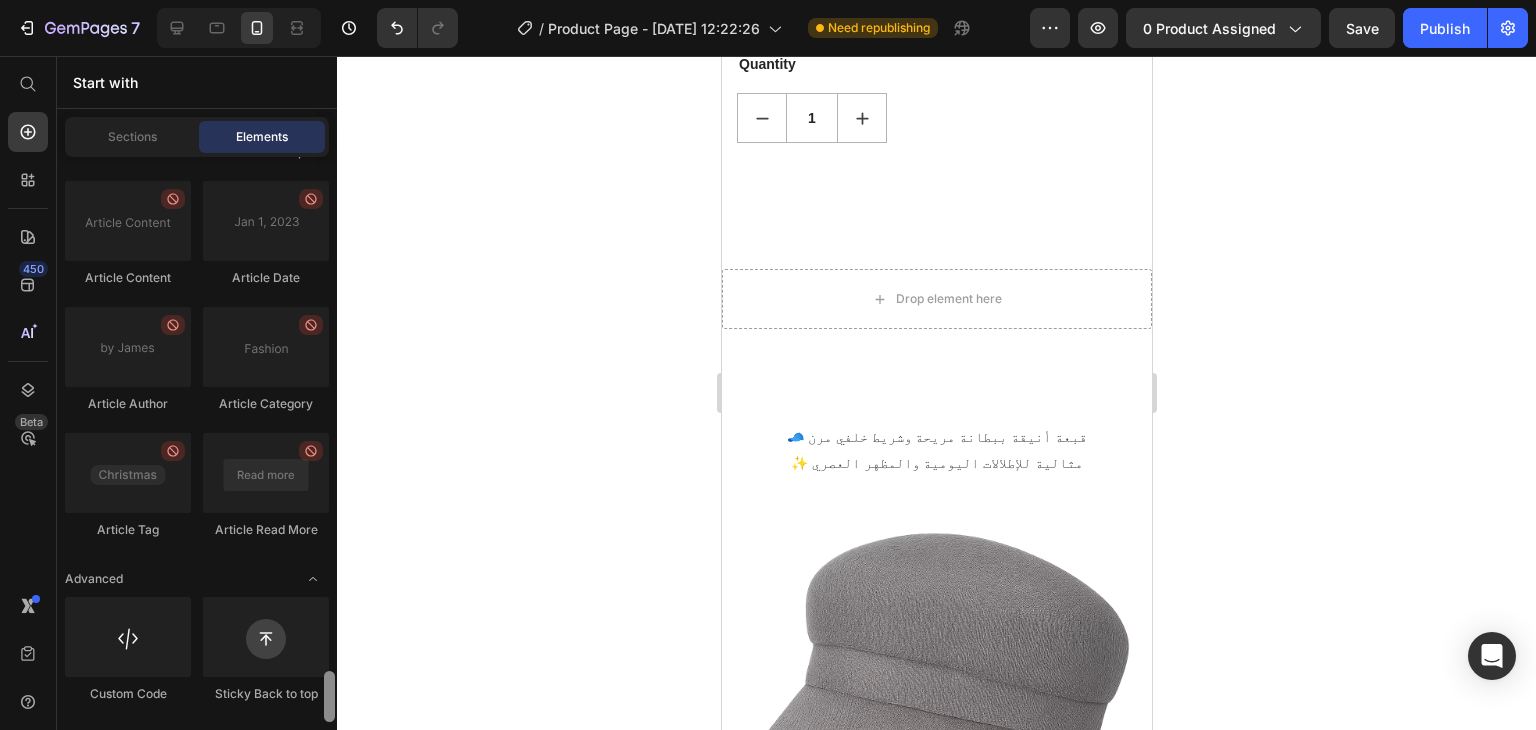 drag, startPoint x: 328, startPoint y: 200, endPoint x: 328, endPoint y: 720, distance: 520 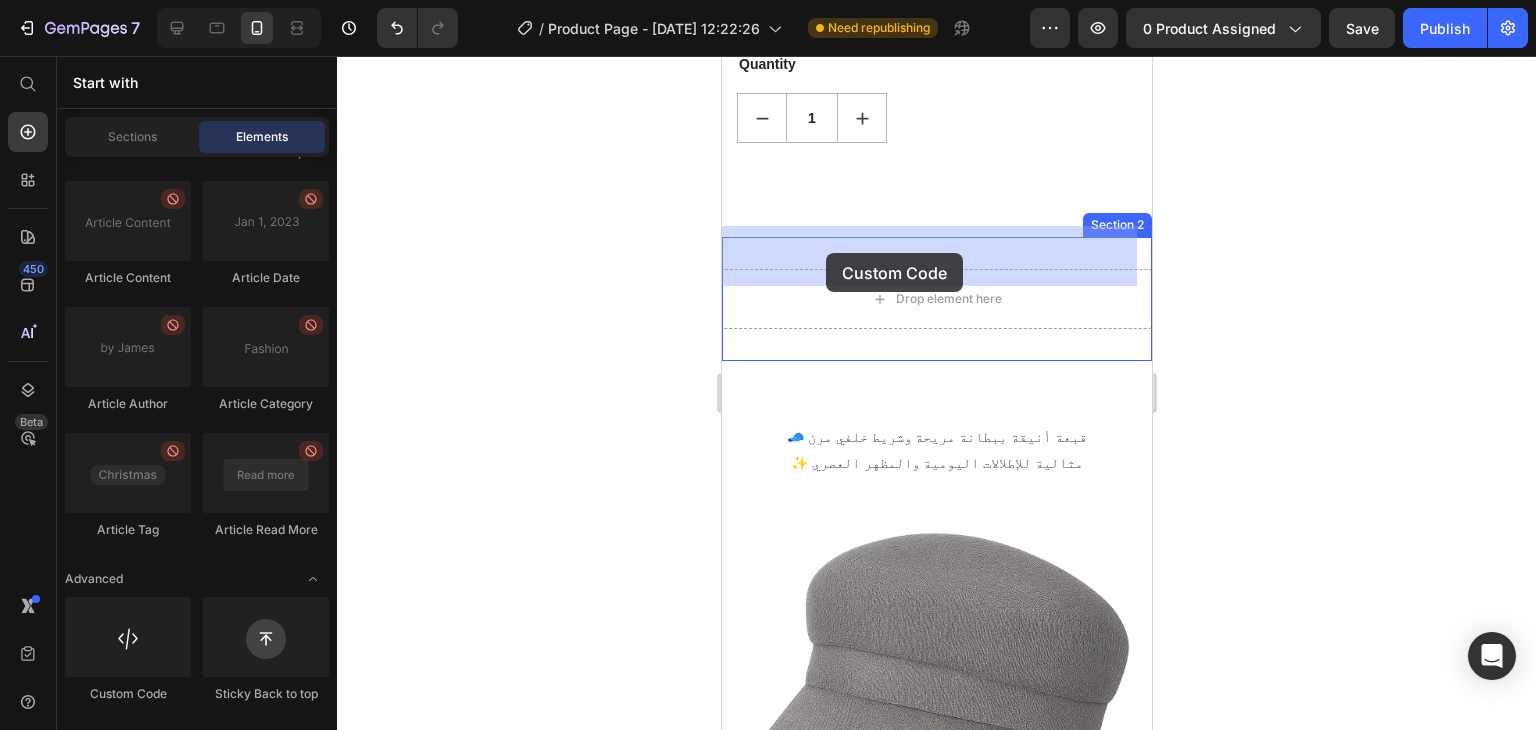 drag, startPoint x: 811, startPoint y: 721, endPoint x: 829, endPoint y: 230, distance: 491.32983 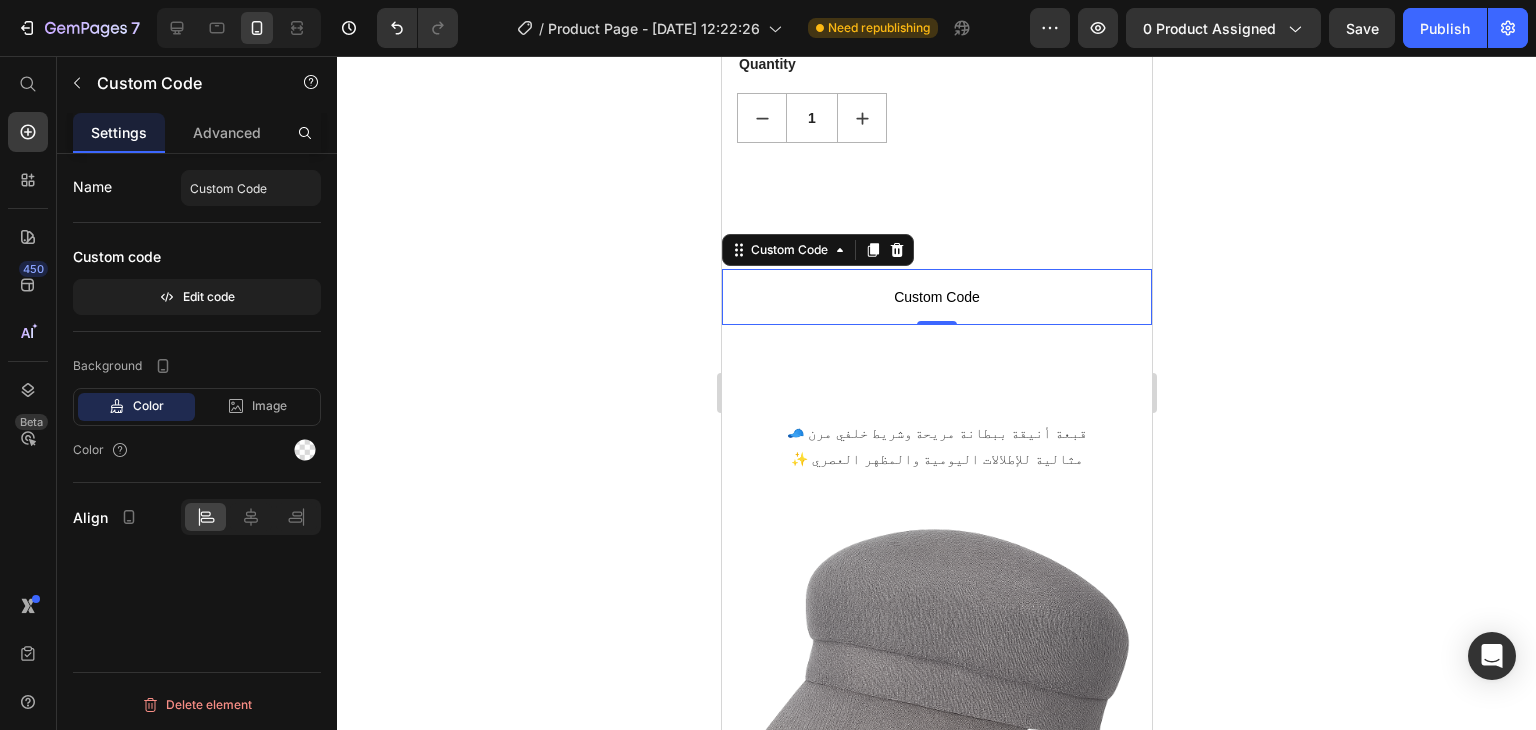 click on "Custom Code" at bounding box center (936, 297) 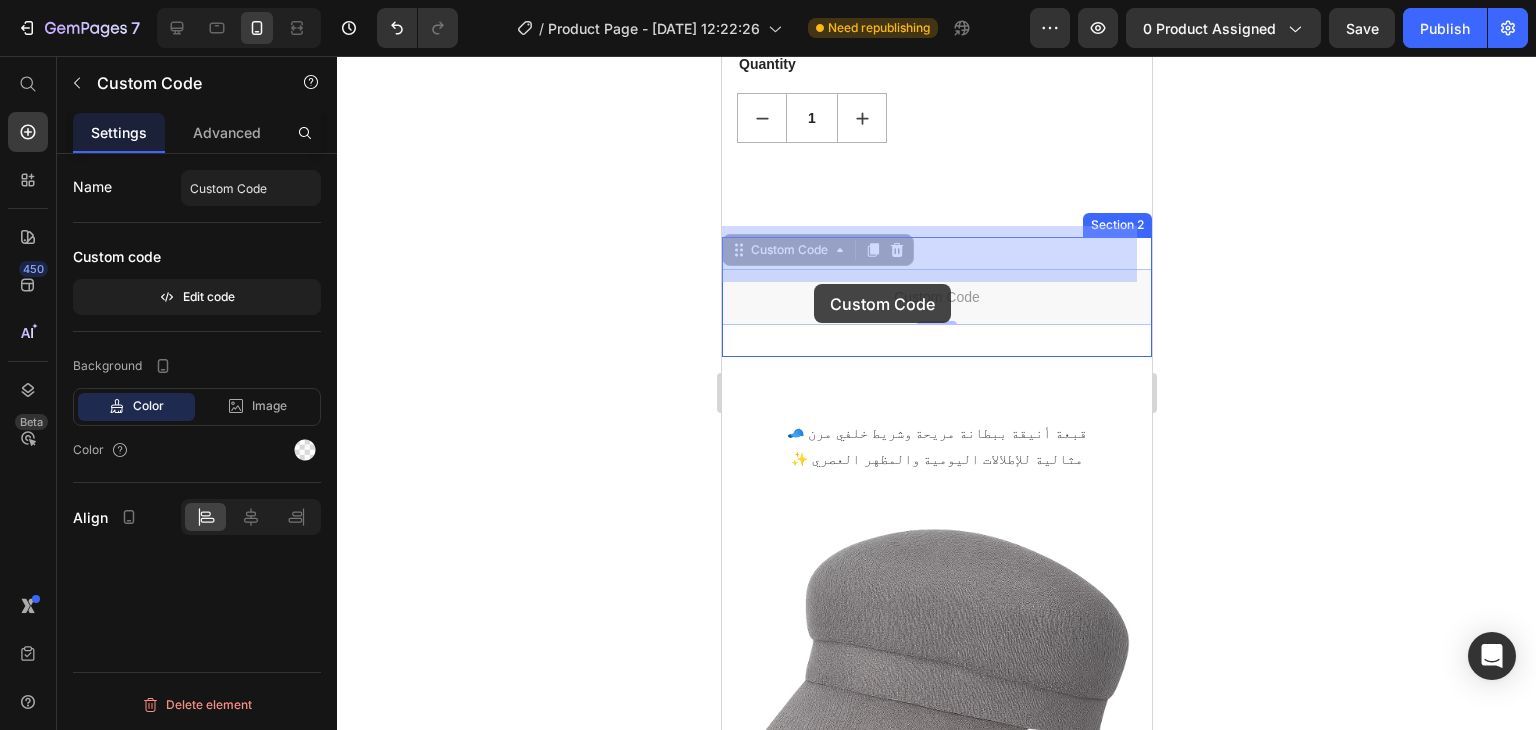 drag, startPoint x: 885, startPoint y: 242, endPoint x: 817, endPoint y: 281, distance: 78.39005 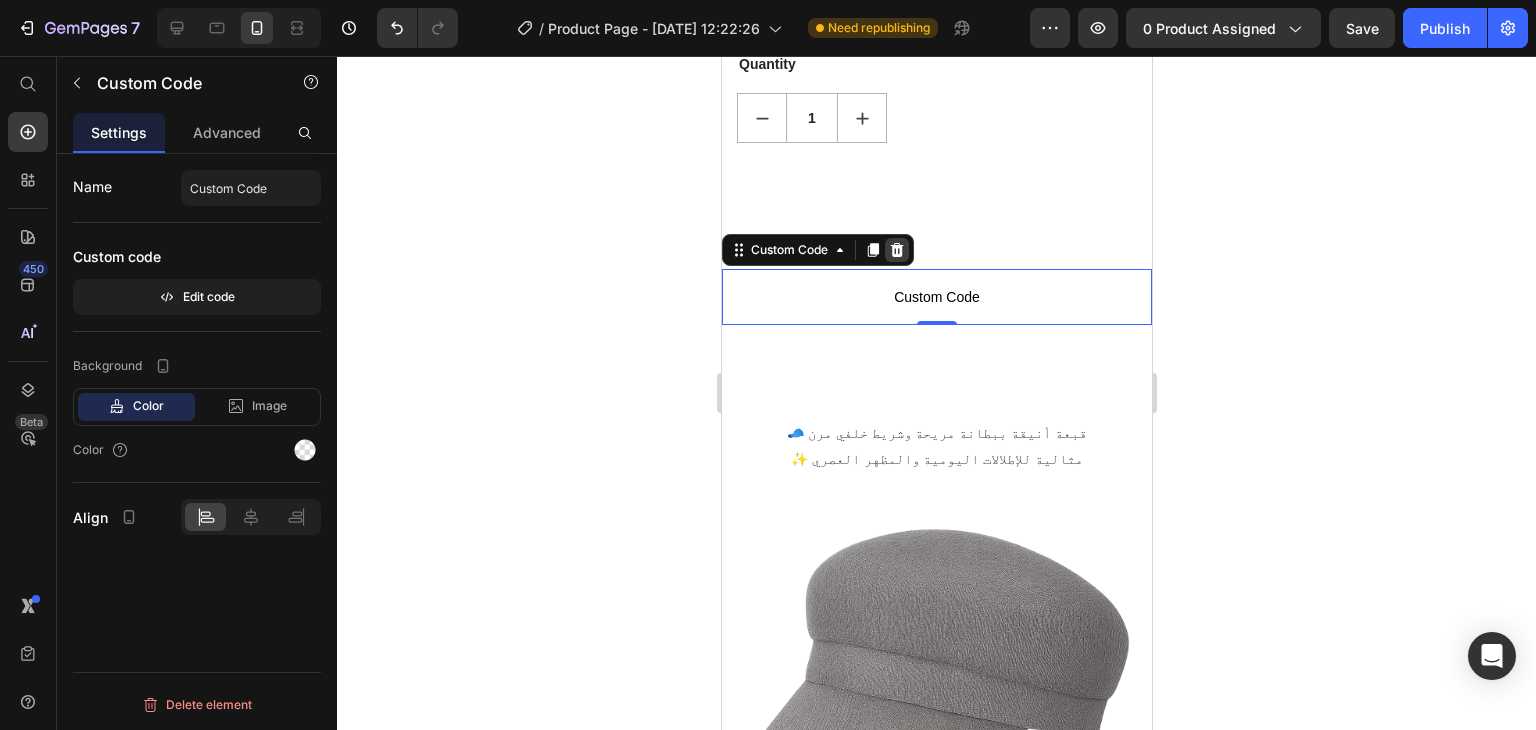 click 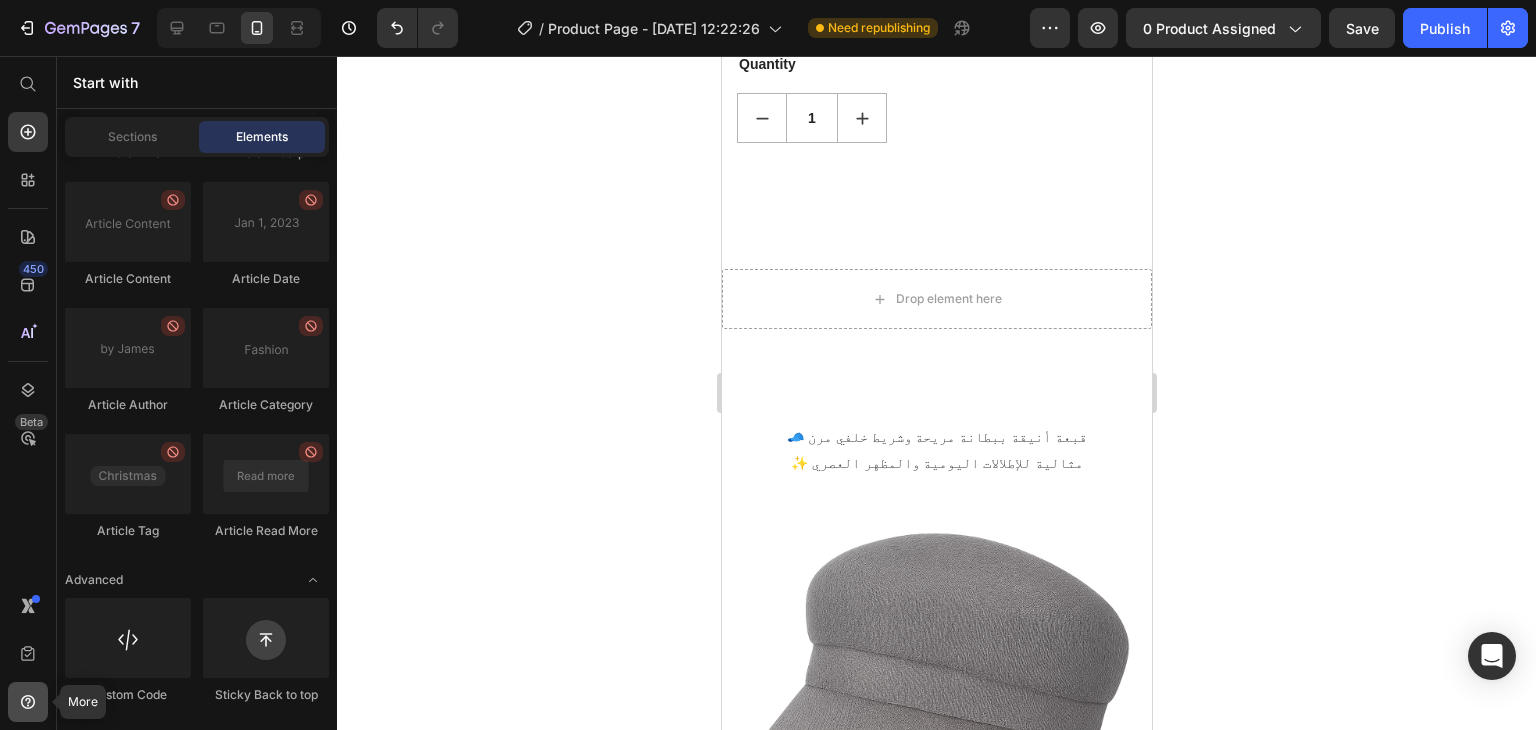 click 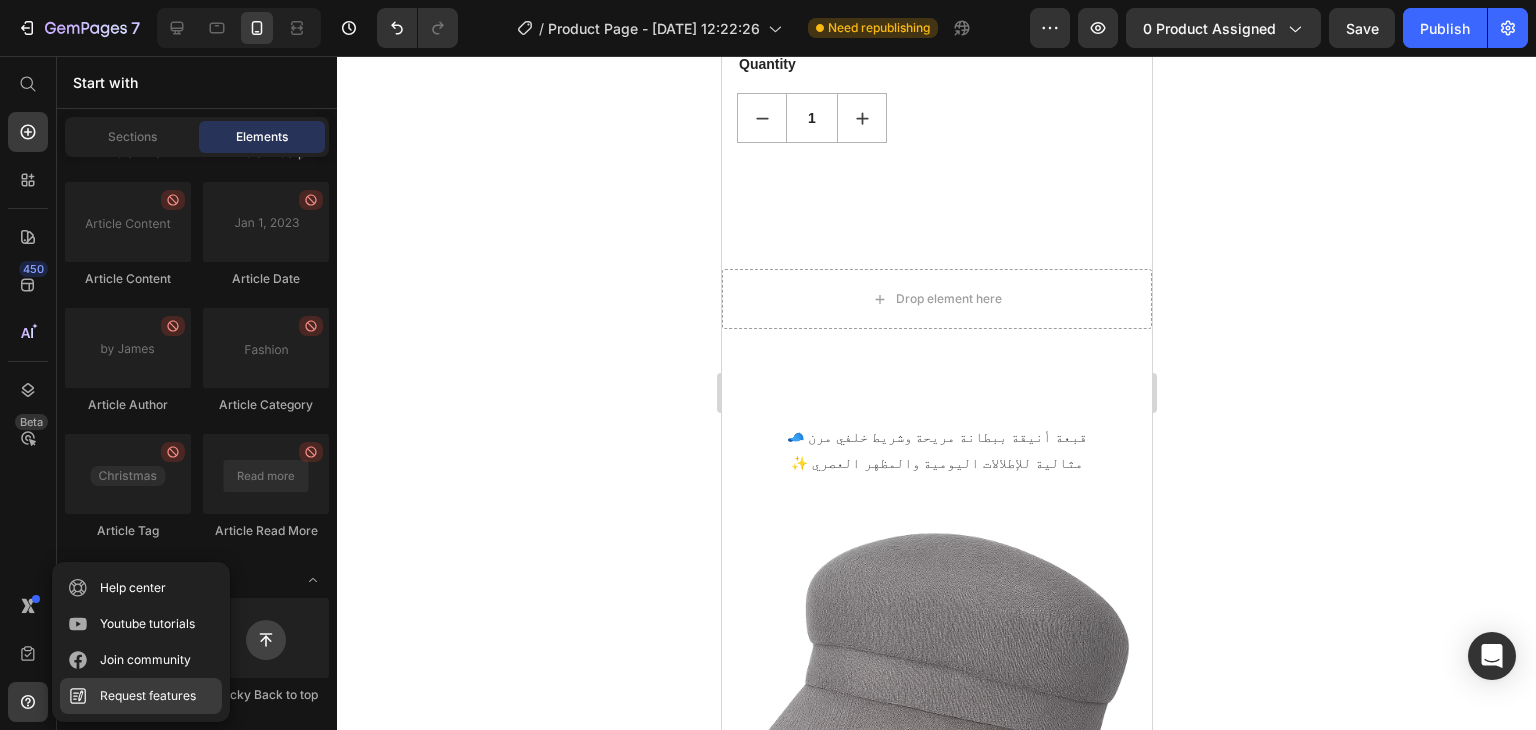 click on "Request features" at bounding box center (148, 696) 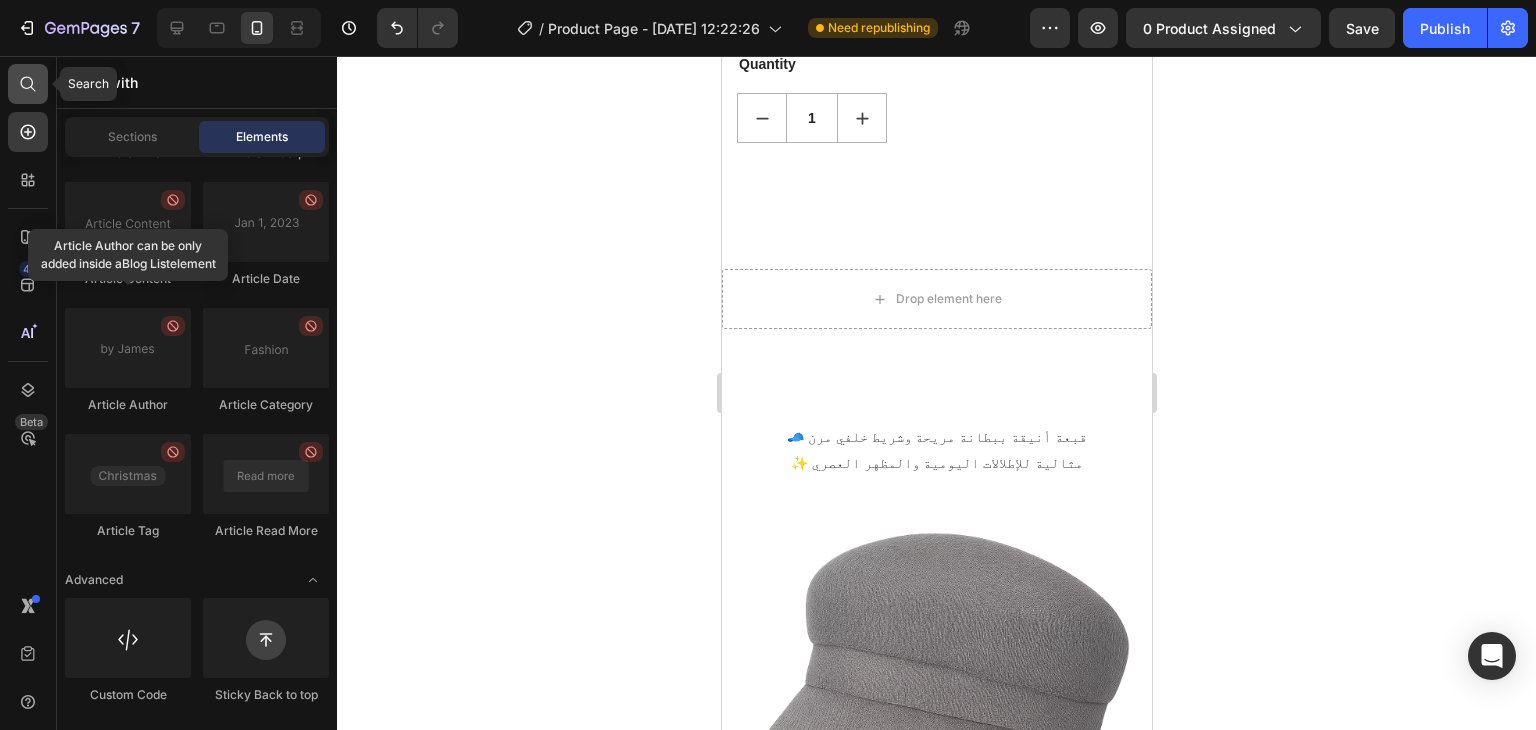 click 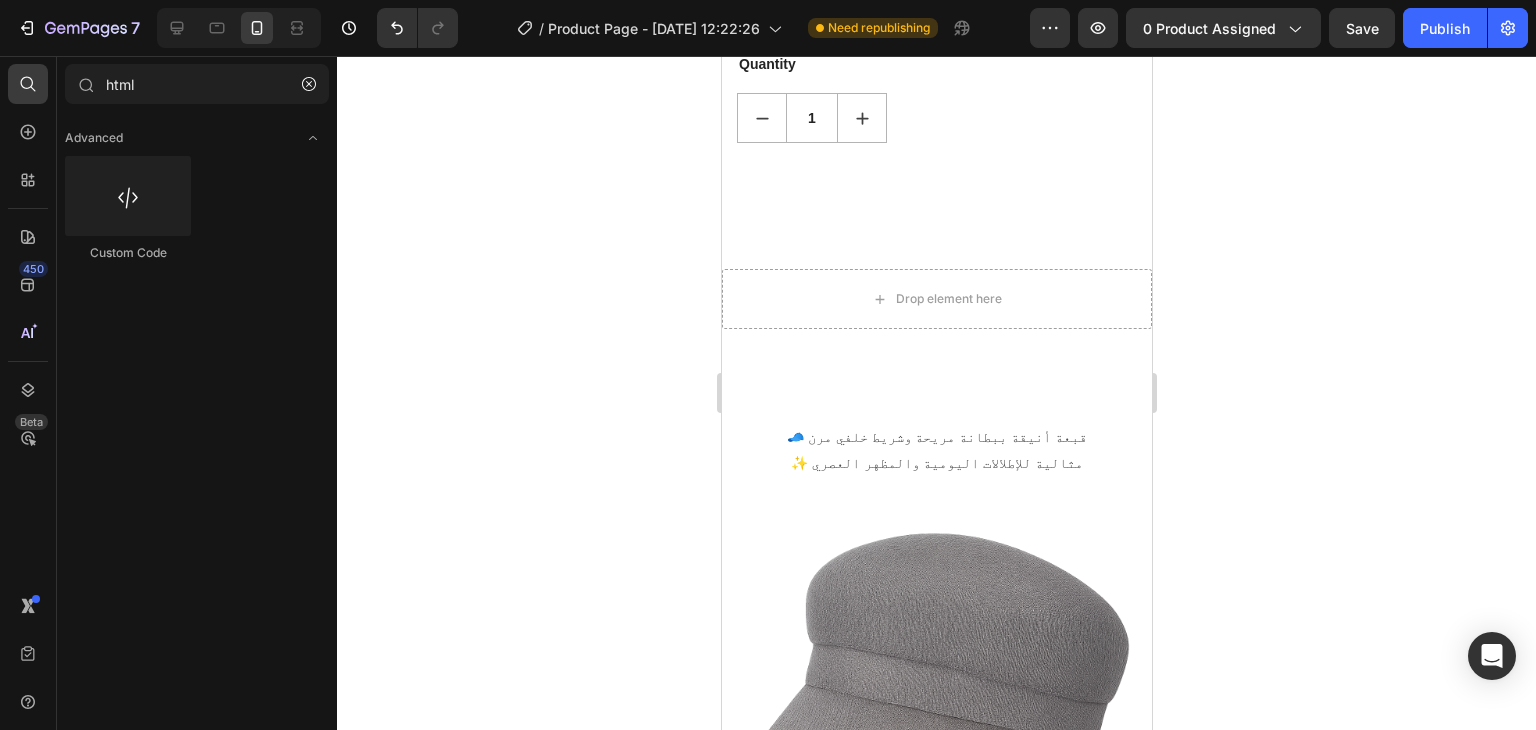 type on "html" 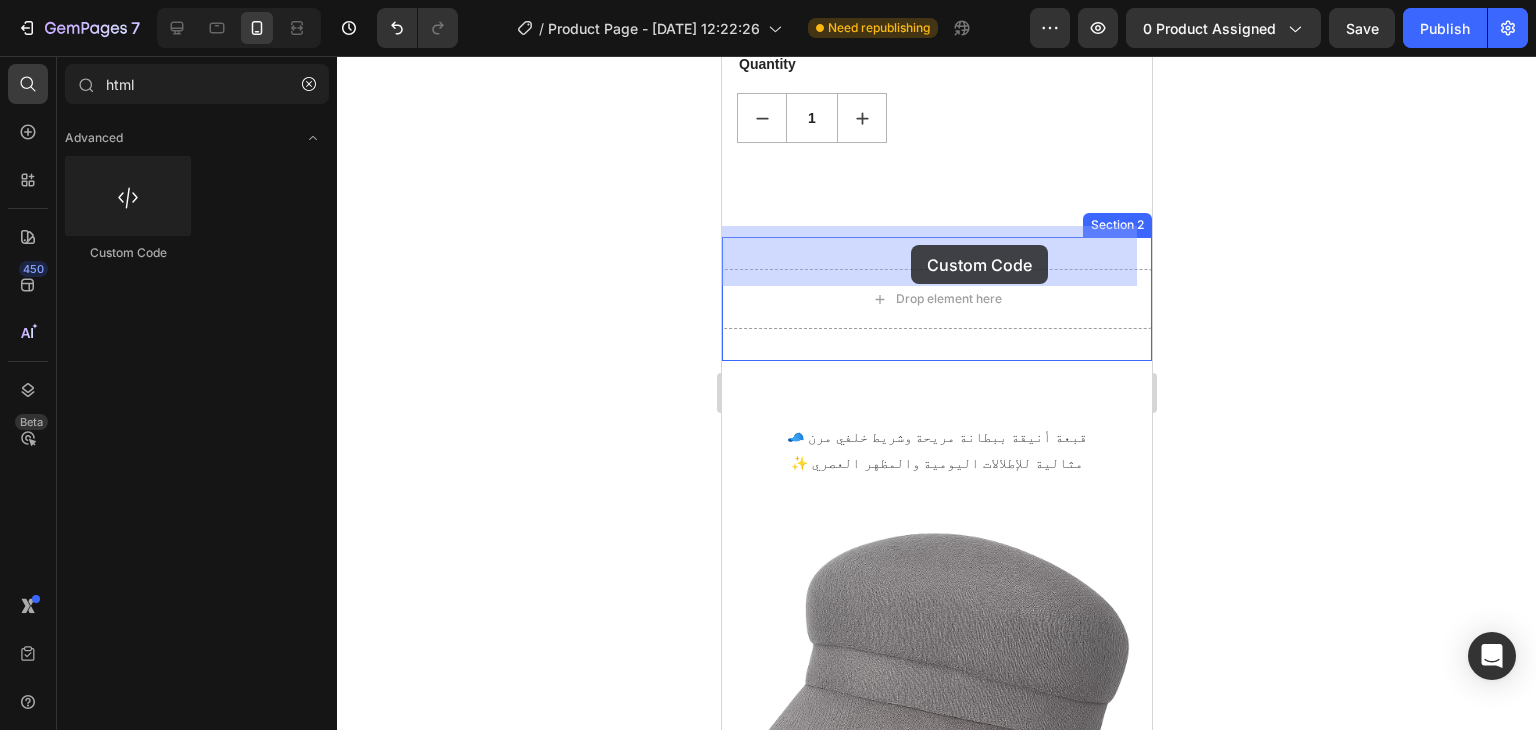 drag, startPoint x: 826, startPoint y: 275, endPoint x: 910, endPoint y: 245, distance: 89.19641 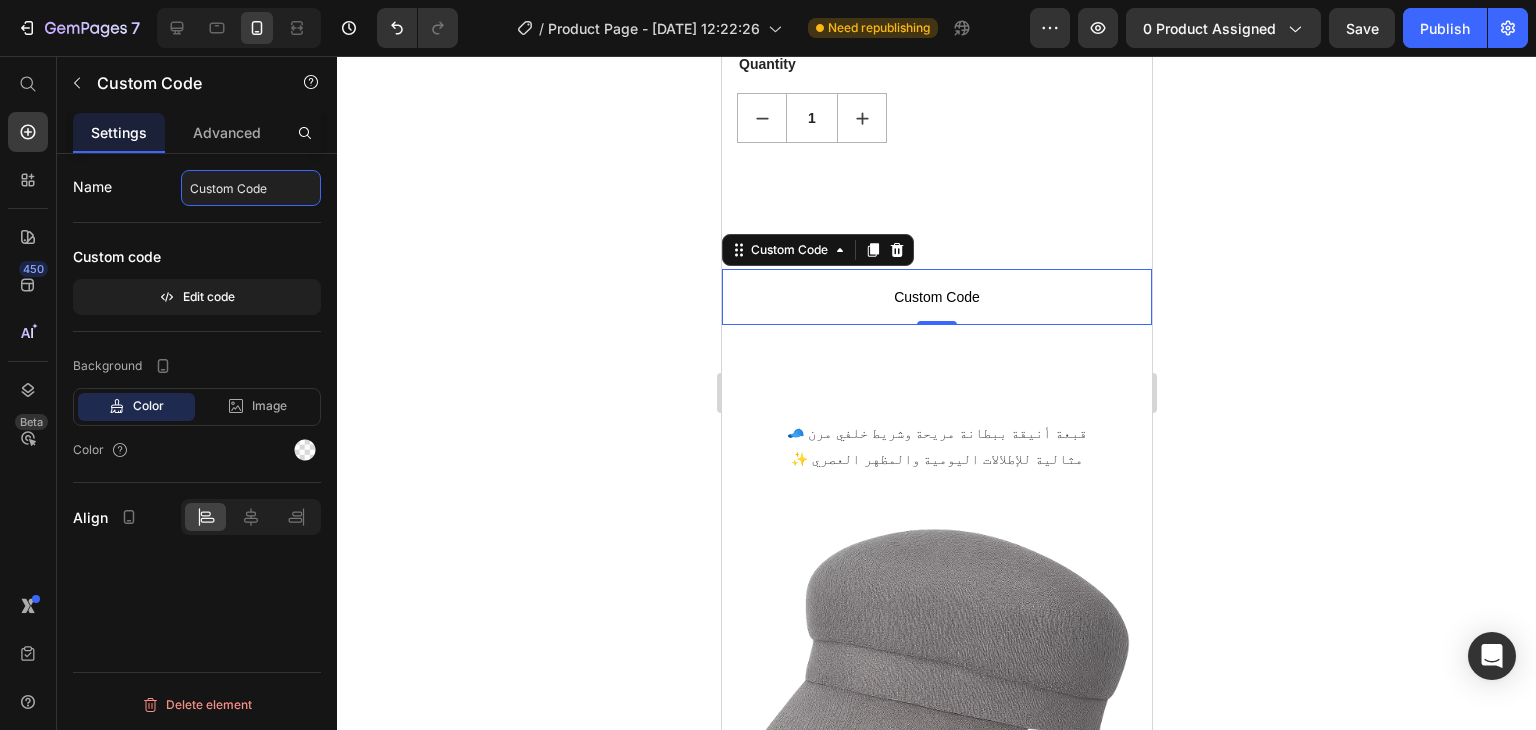 click on "Custom Code" 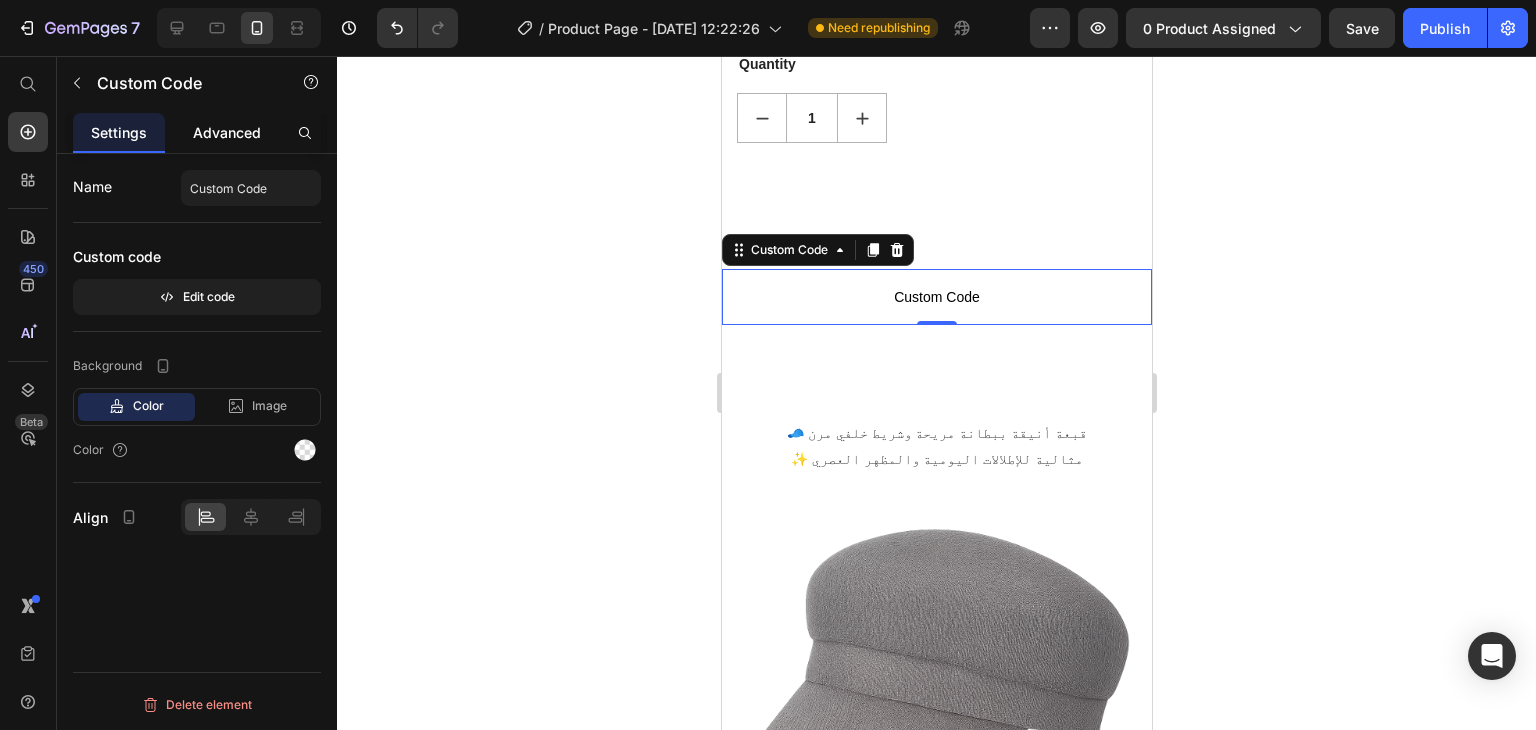 click on "Advanced" at bounding box center (227, 132) 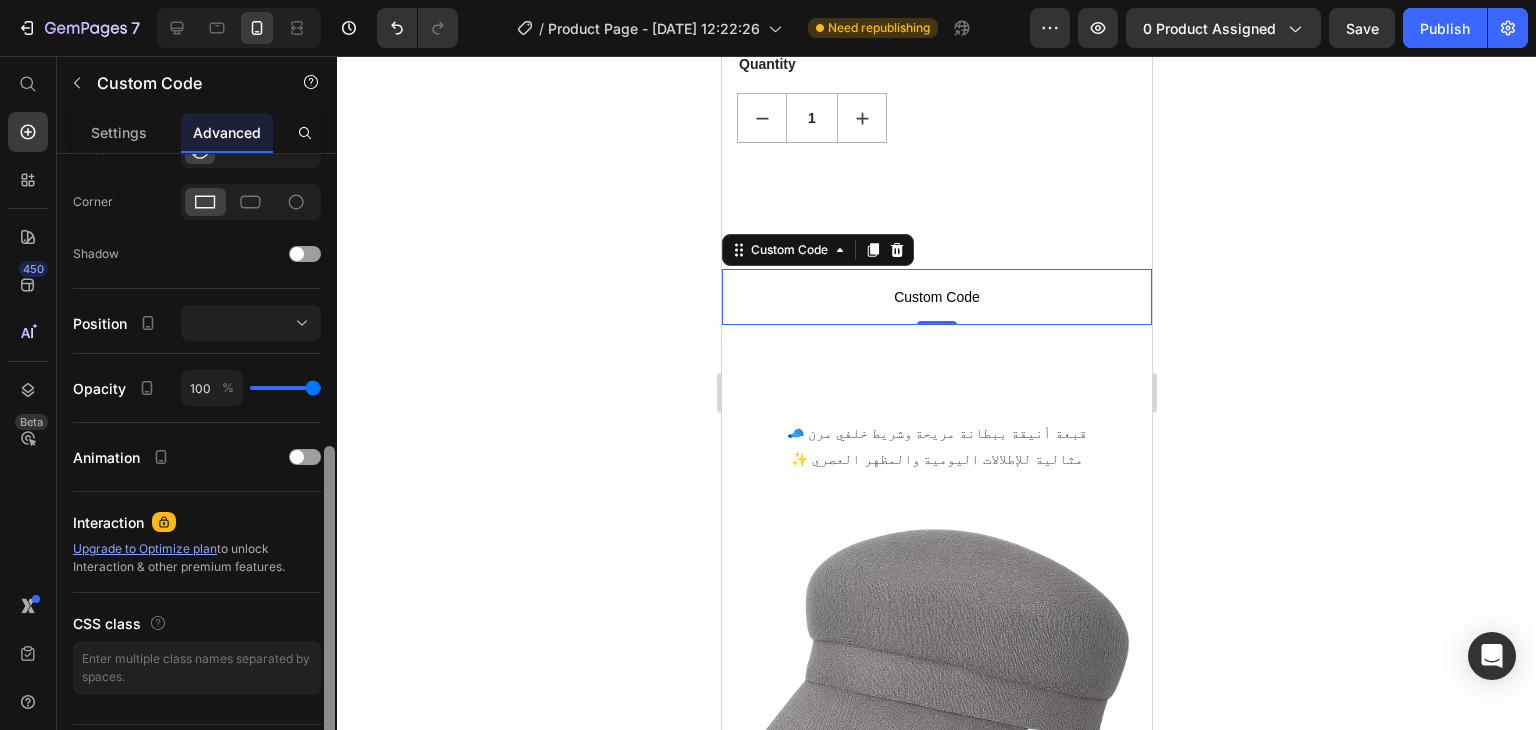 scroll, scrollTop: 634, scrollLeft: 0, axis: vertical 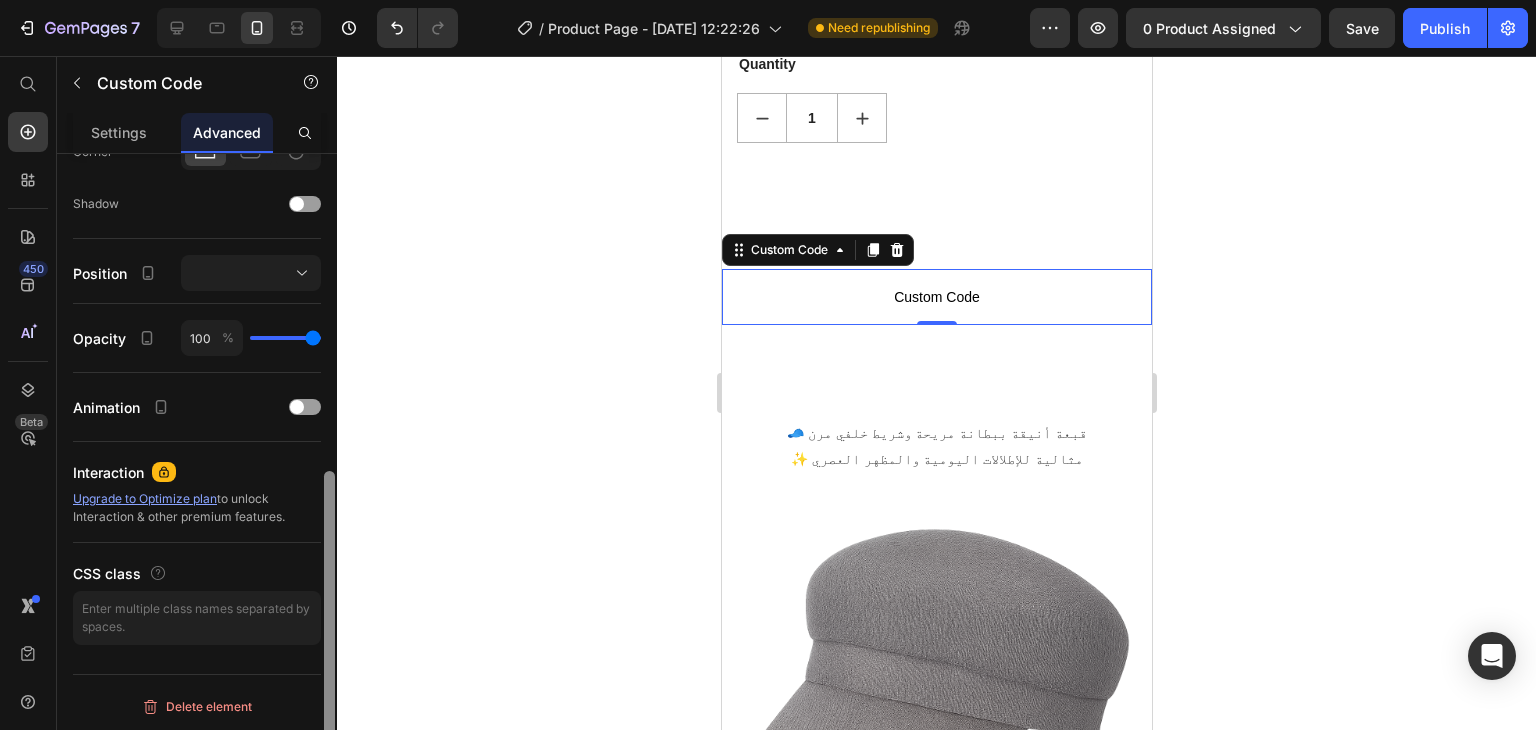 drag, startPoint x: 325, startPoint y: 431, endPoint x: 331, endPoint y: 757, distance: 326.0552 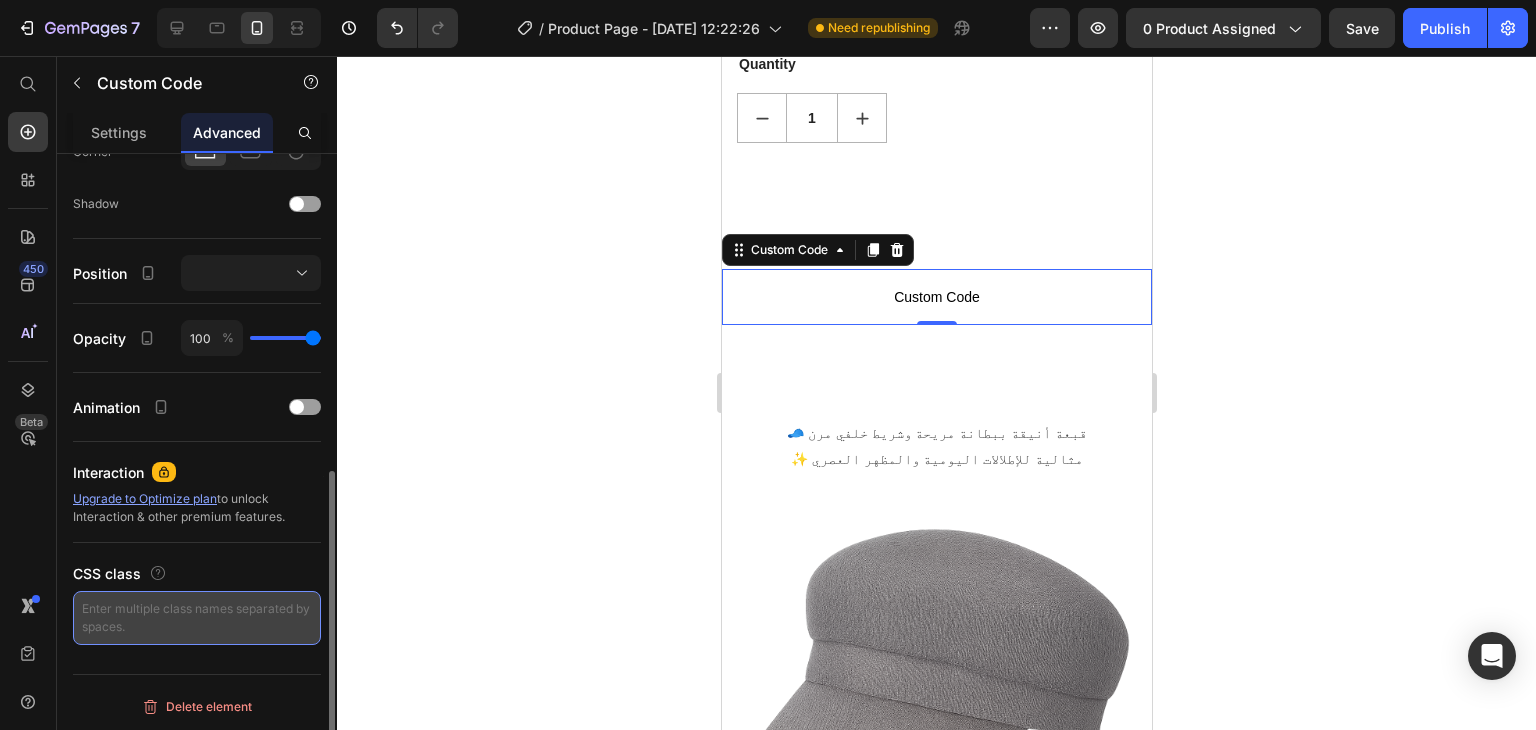 click at bounding box center [197, 618] 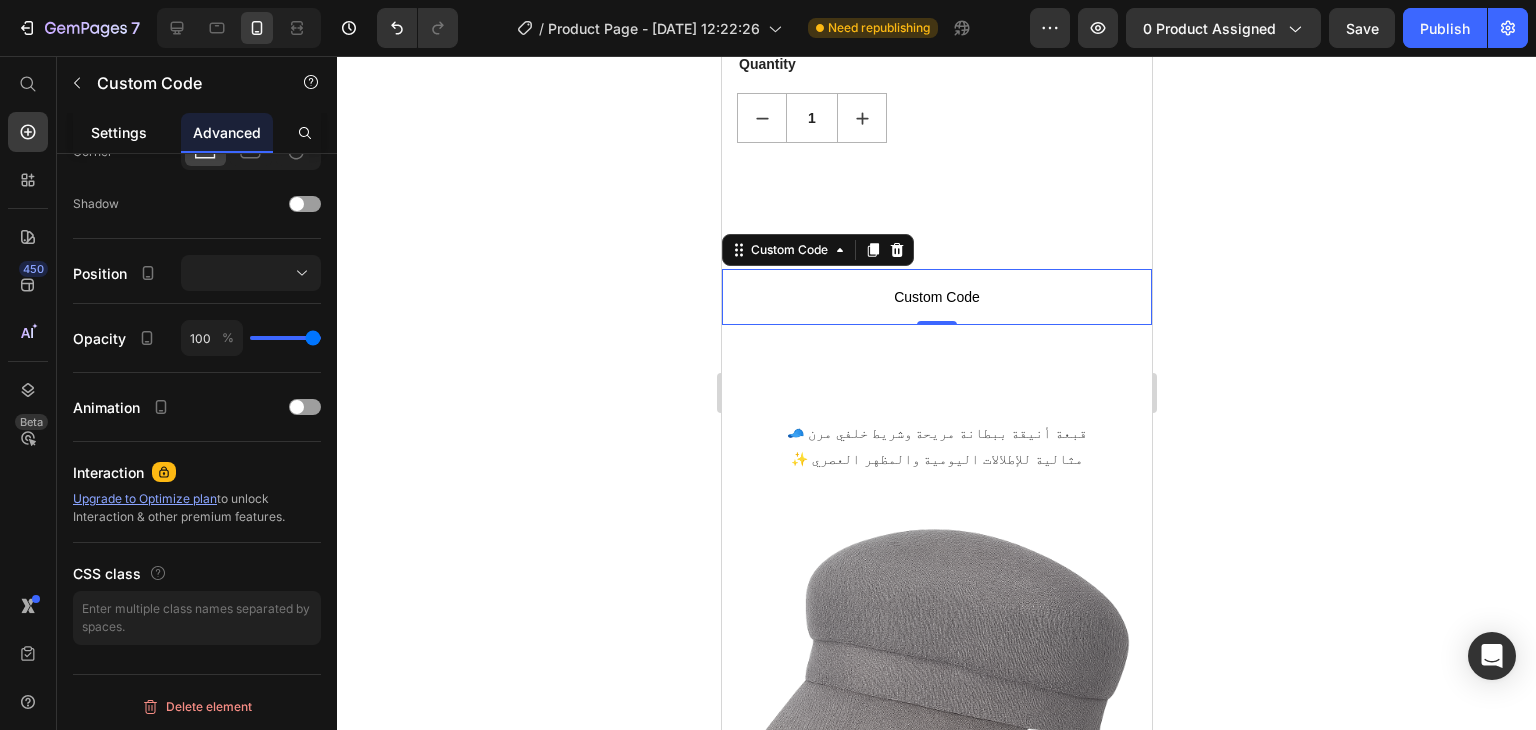 click on "Settings" at bounding box center (119, 132) 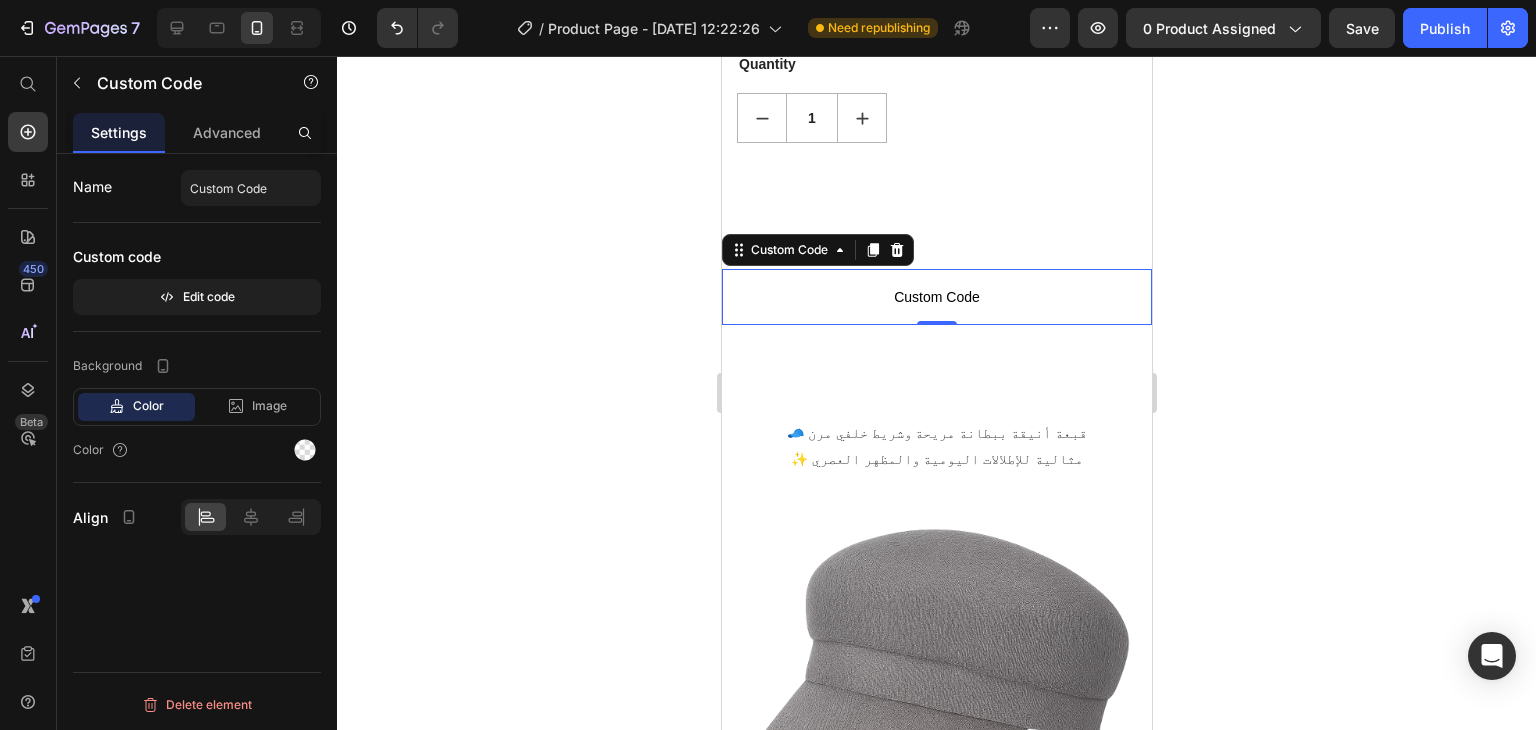 scroll, scrollTop: 0, scrollLeft: 0, axis: both 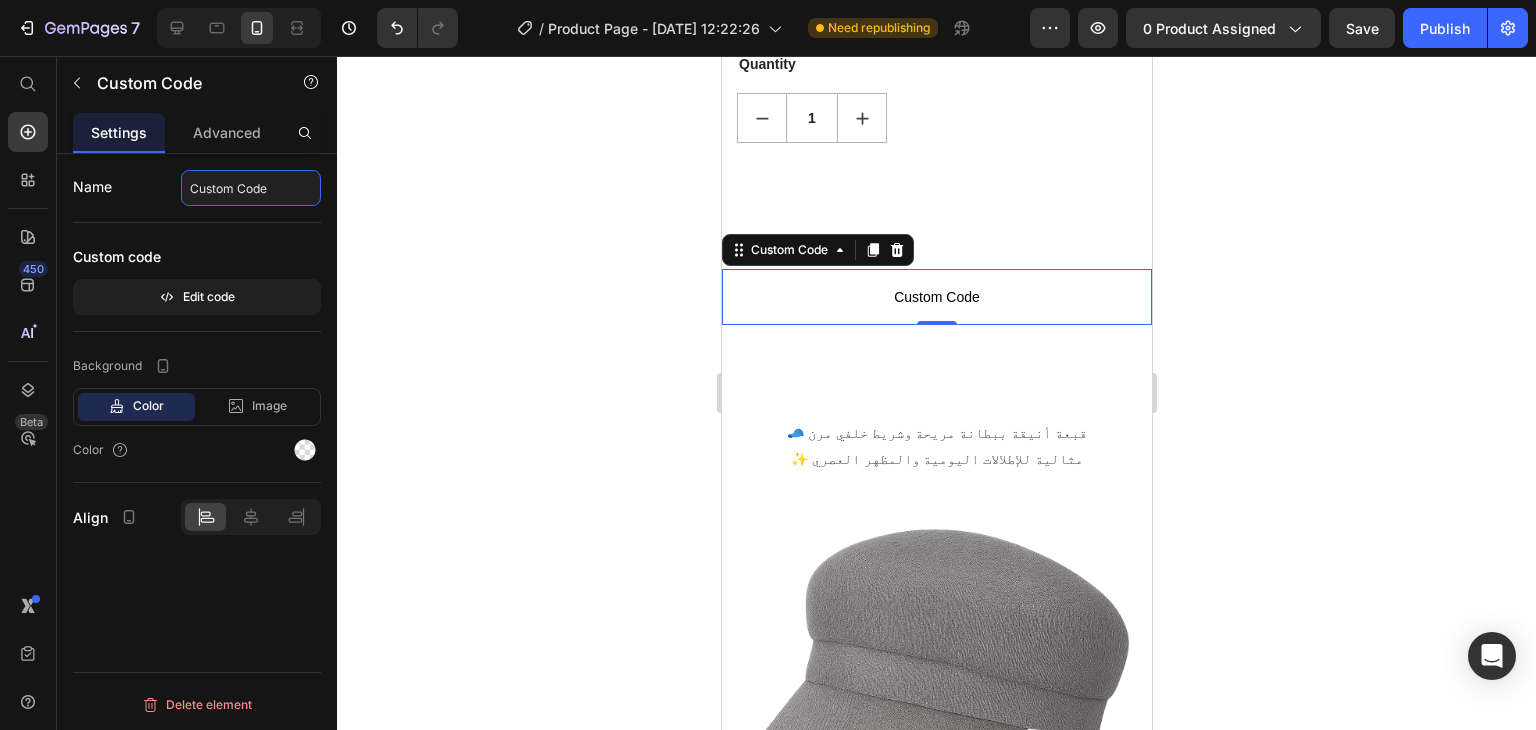 click on "Custom Code" 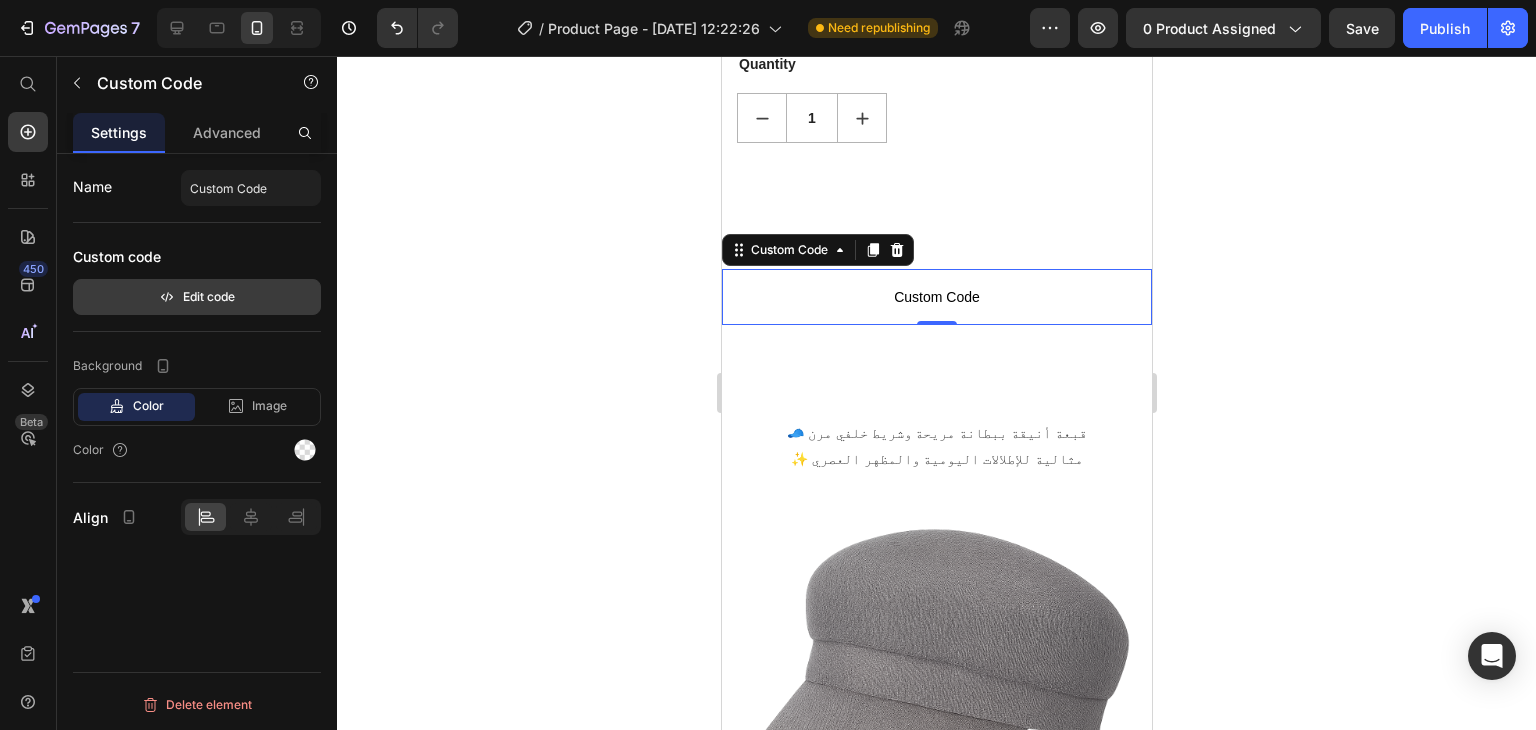 click on "Edit code" at bounding box center (197, 297) 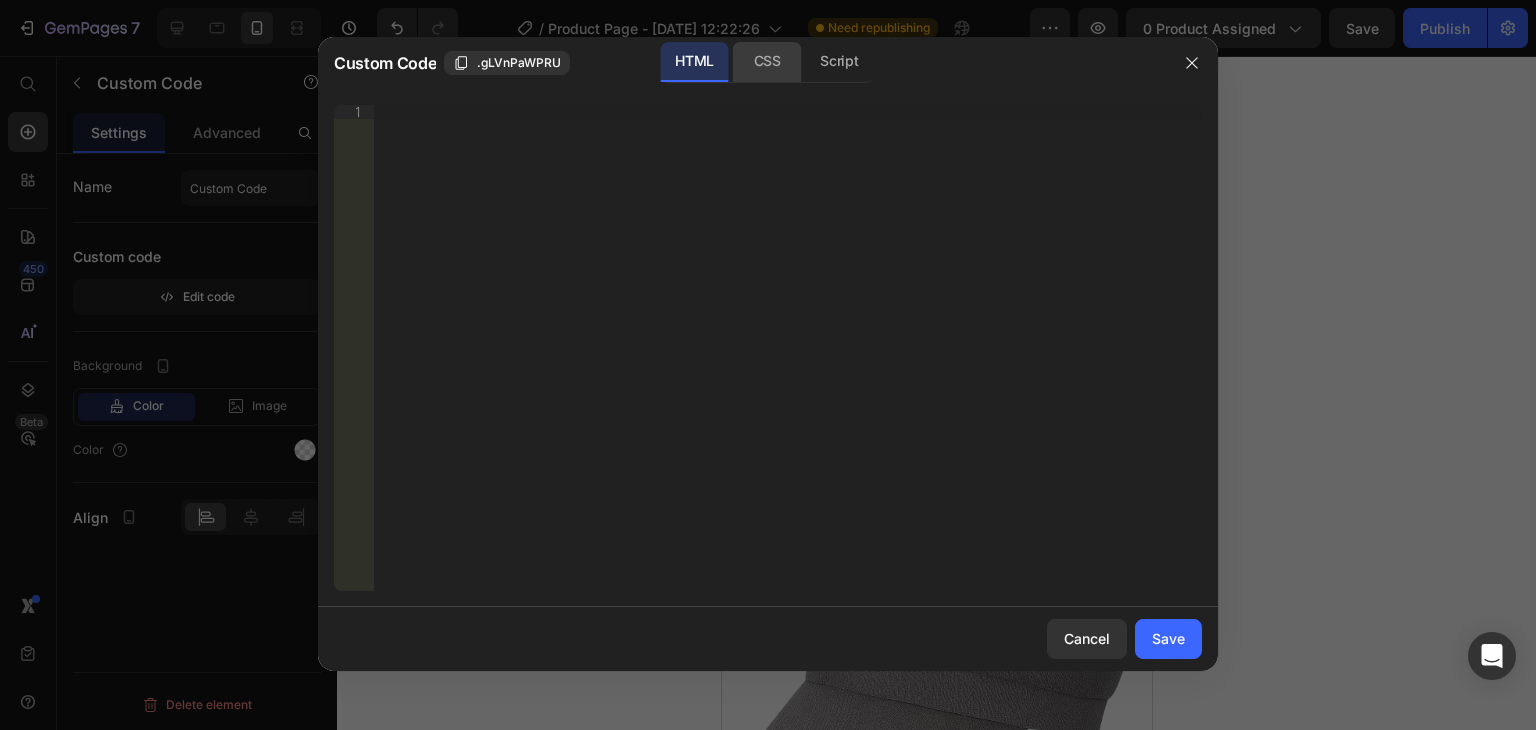 click on "CSS" 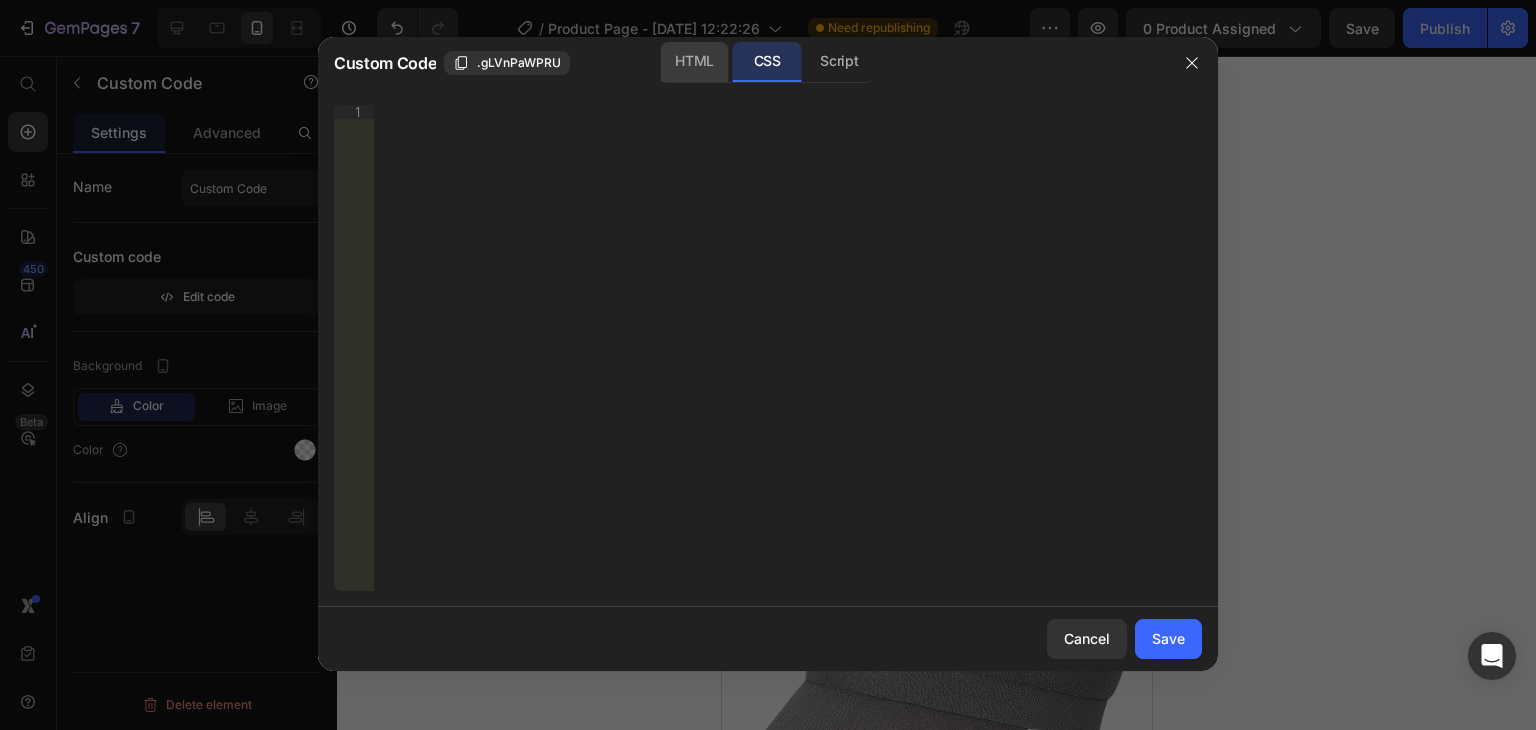 click on "HTML" 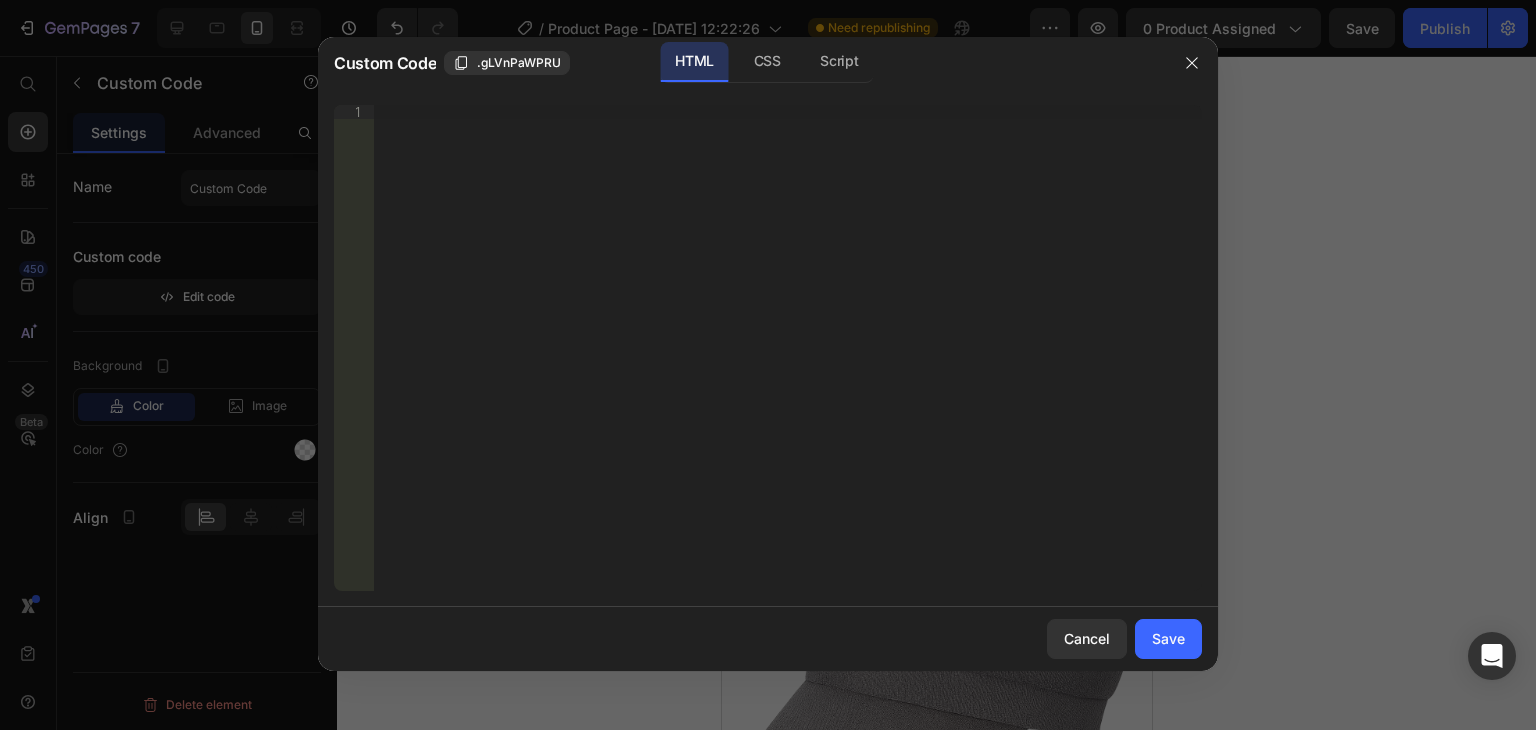 type 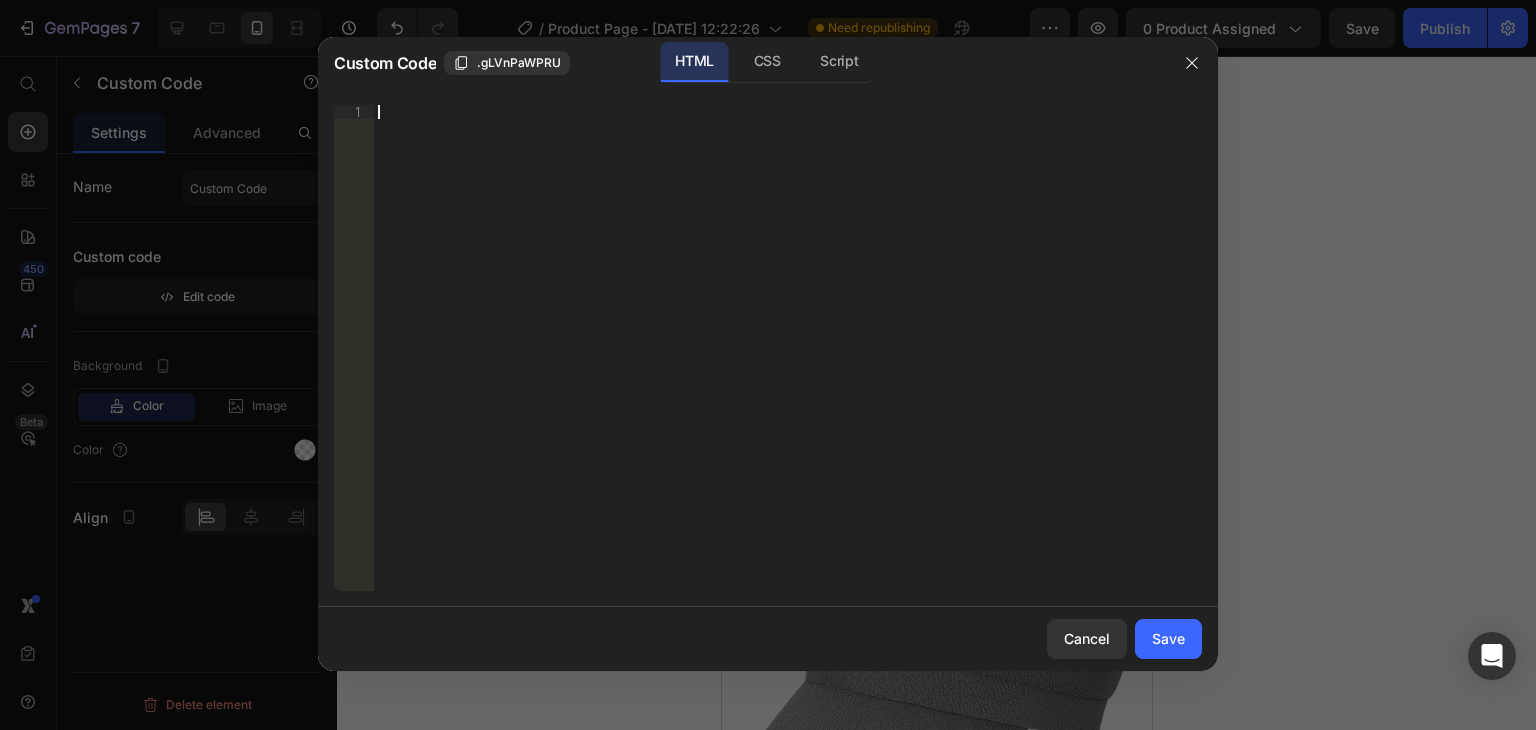 click on "Insert the 3rd-party installation code, HTML code, or Liquid code to display custom content." at bounding box center (788, 362) 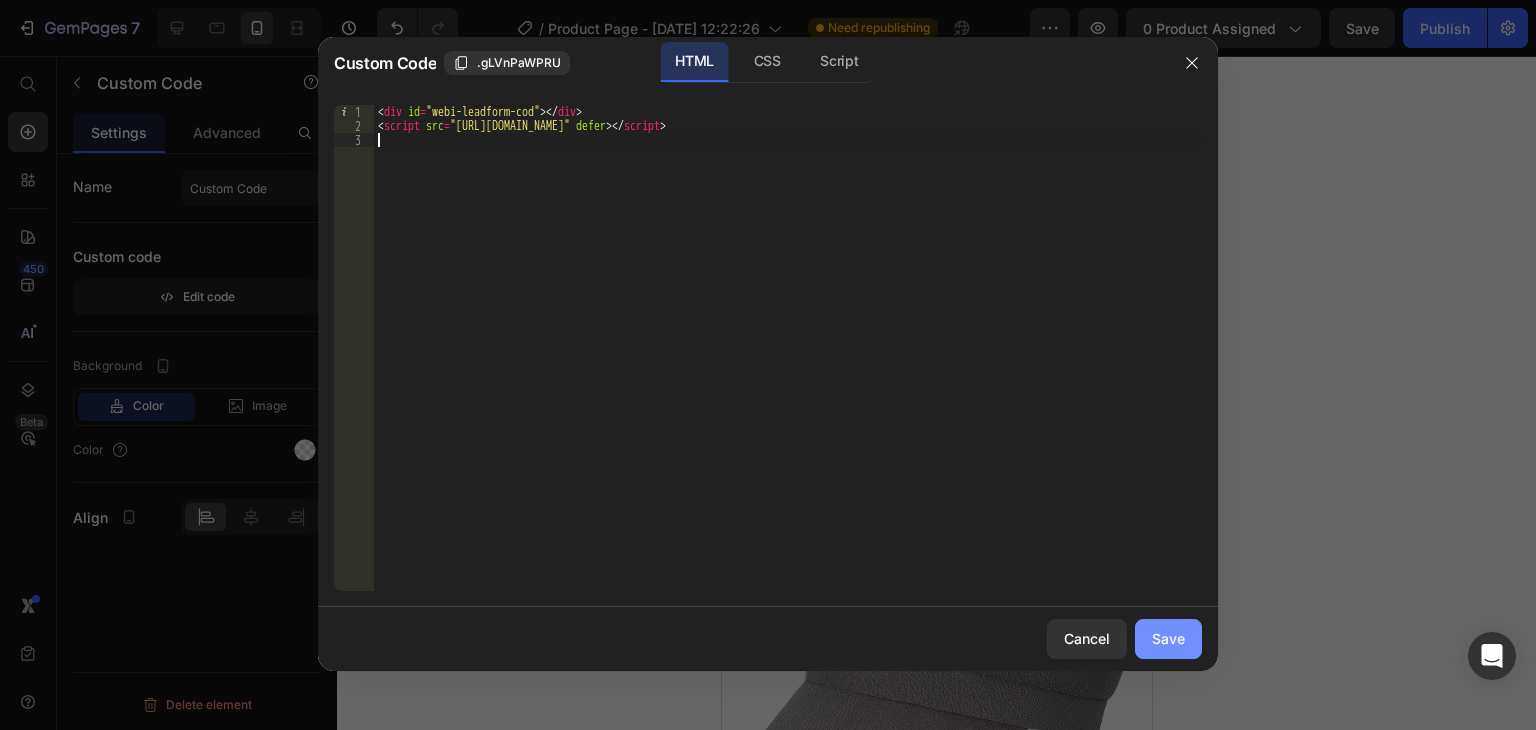 click on "Save" at bounding box center [1168, 638] 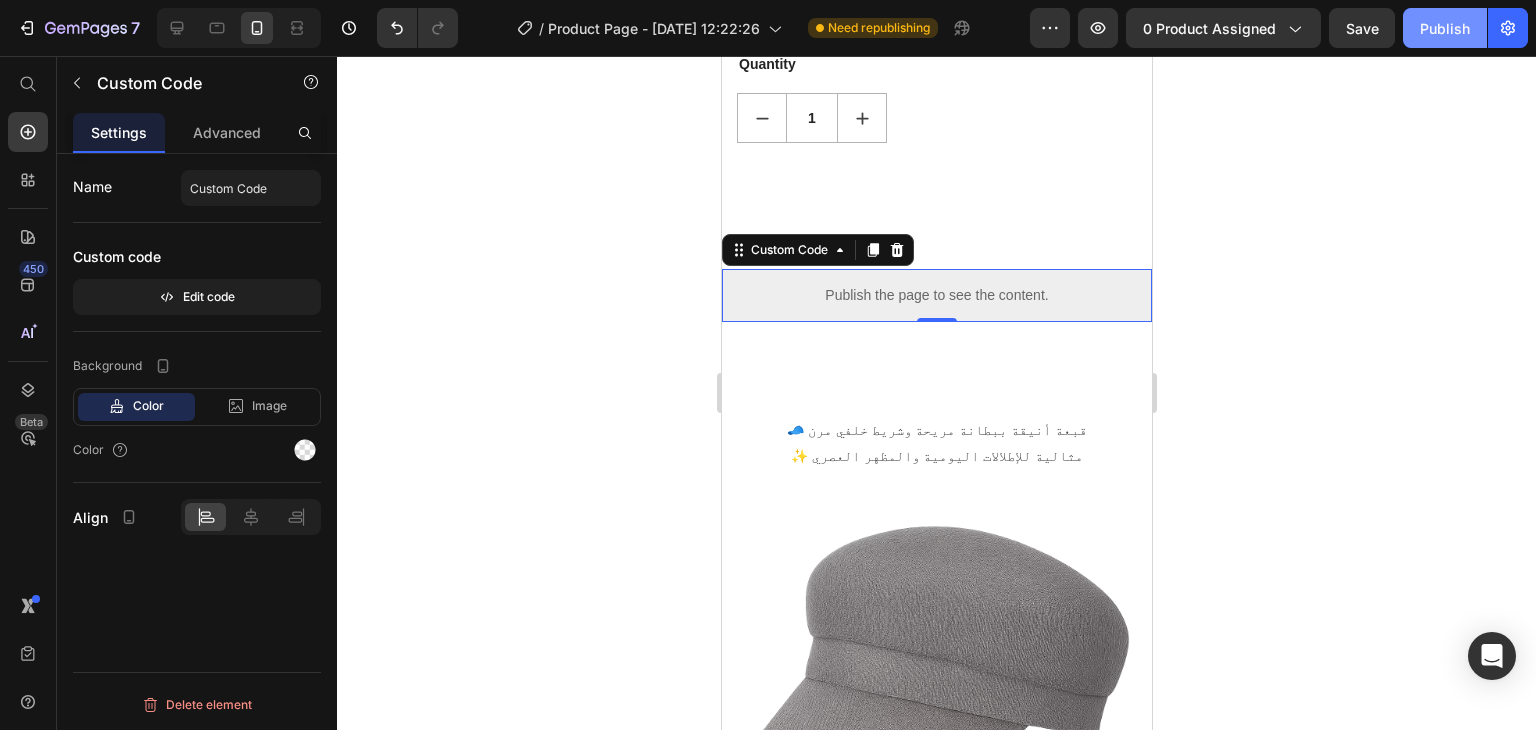 click on "Publish" 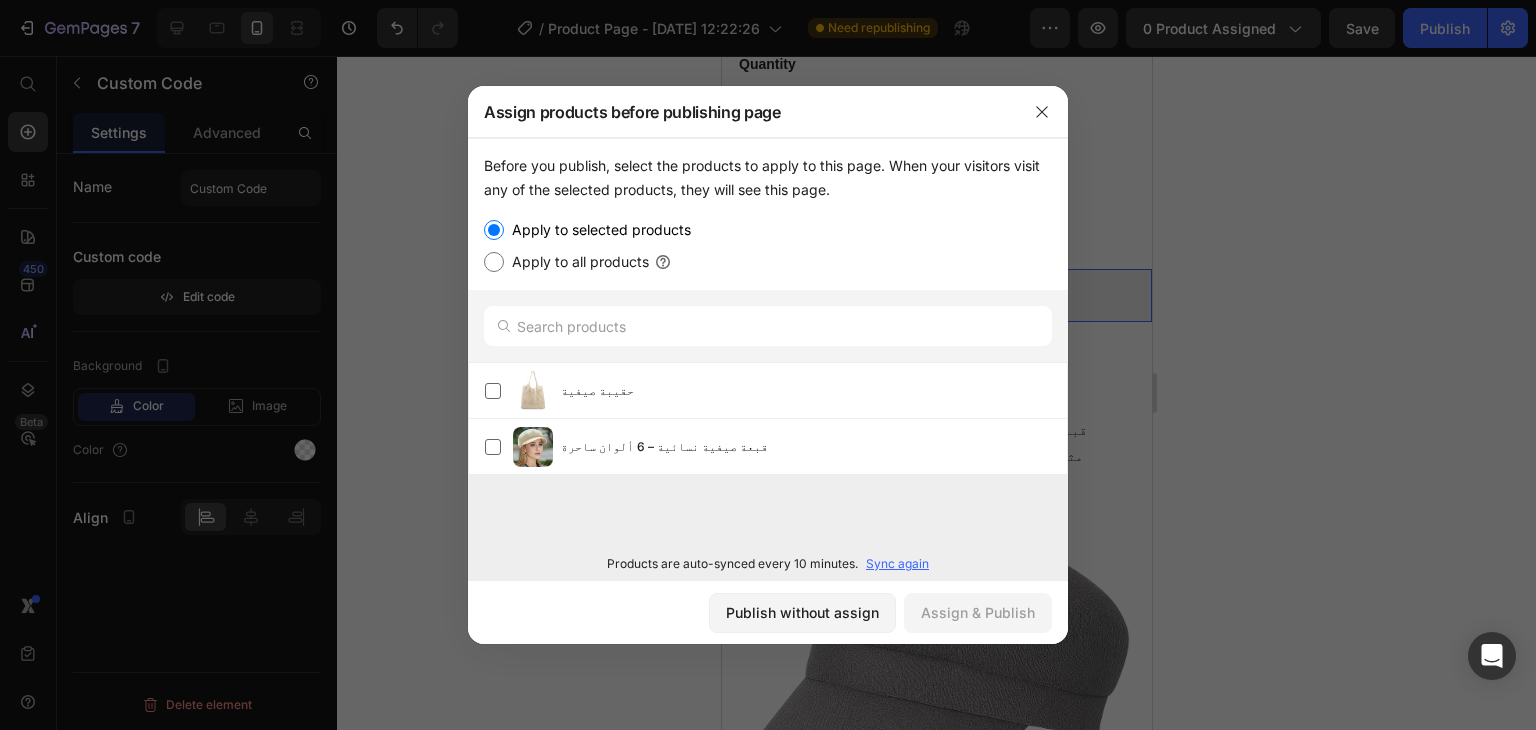 click at bounding box center (768, 365) 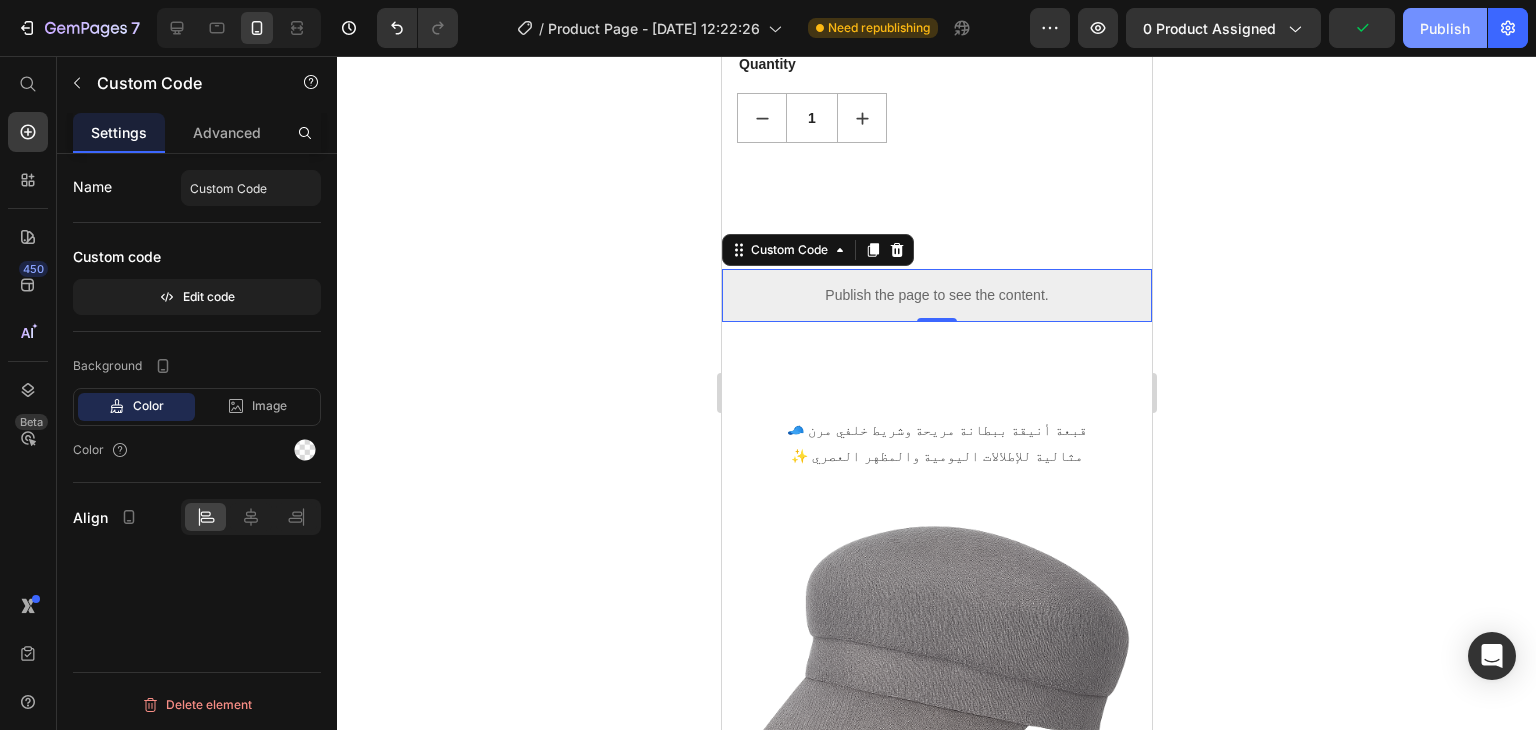 click on "Publish" at bounding box center [1445, 28] 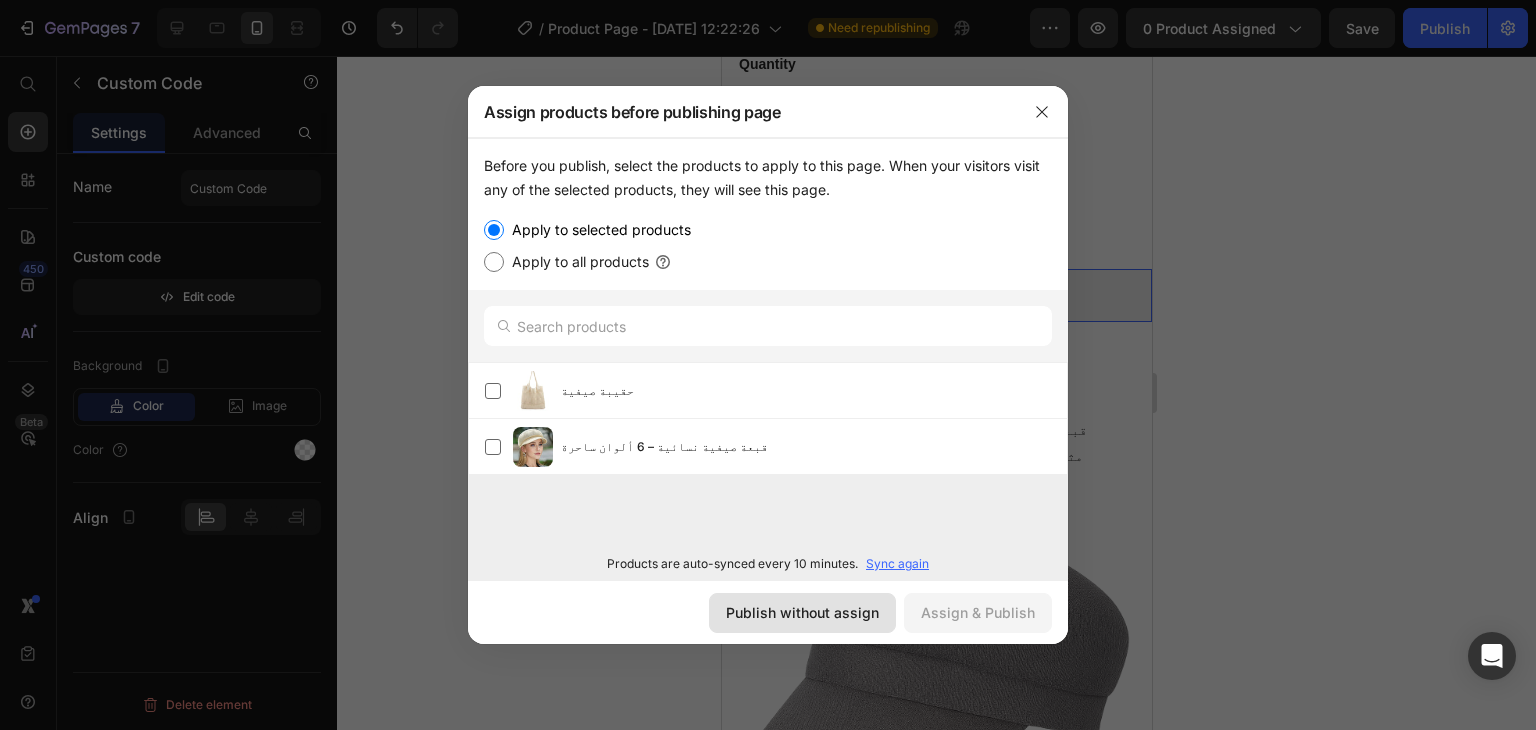click on "Publish without assign" 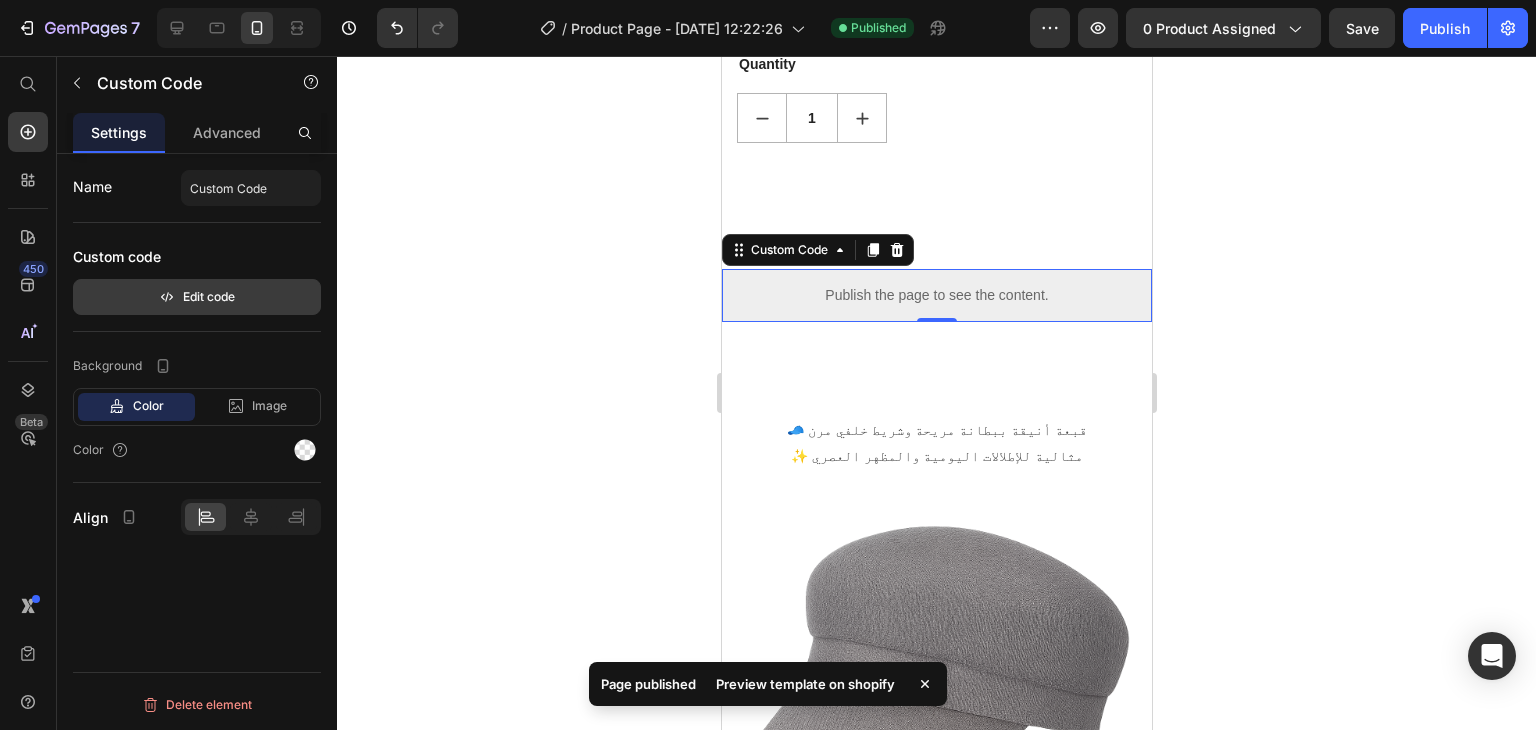 click on "Edit code" at bounding box center [197, 297] 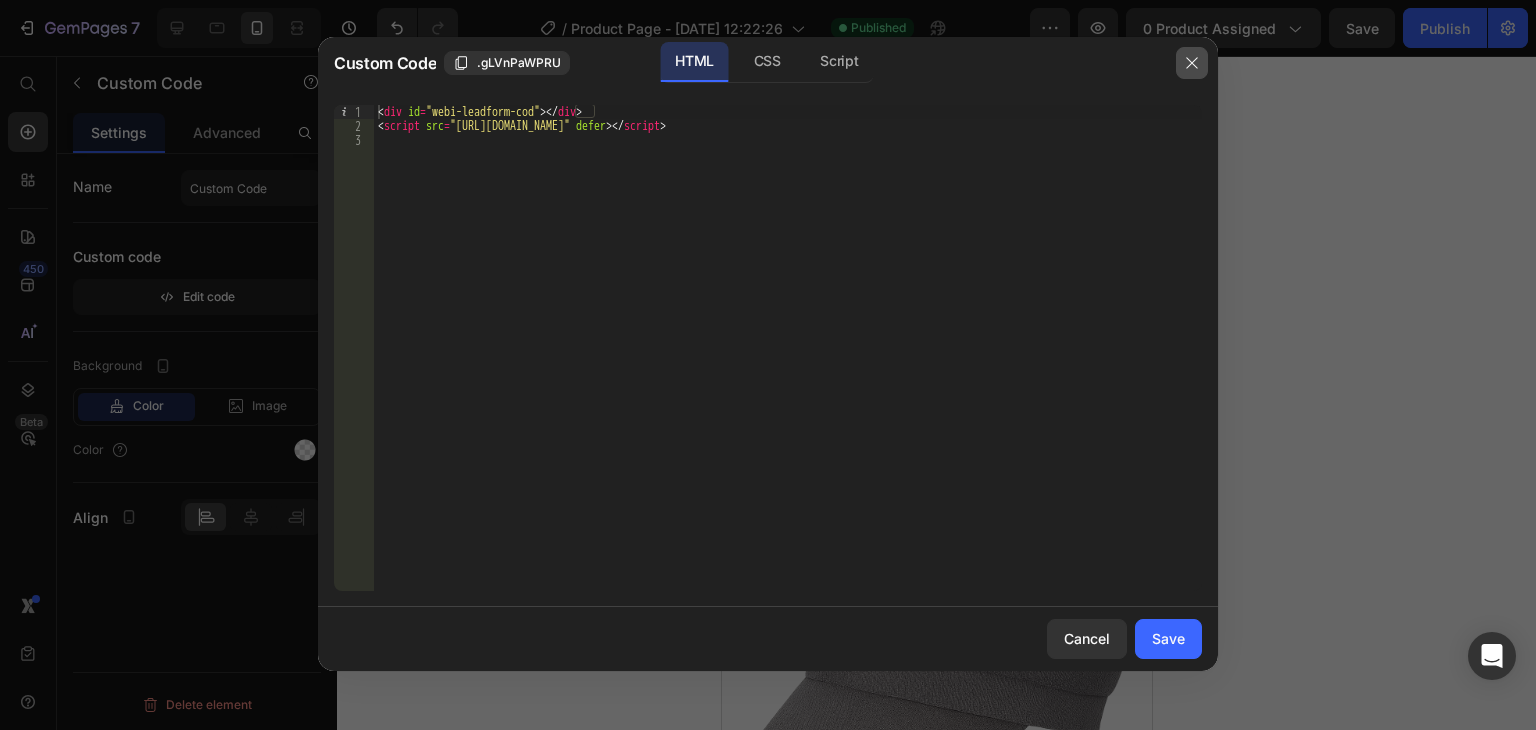 click at bounding box center (1192, 63) 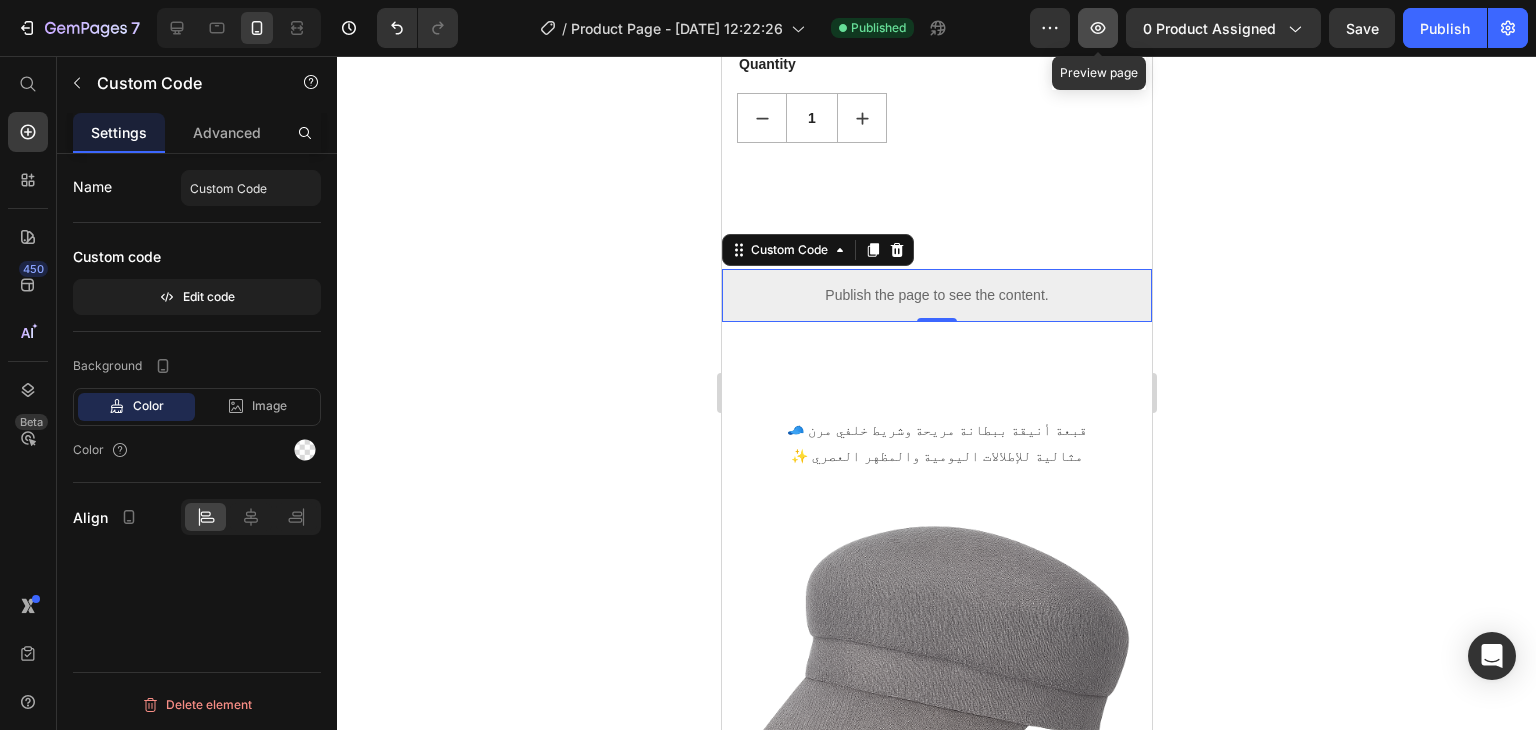 click 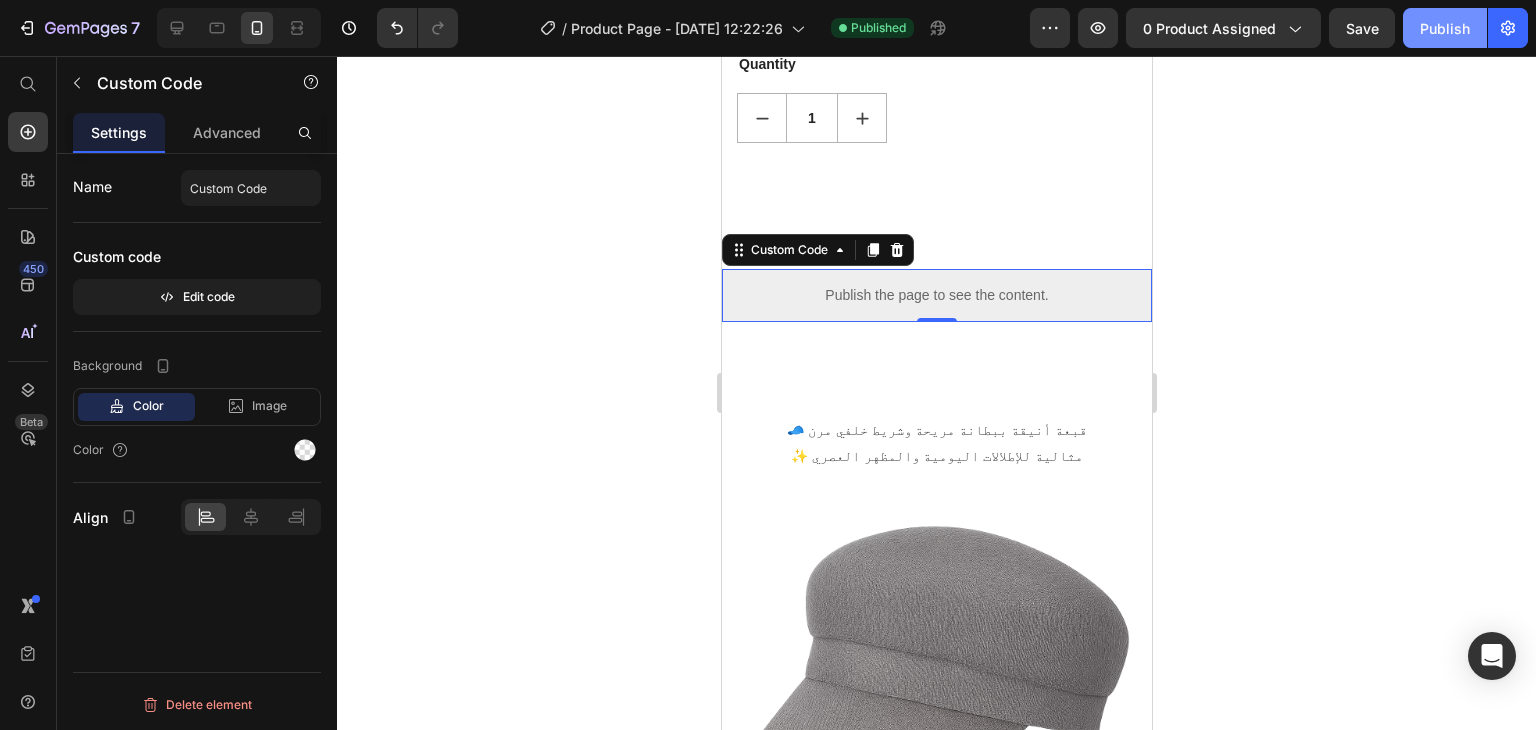 click on "Publish" 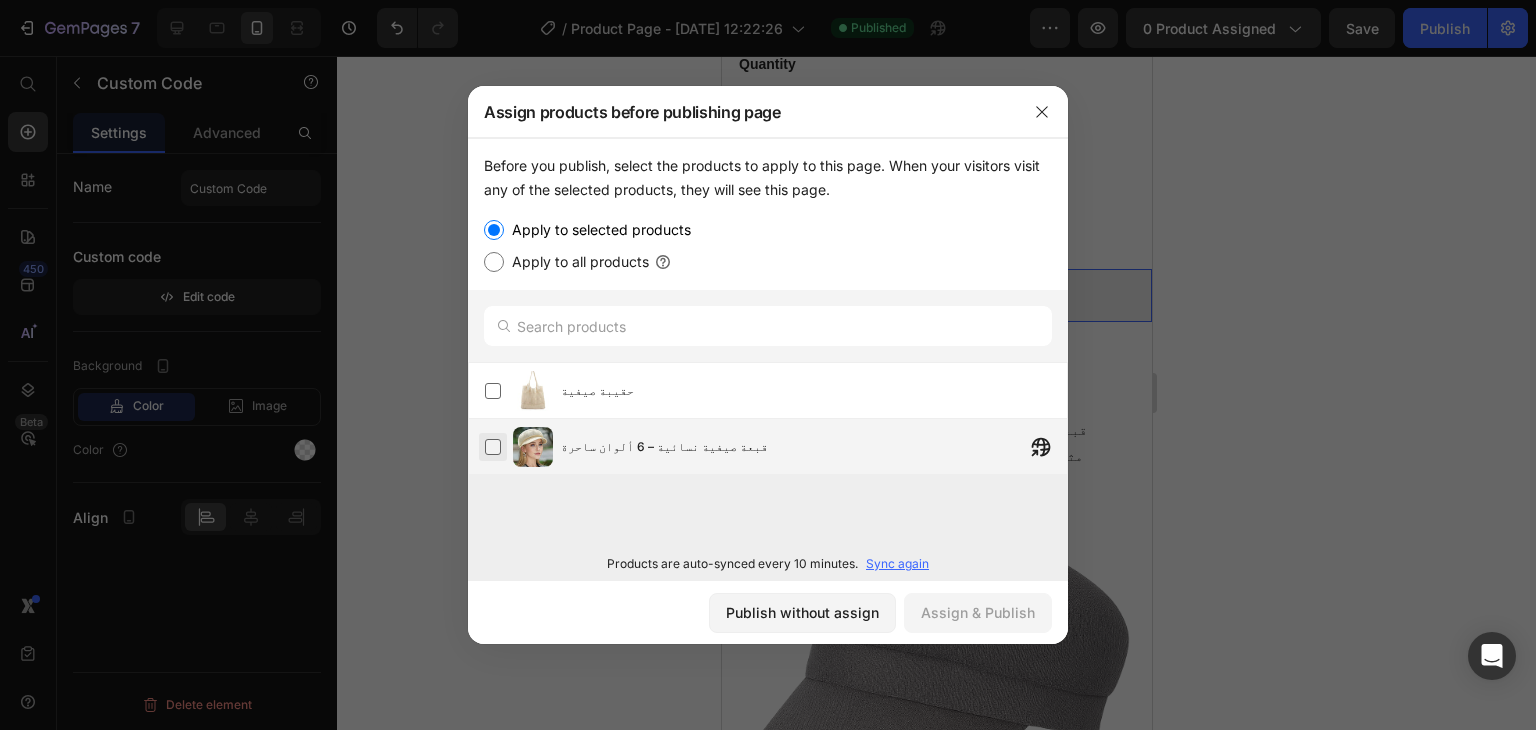 click at bounding box center (493, 447) 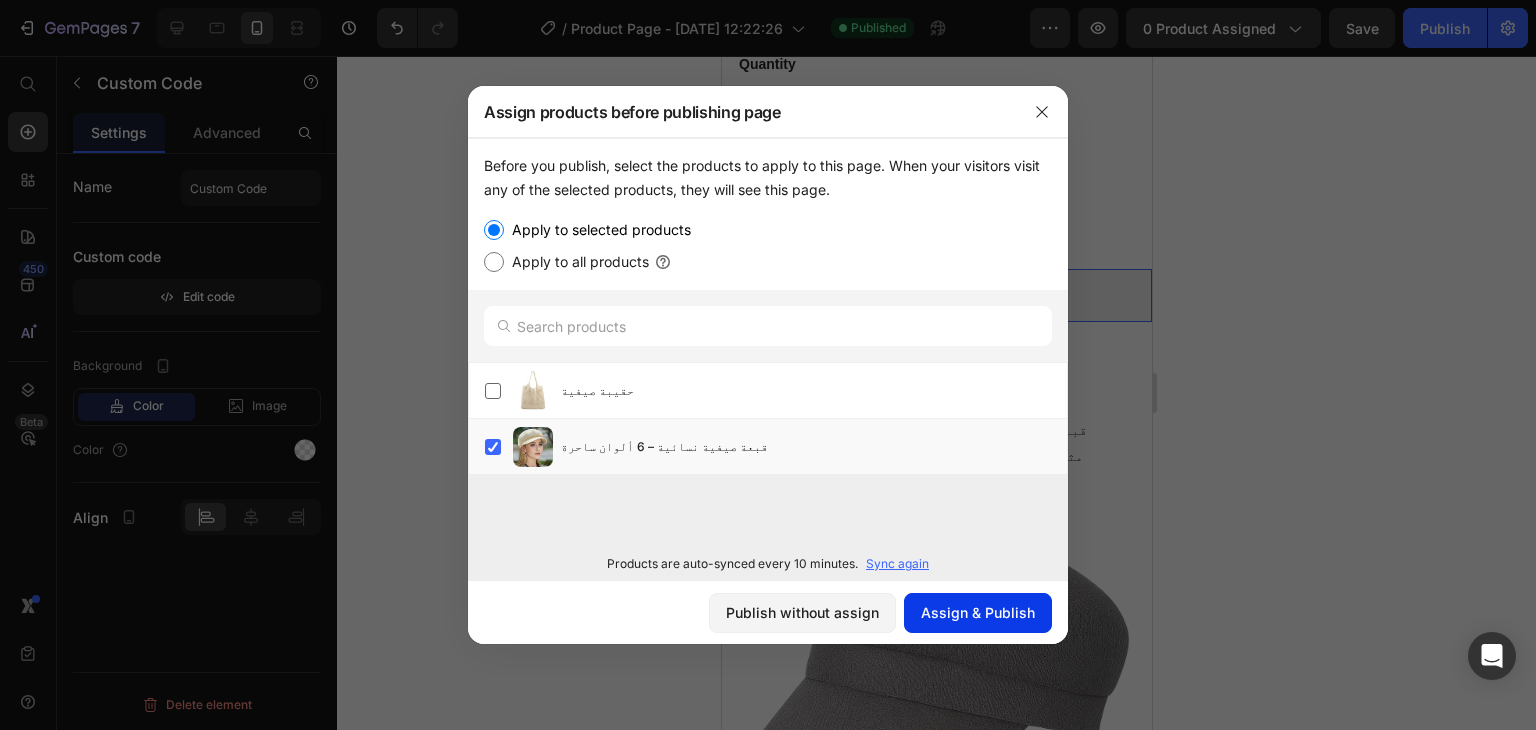click on "Assign & Publish" 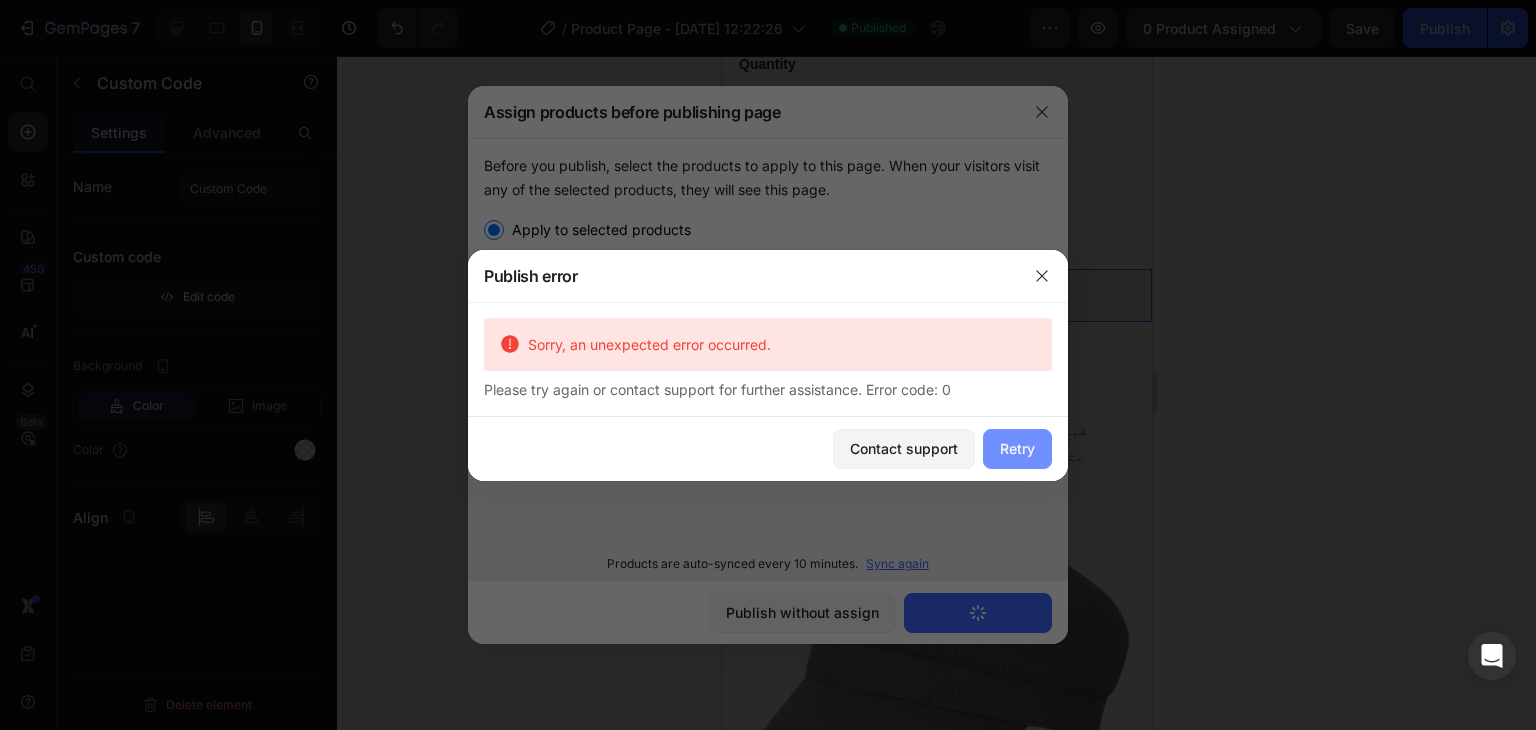 click on "Retry" at bounding box center [1017, 448] 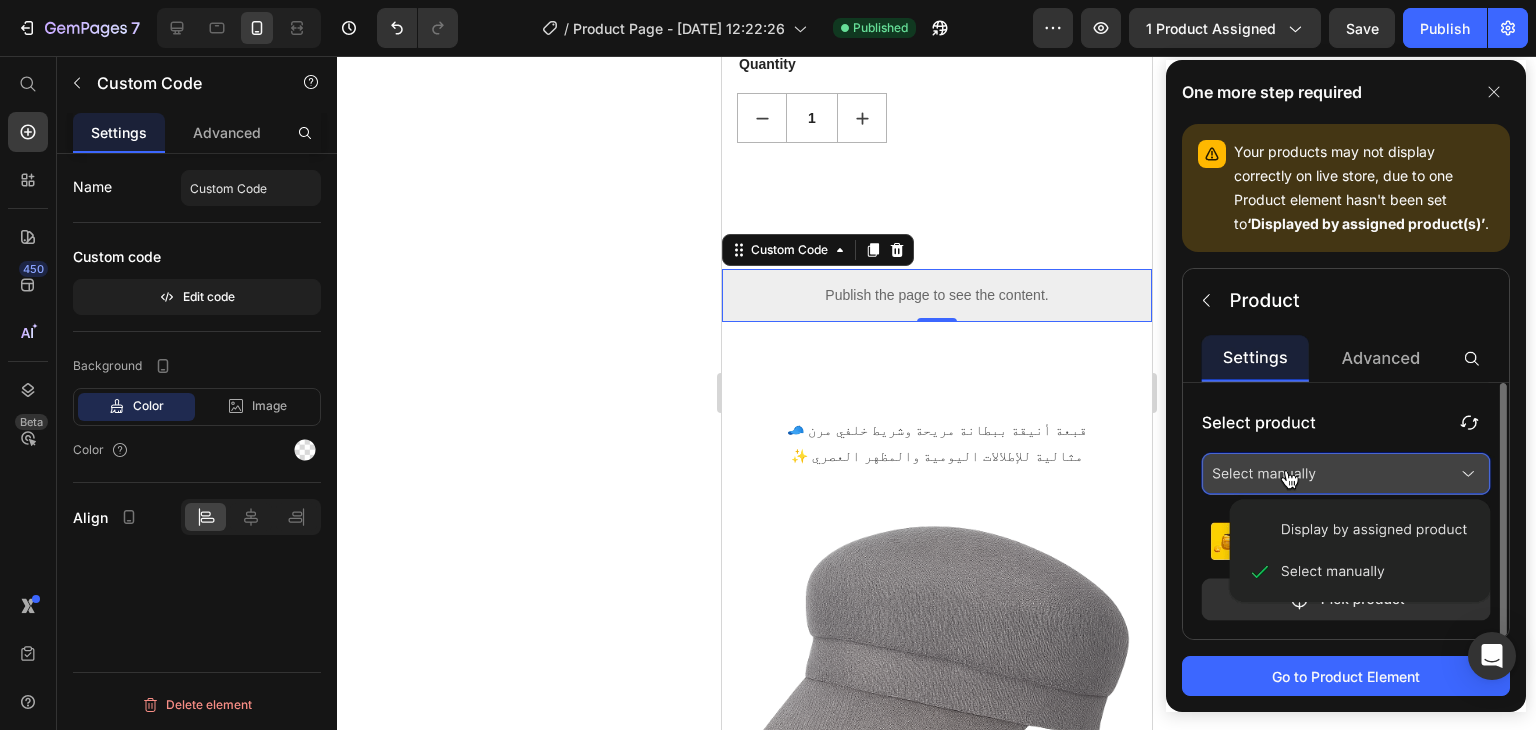 click 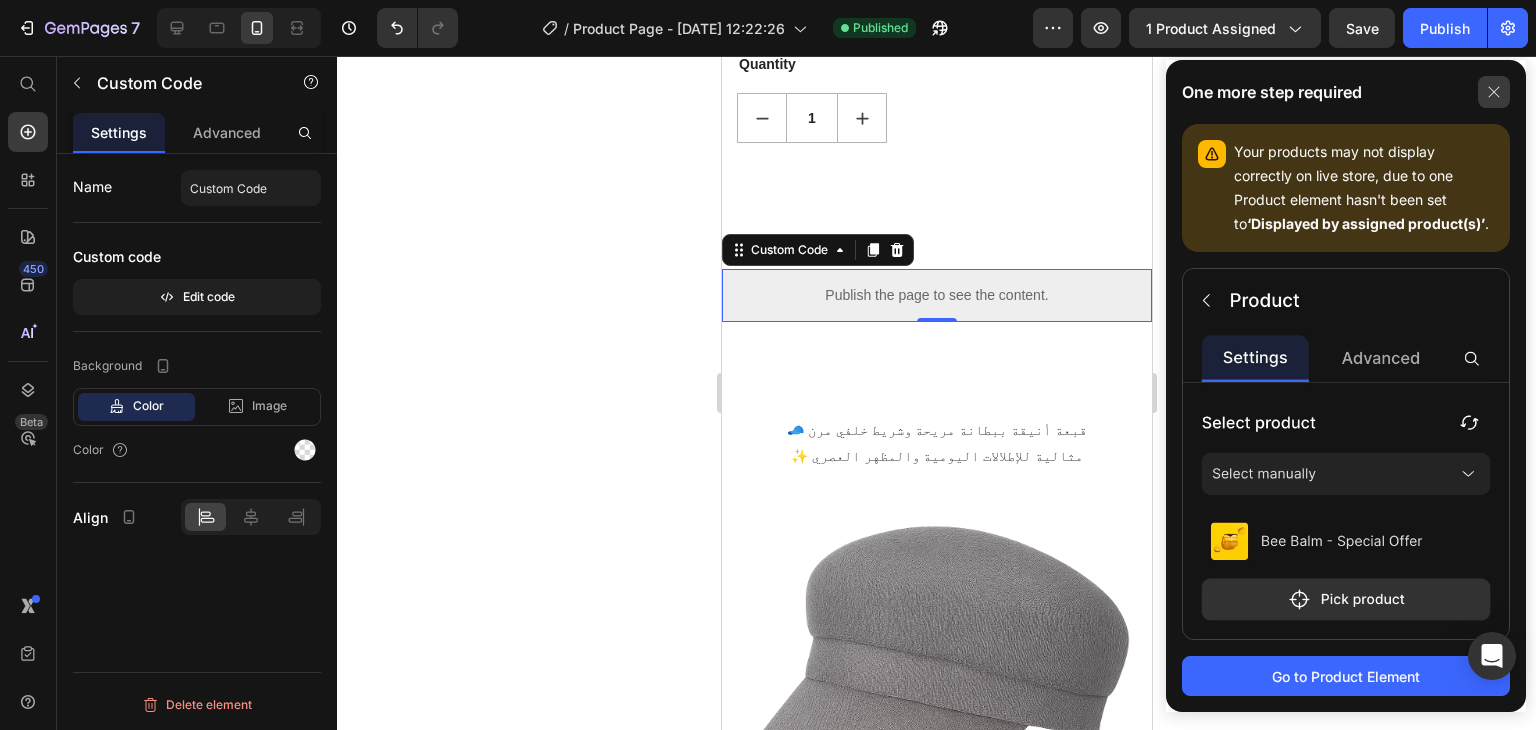 click 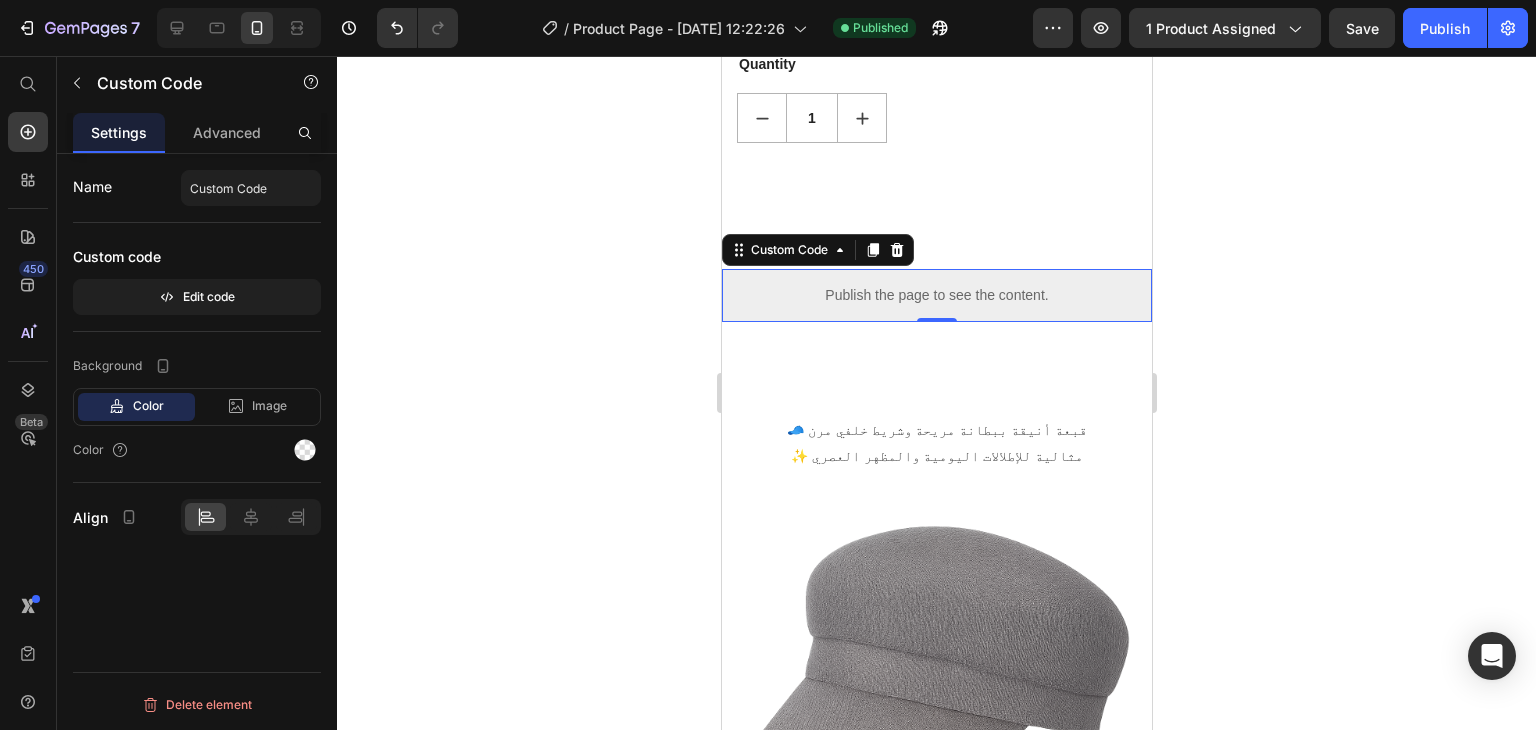click on "Publish the page to see the content." at bounding box center (936, 295) 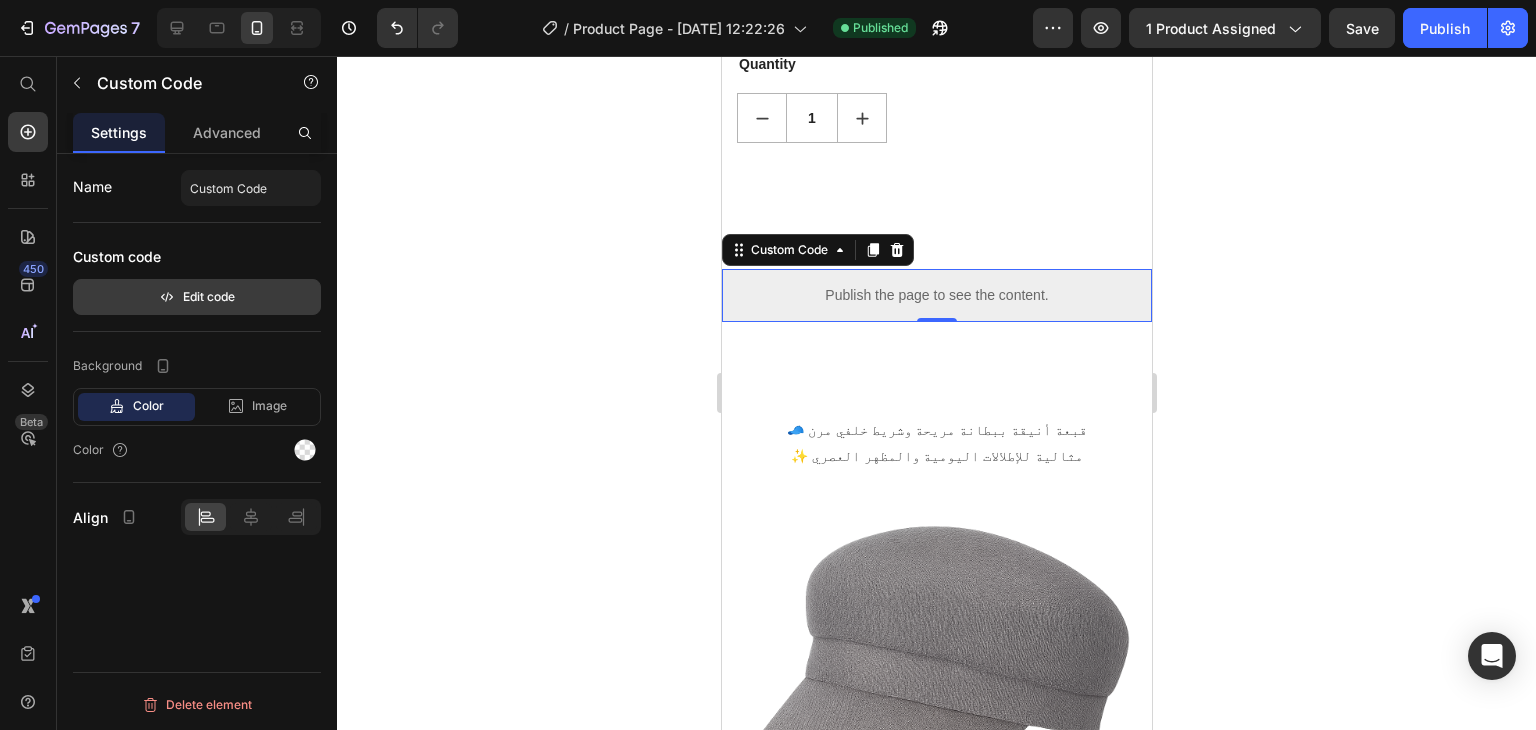 click on "Edit code" at bounding box center (197, 297) 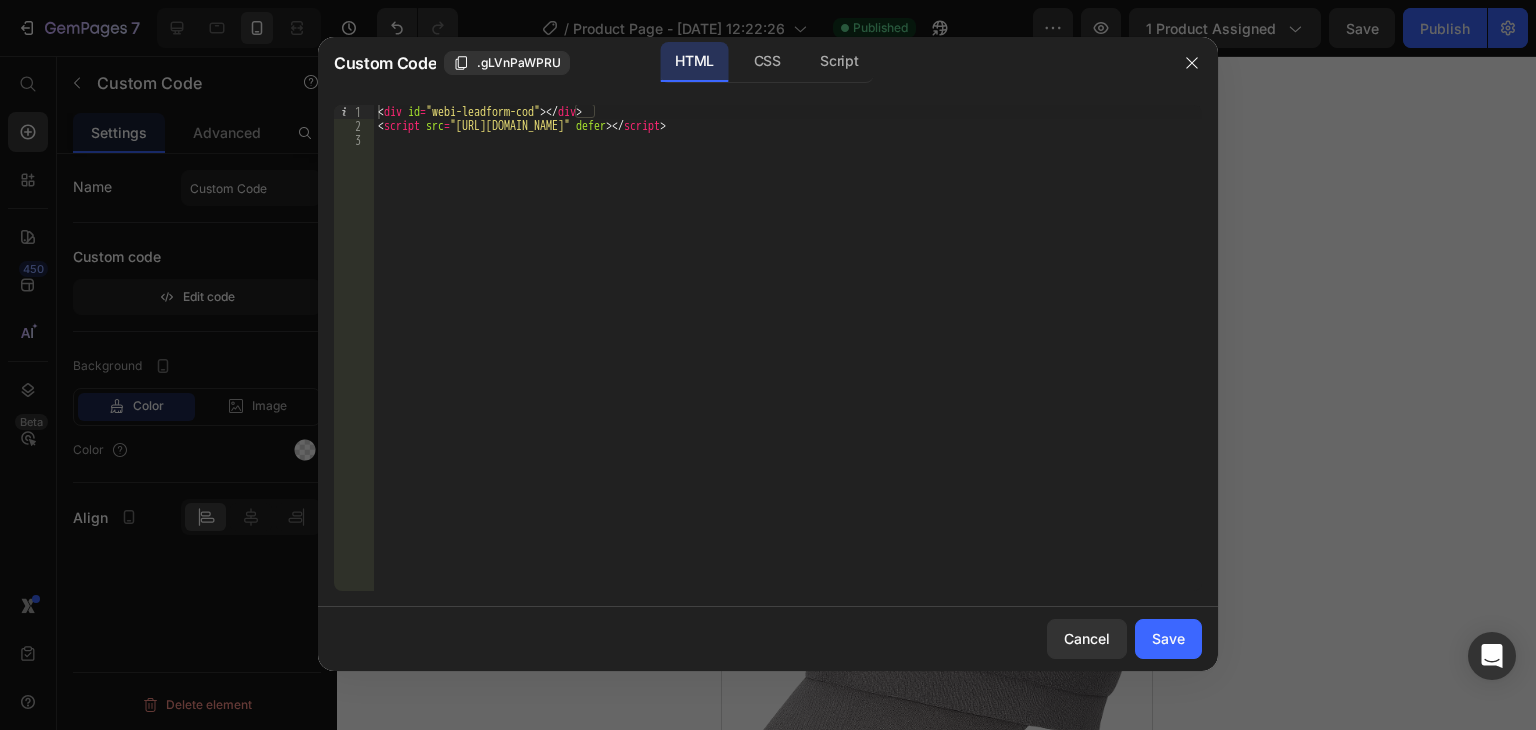 click at bounding box center (768, 365) 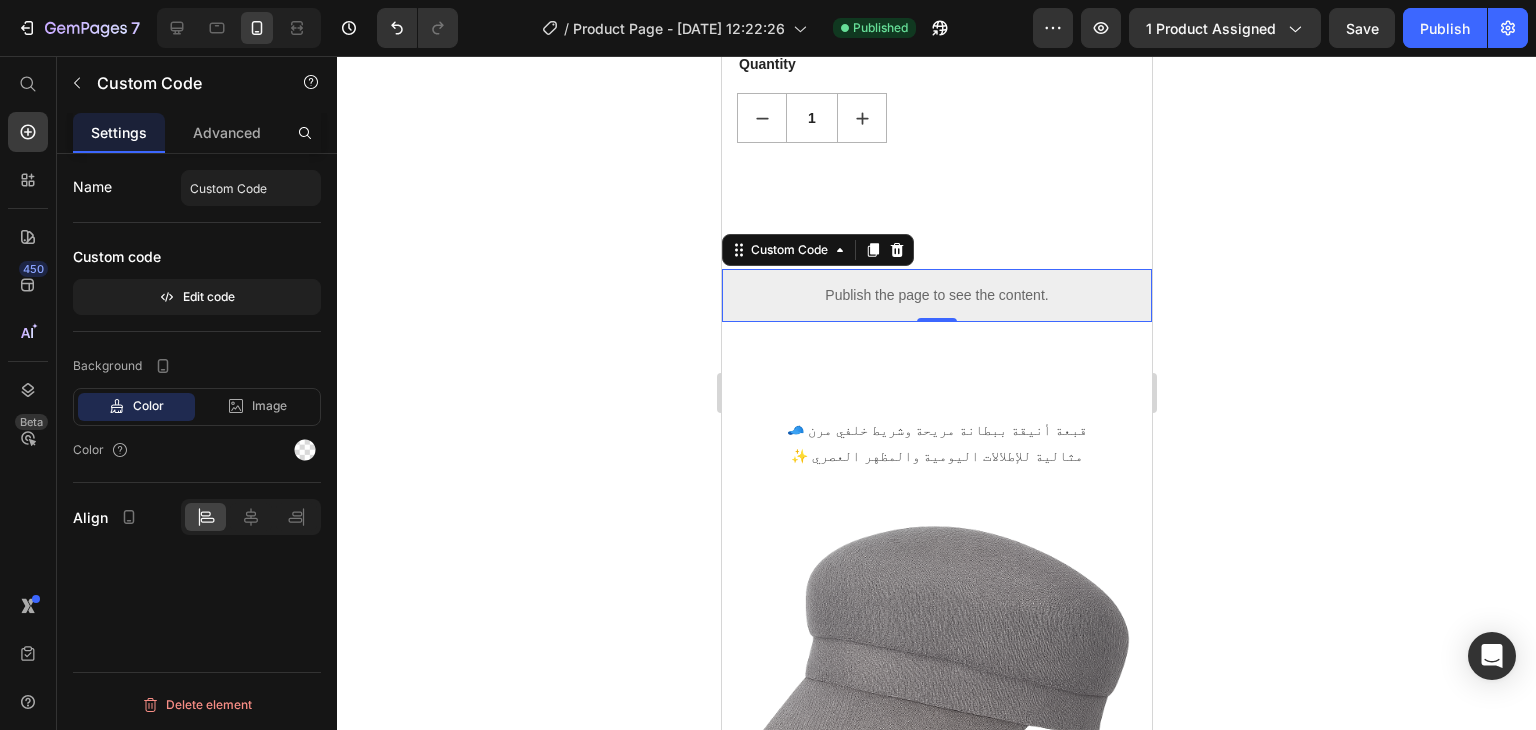 click on "Publish the page to see the content." at bounding box center [936, 295] 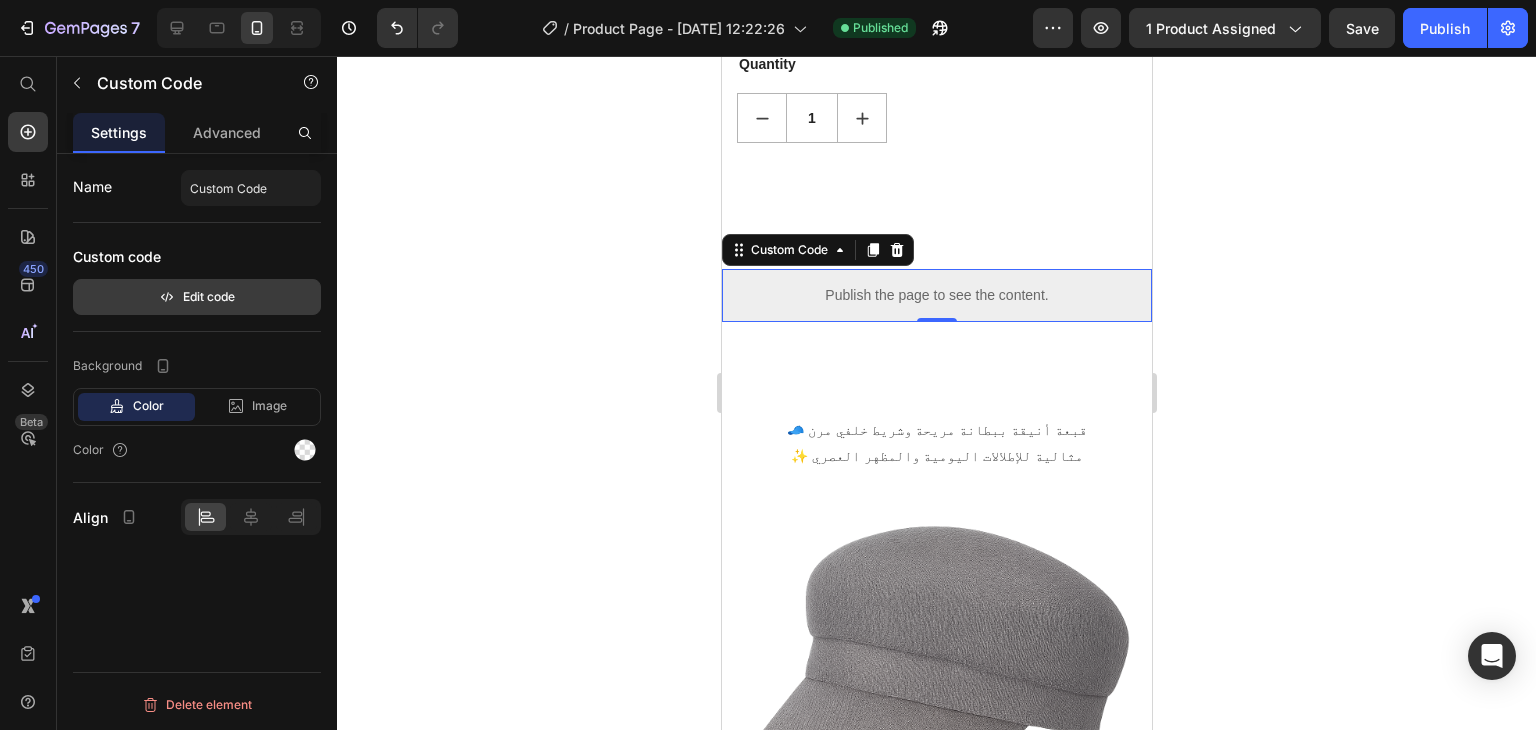 click on "Edit code" at bounding box center (197, 297) 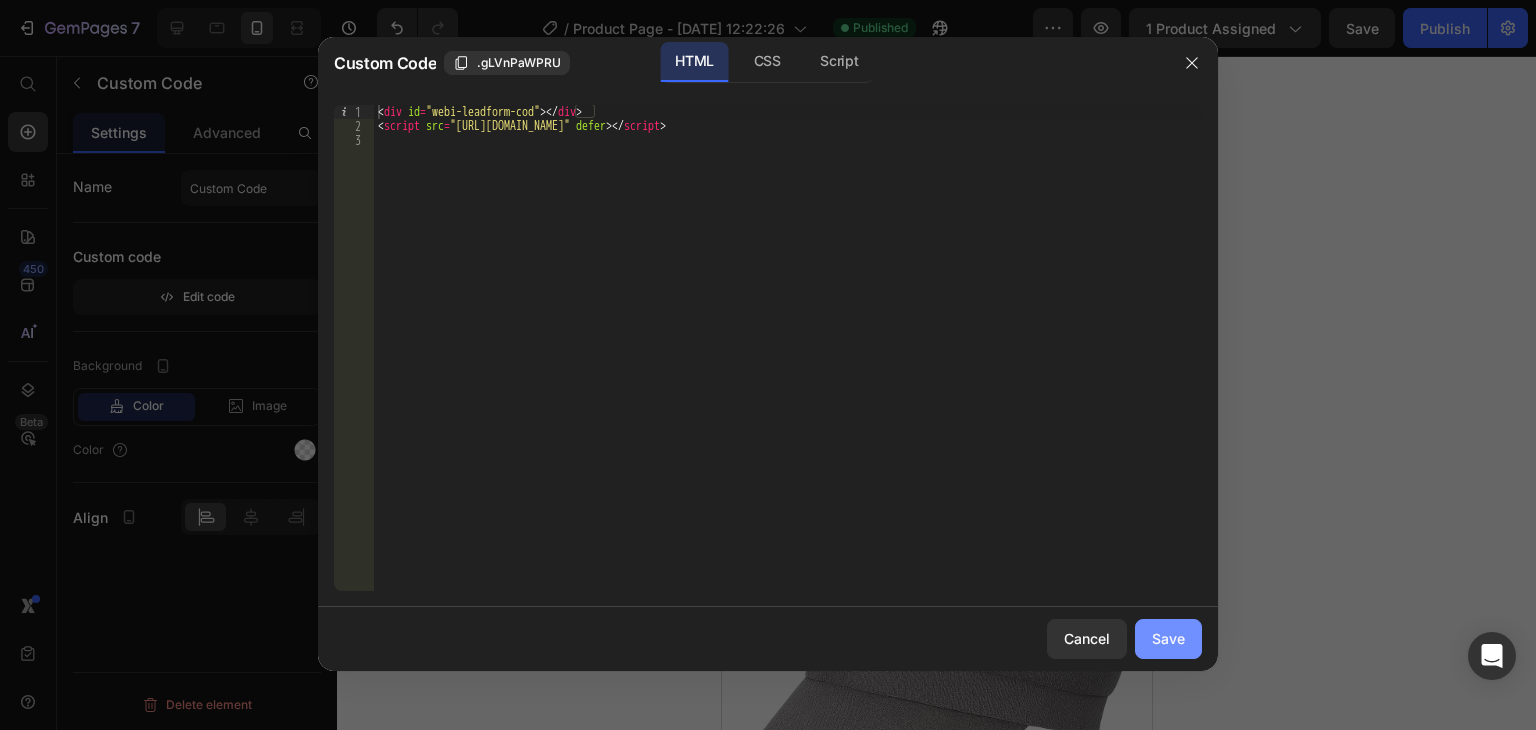 click on "Save" at bounding box center [1168, 638] 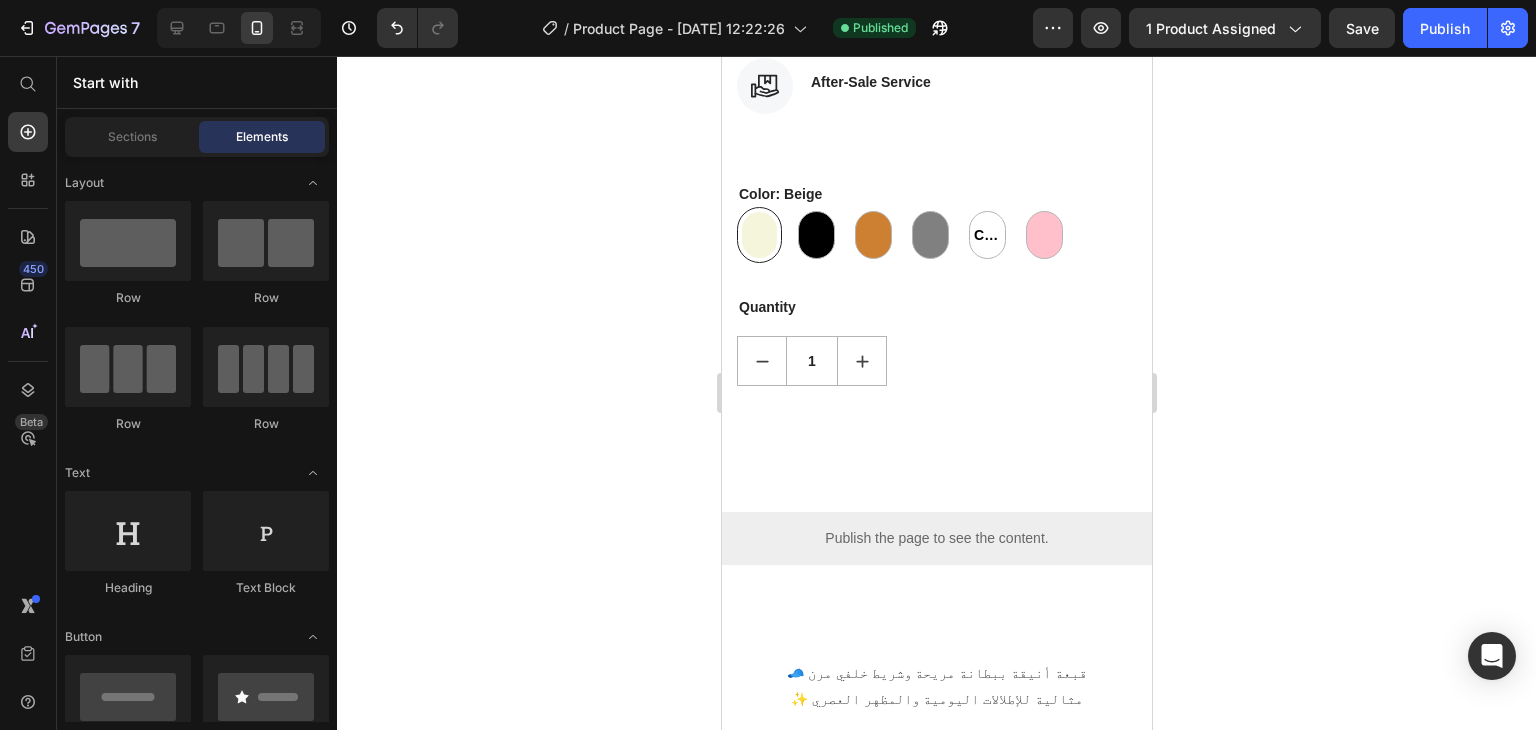 scroll, scrollTop: 1436, scrollLeft: 0, axis: vertical 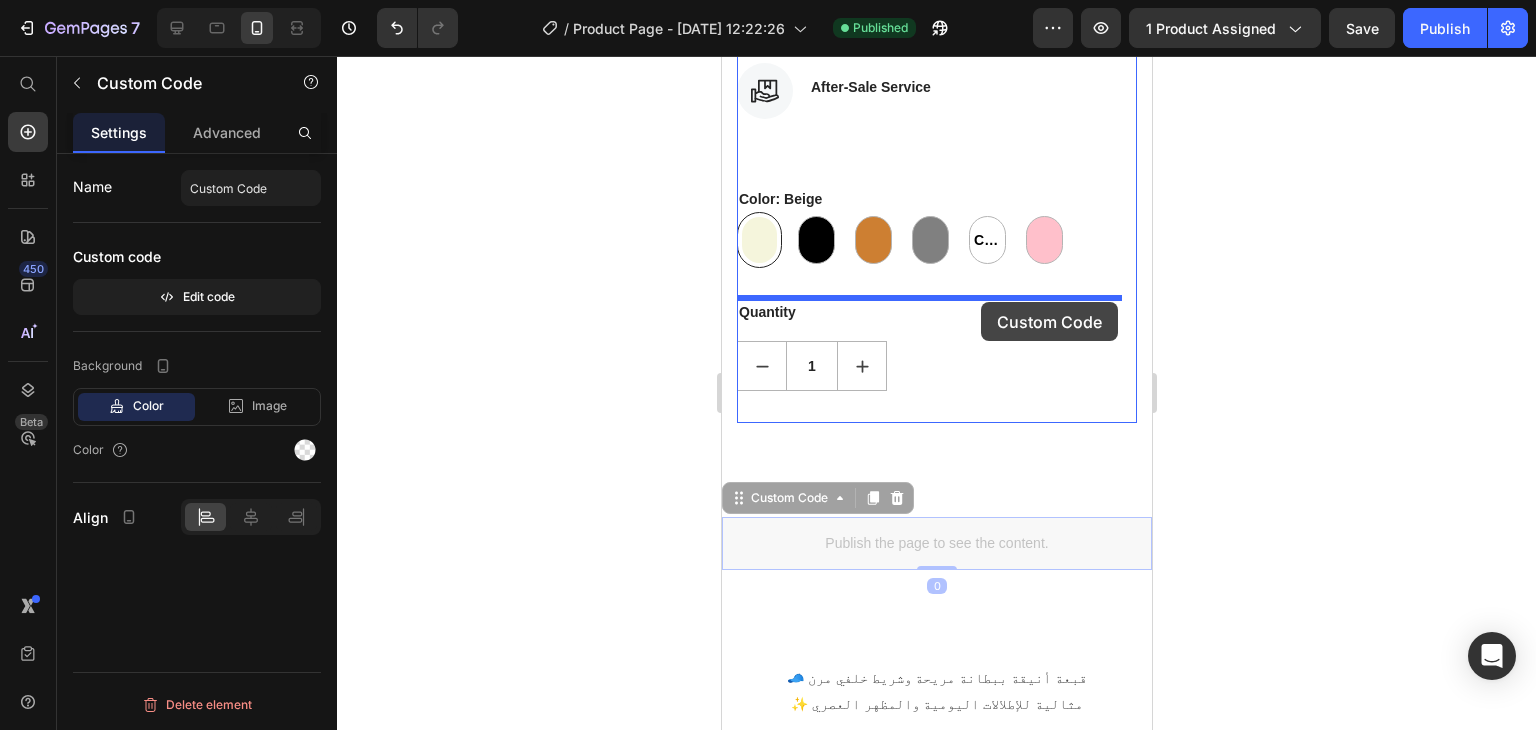 drag, startPoint x: 1069, startPoint y: 492, endPoint x: 980, endPoint y: 305, distance: 207.09901 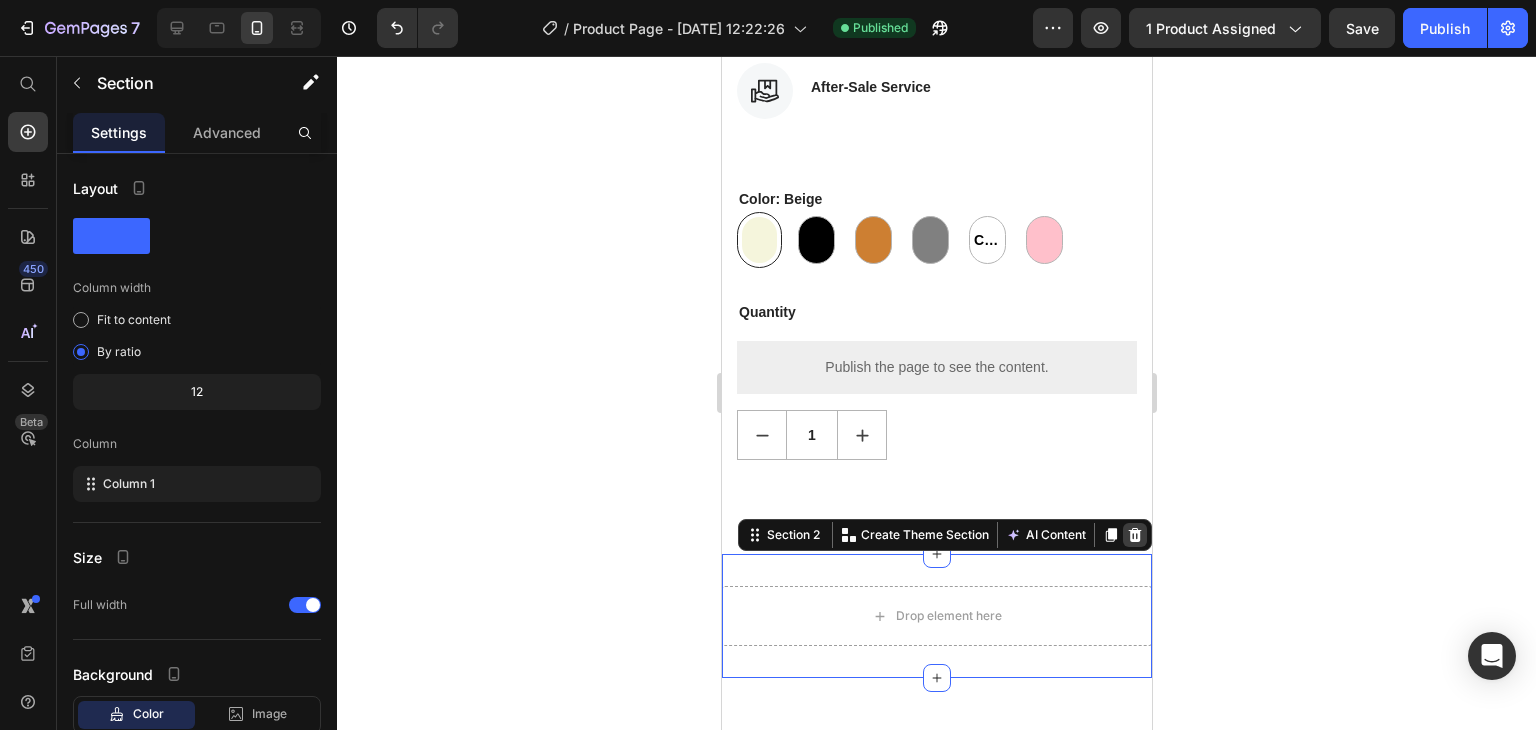 click at bounding box center [1134, 535] 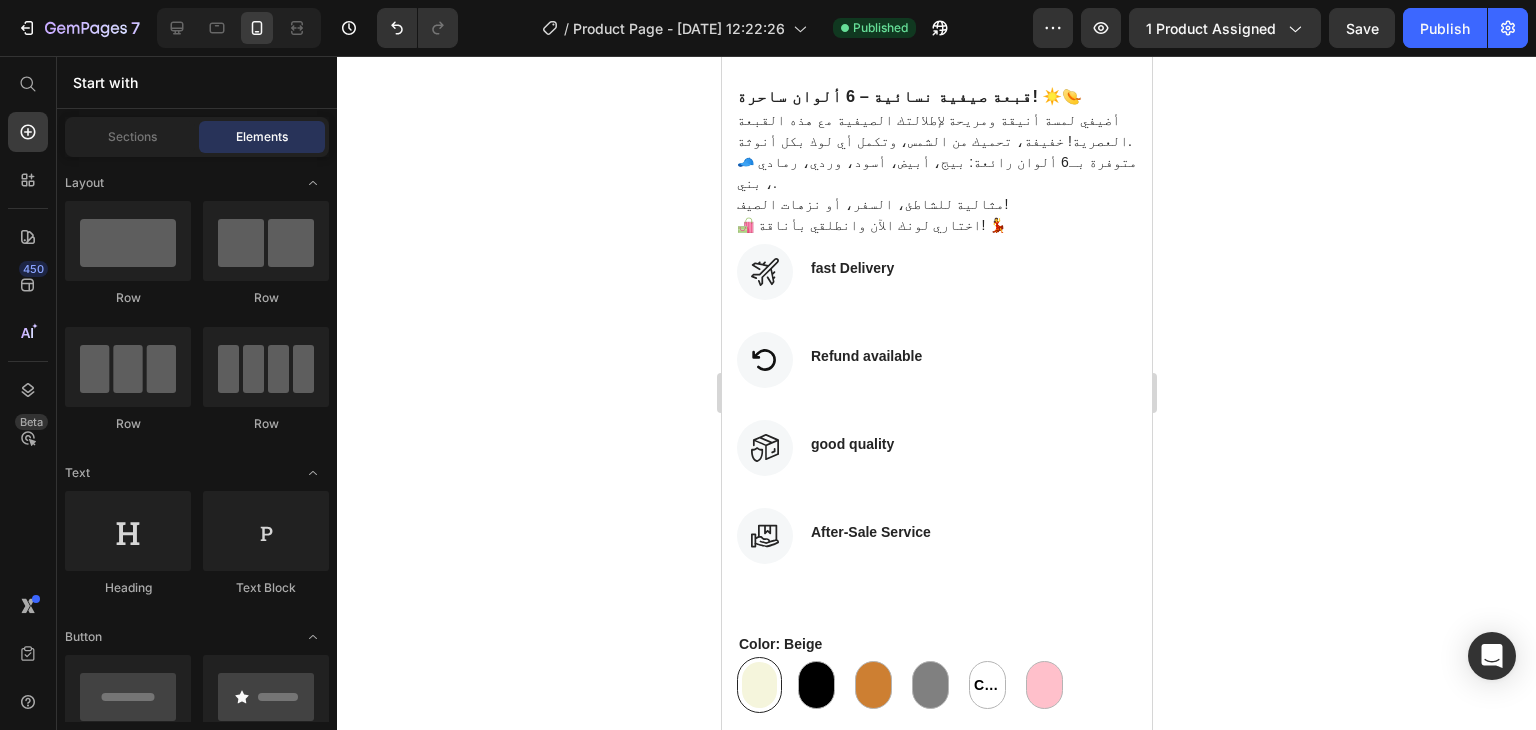 scroll, scrollTop: 932, scrollLeft: 0, axis: vertical 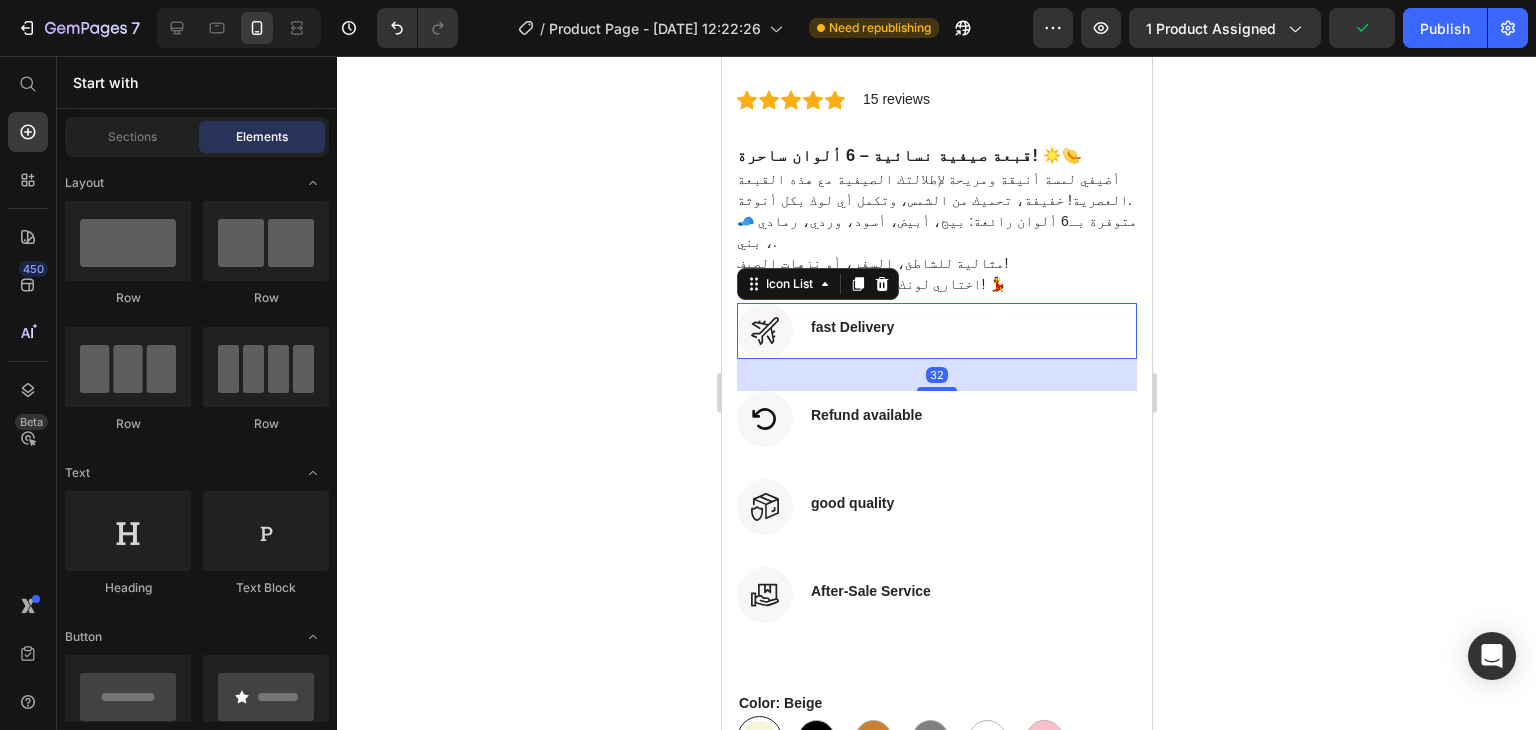 click on "Icon fast Delivery Text block" at bounding box center [936, 331] 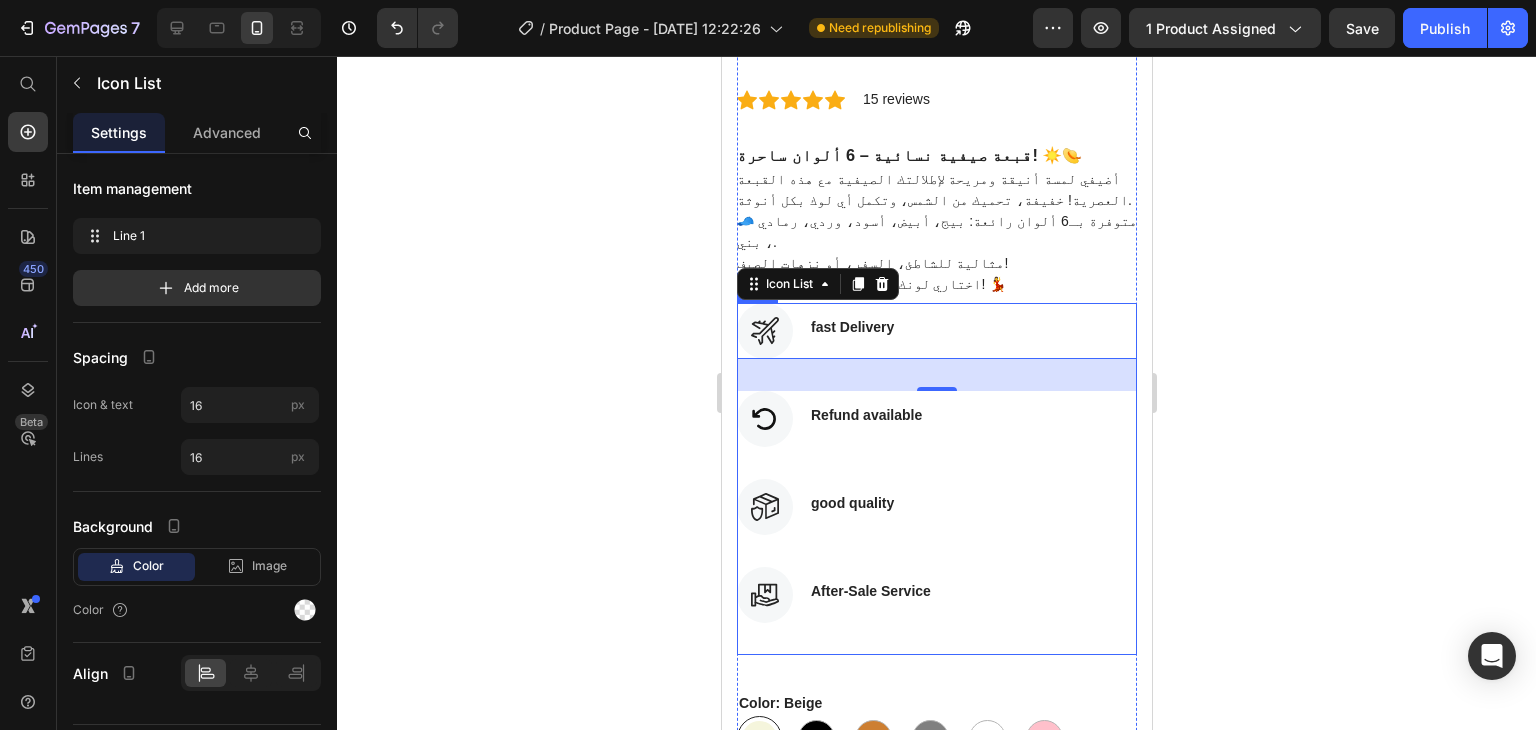 click on "Icon good quality Text block Icon List
Icon After-Sale Service Text block Icon List" at bounding box center (936, 567) 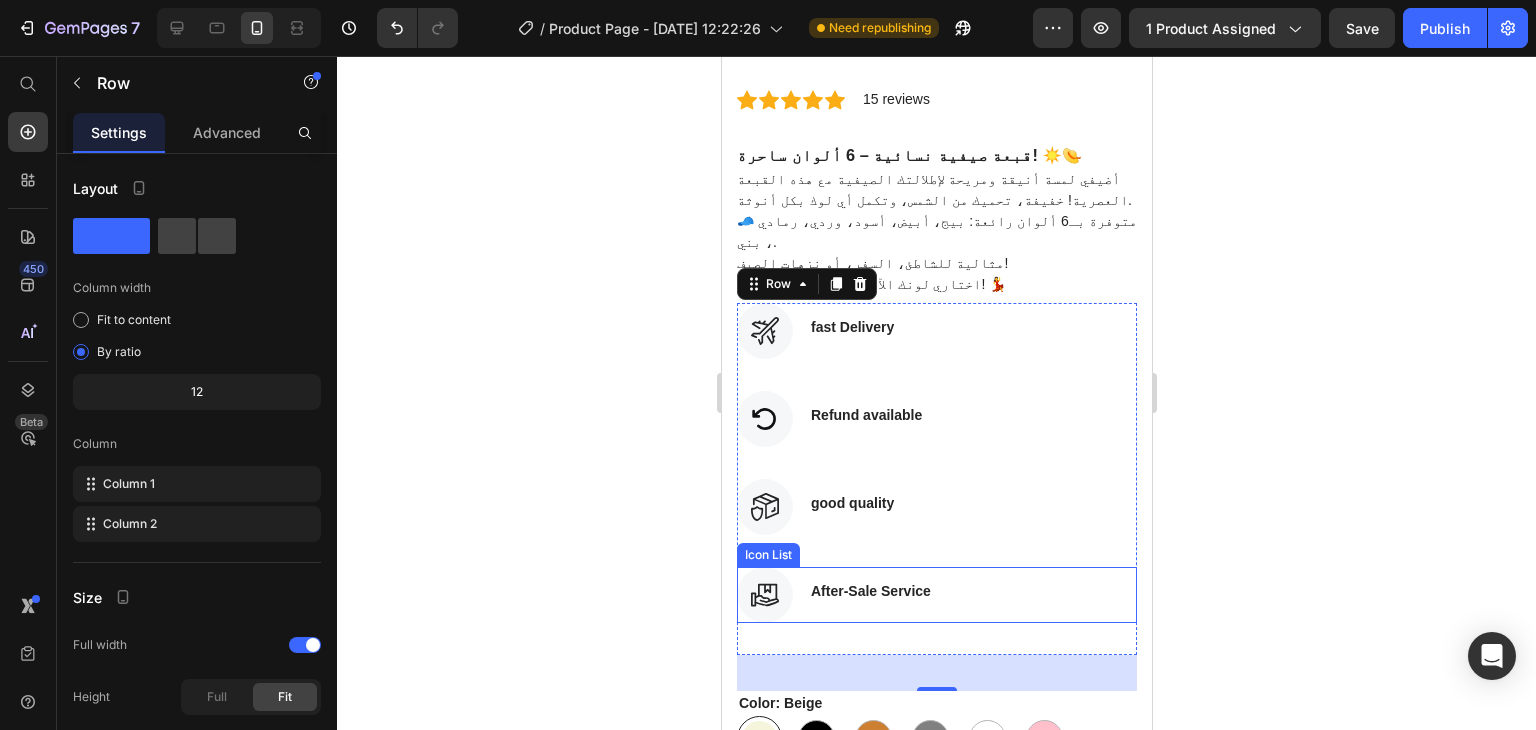 click on "Icon After-Sale Service Text block" at bounding box center (936, 595) 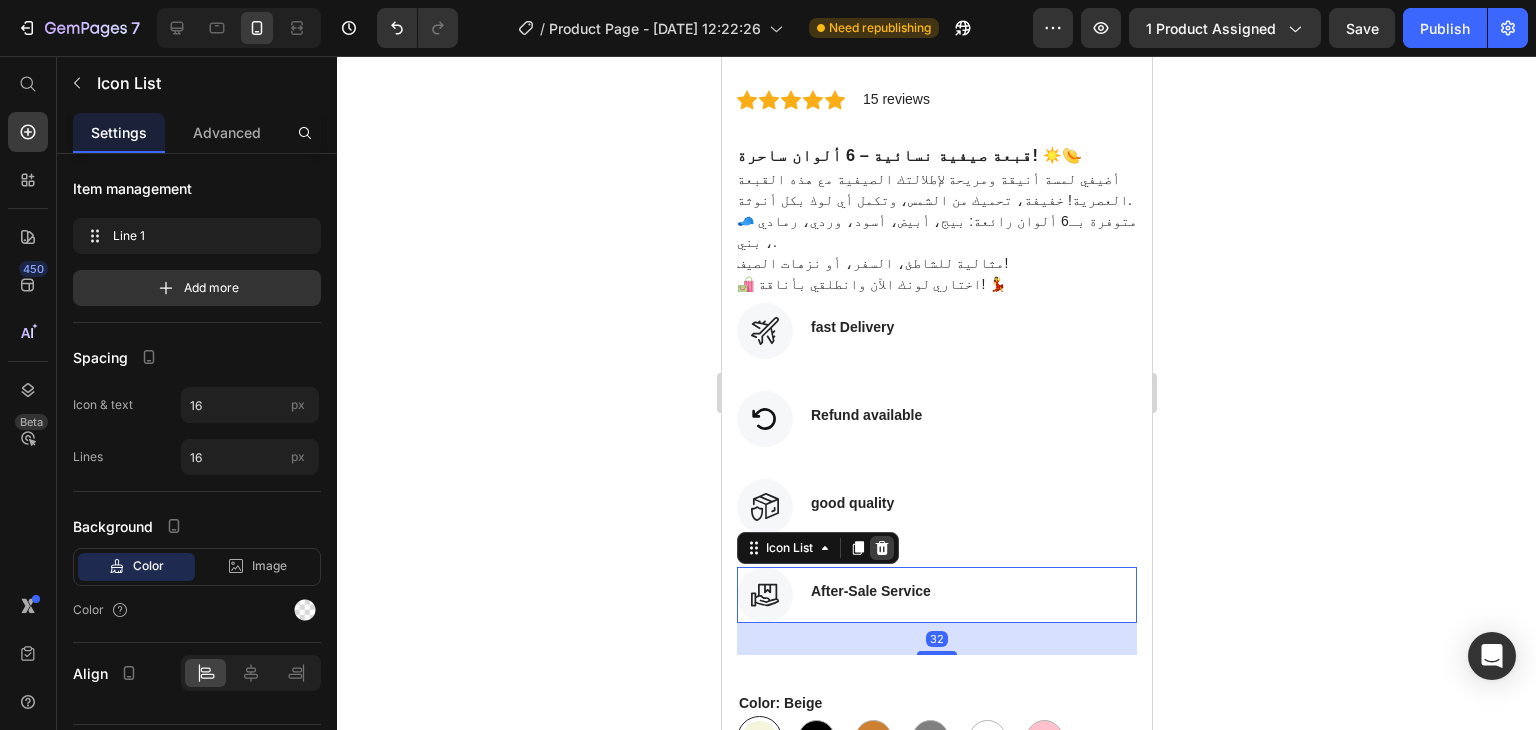click 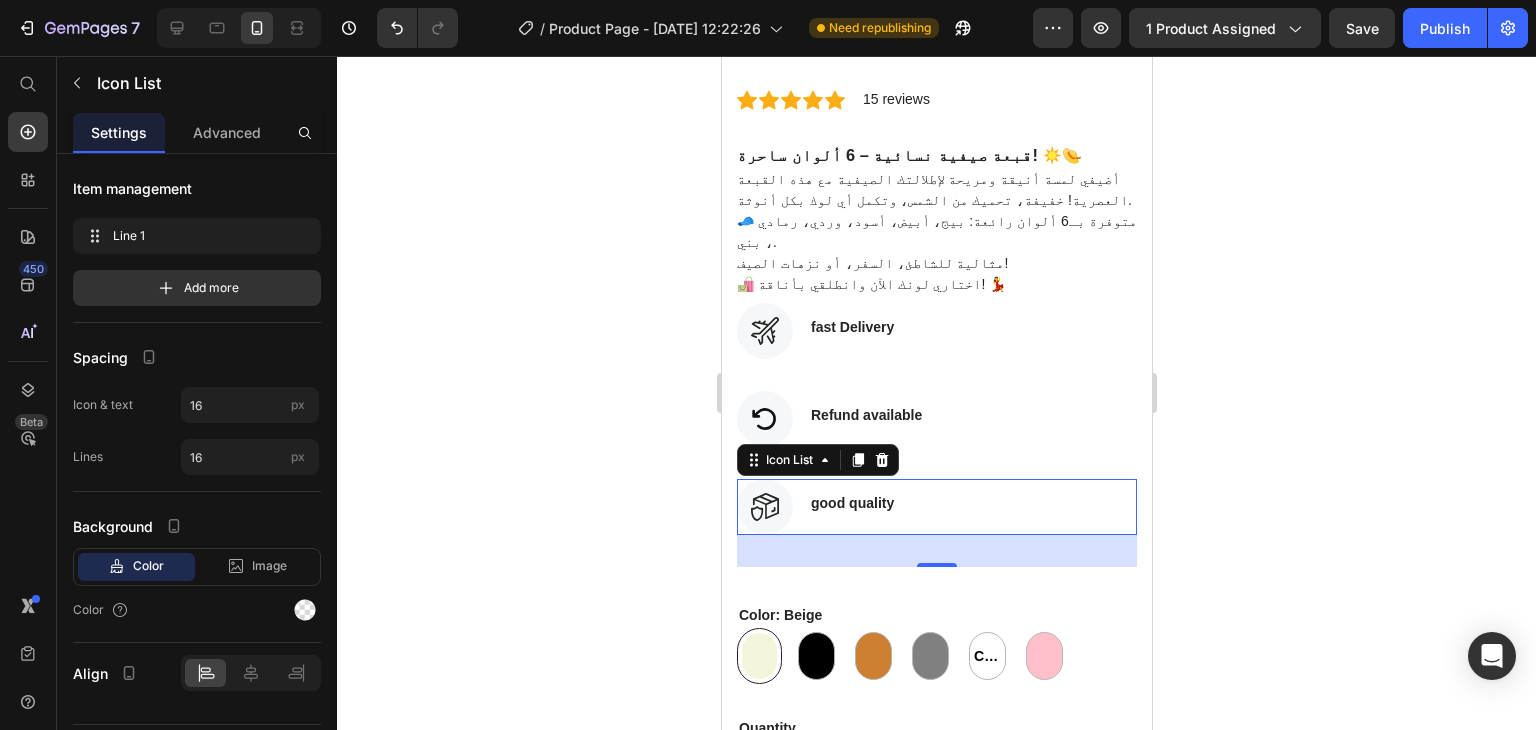 click on "Icon good quality Text block" at bounding box center (936, 507) 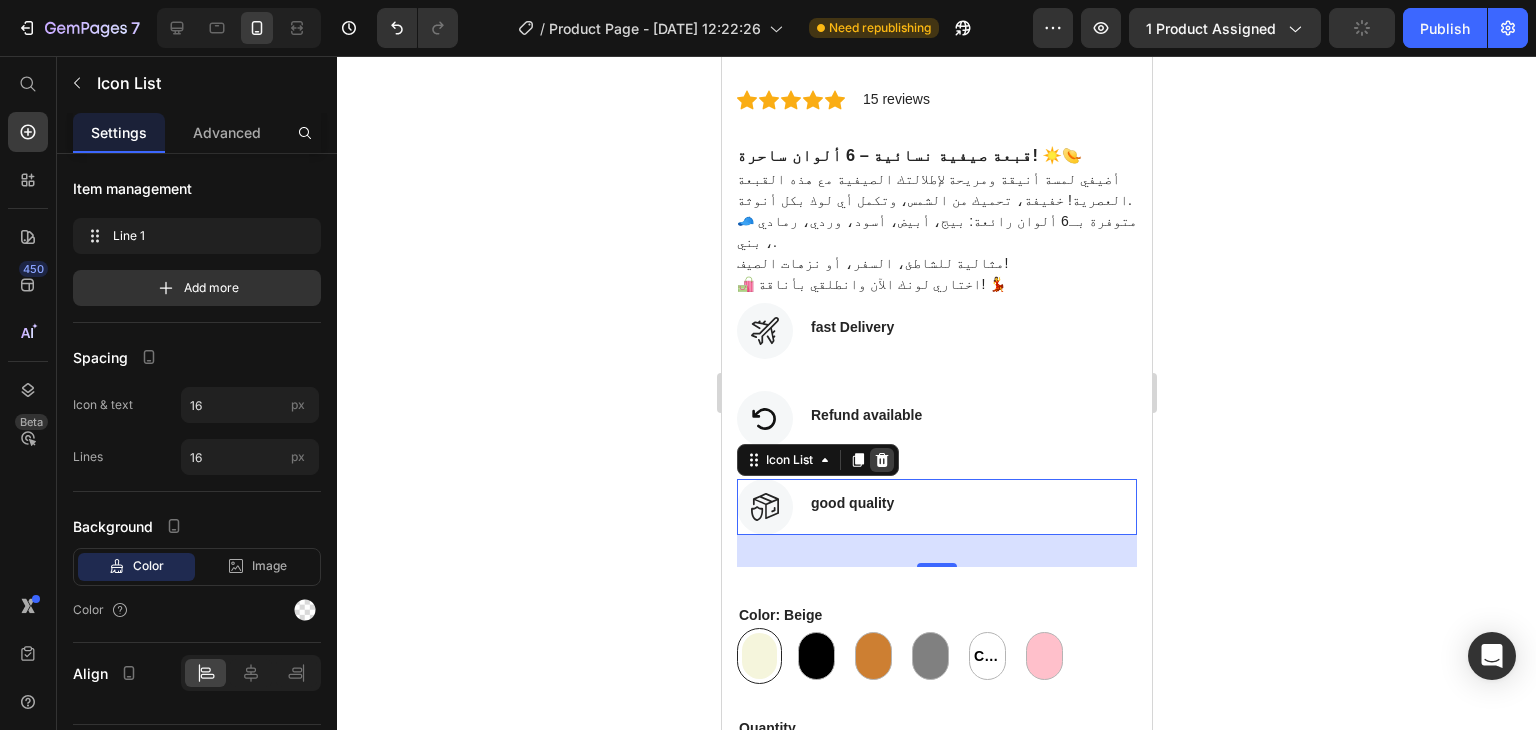 click 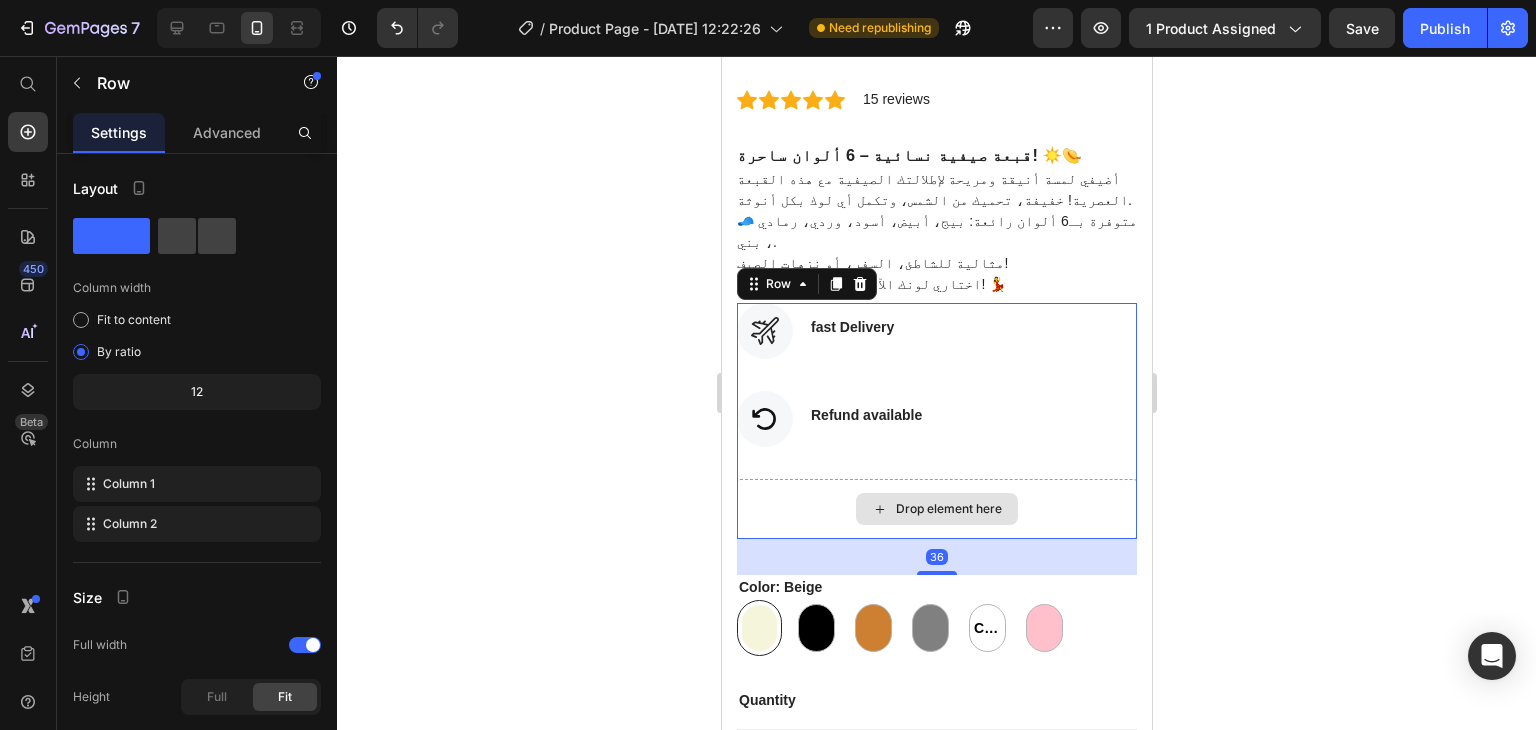 click on "Drop element here" at bounding box center (936, 509) 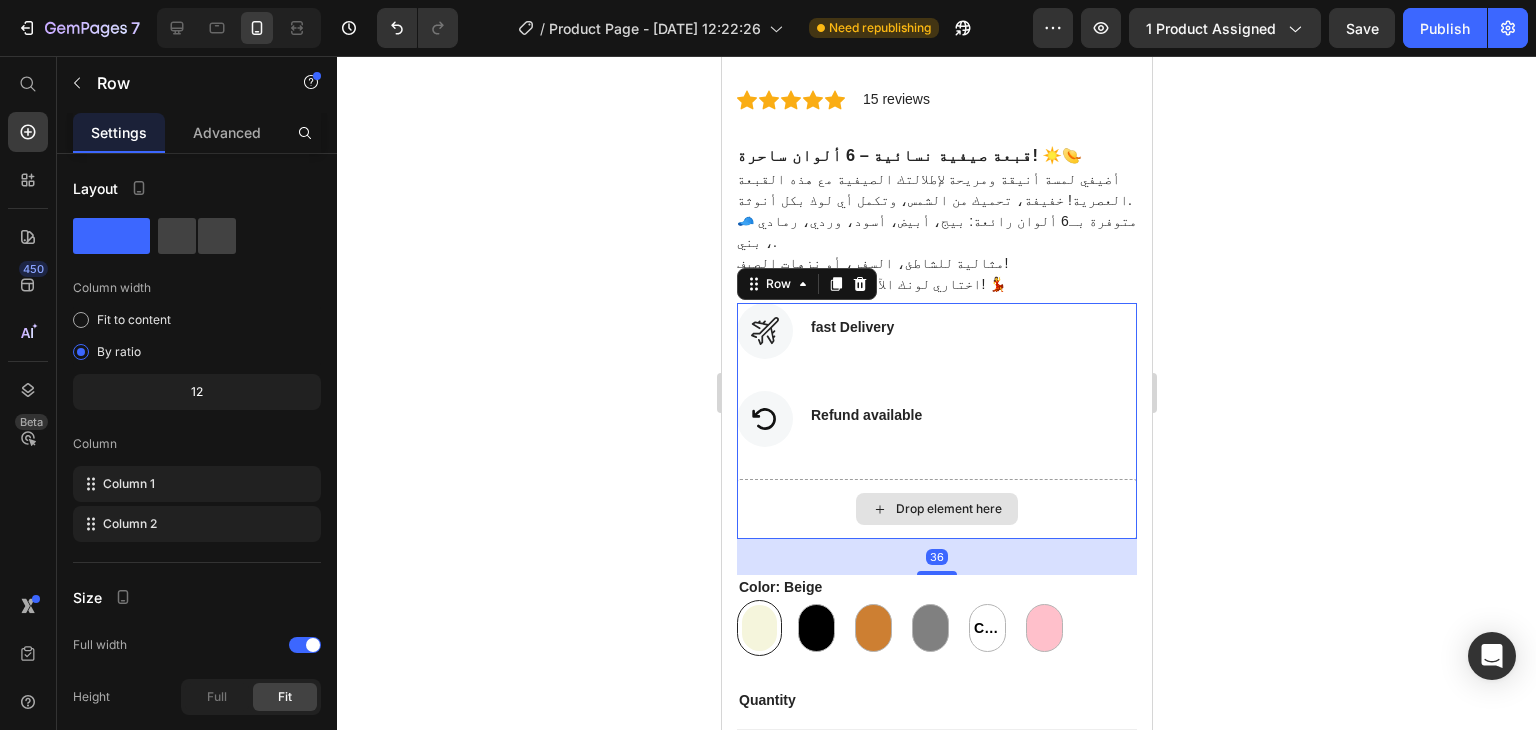 click on "Drop element here" at bounding box center (936, 509) 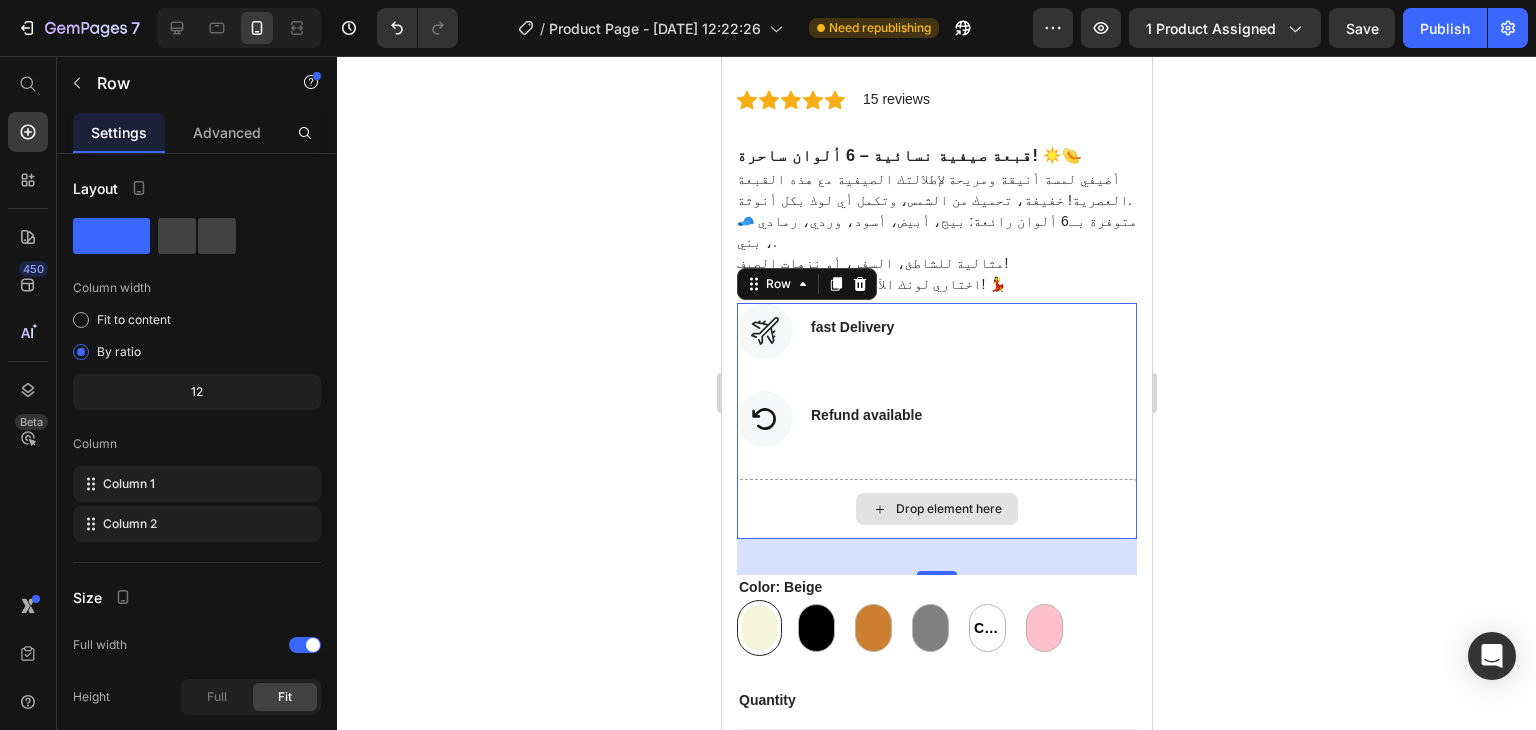 click on "Drop element here" at bounding box center (936, 509) 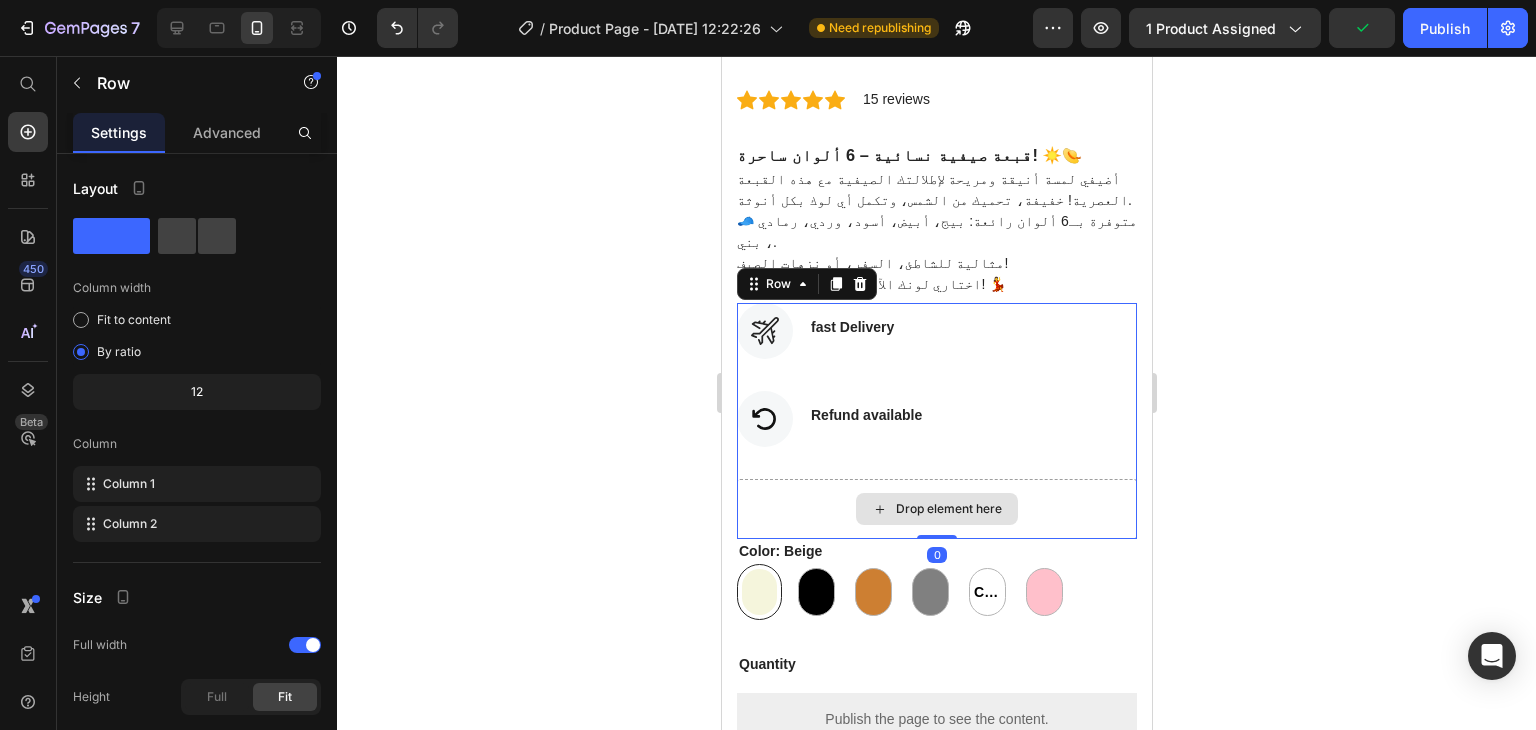 drag, startPoint x: 932, startPoint y: 528, endPoint x: 941, endPoint y: 450, distance: 78.51752 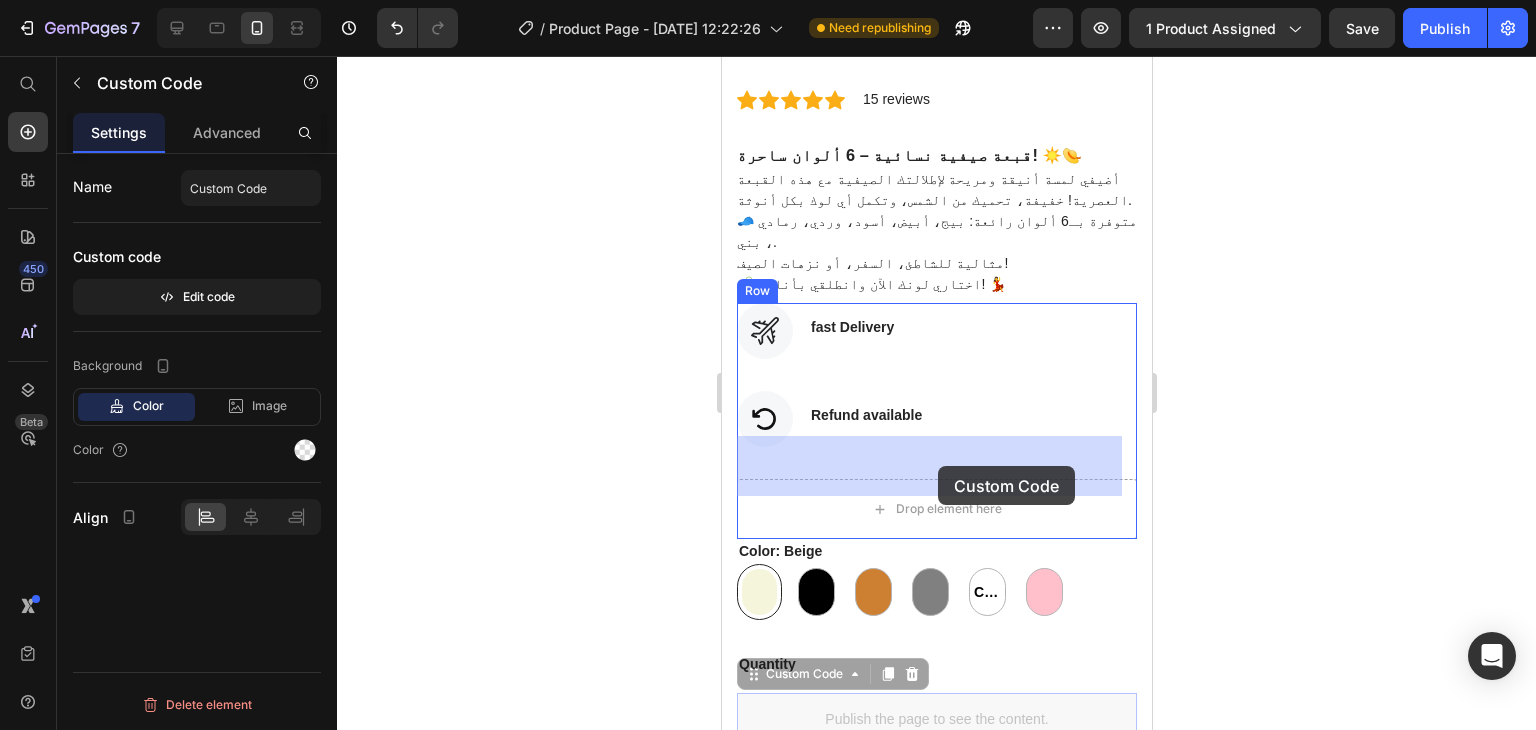 drag, startPoint x: 914, startPoint y: 687, endPoint x: 937, endPoint y: 466, distance: 222.1936 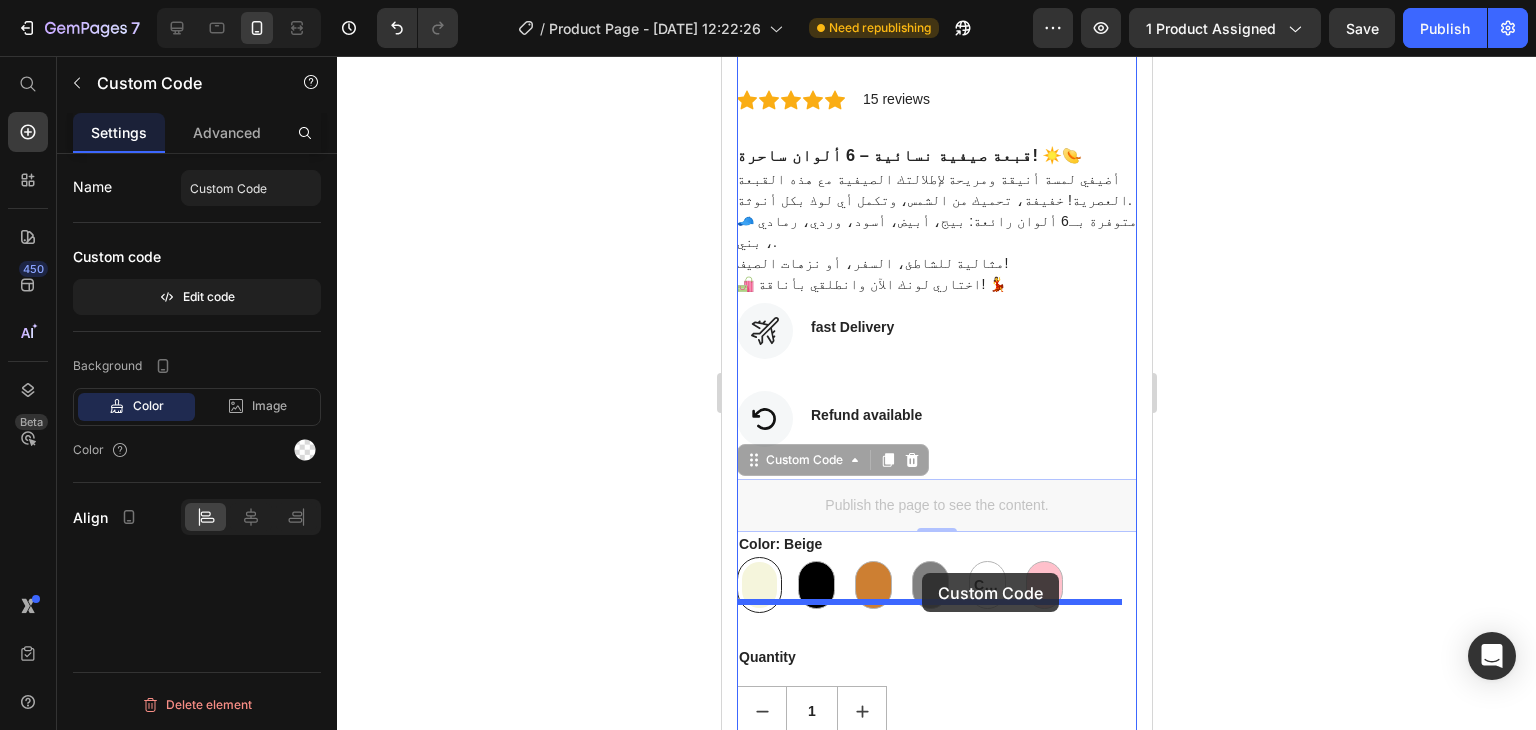 drag, startPoint x: 949, startPoint y: 448, endPoint x: 921, endPoint y: 575, distance: 130.04999 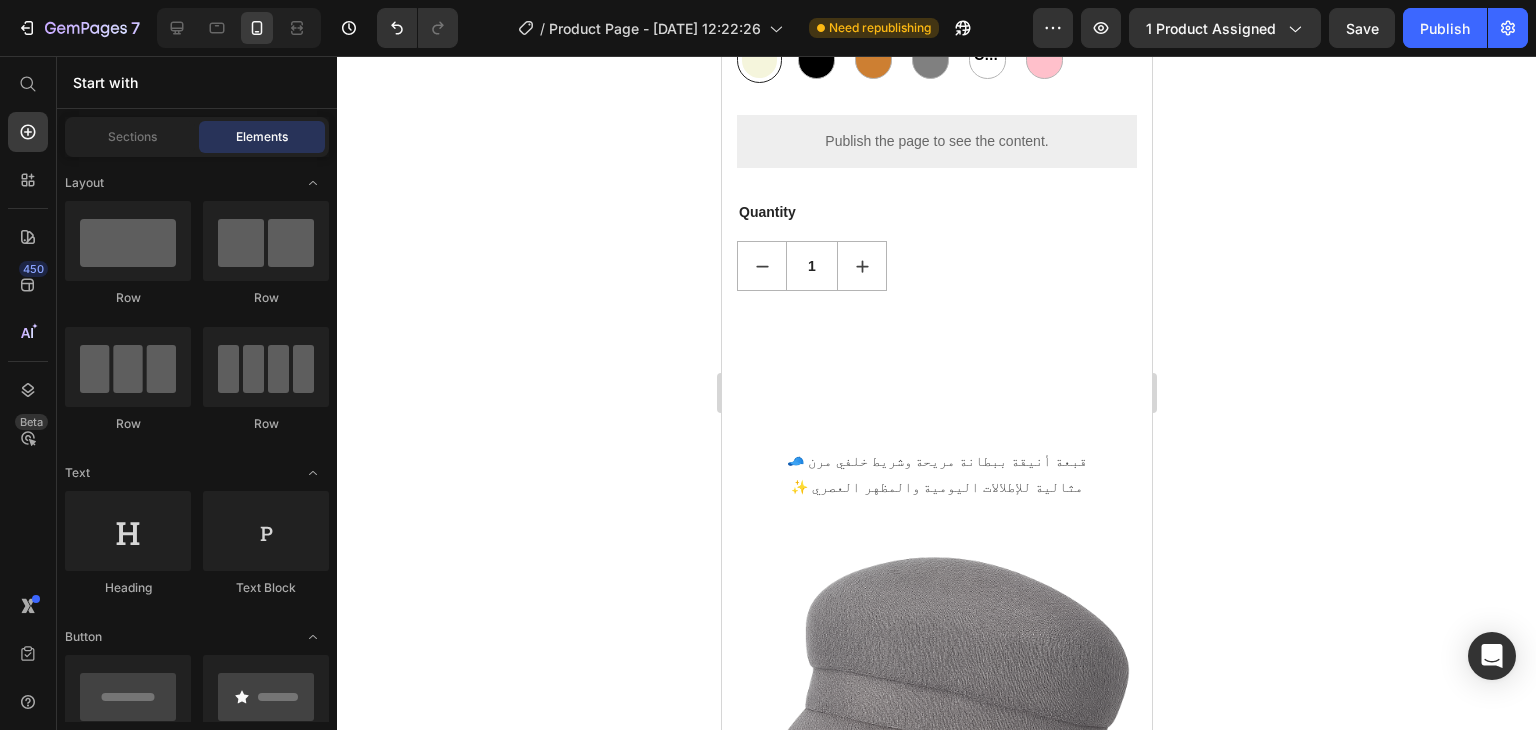 scroll, scrollTop: 1515, scrollLeft: 0, axis: vertical 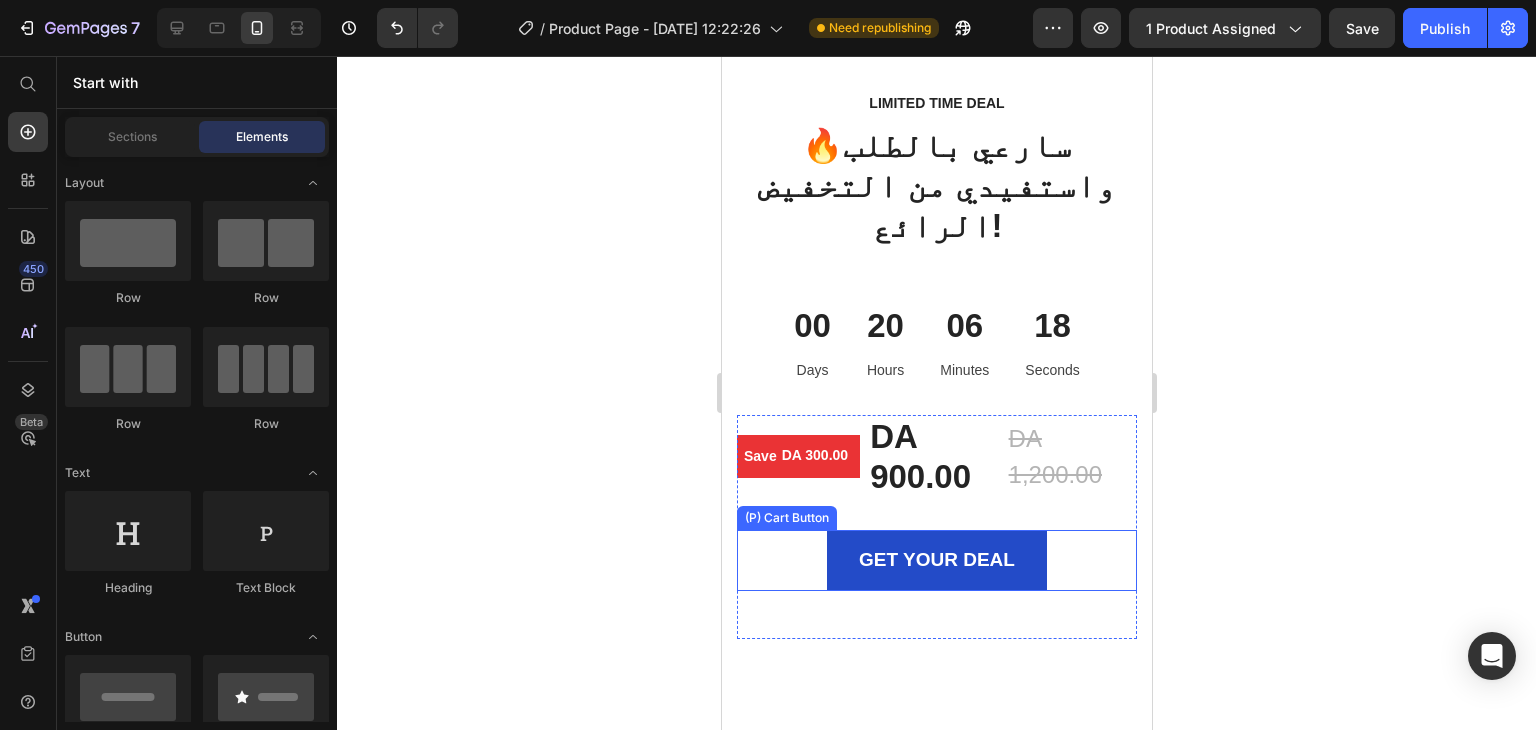 click on "GET your DEAL (P) Cart Button" at bounding box center [936, 560] 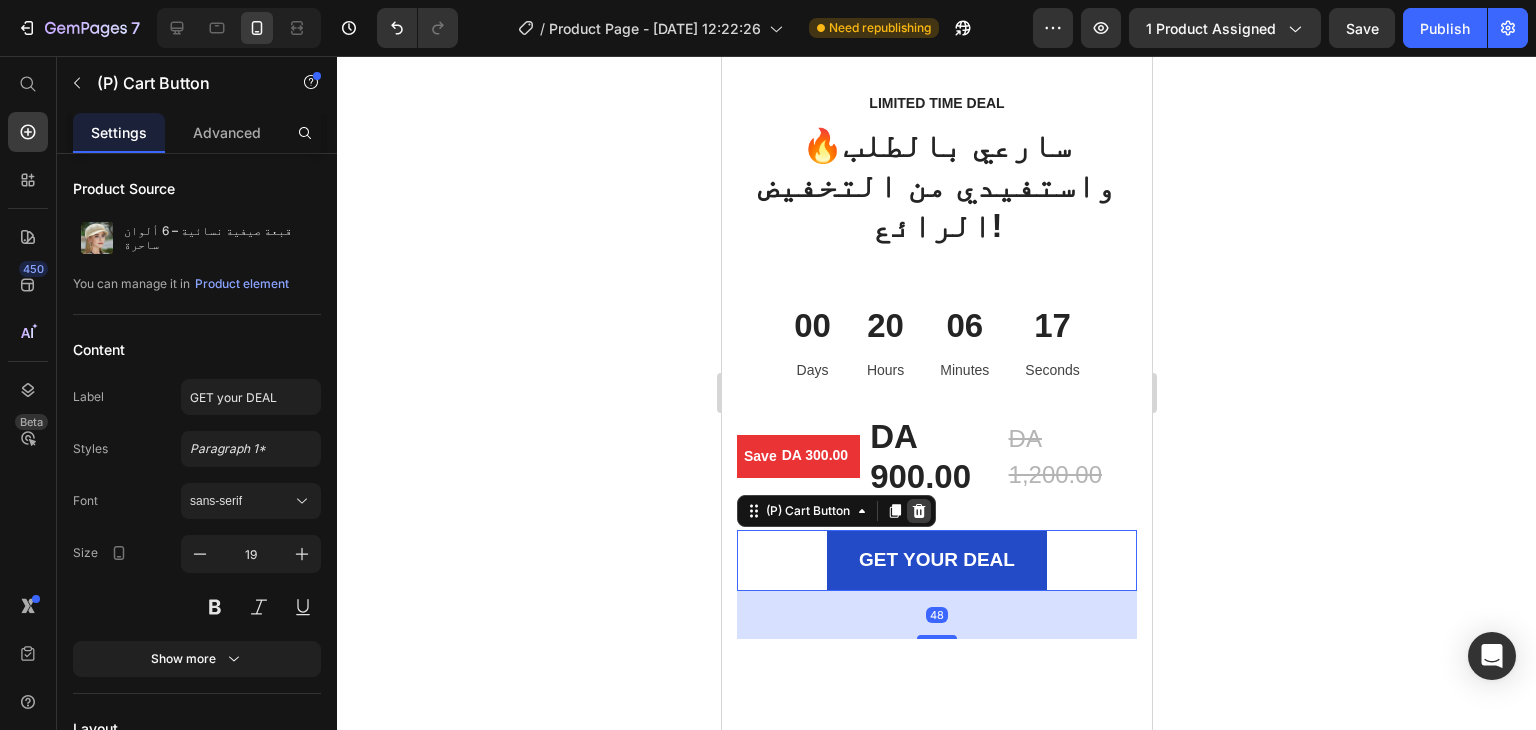click 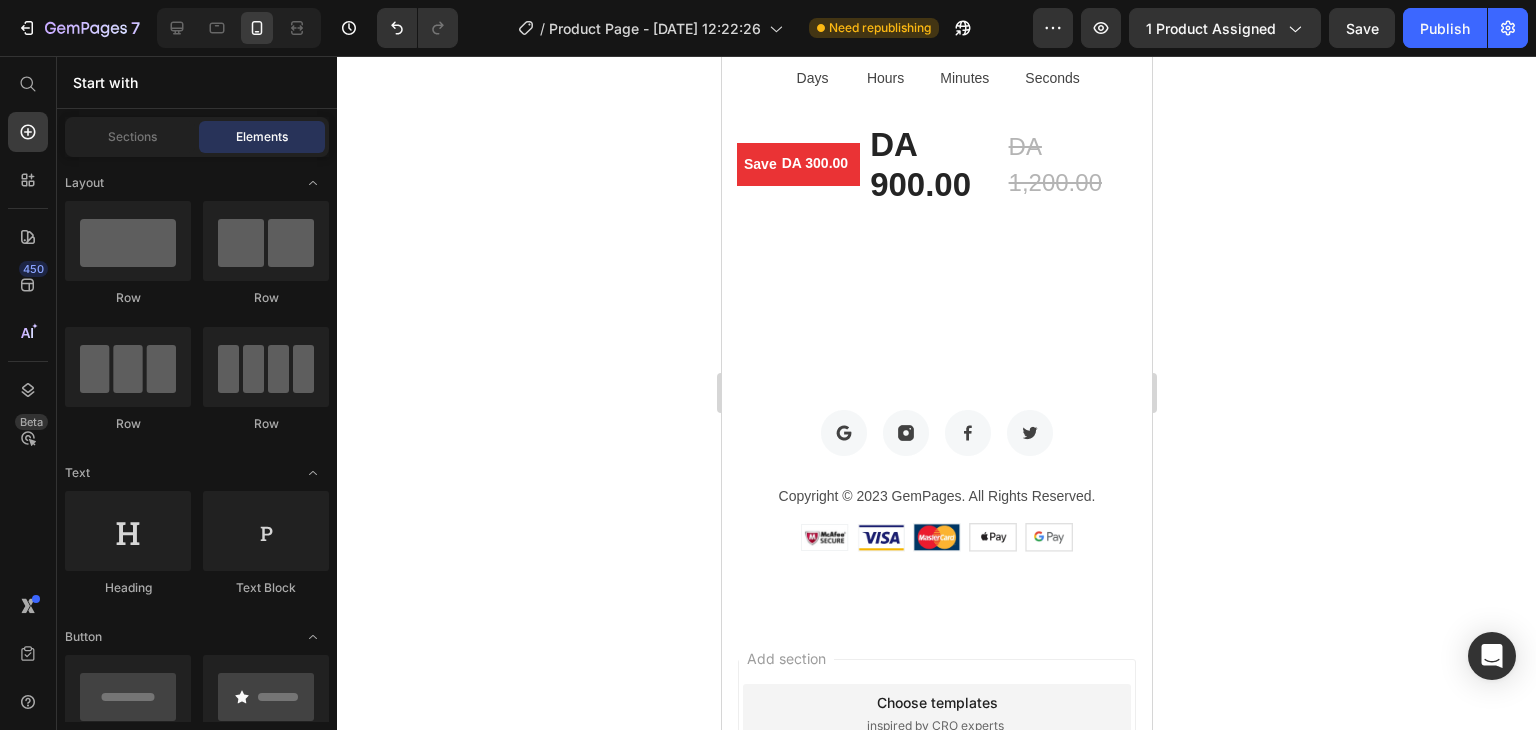 scroll, scrollTop: 3488, scrollLeft: 0, axis: vertical 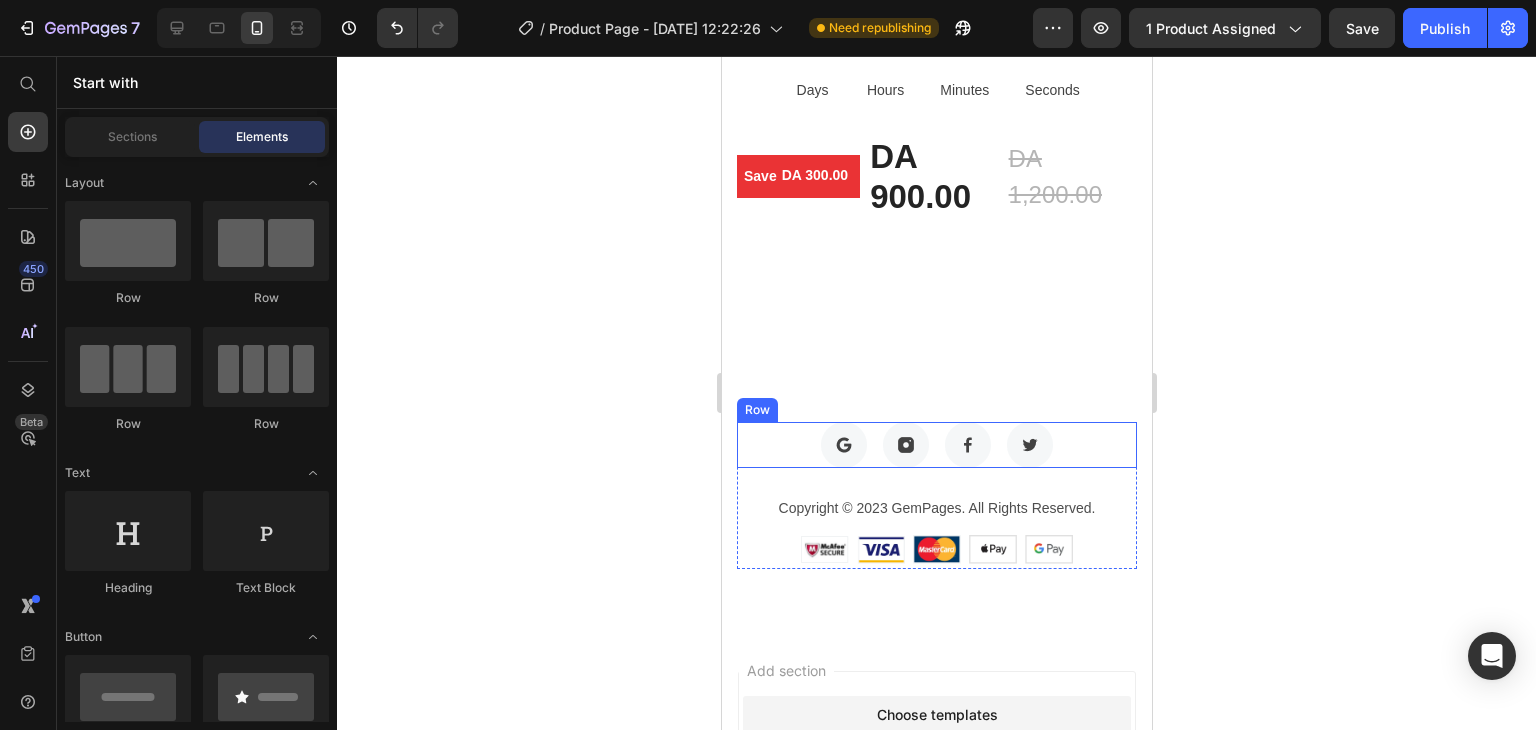 click on "Image Image Image Image Row" at bounding box center [936, 445] 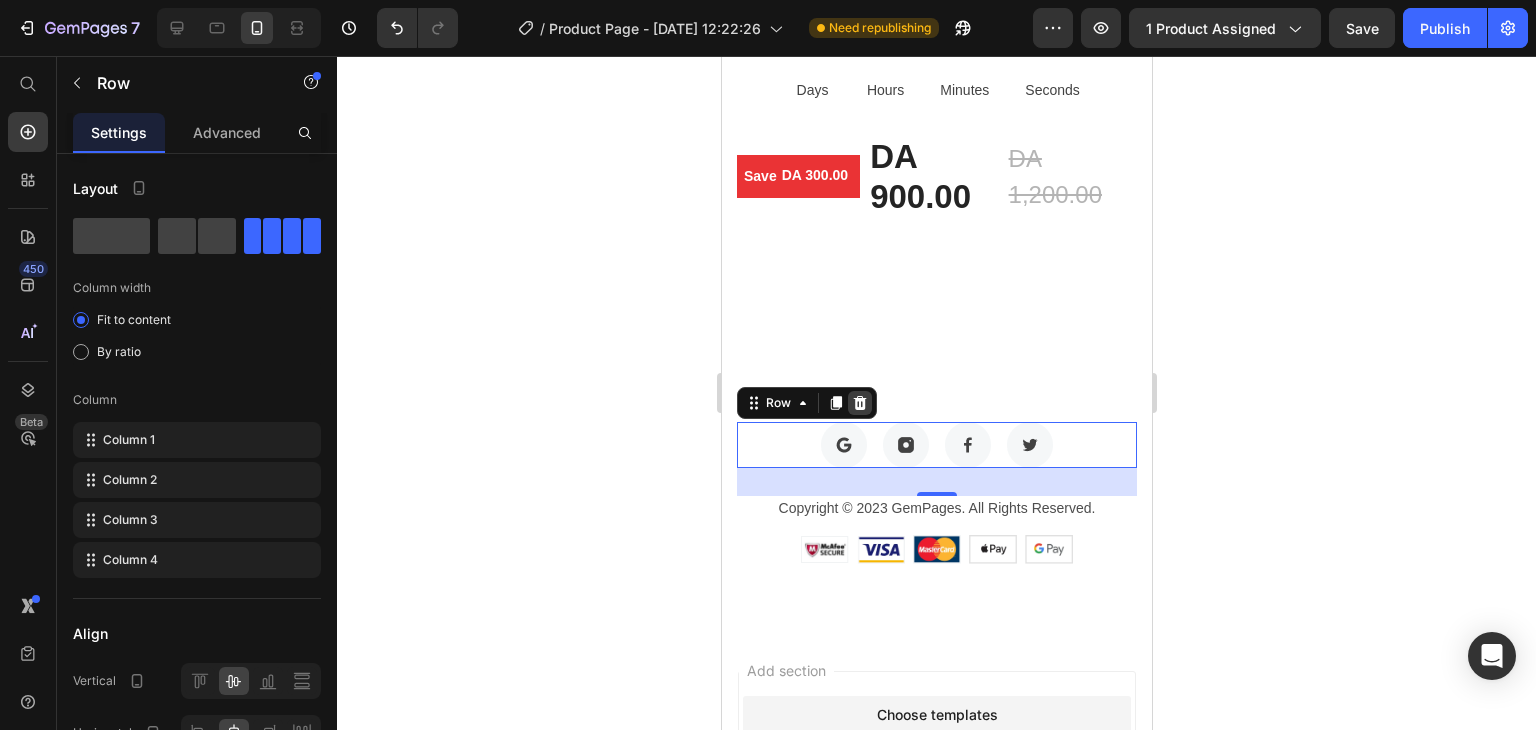 click 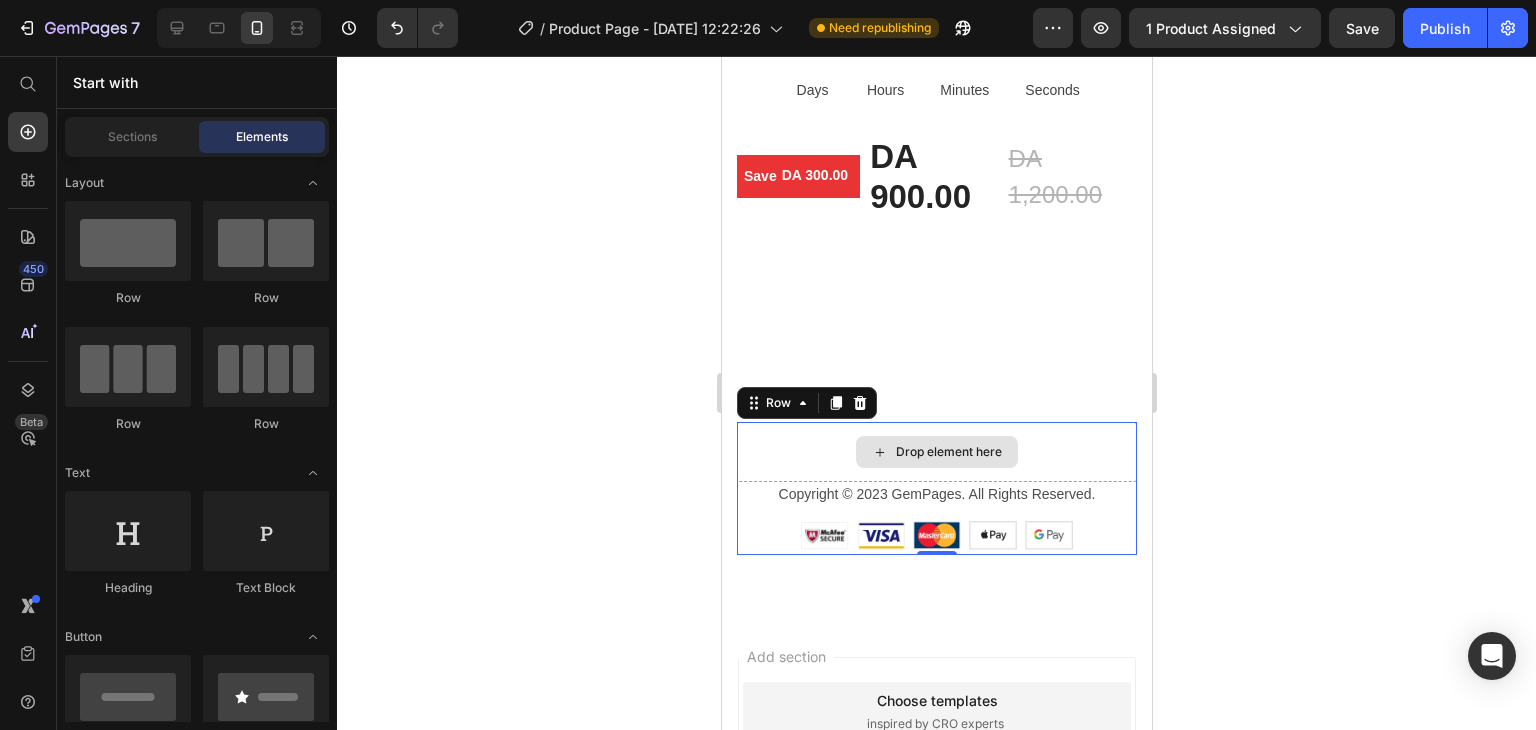 click on "Drop element here" at bounding box center (936, 452) 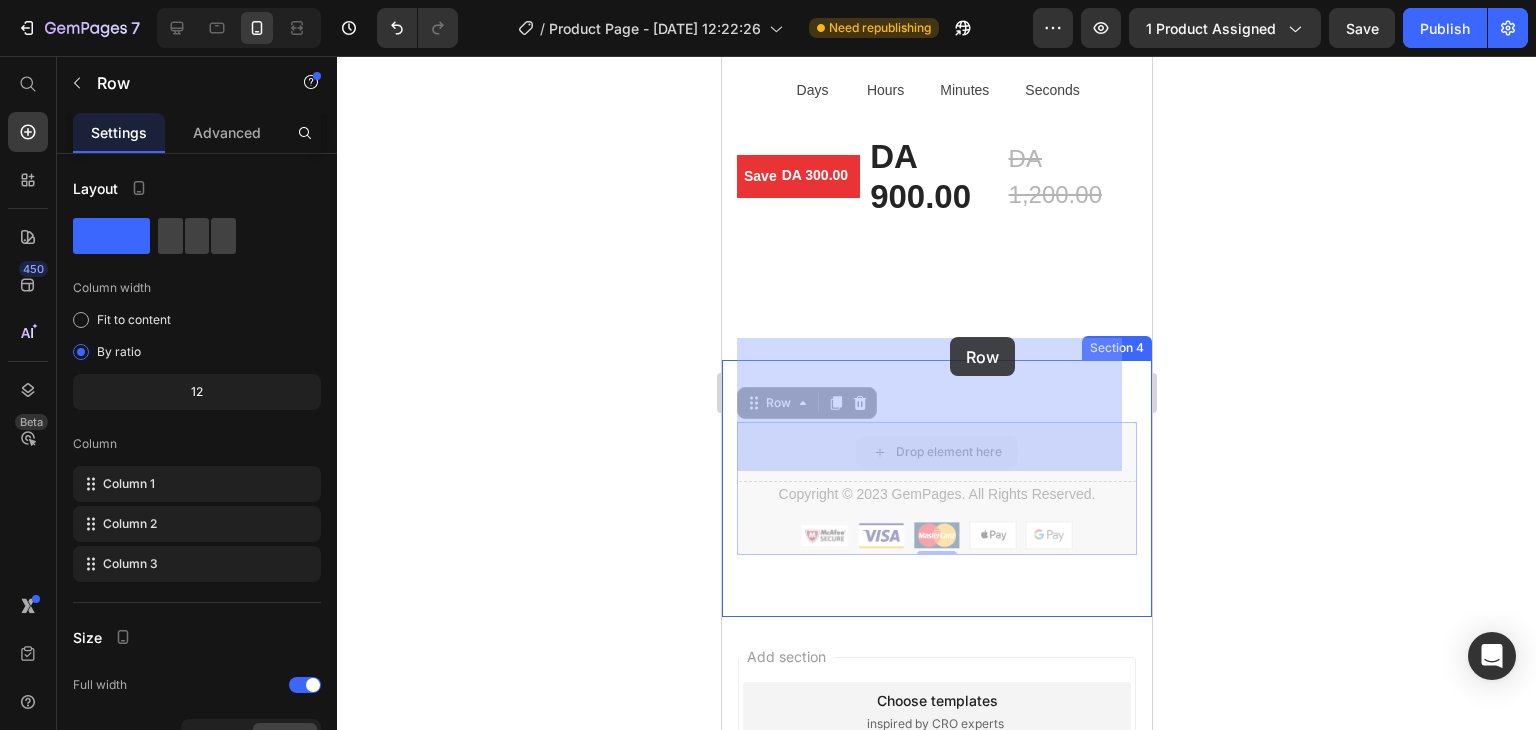 drag, startPoint x: 1102, startPoint y: 365, endPoint x: 1013, endPoint y: 366, distance: 89.005615 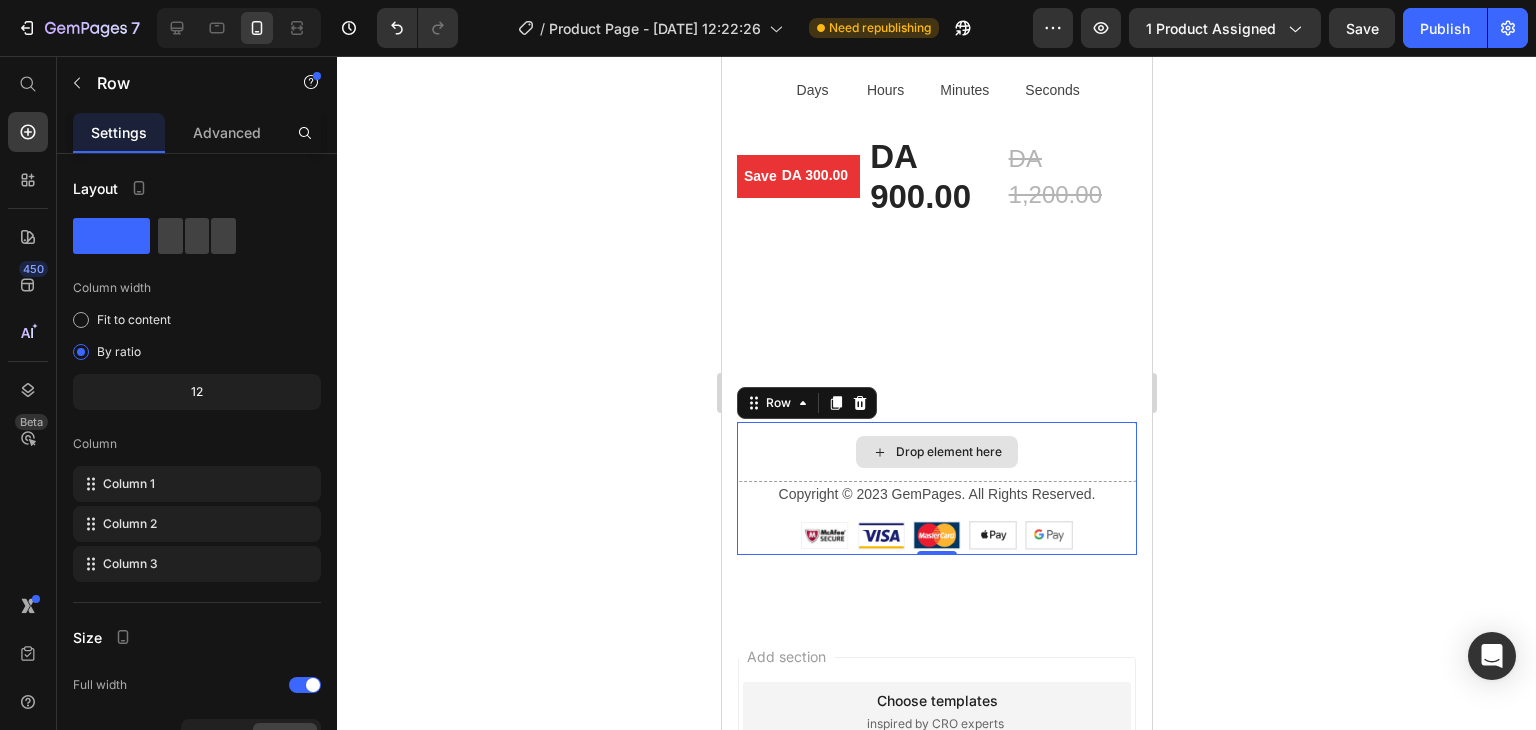 click on "Drop element here" at bounding box center (936, 452) 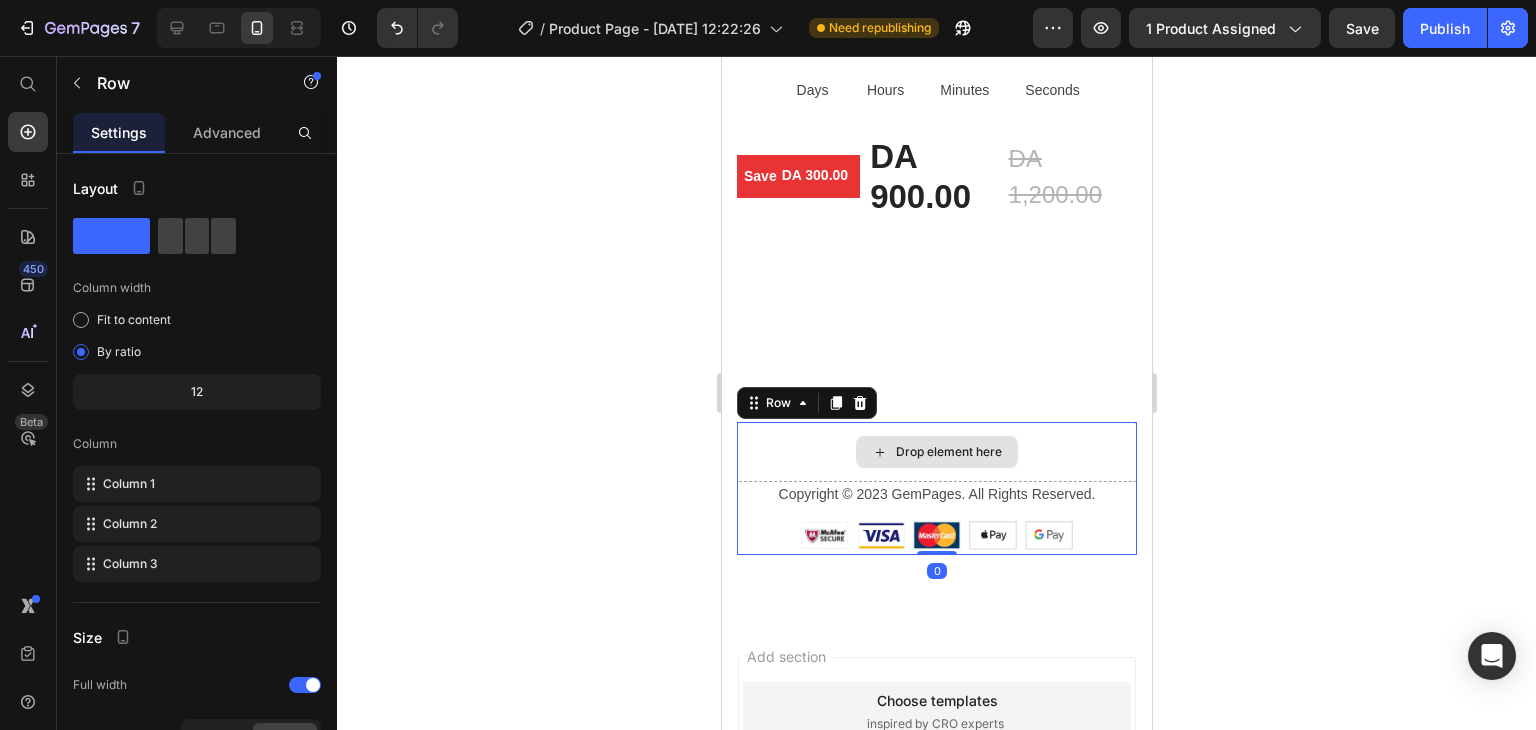 drag, startPoint x: 924, startPoint y: 468, endPoint x: 932, endPoint y: 383, distance: 85.37564 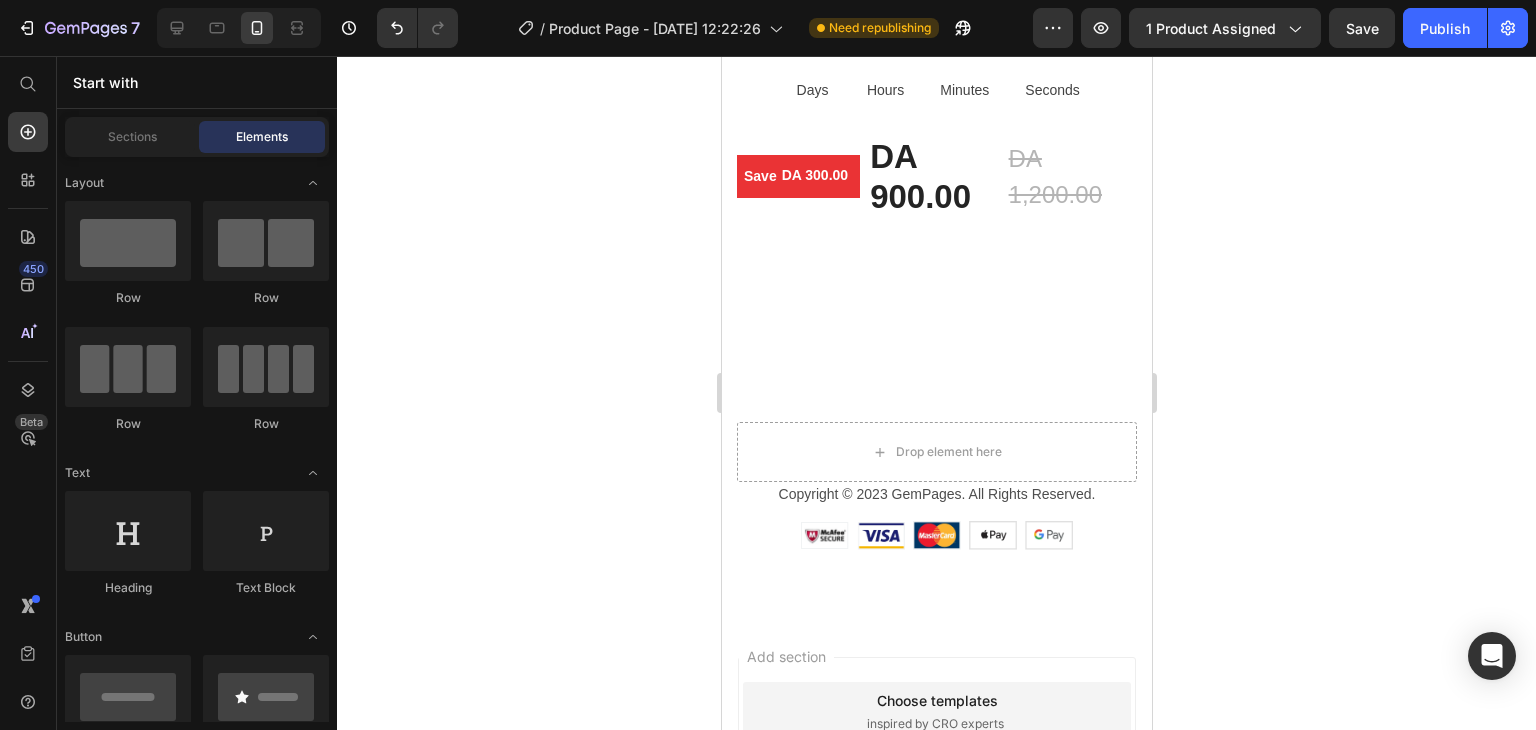 click on "Add section Choose templates inspired by CRO experts Generate layout from URL or image Add blank section then drag & drop elements" at bounding box center (936, 808) 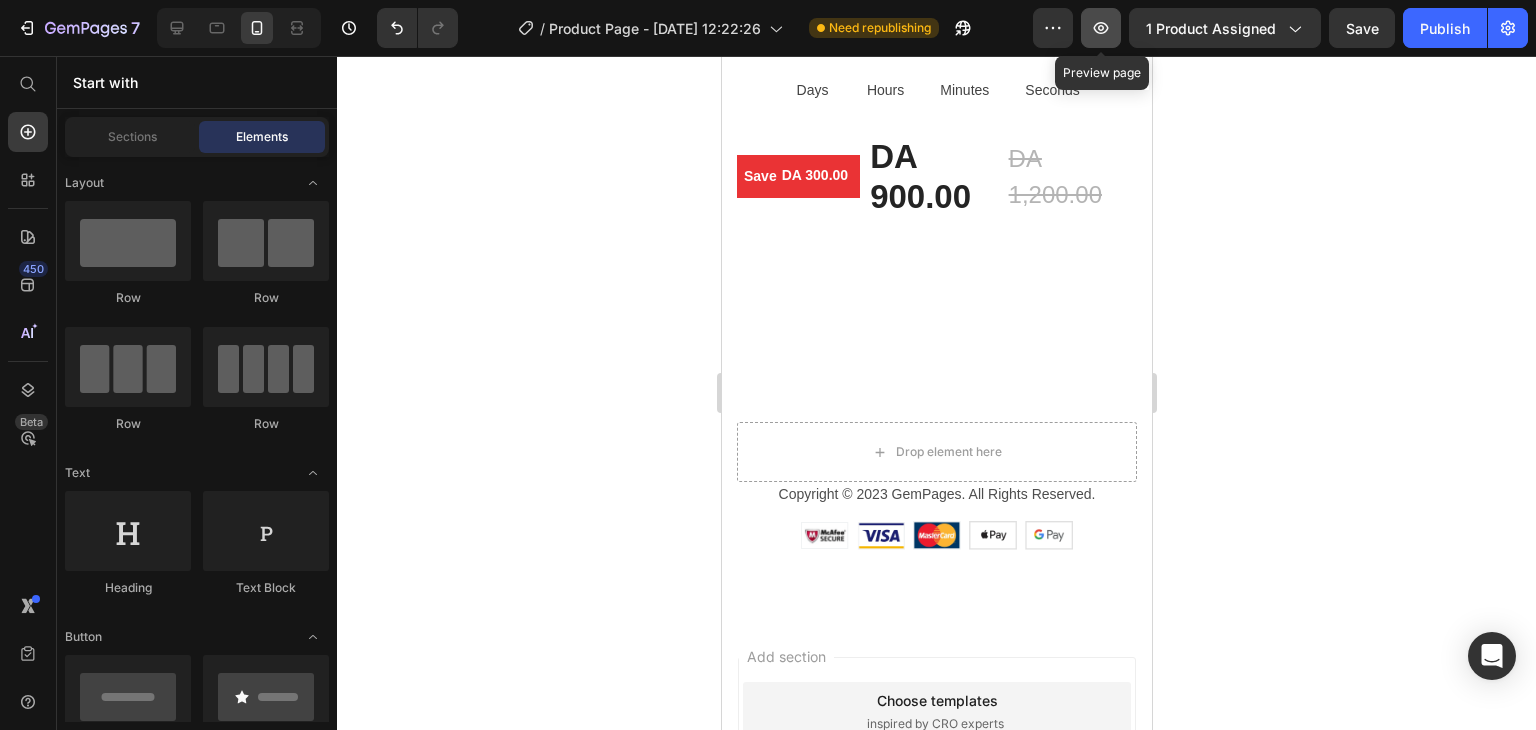 click 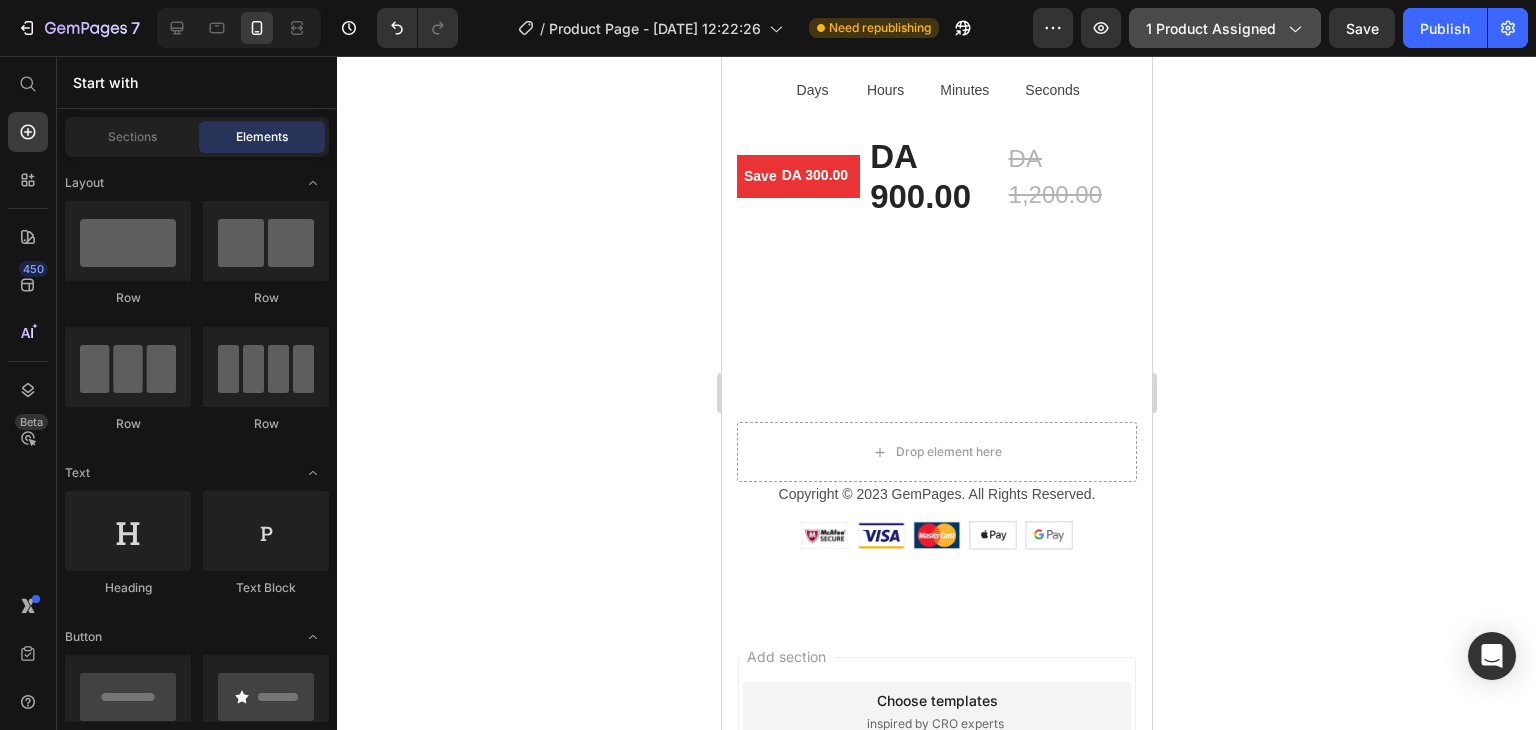 click on "1 product assigned" 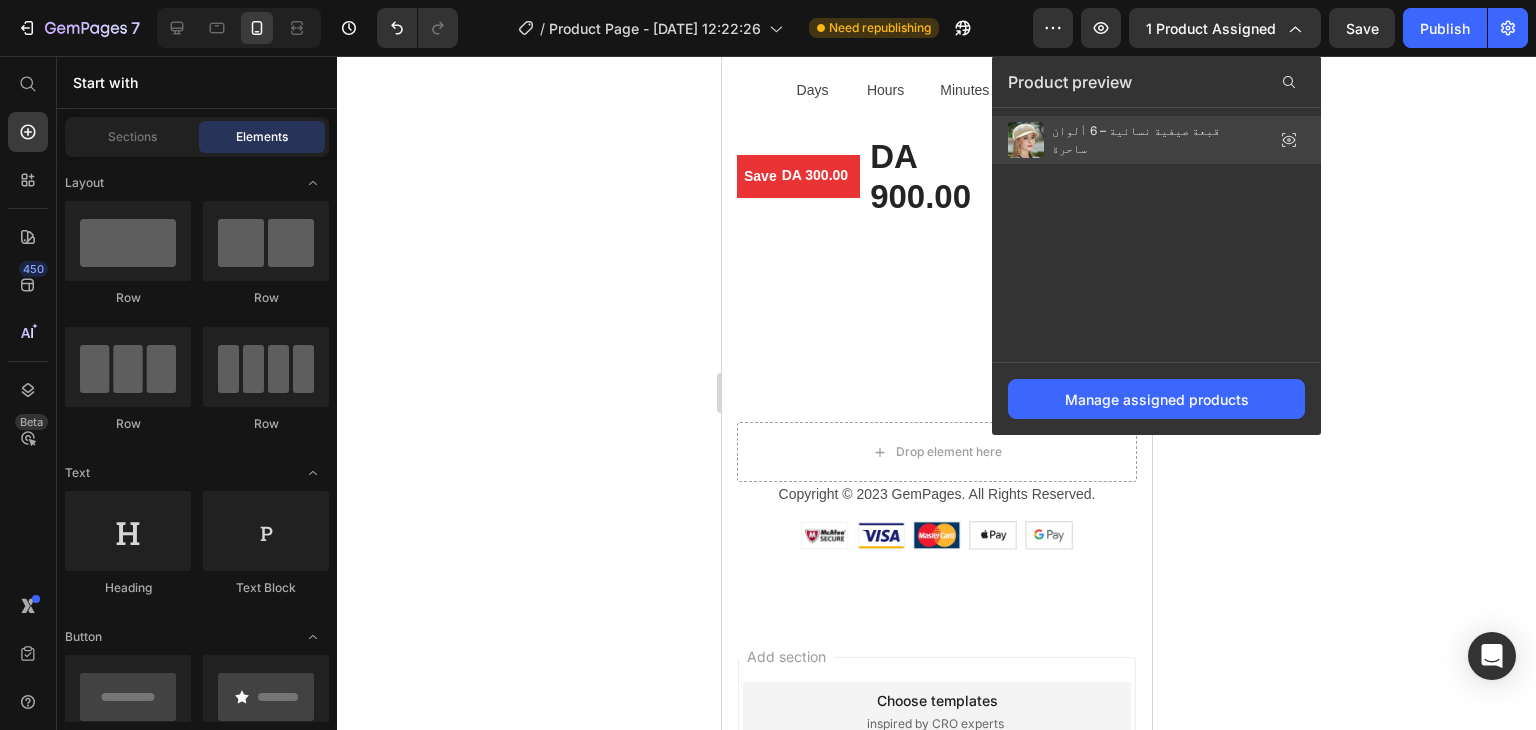 click on "قبعة صيفية نسائية – 6 ألوان ساحرة" 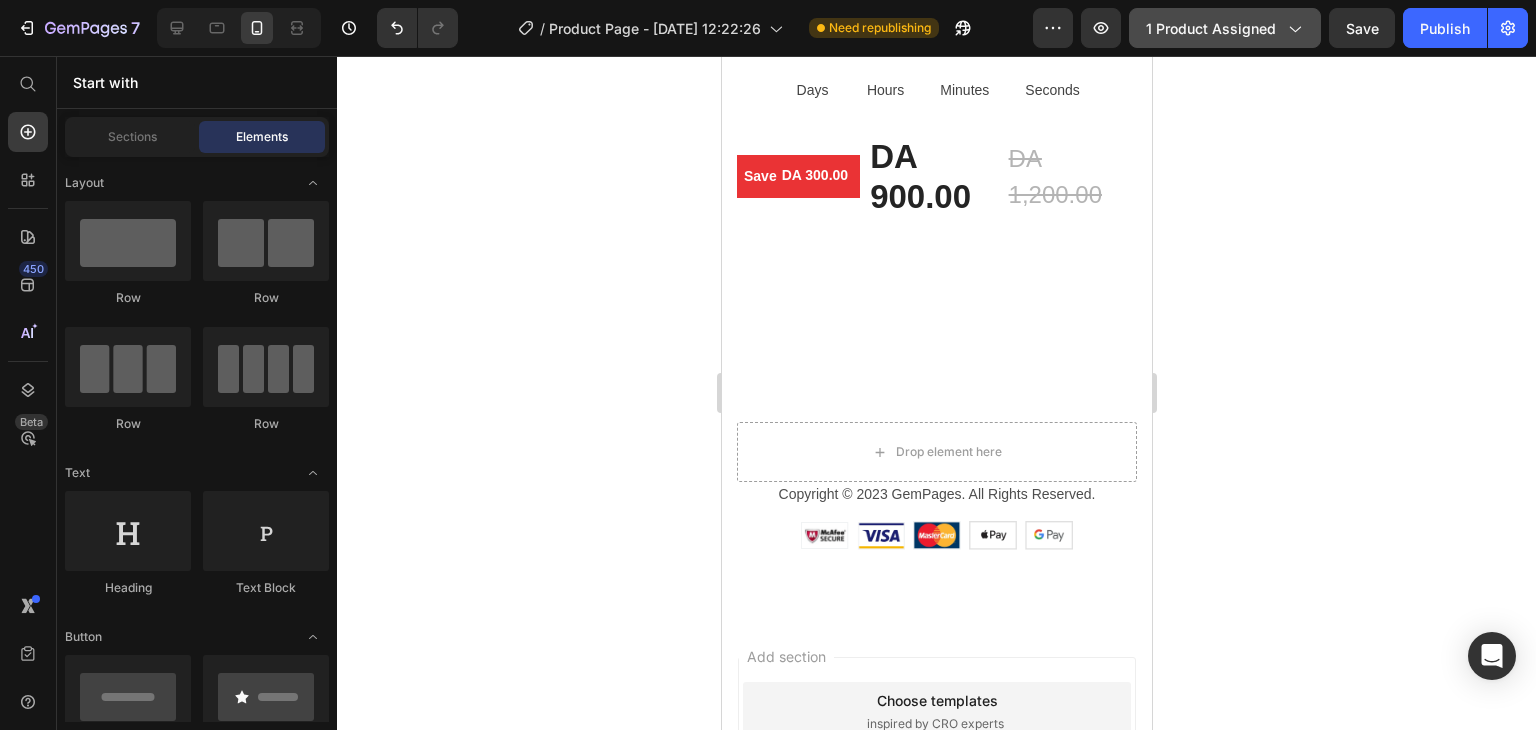 click on "1 product assigned" 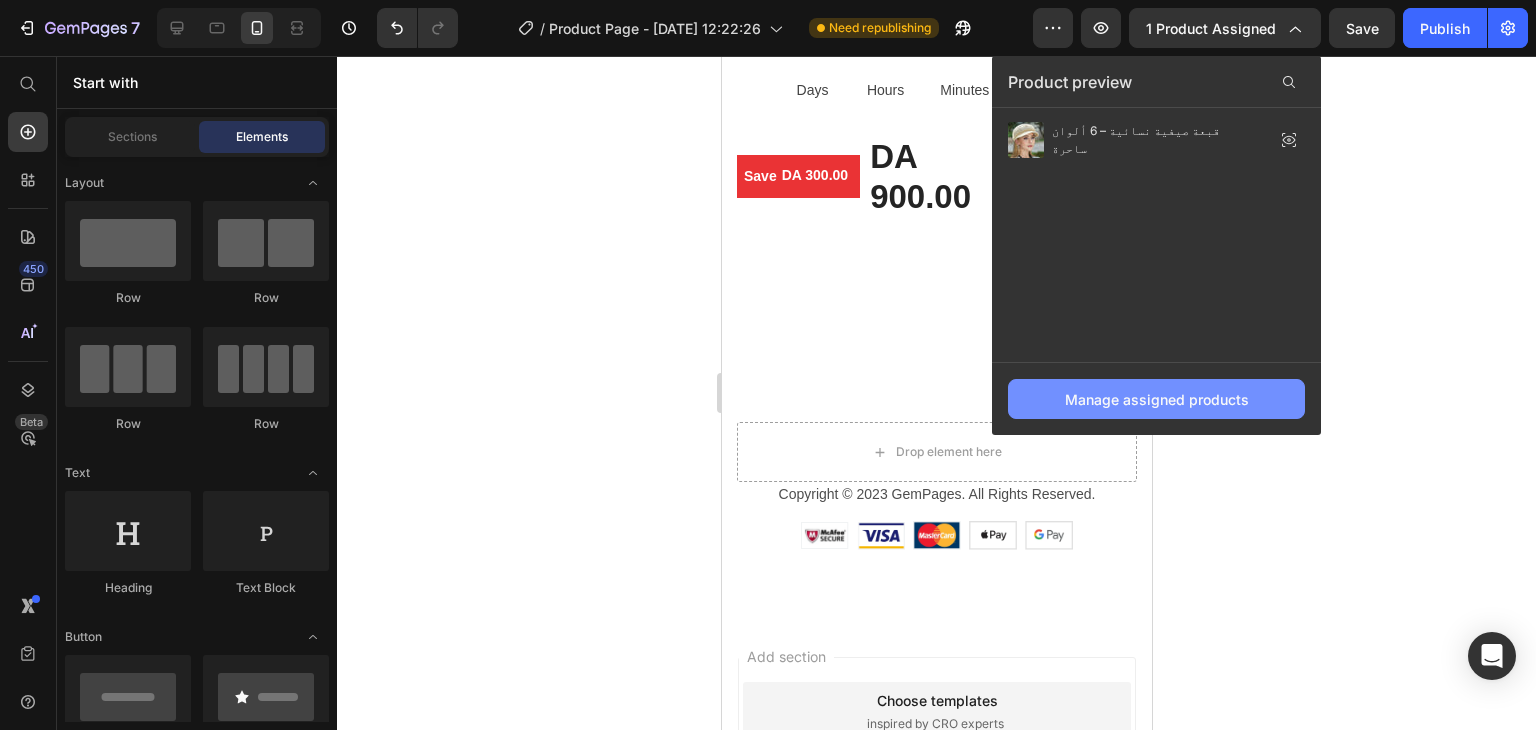 click on "Manage assigned products" at bounding box center (1157, 399) 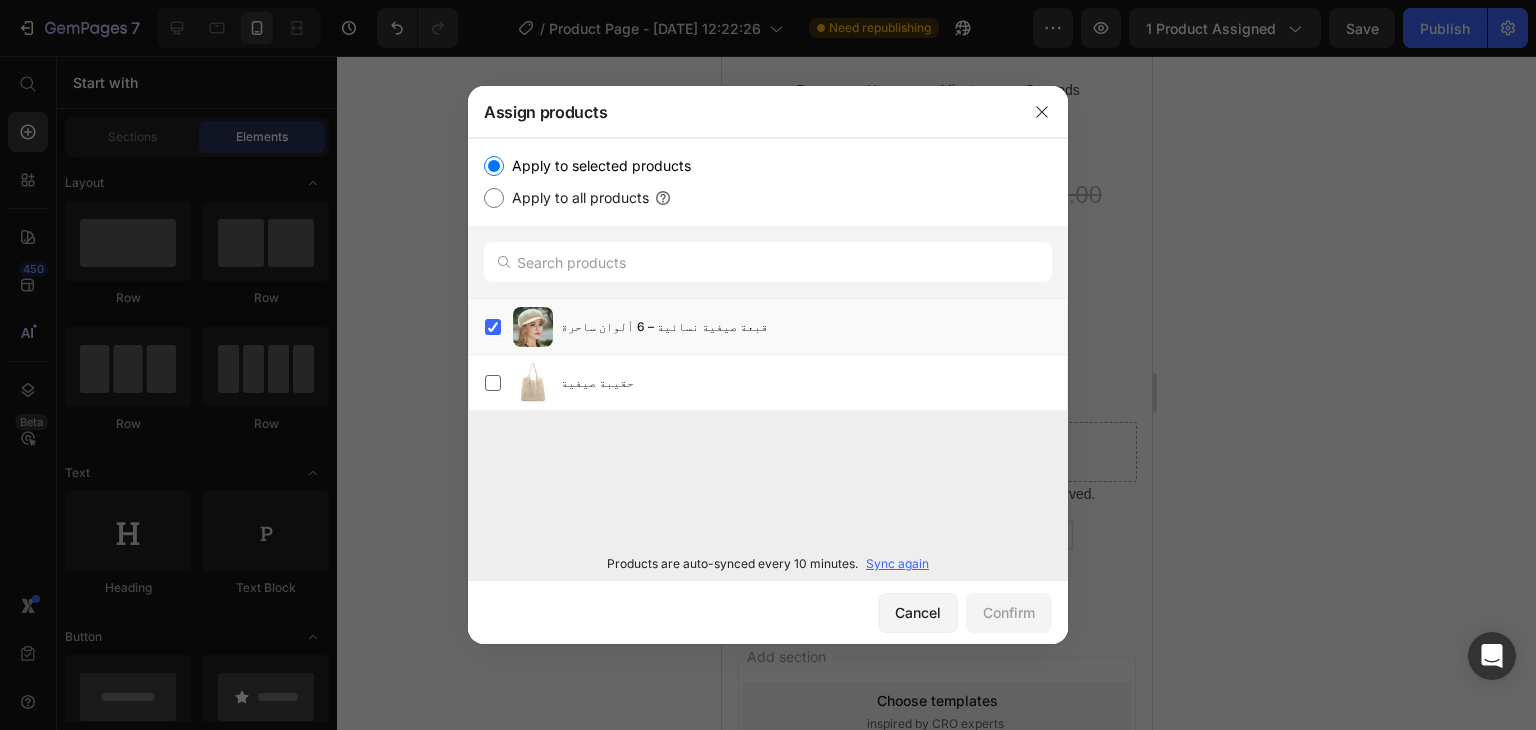 click at bounding box center (768, 365) 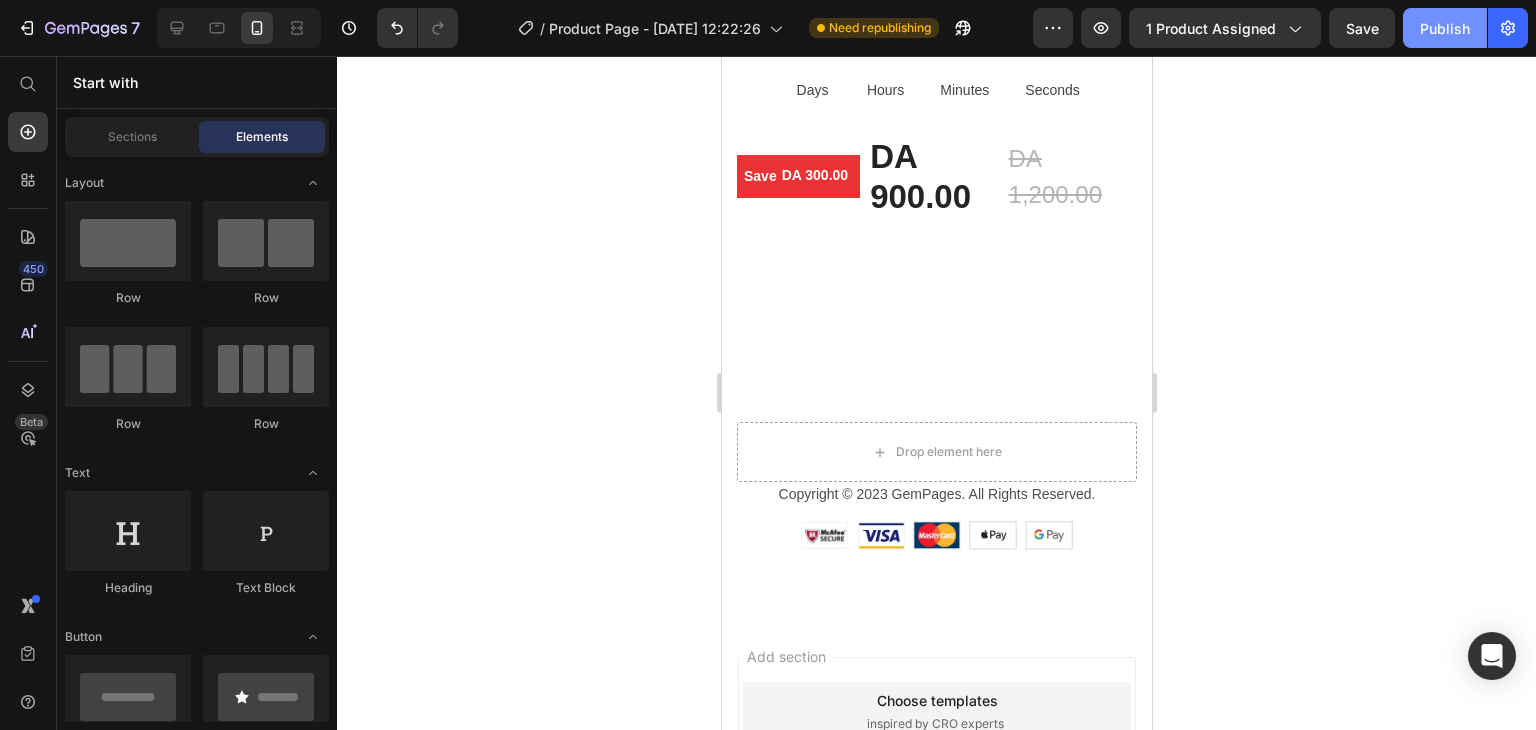 click on "Publish" 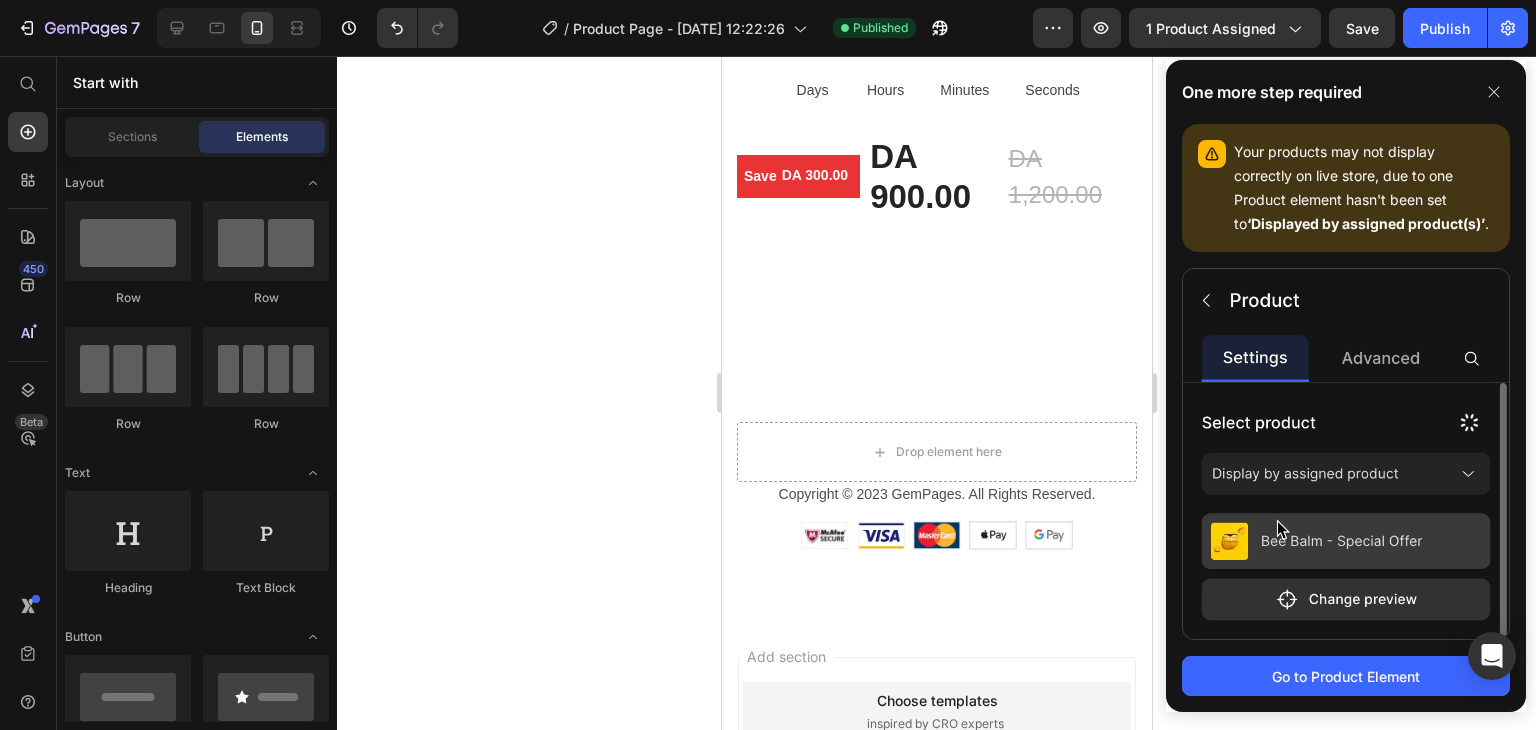 click 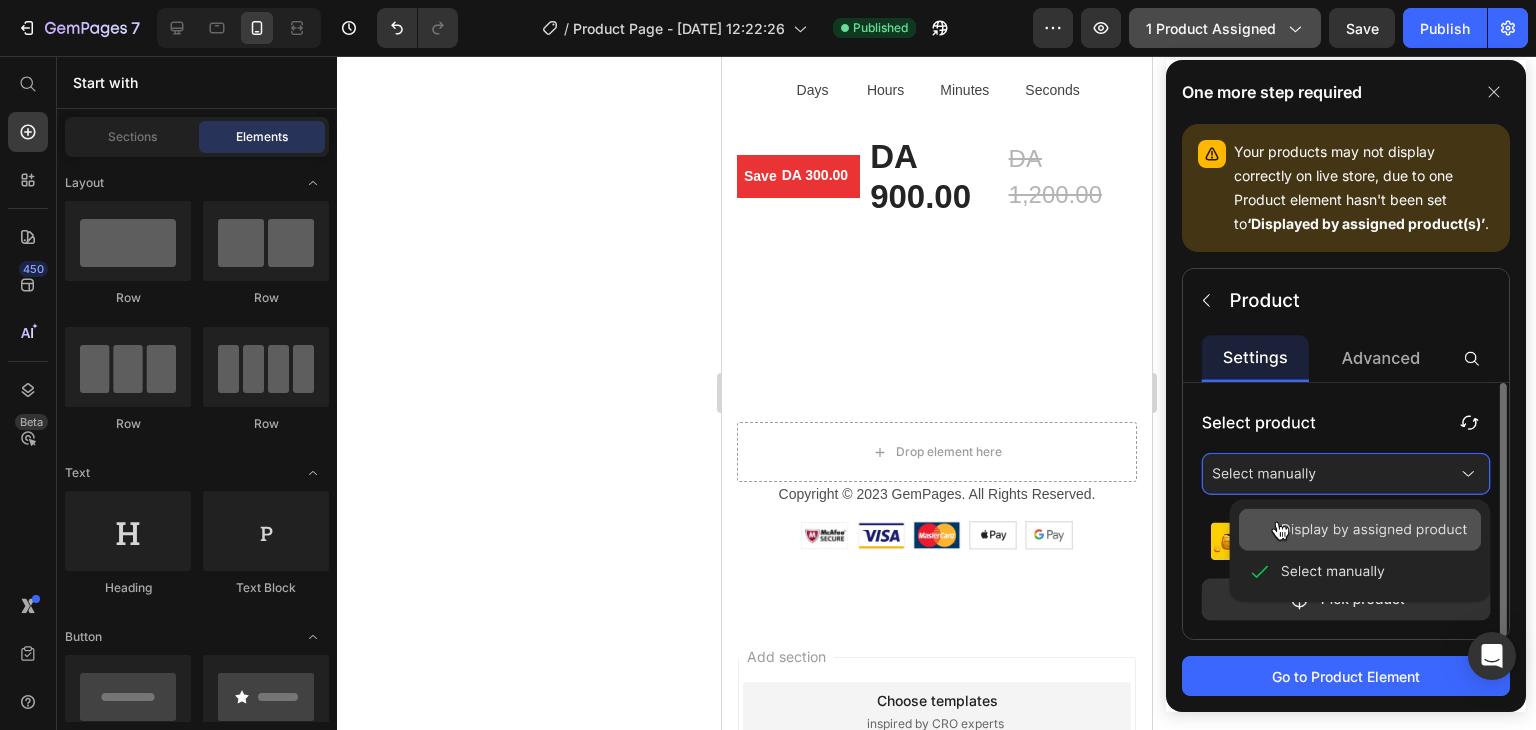 click on "1 product assigned" 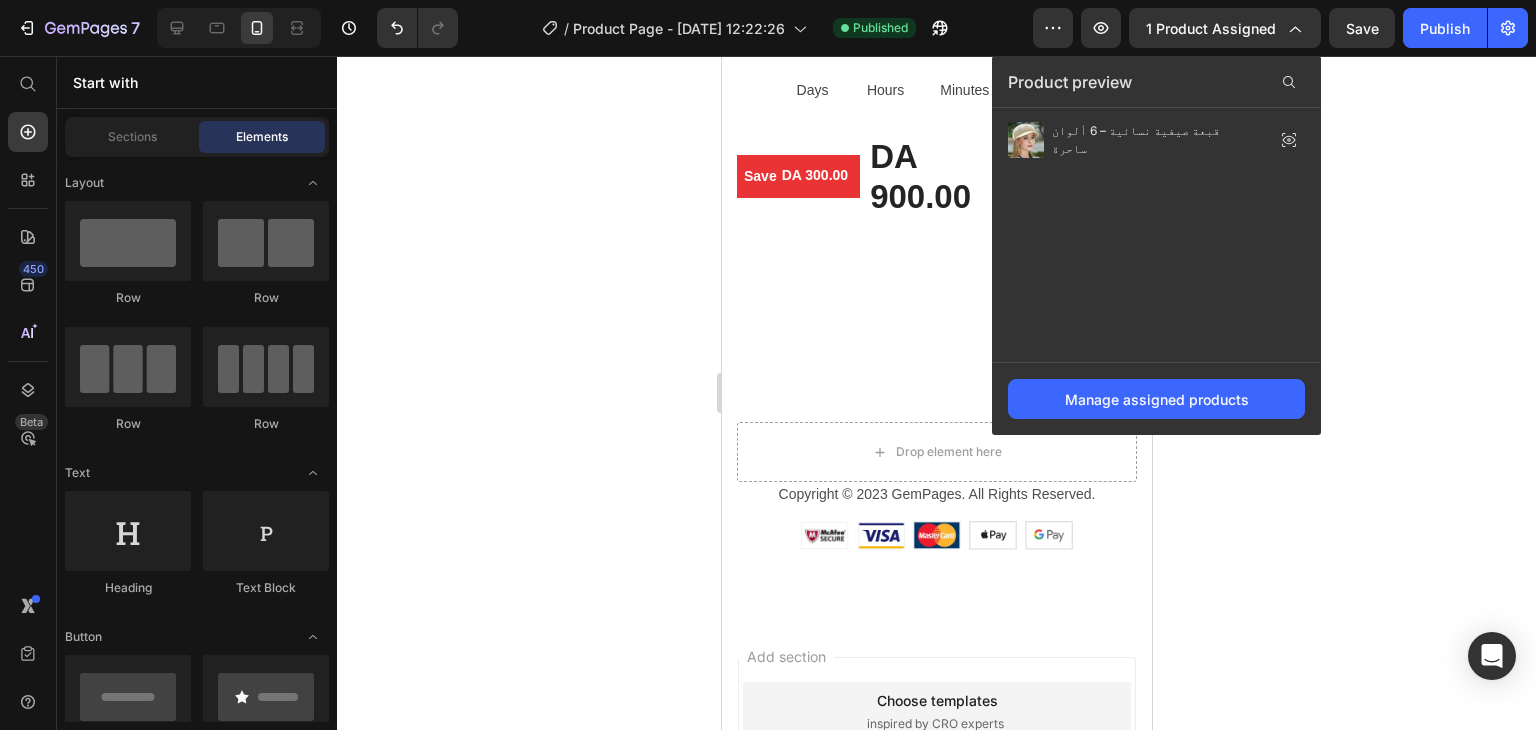 click on "Product preview" at bounding box center (1156, 82) 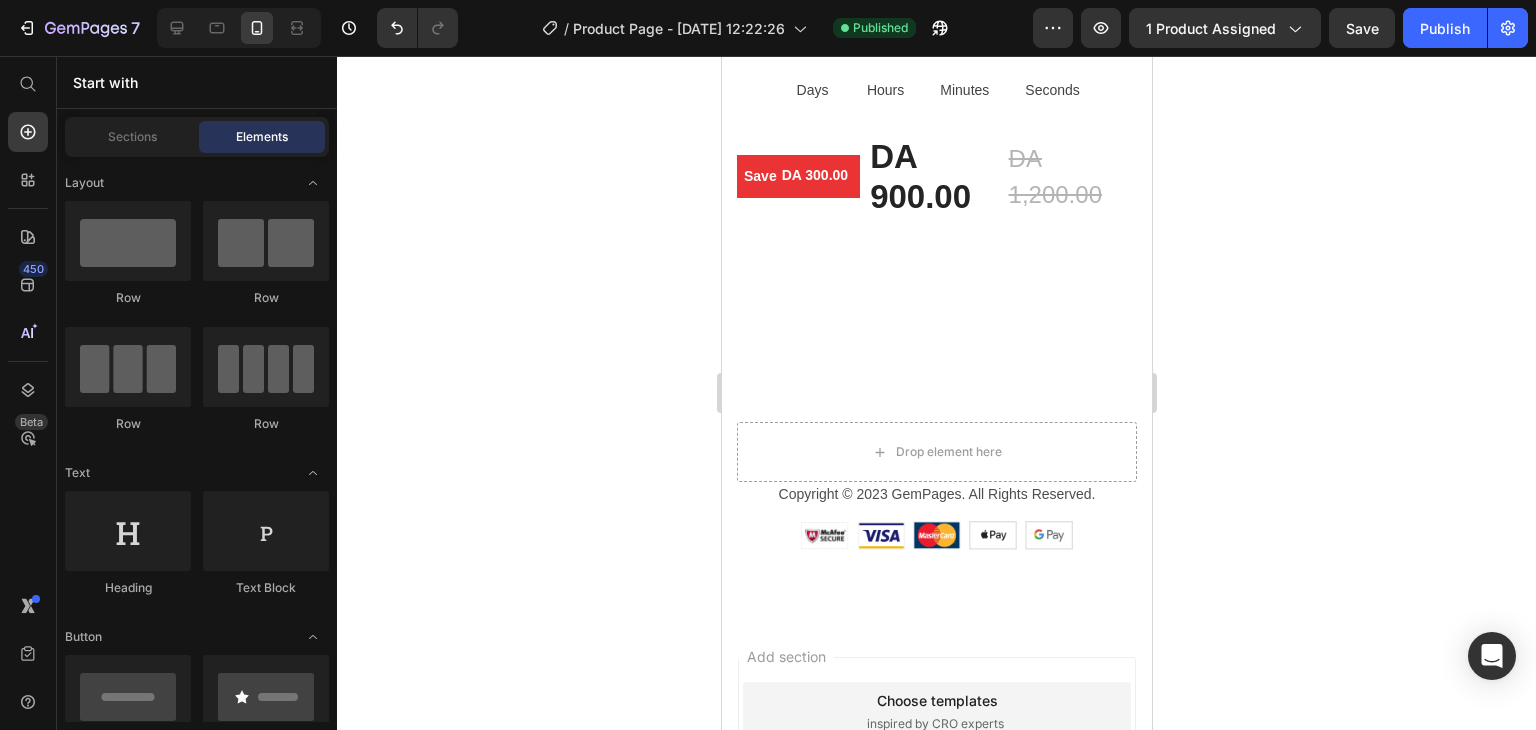 click 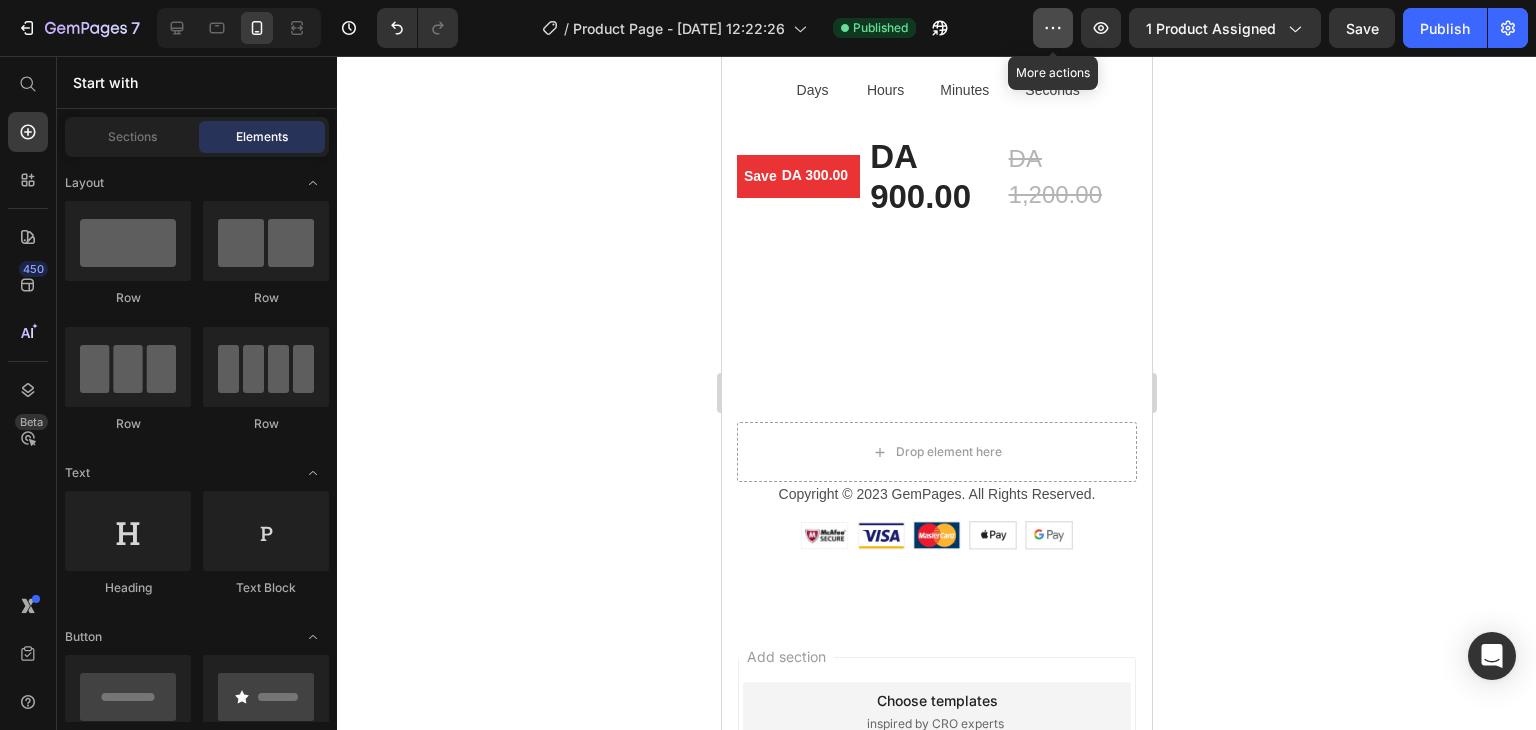 click 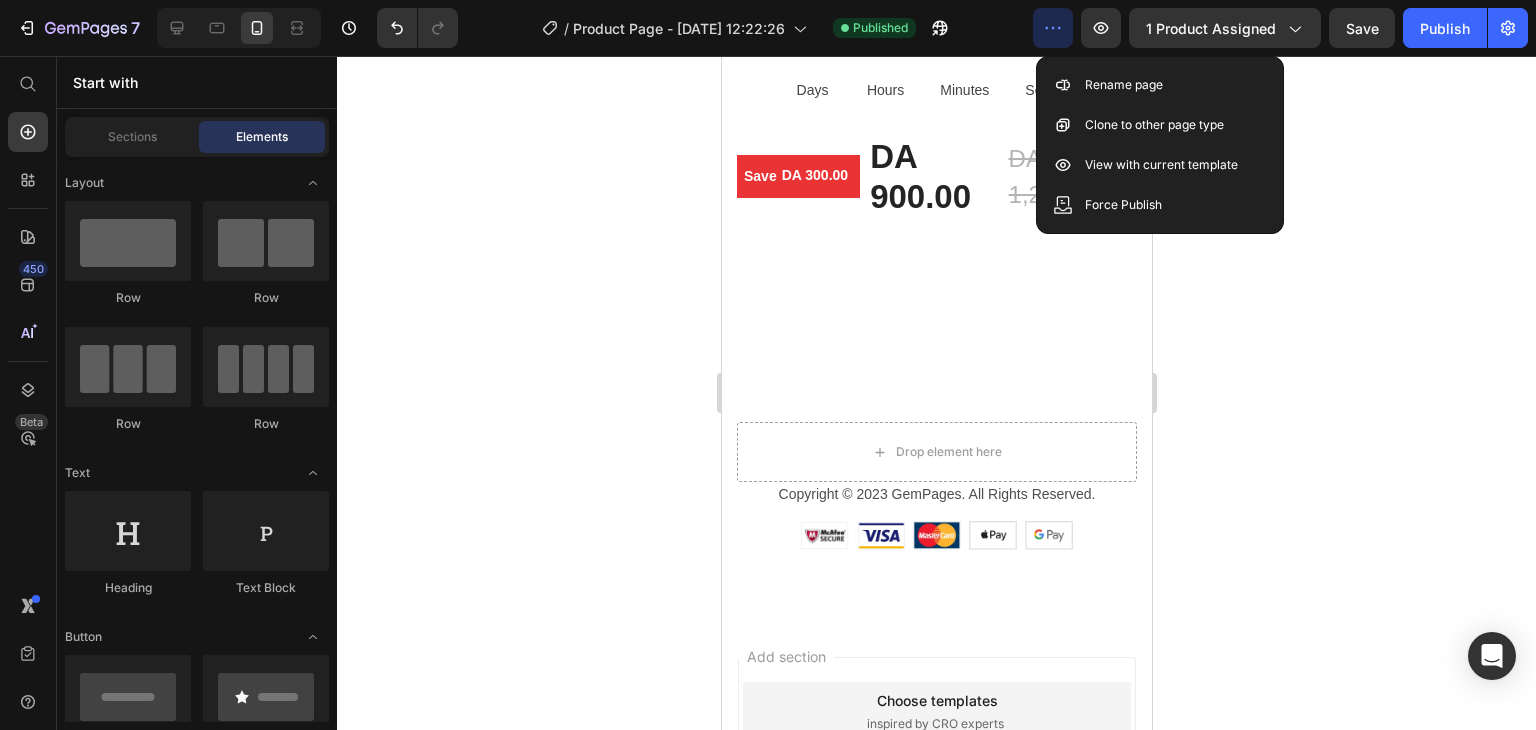 click 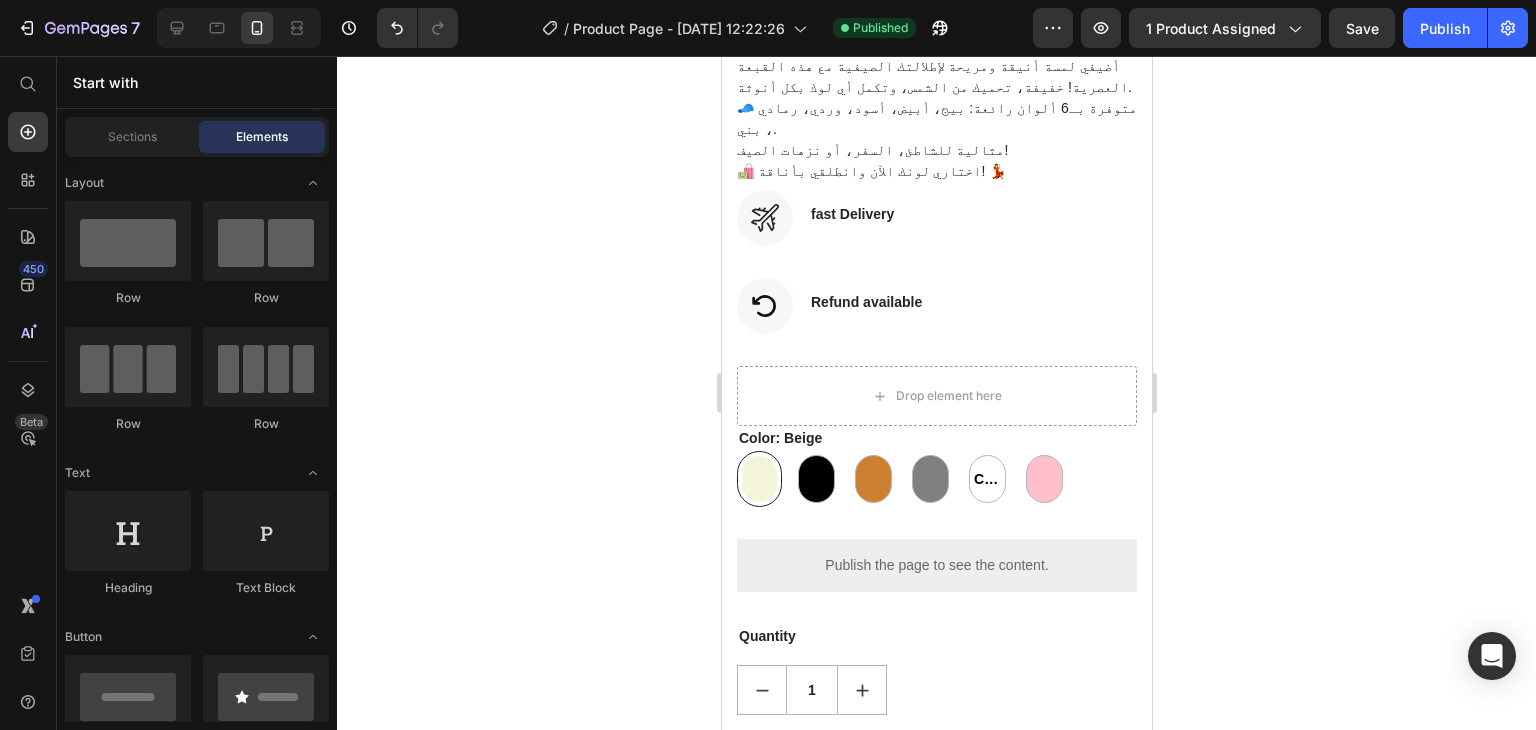 scroll, scrollTop: 1062, scrollLeft: 0, axis: vertical 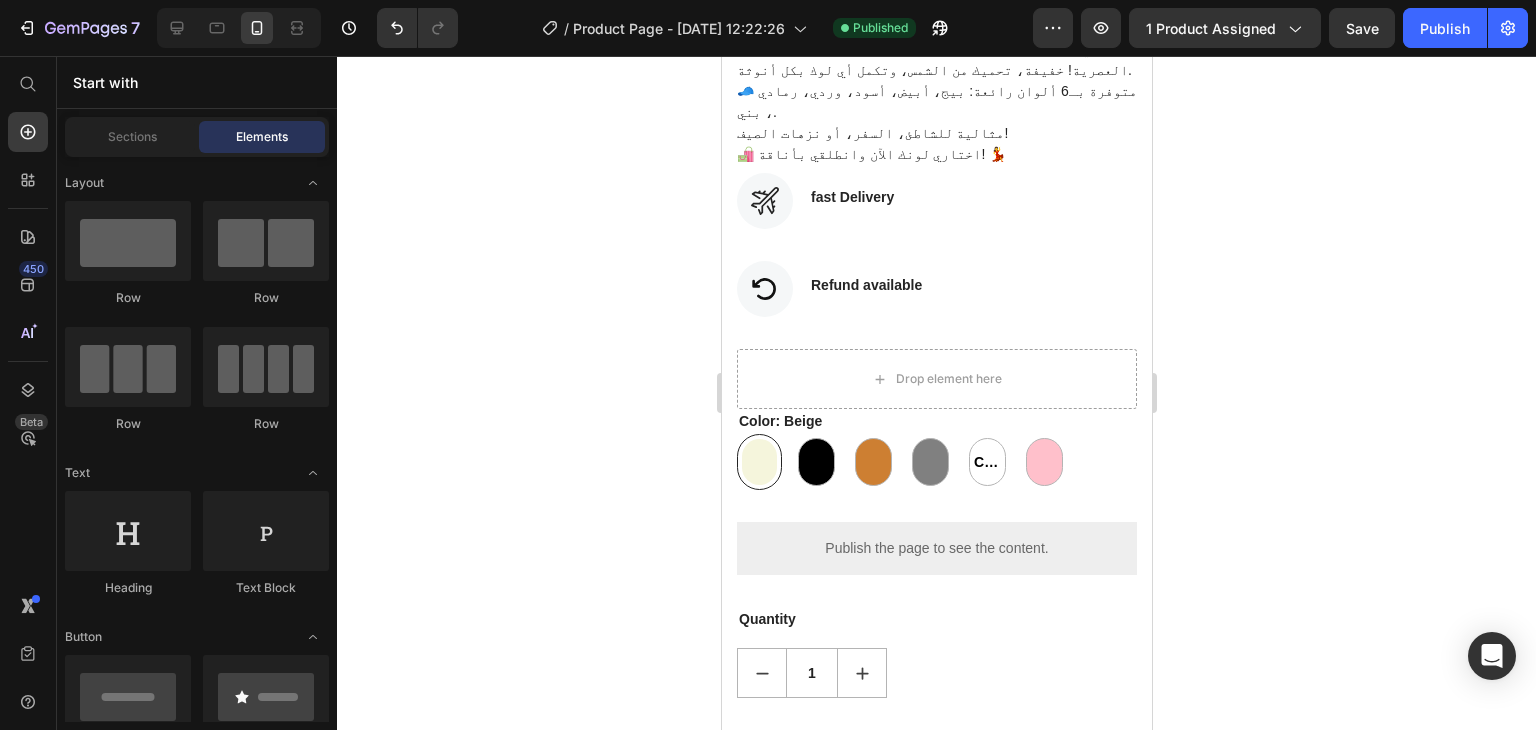 drag, startPoint x: 1141, startPoint y: 605, endPoint x: 1876, endPoint y: 316, distance: 789.77594 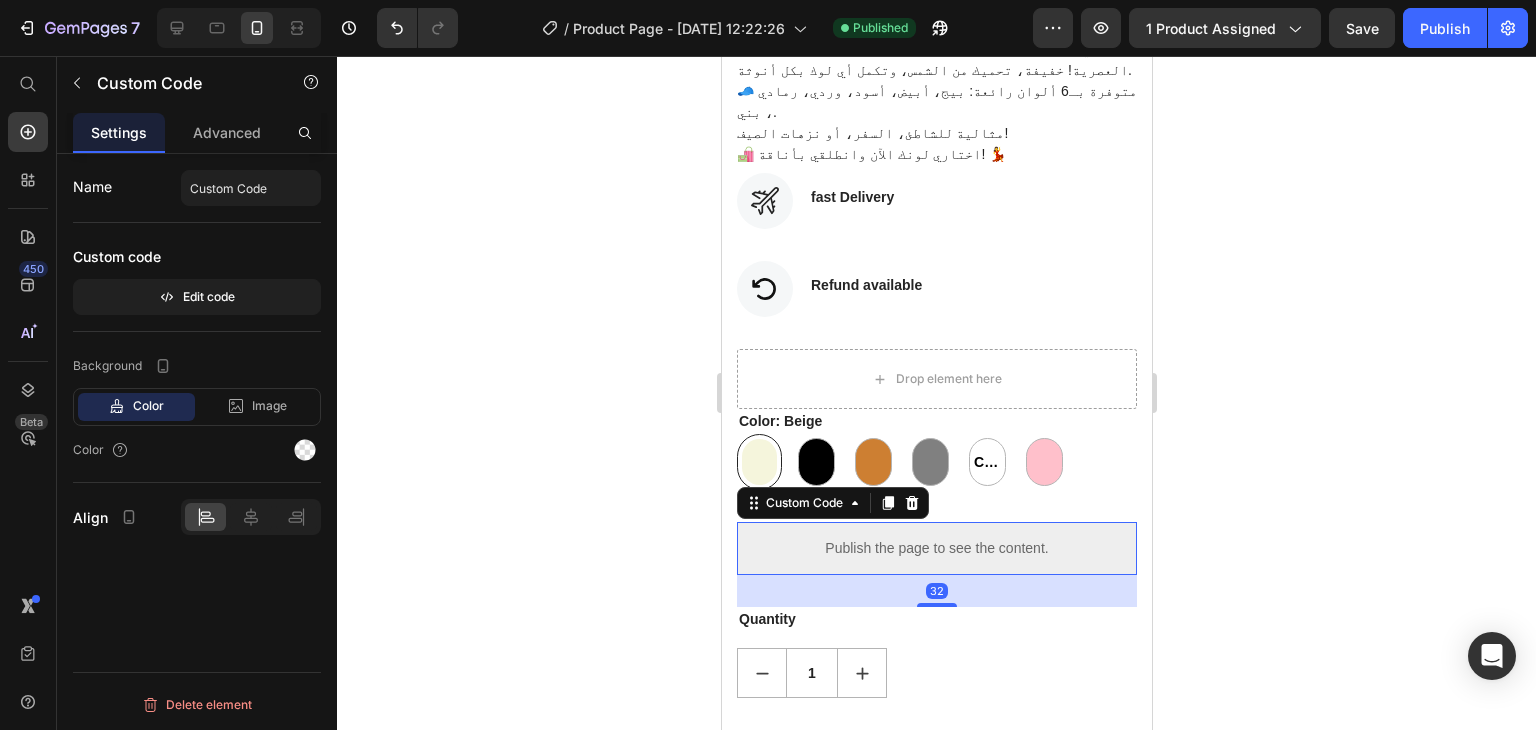 click on "Publish the page to see the content." at bounding box center (936, 548) 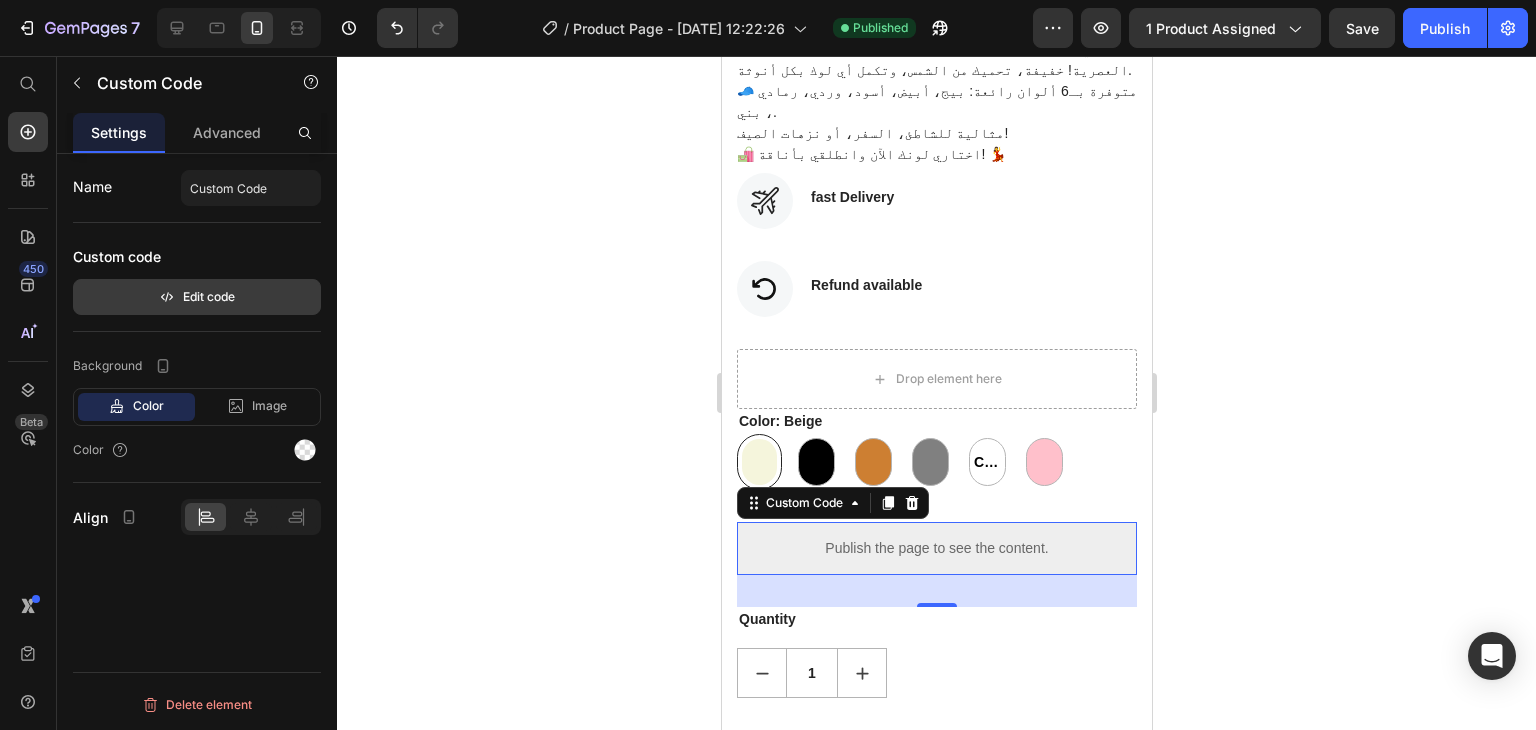 click on "Edit code" at bounding box center (197, 297) 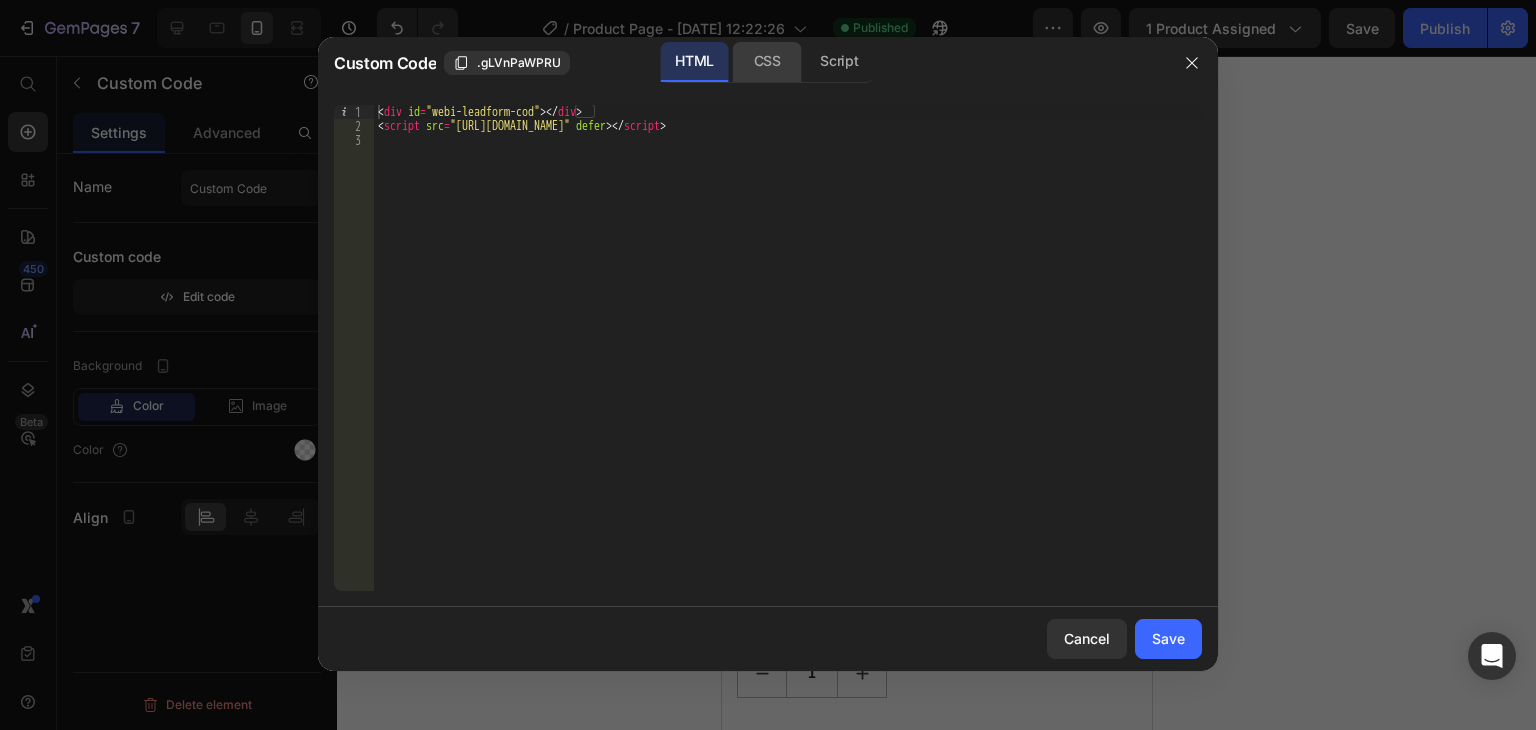 click on "CSS" 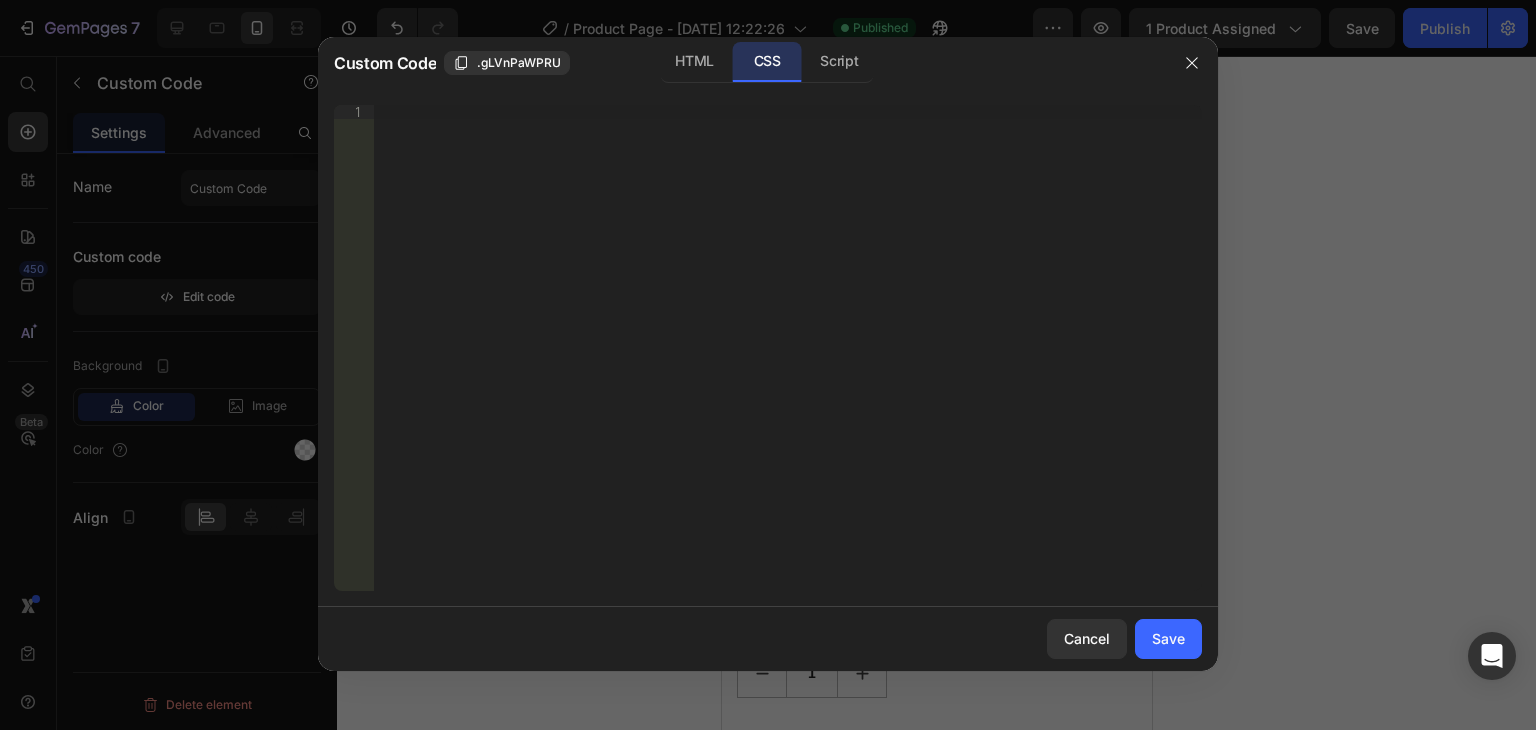 type 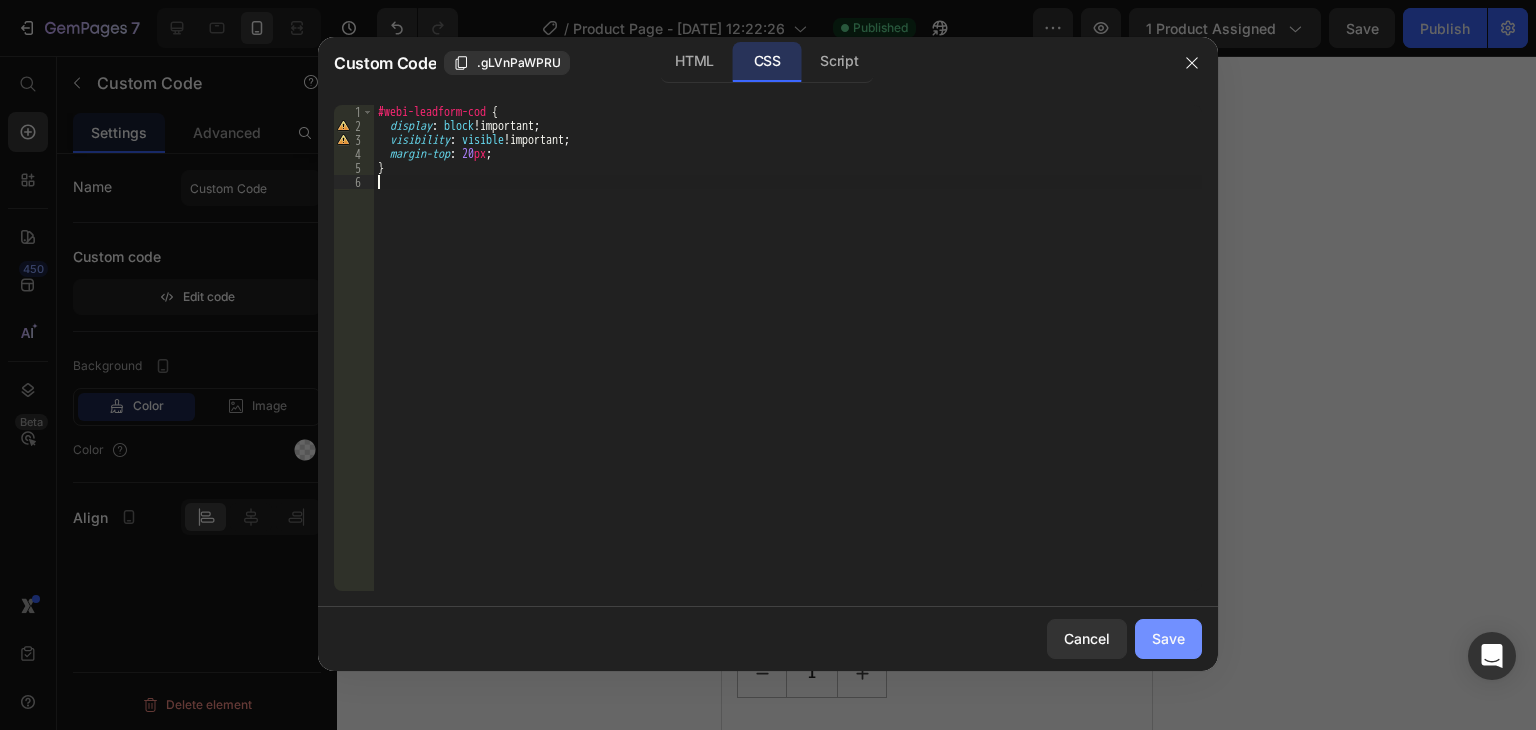 click on "Save" 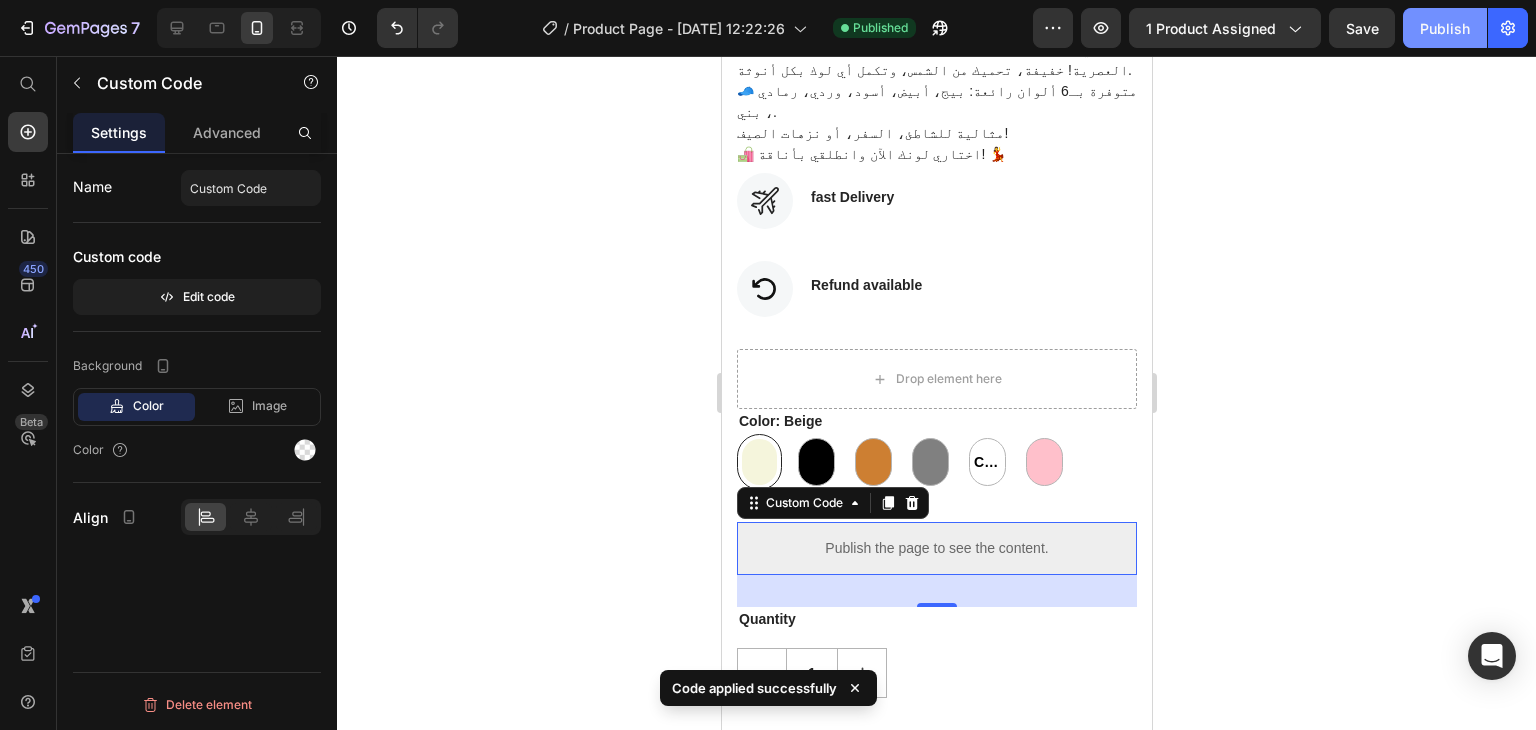 click on "Publish" at bounding box center [1445, 28] 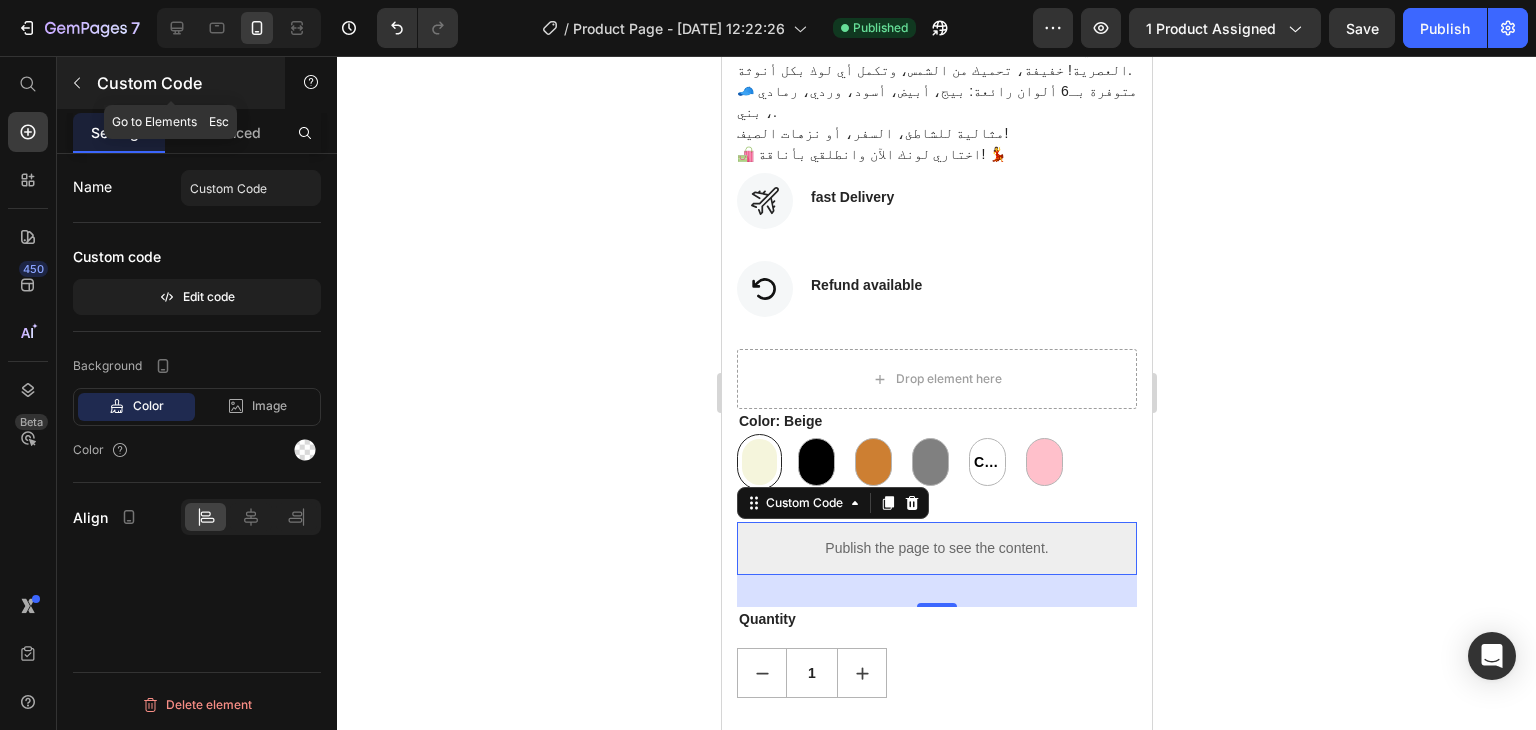 click at bounding box center (77, 83) 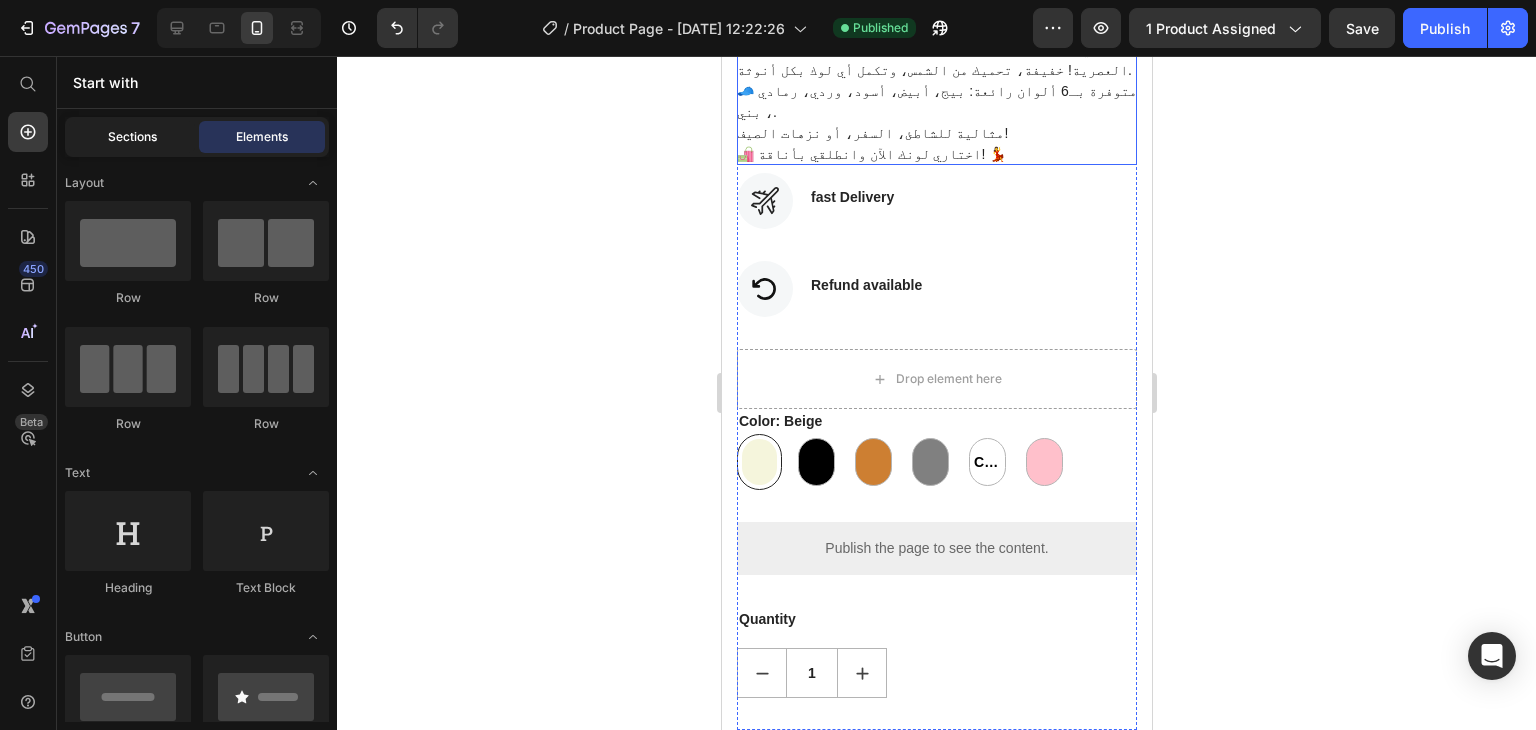 click on "Sections" 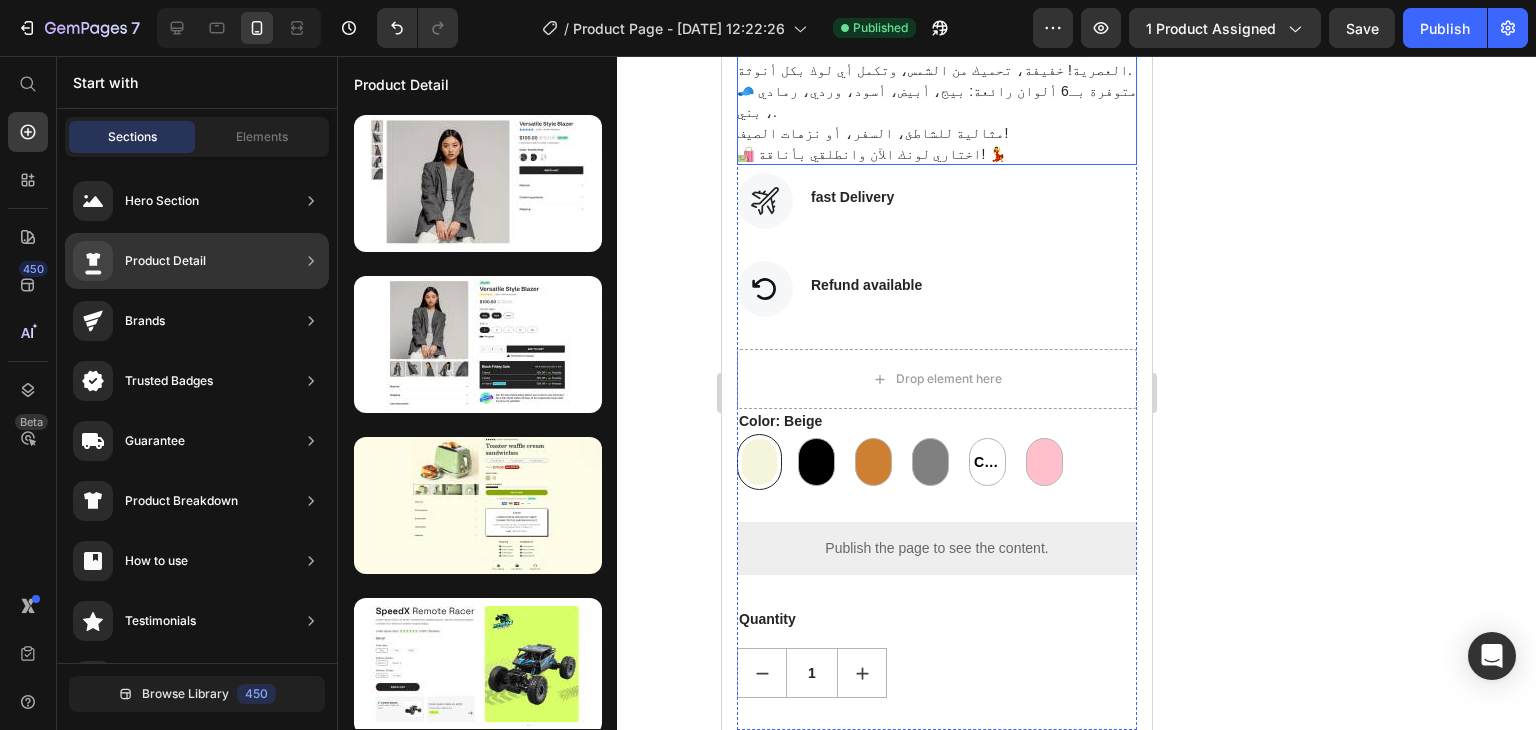 click on "Product Detail" 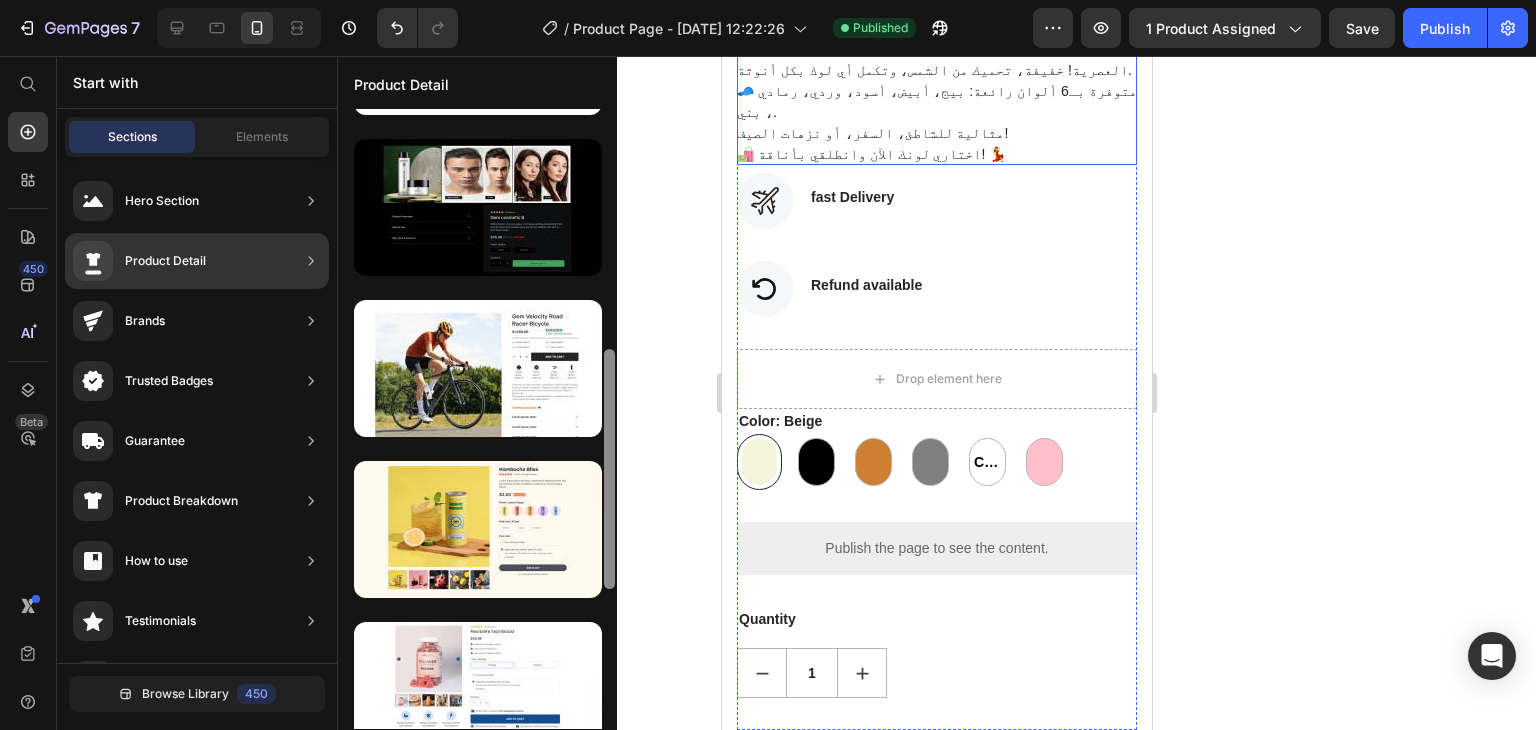 drag, startPoint x: 615, startPoint y: 341, endPoint x: 612, endPoint y: 385, distance: 44.102154 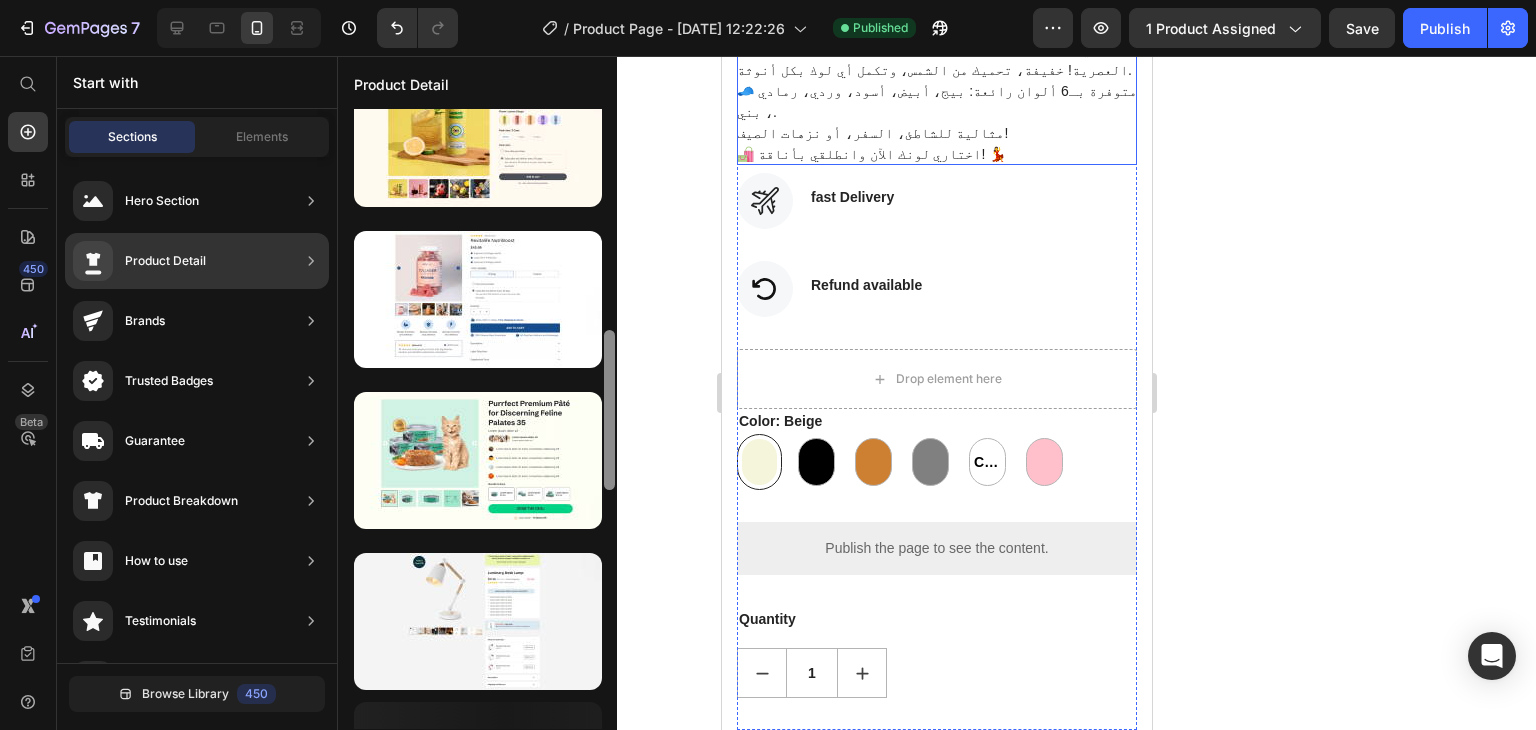 scroll, scrollTop: 1098, scrollLeft: 0, axis: vertical 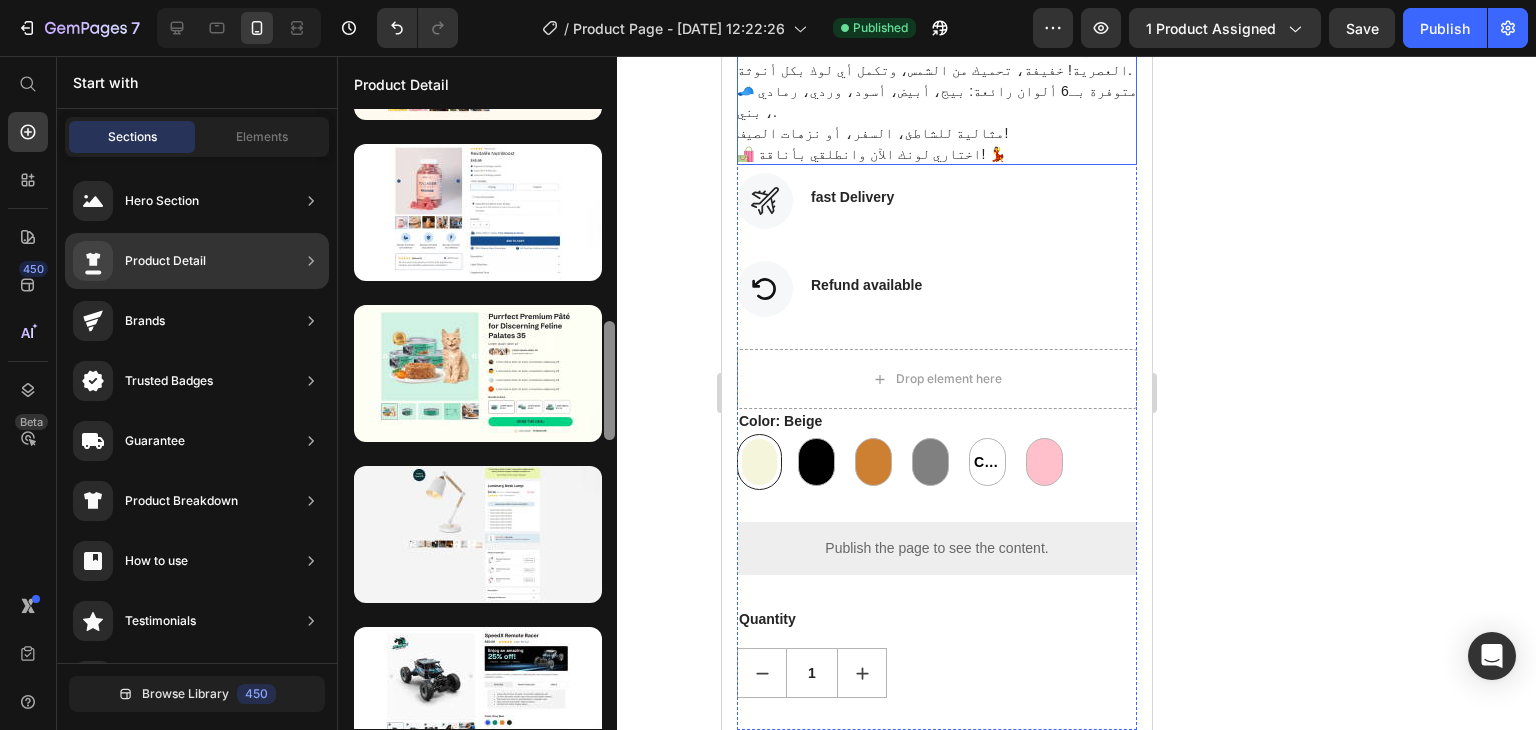 drag, startPoint x: 612, startPoint y: 385, endPoint x: 605, endPoint y: 571, distance: 186.13167 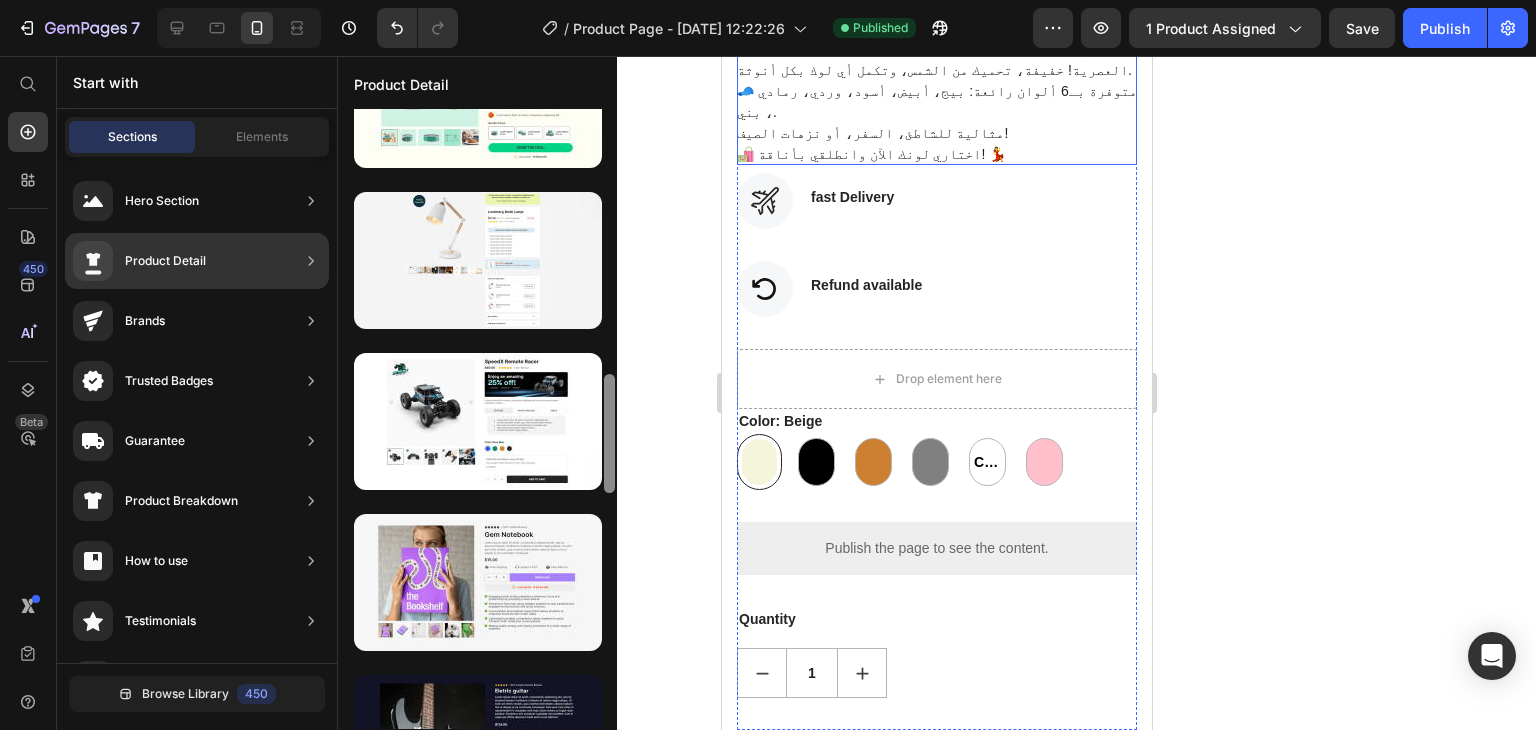 scroll, scrollTop: 0, scrollLeft: 0, axis: both 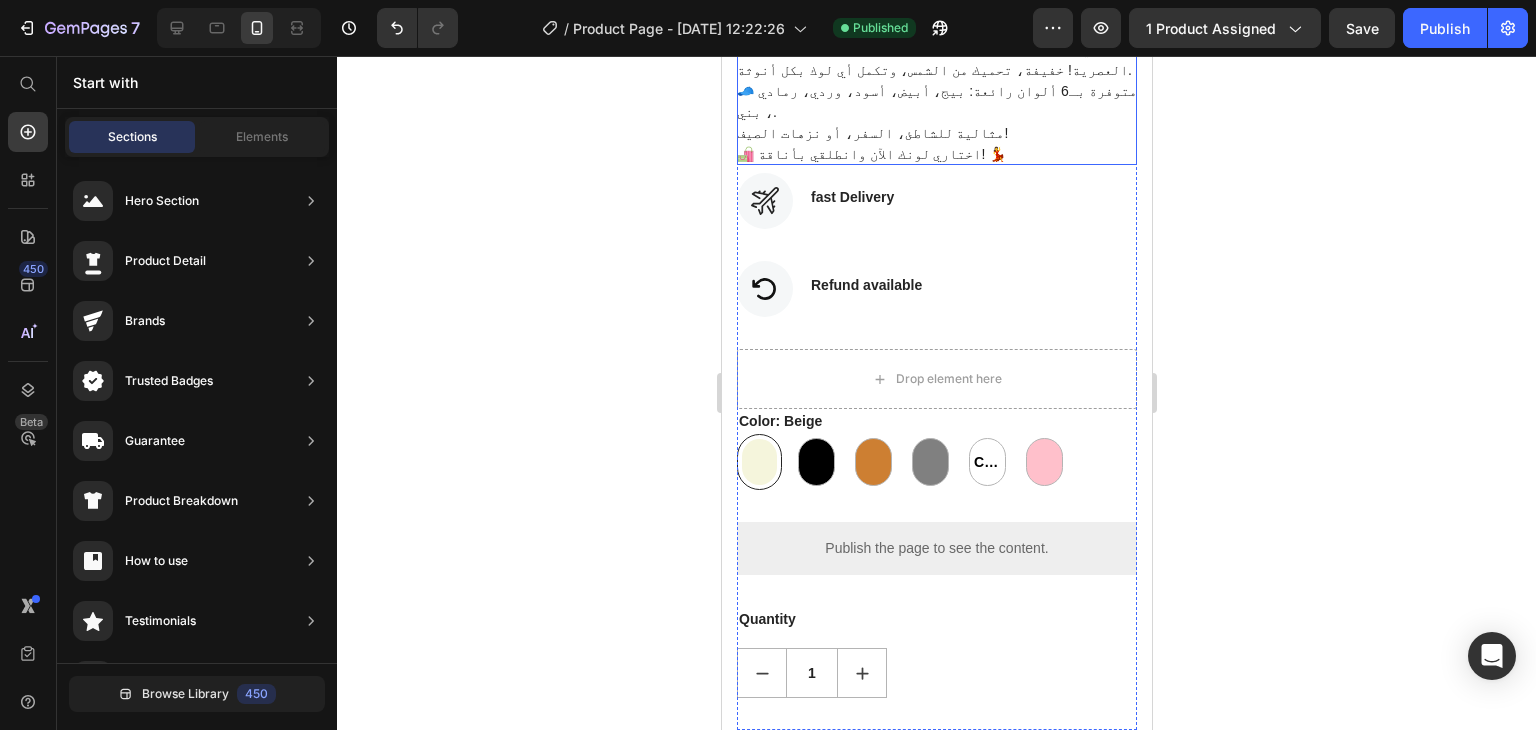 drag, startPoint x: 605, startPoint y: 367, endPoint x: 624, endPoint y: 398, distance: 36.359318 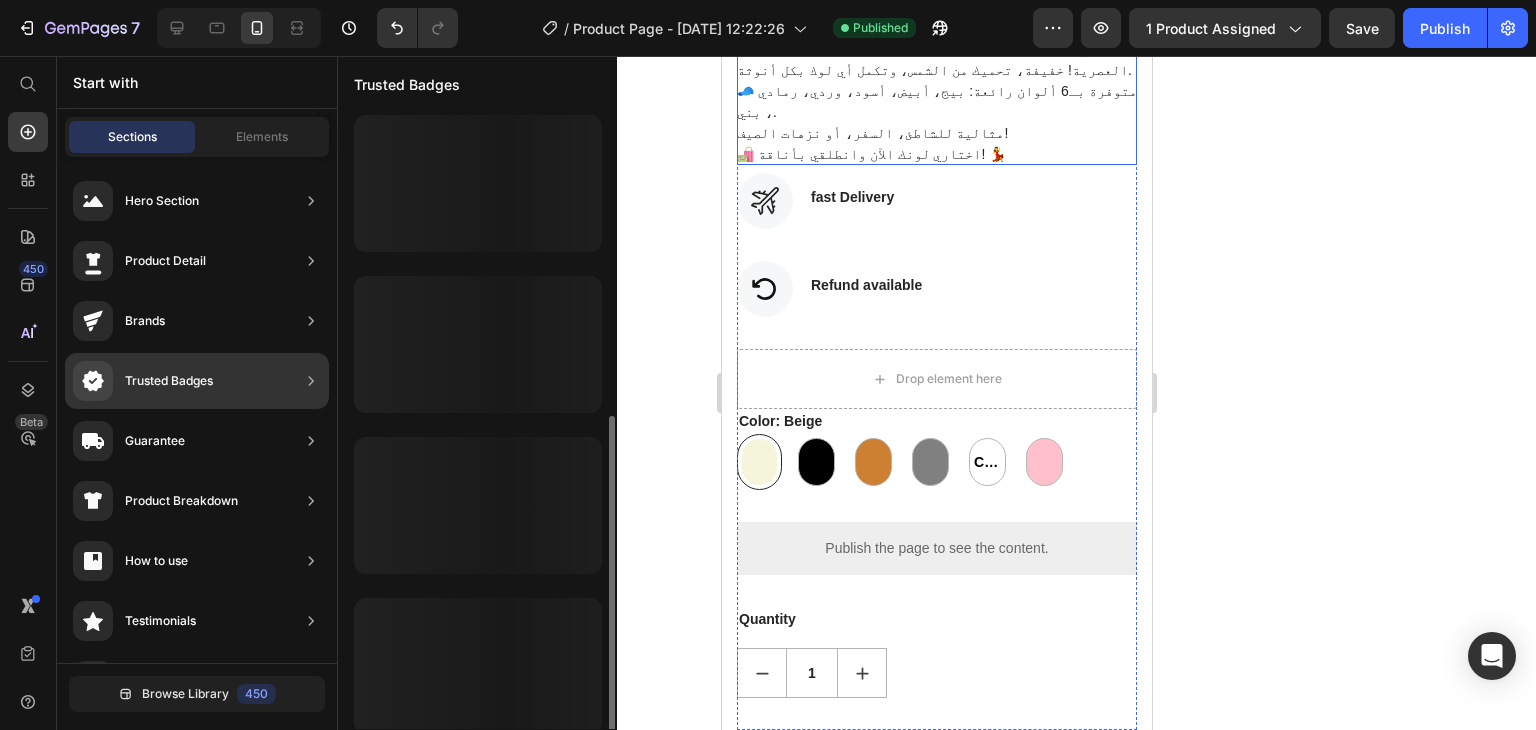 scroll, scrollTop: 172, scrollLeft: 0, axis: vertical 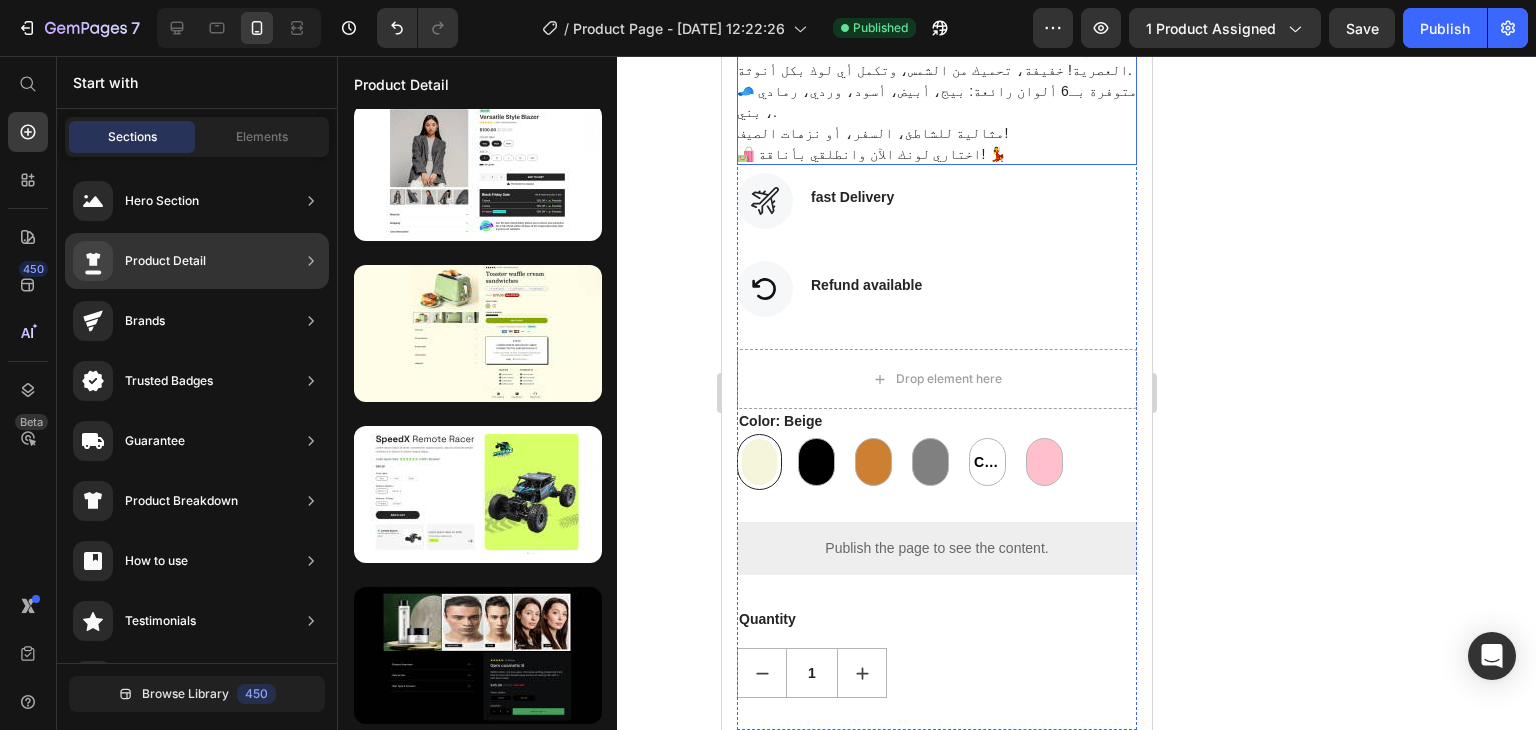 click 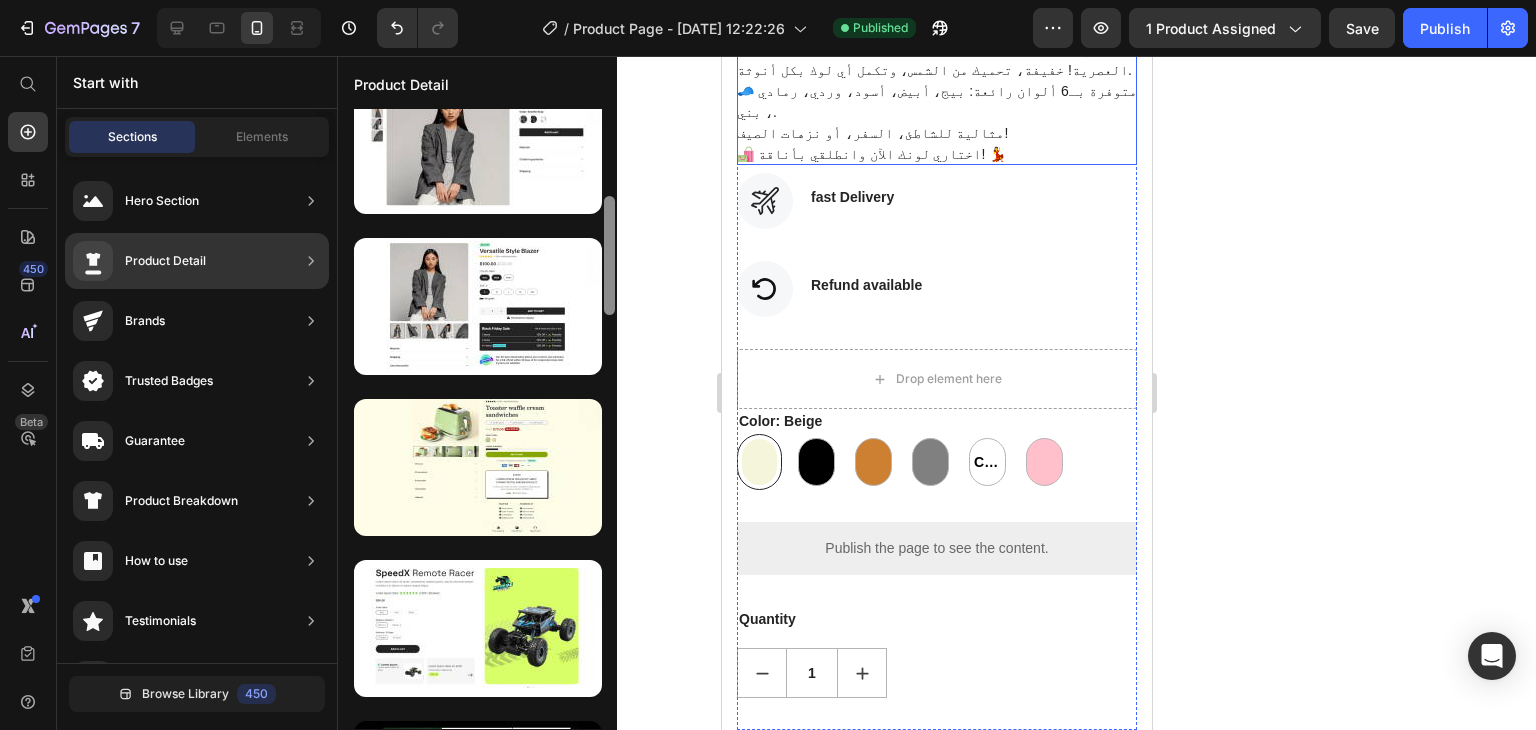 scroll, scrollTop: 0, scrollLeft: 0, axis: both 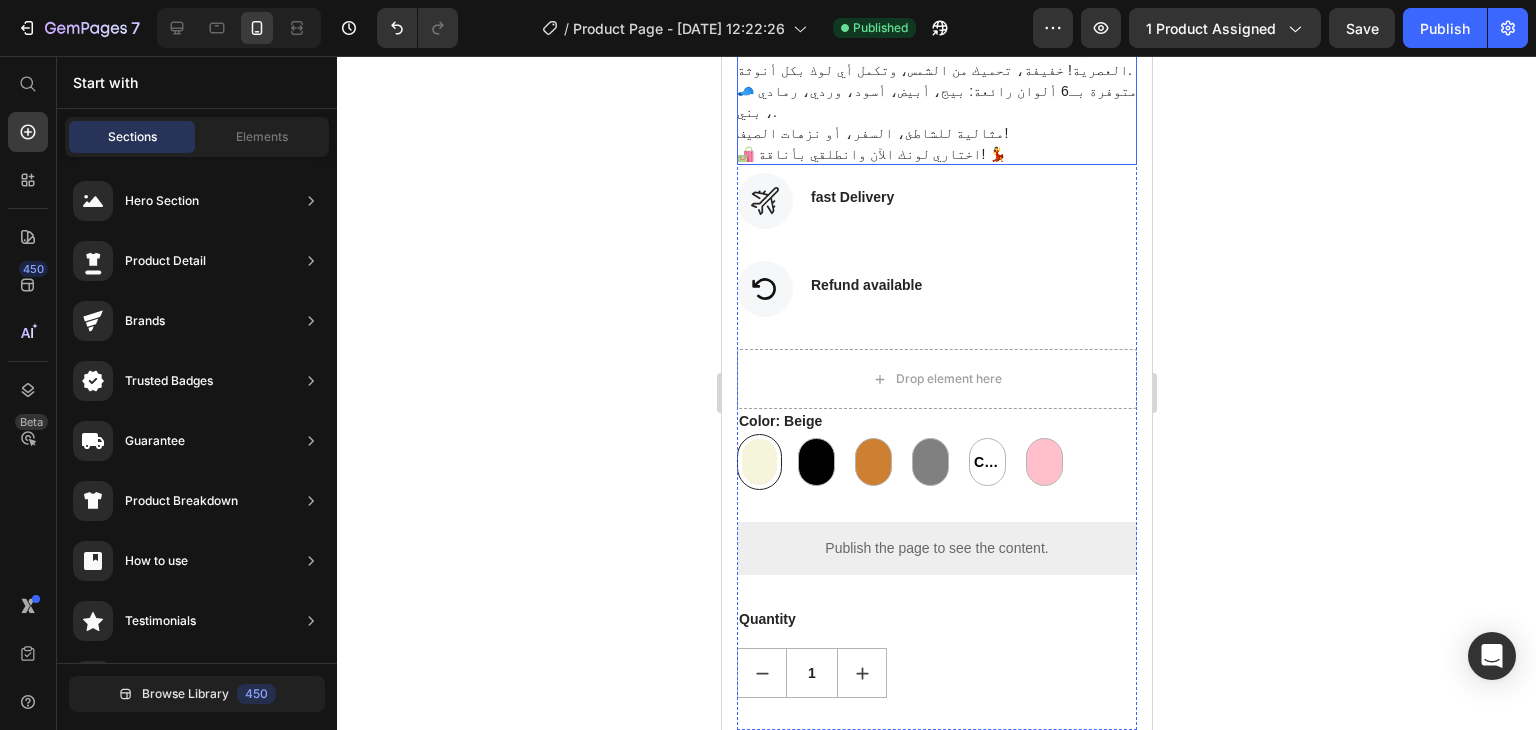 drag, startPoint x: 614, startPoint y: 237, endPoint x: 619, endPoint y: 189, distance: 48.259712 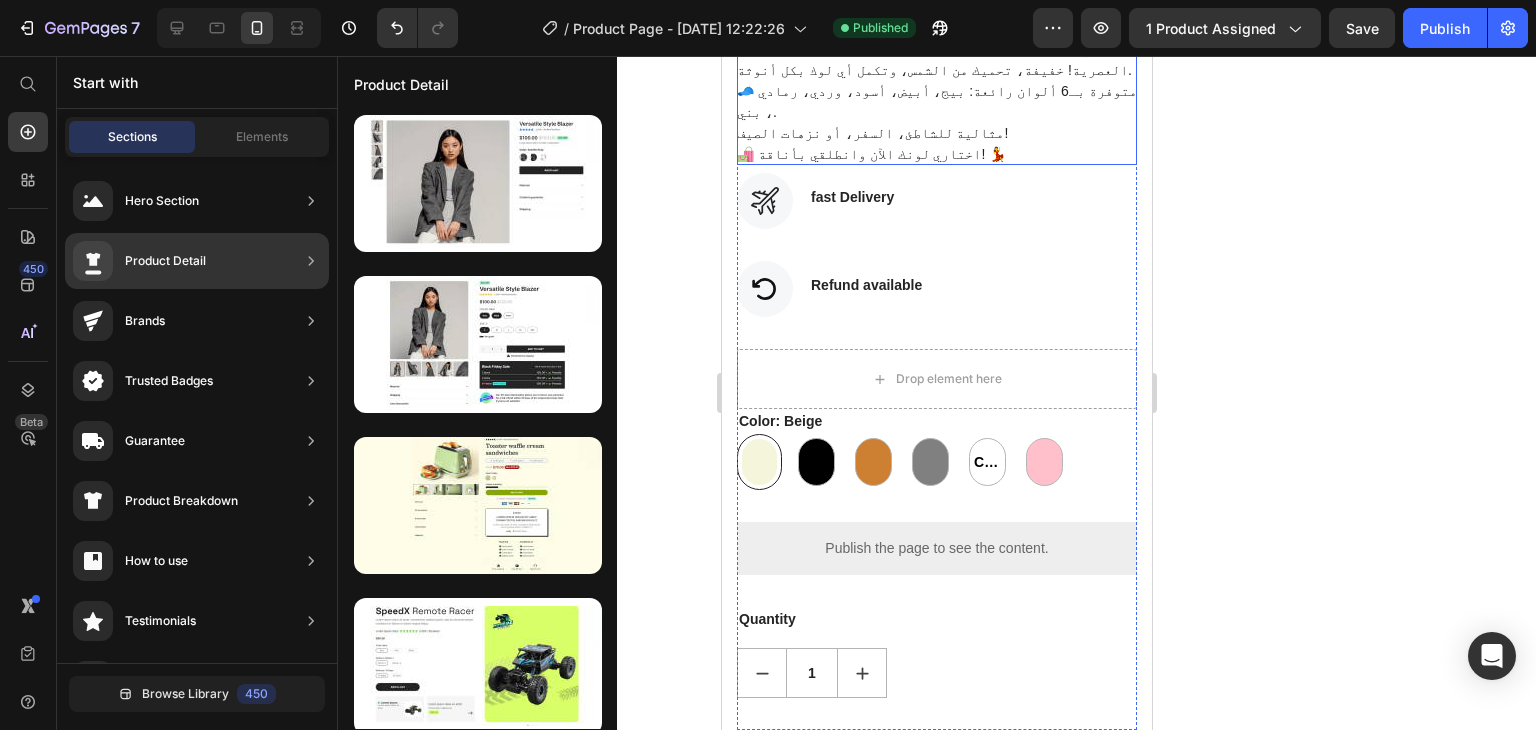 click 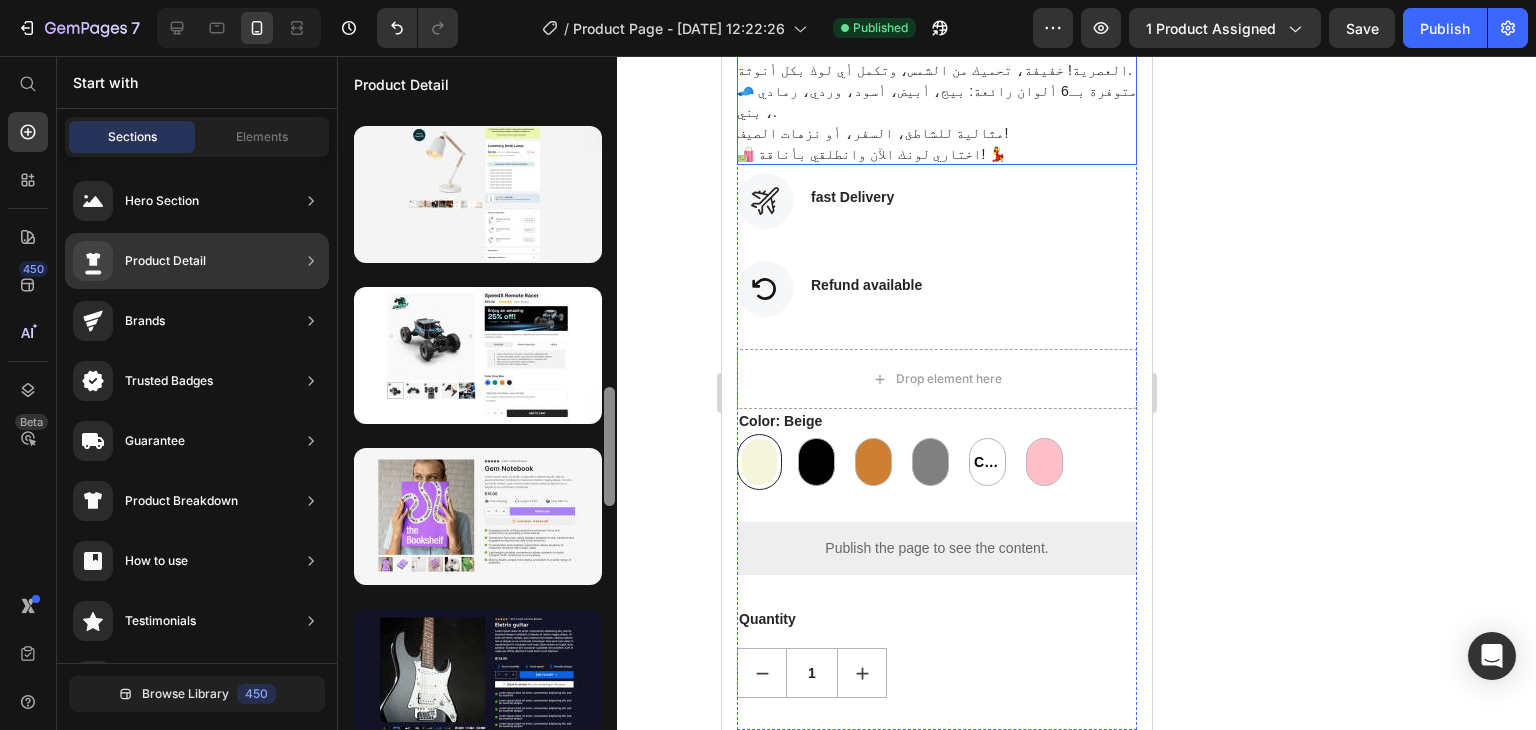 scroll, scrollTop: 0, scrollLeft: 0, axis: both 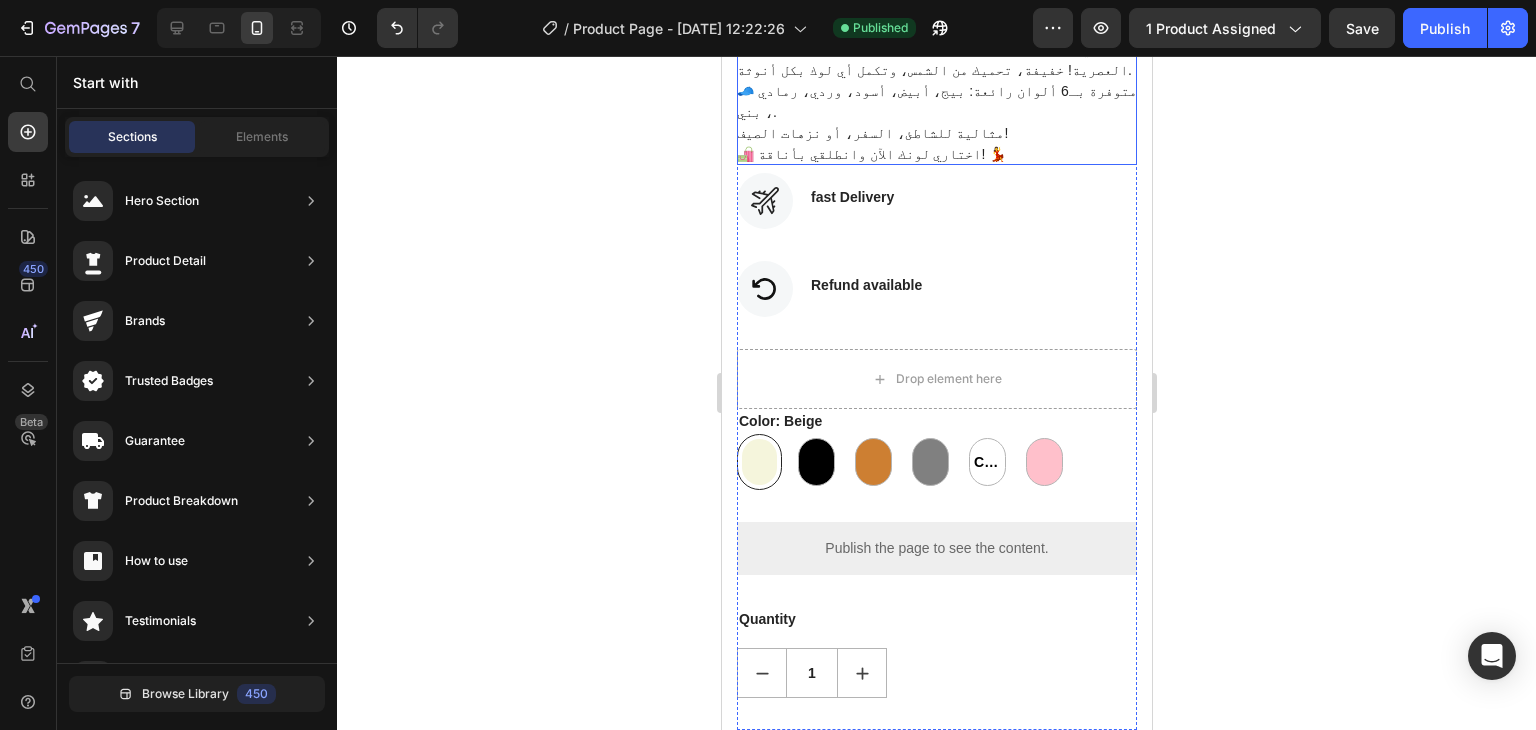 drag, startPoint x: 612, startPoint y: 214, endPoint x: 617, endPoint y: 505, distance: 291.04294 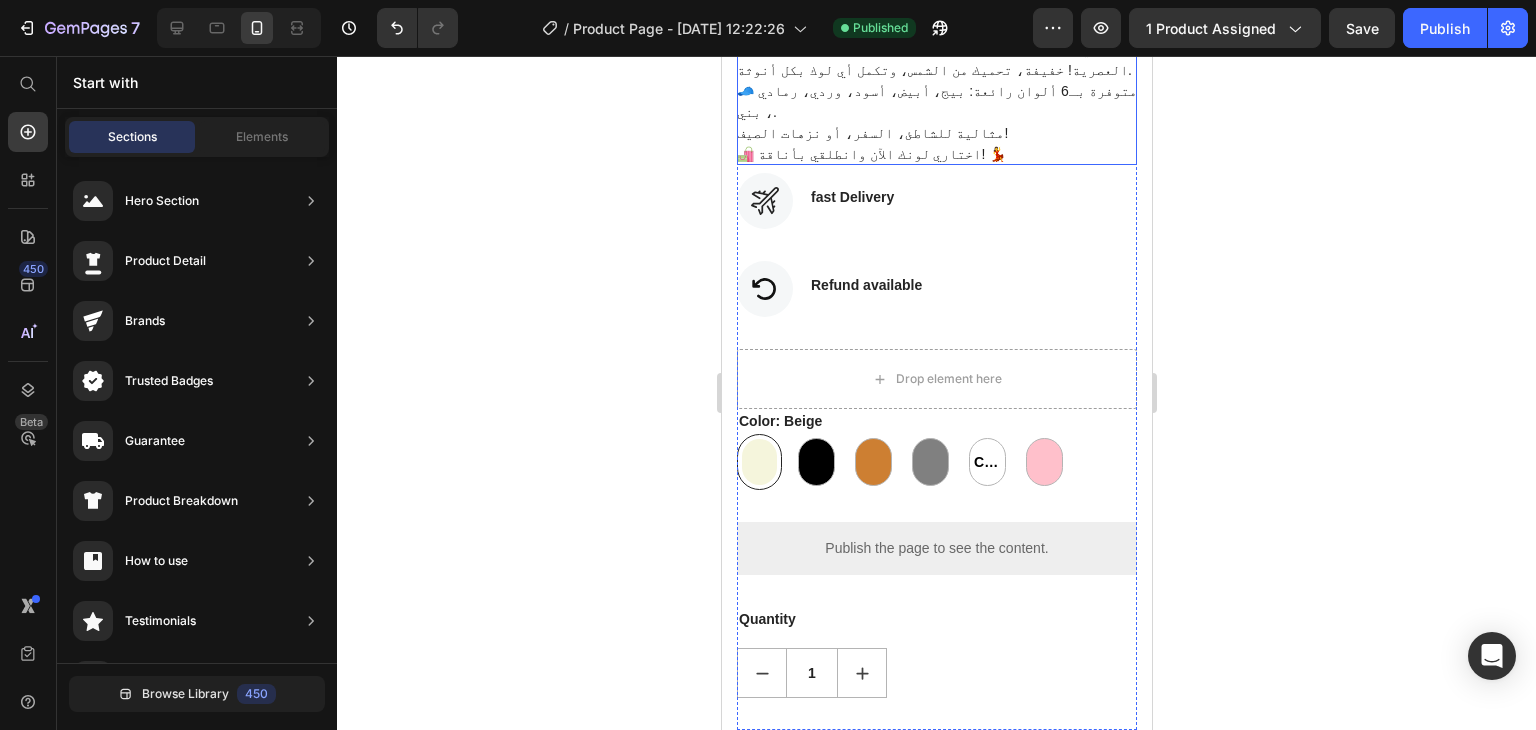 scroll, scrollTop: 334, scrollLeft: 0, axis: vertical 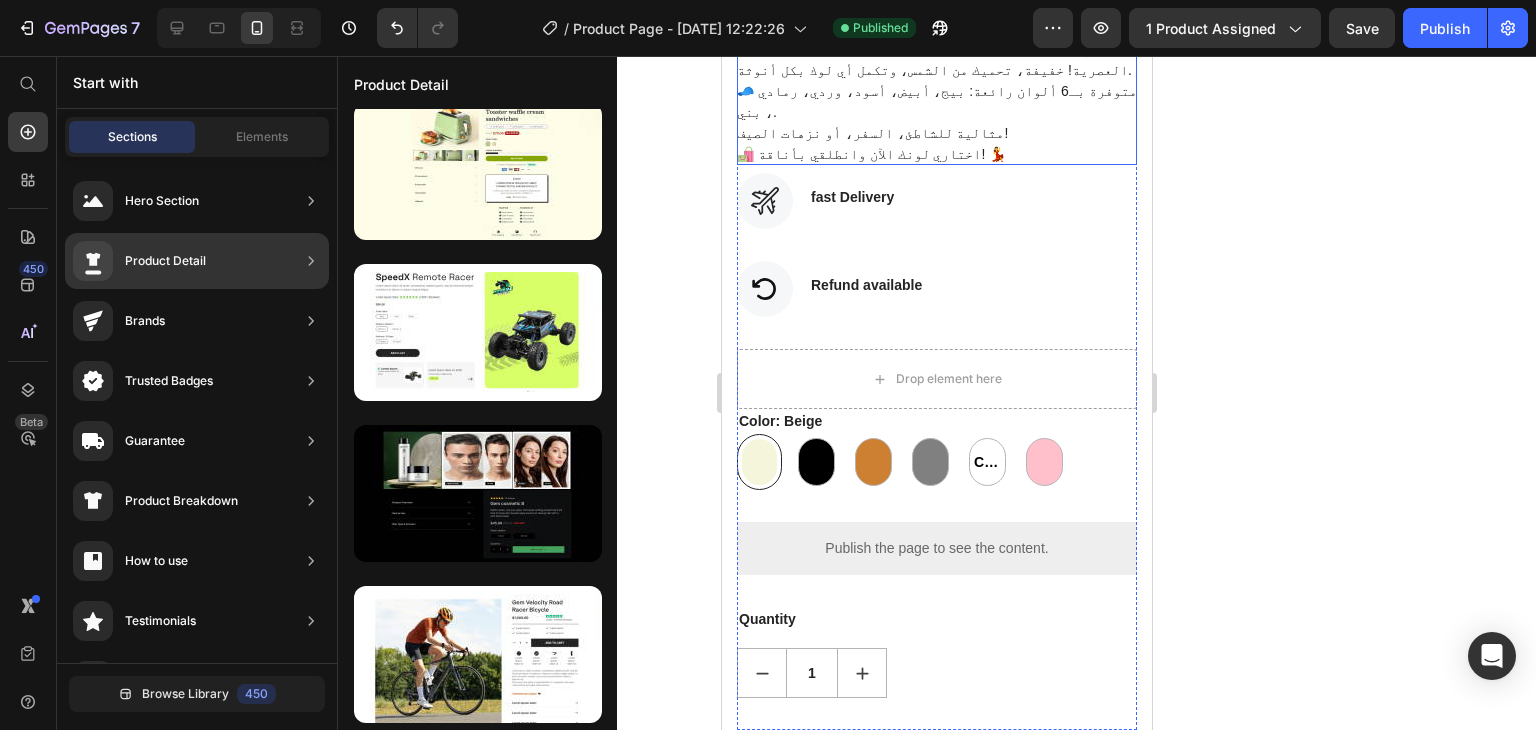 click at bounding box center (311, 261) 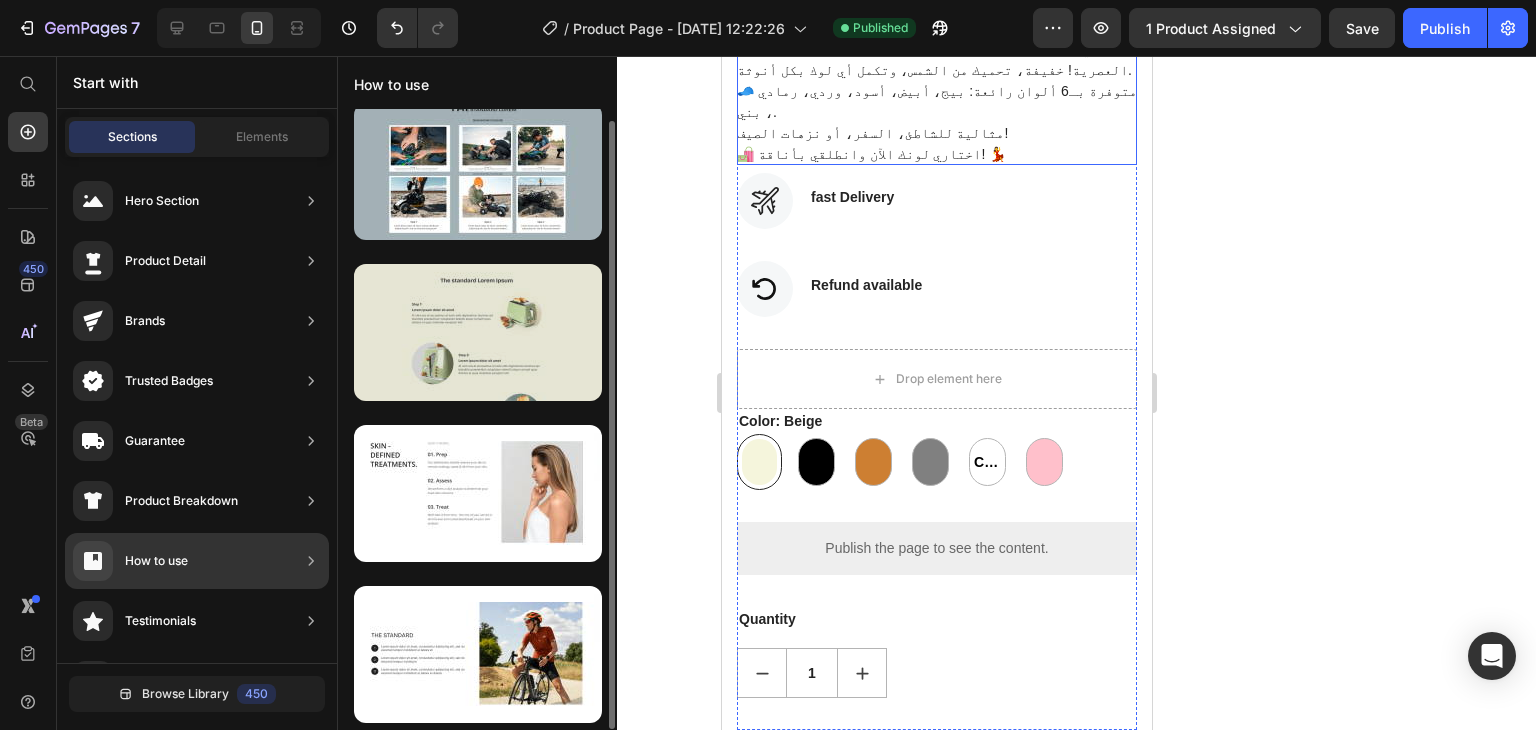 scroll, scrollTop: 12, scrollLeft: 0, axis: vertical 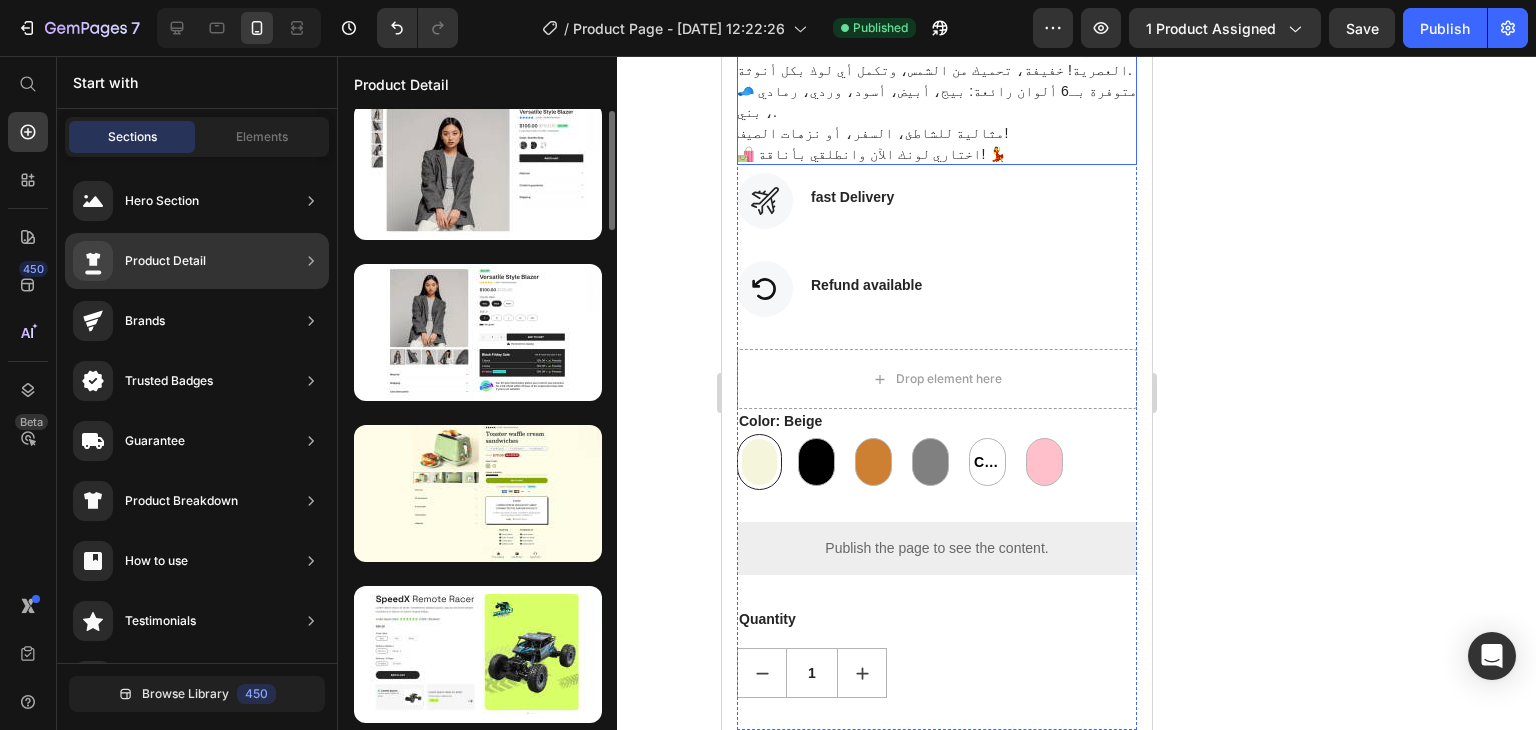 click 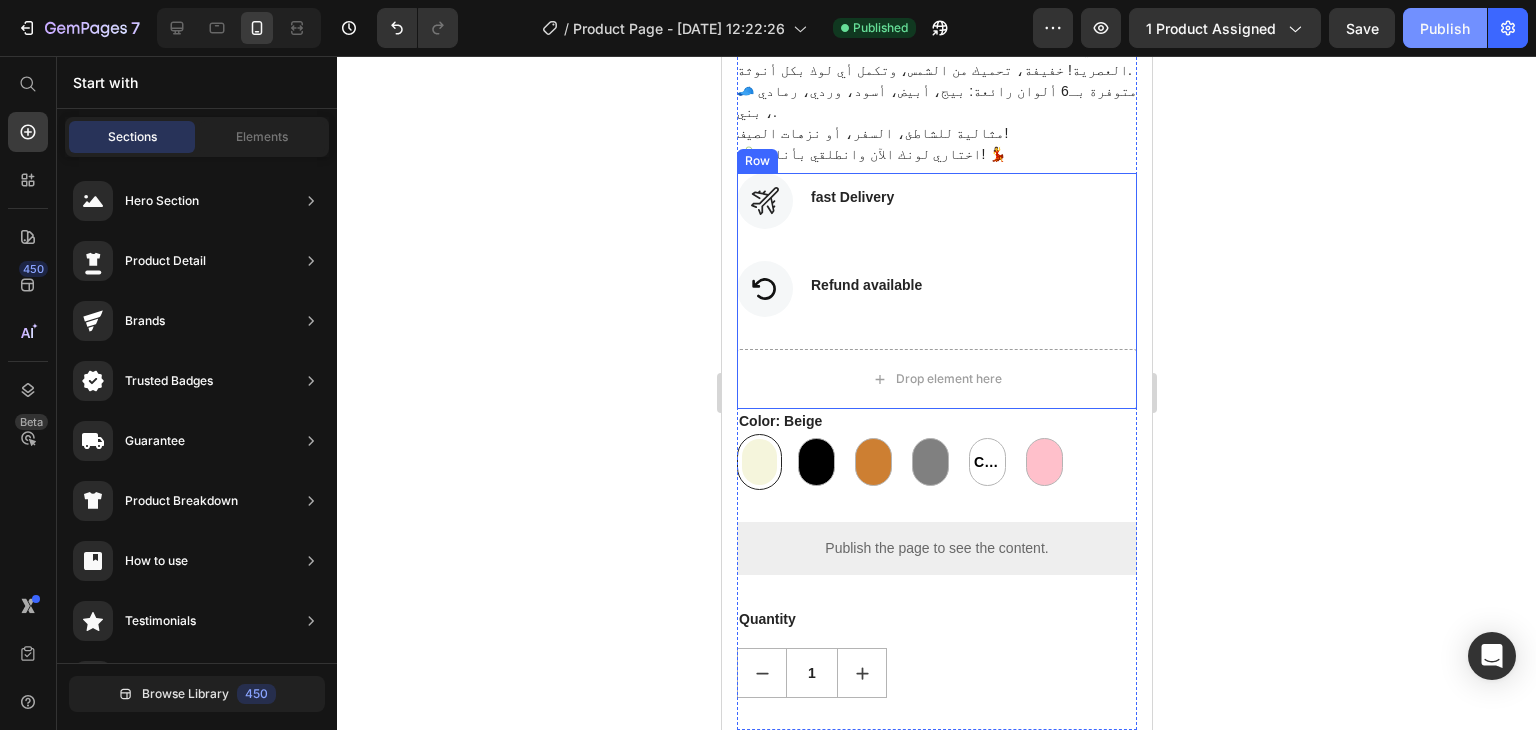click on "Publish" 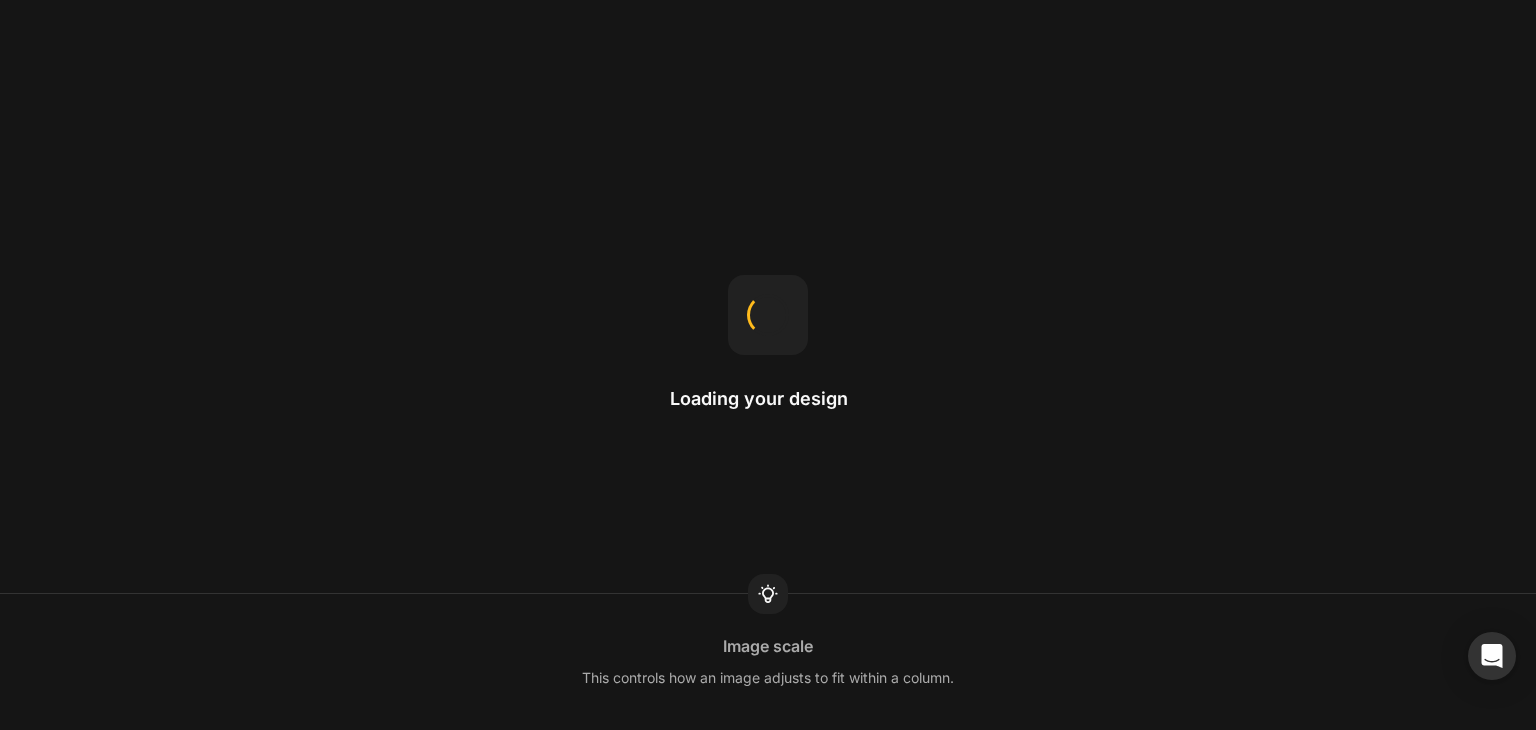 scroll, scrollTop: 0, scrollLeft: 0, axis: both 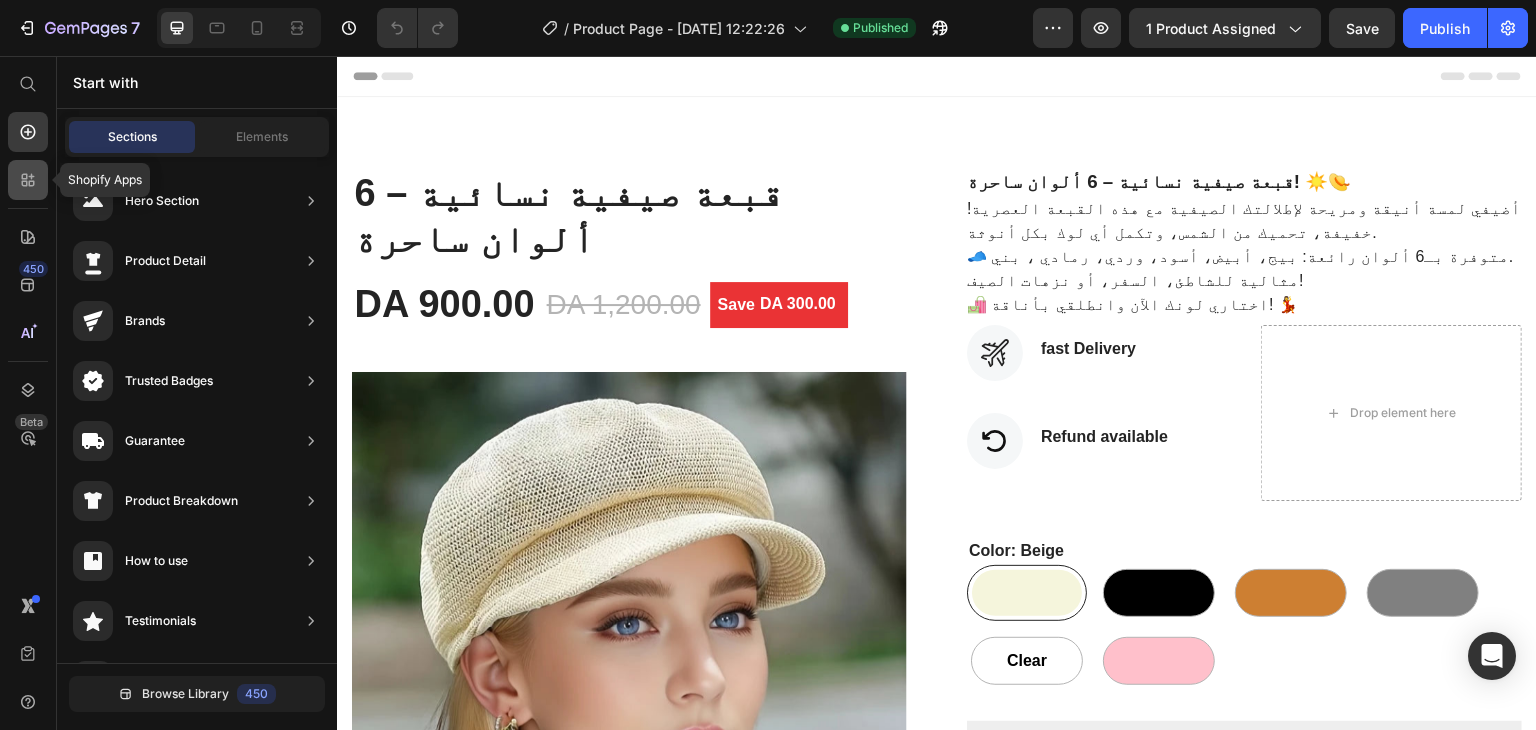 click 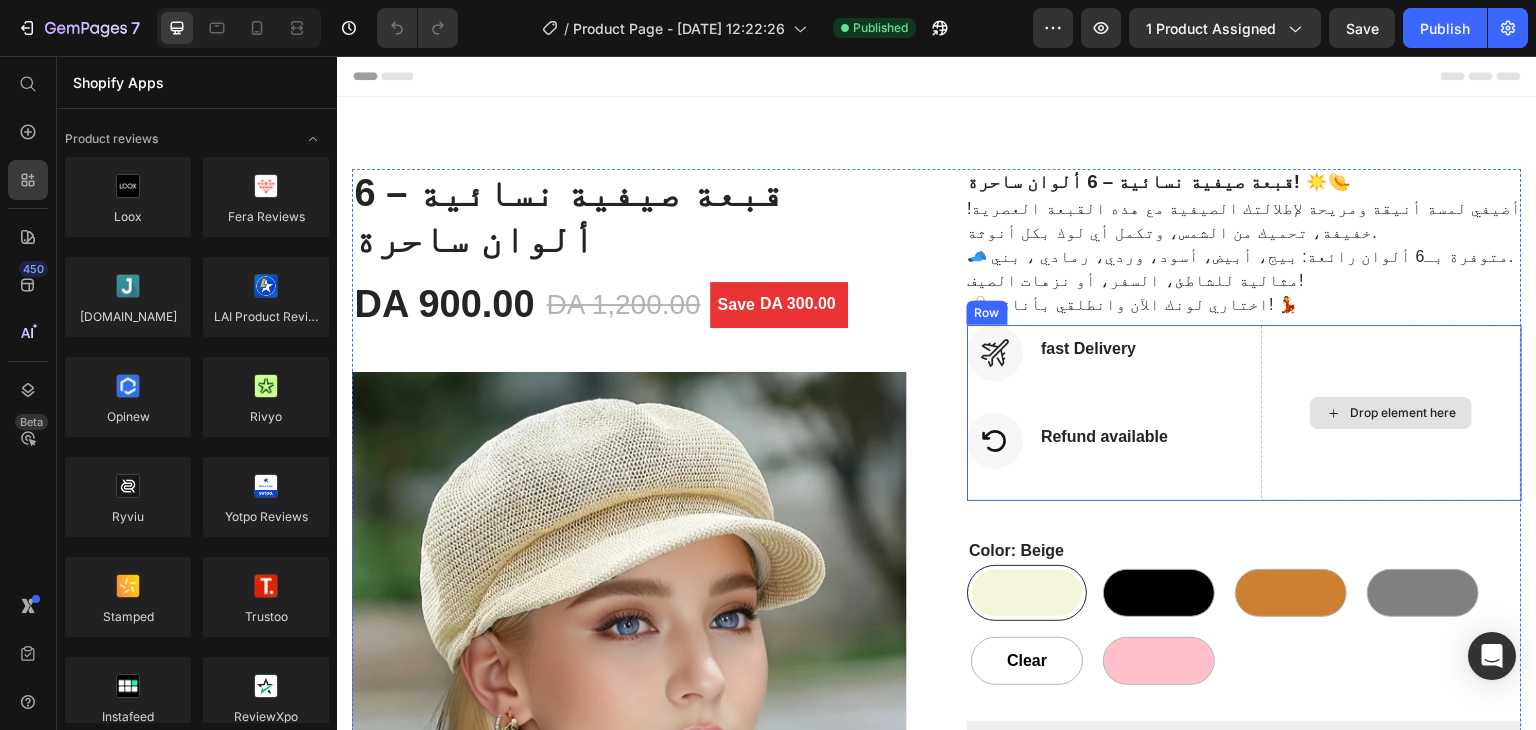 click on "Drop element here" at bounding box center [1403, 413] 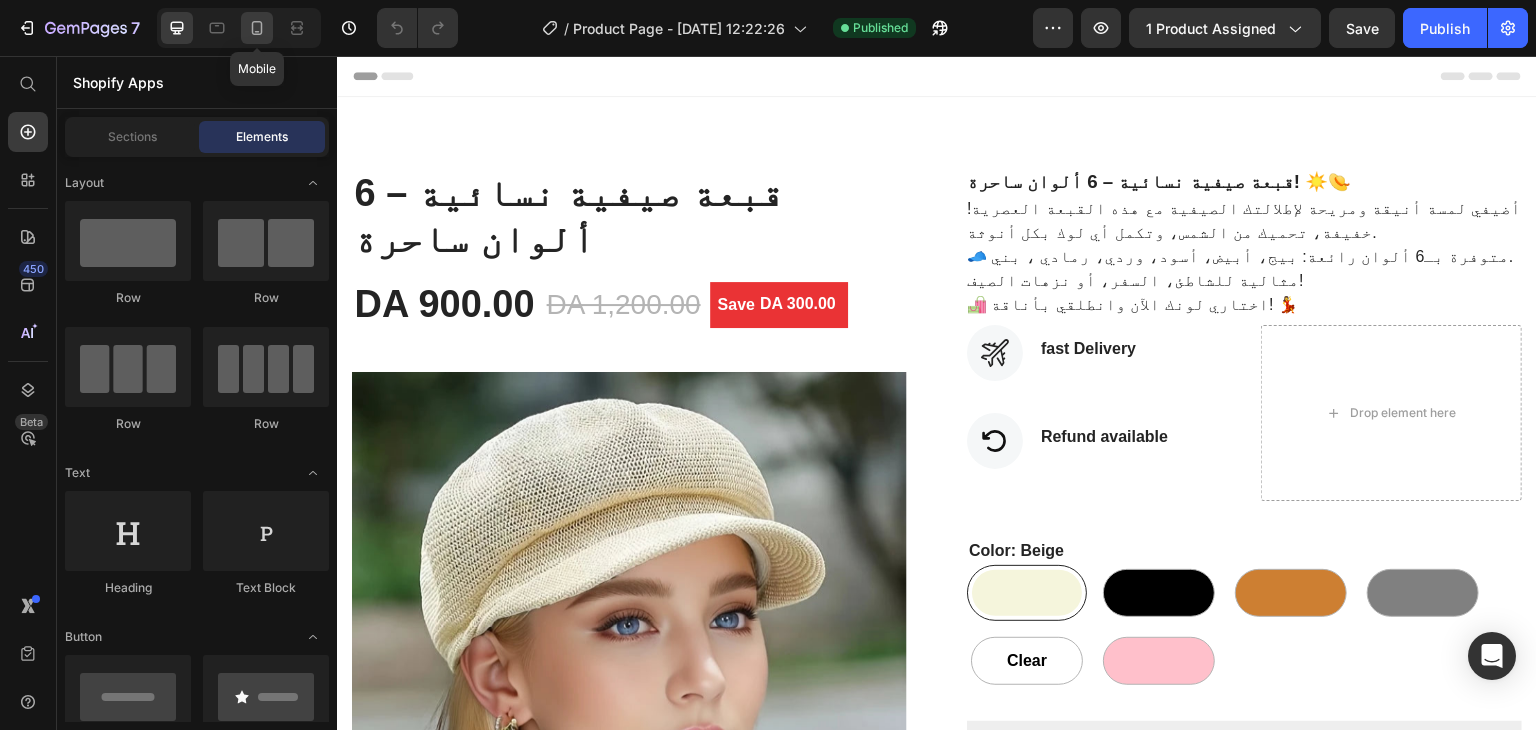 click 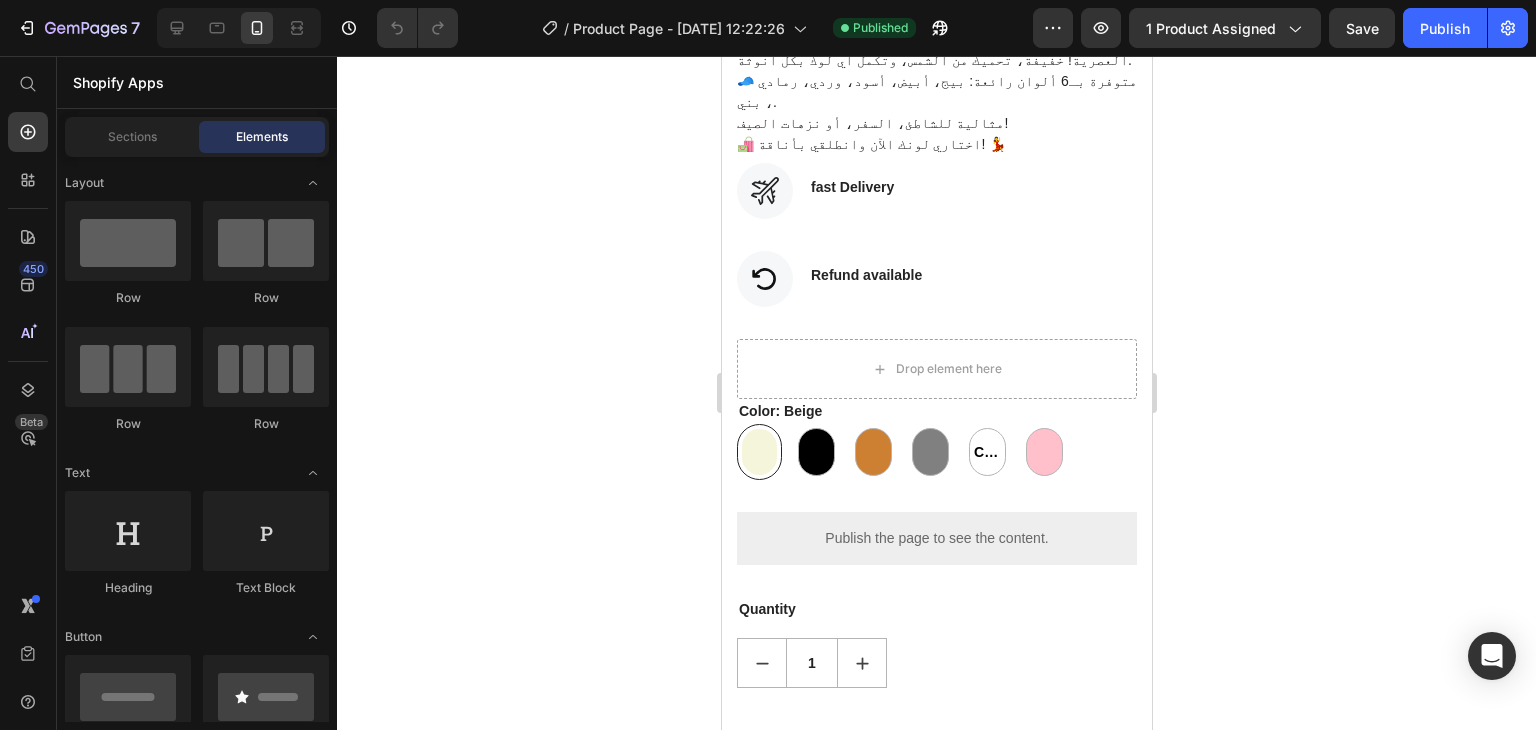scroll, scrollTop: 1093, scrollLeft: 0, axis: vertical 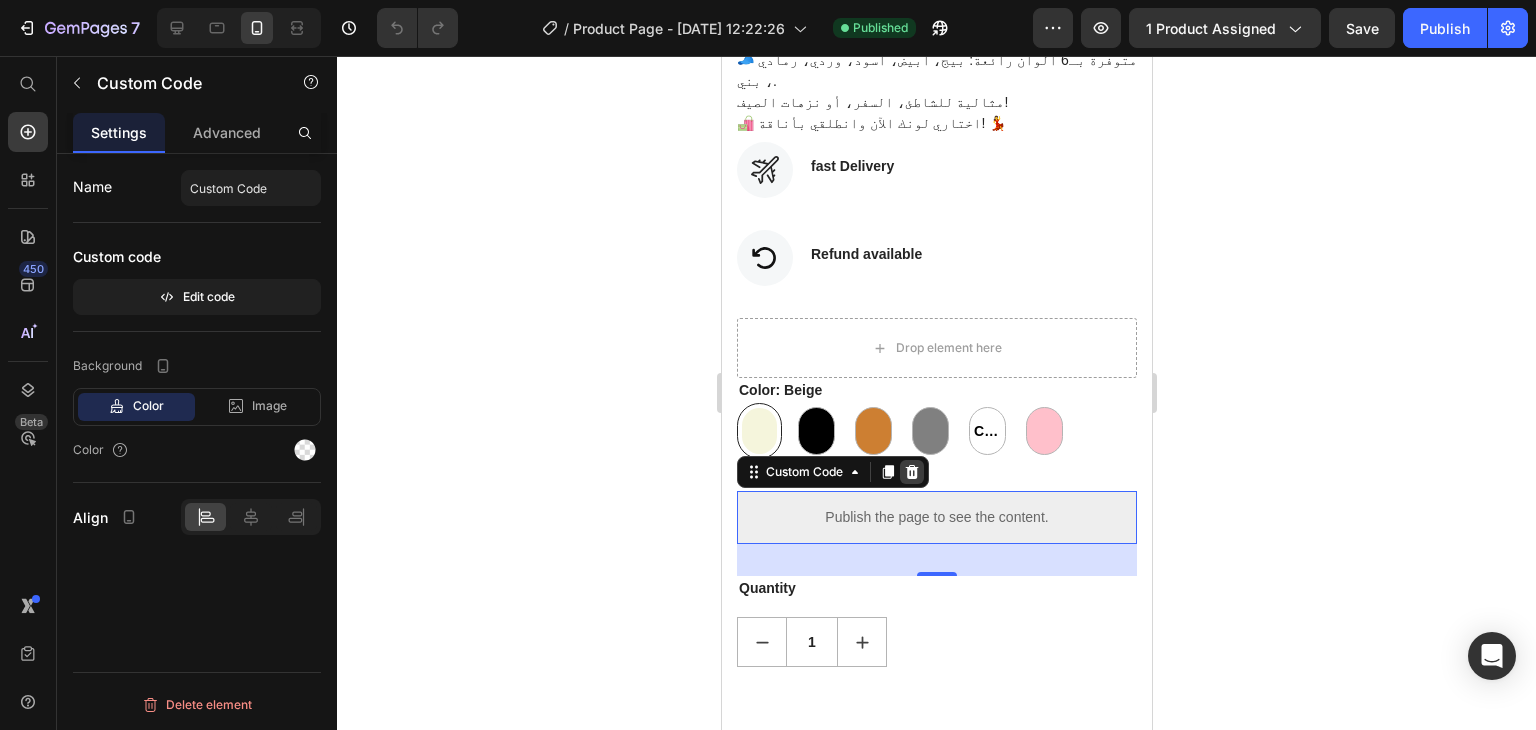 click 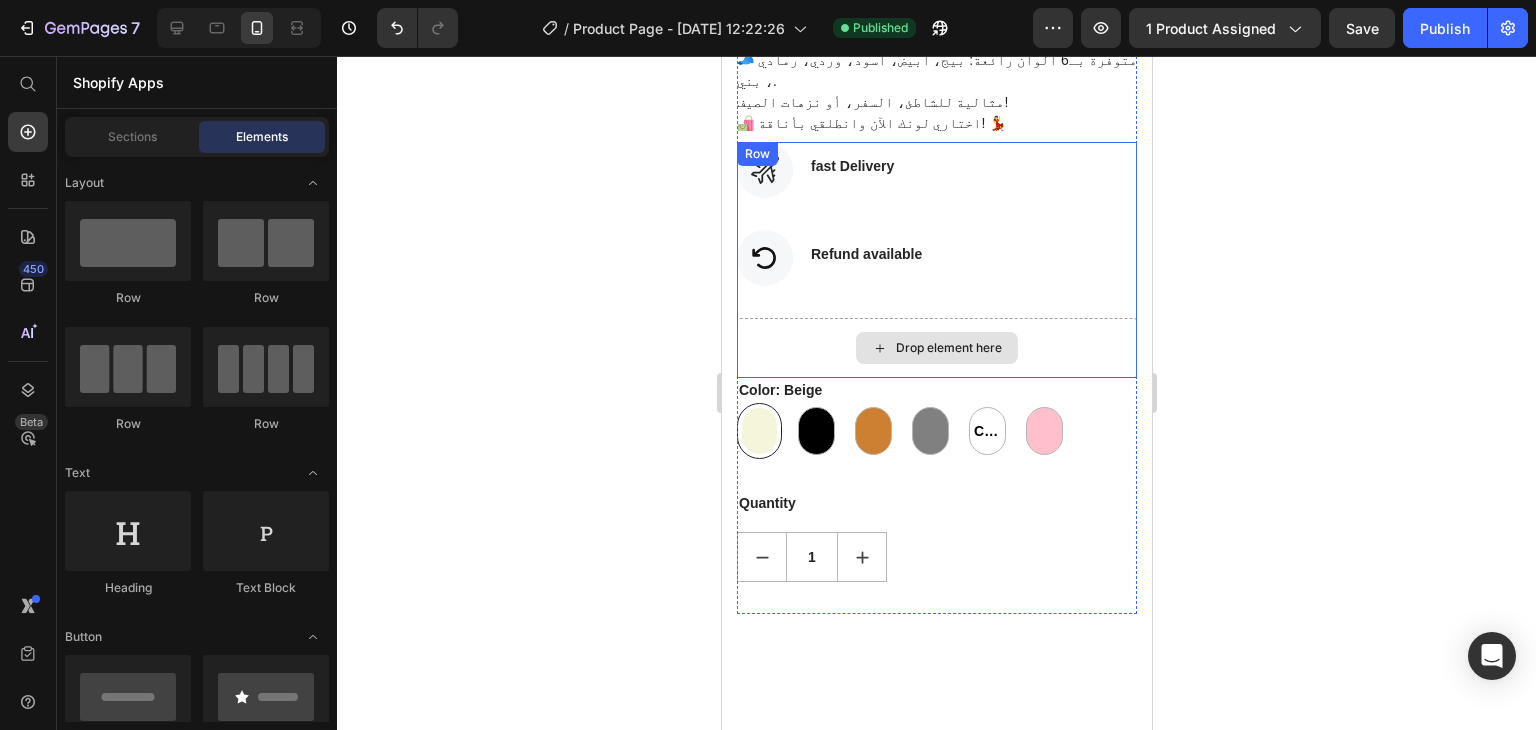 click on "Drop element here" at bounding box center [936, 348] 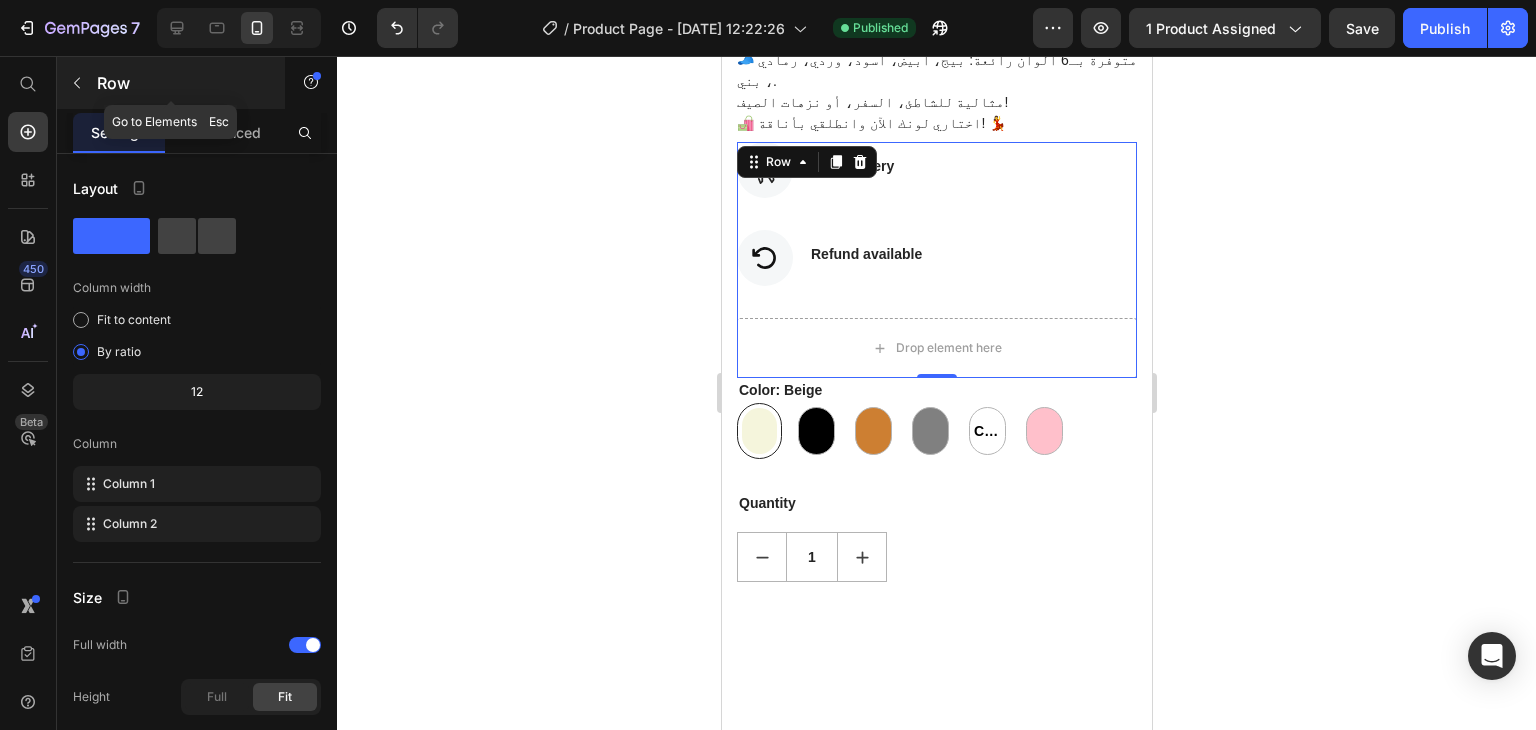 click 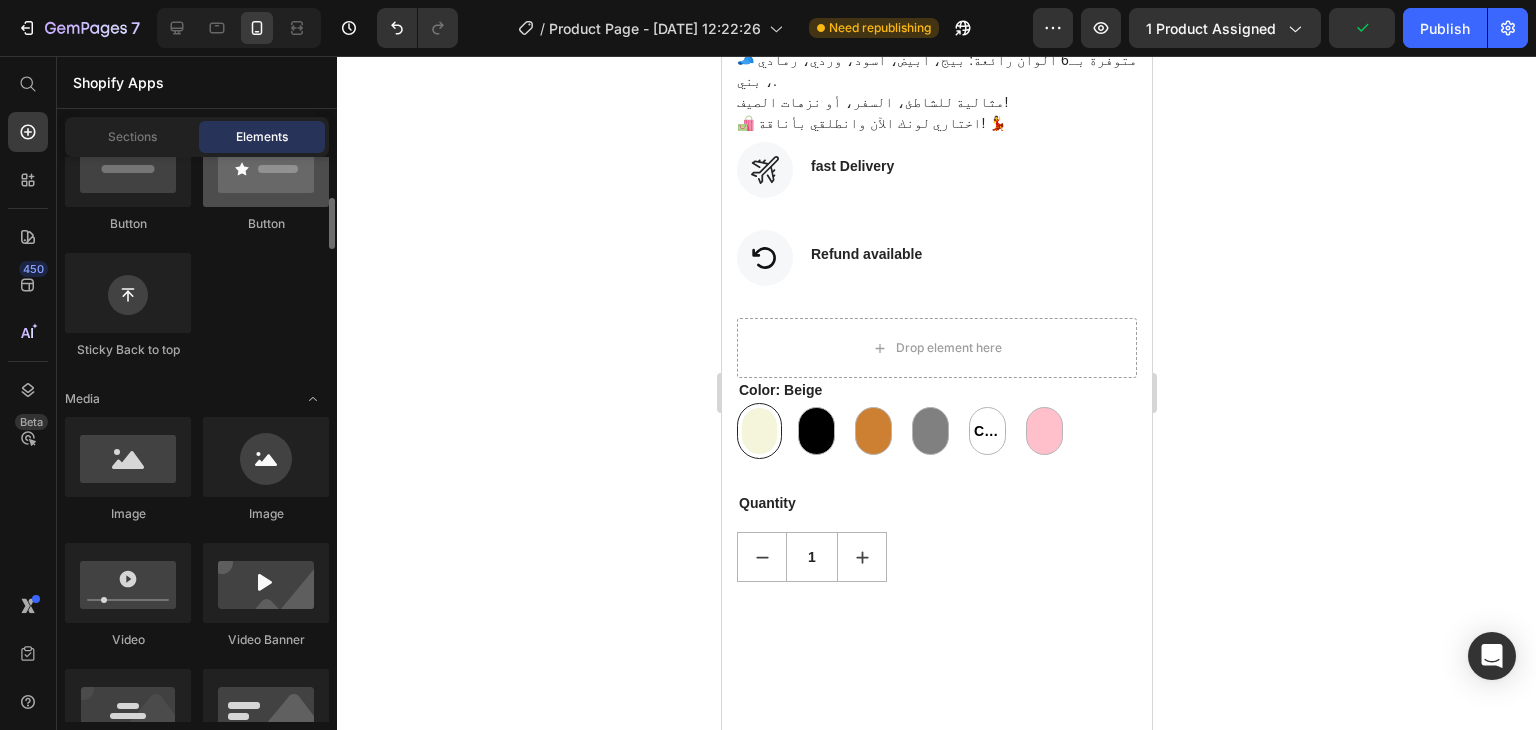 scroll, scrollTop: 532, scrollLeft: 0, axis: vertical 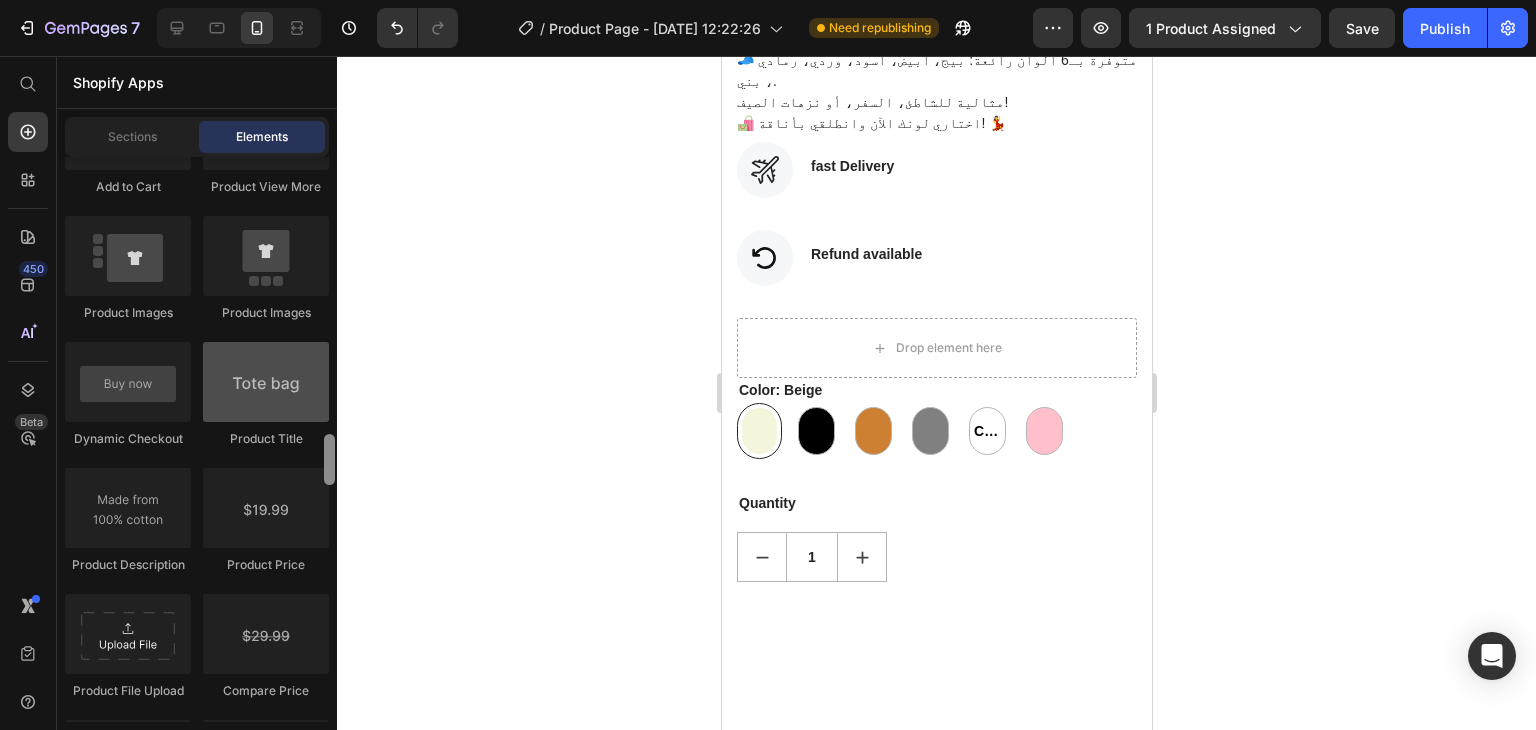 drag, startPoint x: 326, startPoint y: 249, endPoint x: 300, endPoint y: 469, distance: 221.53104 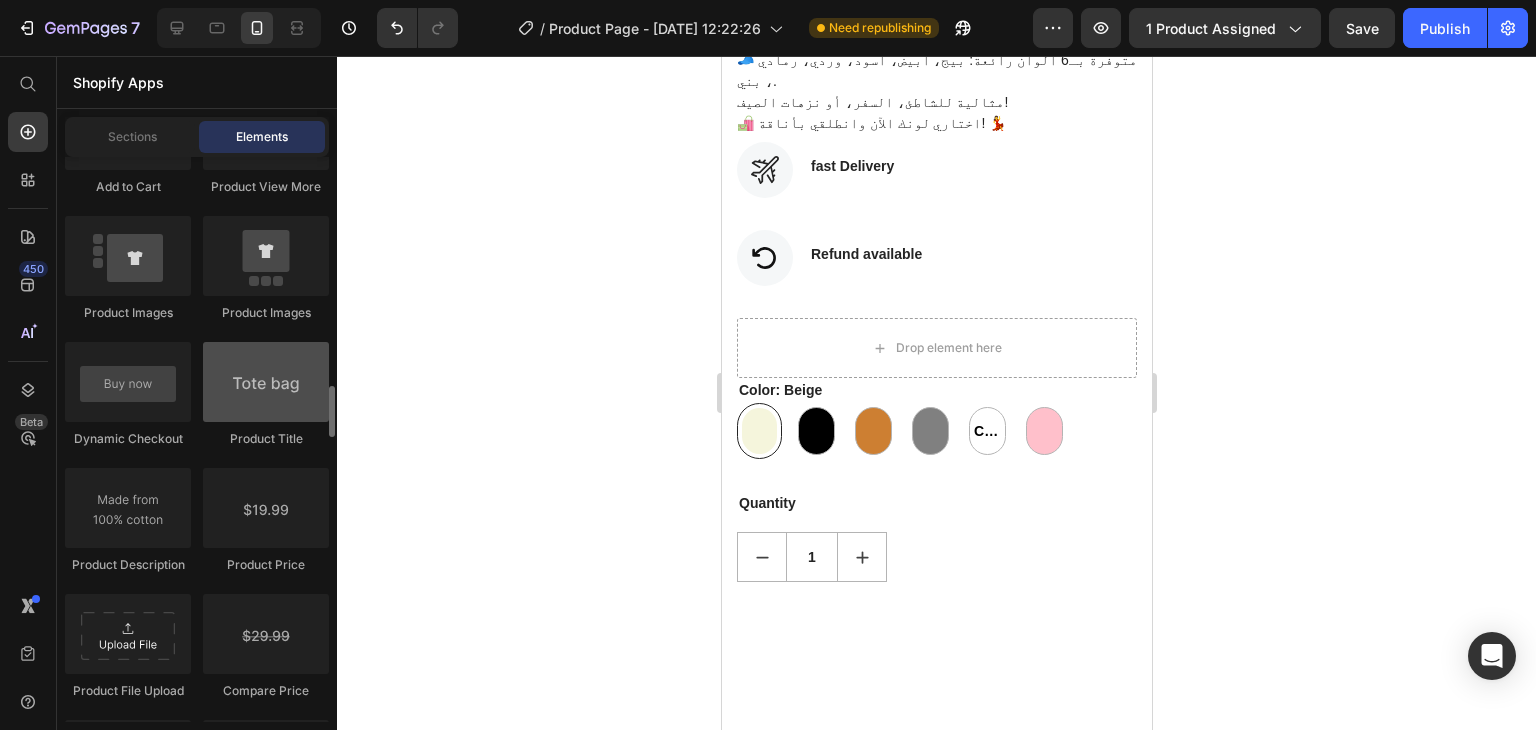 scroll, scrollTop: 3112, scrollLeft: 0, axis: vertical 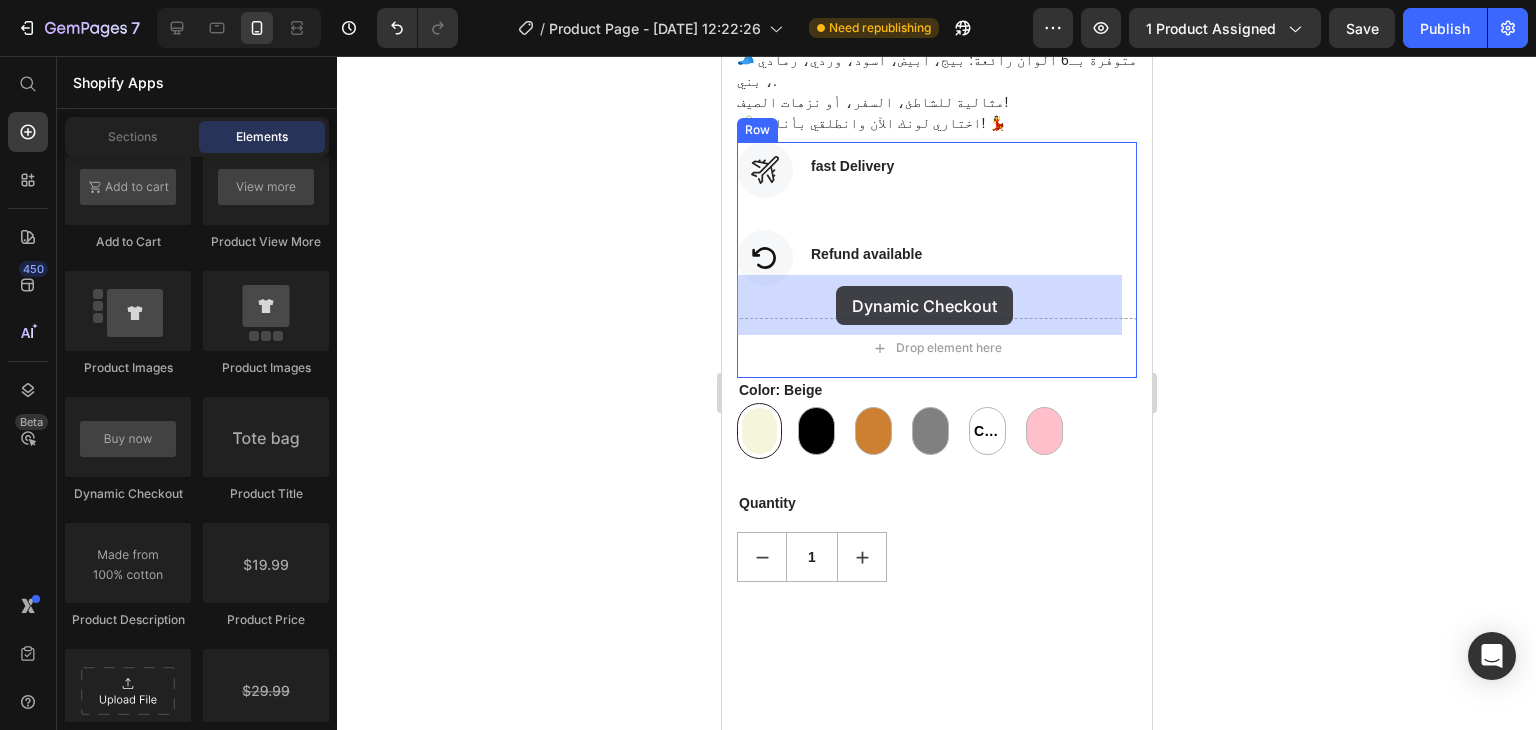 drag, startPoint x: 875, startPoint y: 513, endPoint x: 835, endPoint y: 286, distance: 230.49728 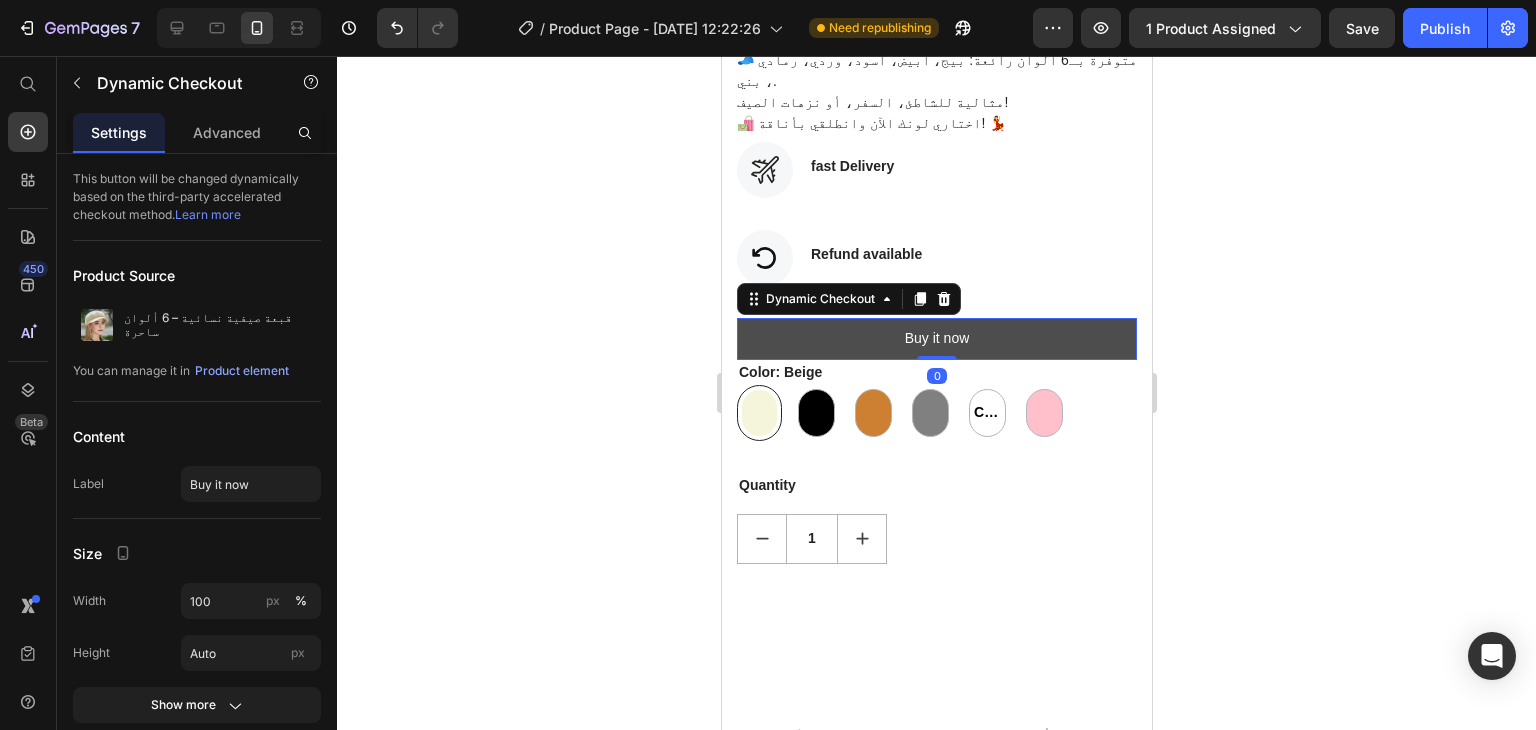 click on "Buy it now" at bounding box center (936, 338) 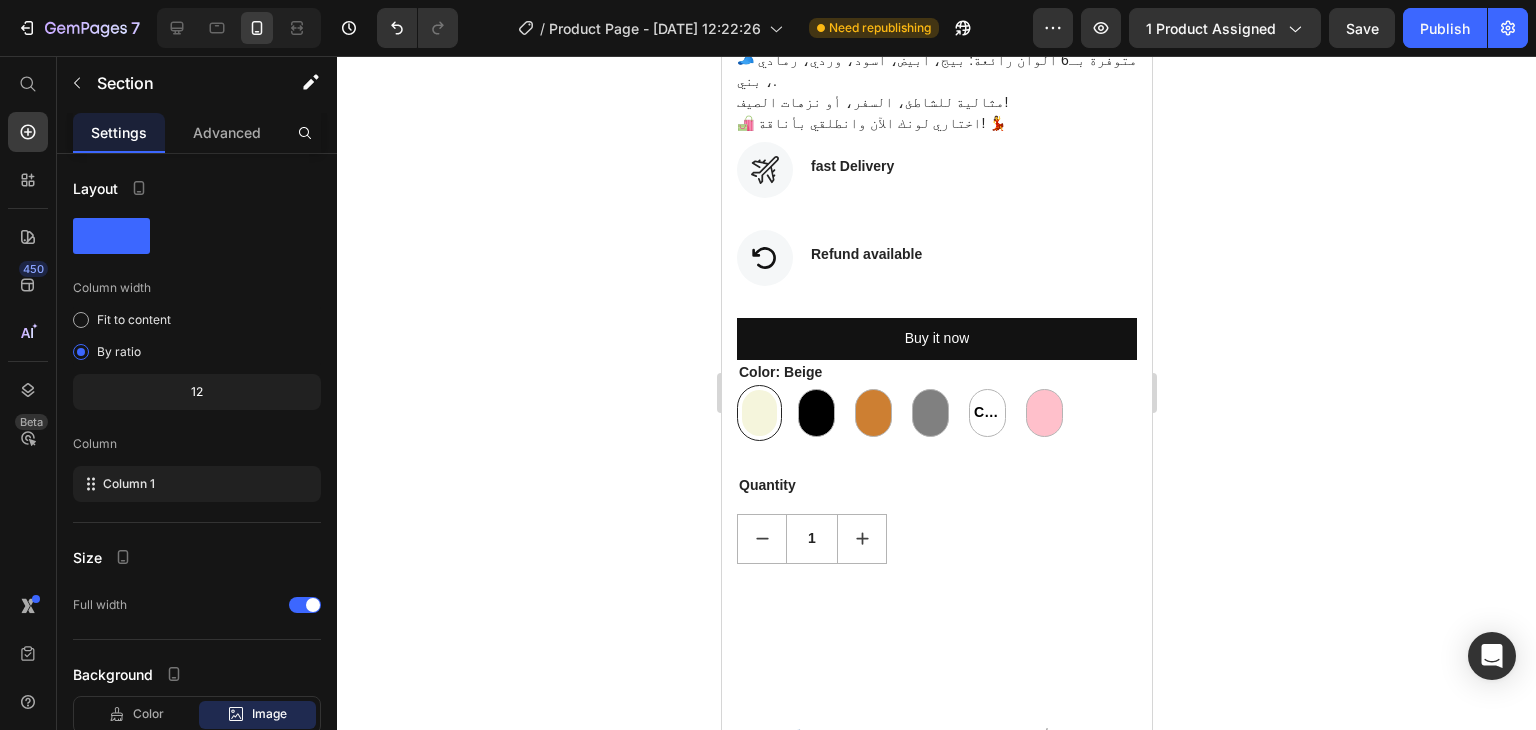 scroll, scrollTop: 0, scrollLeft: 0, axis: both 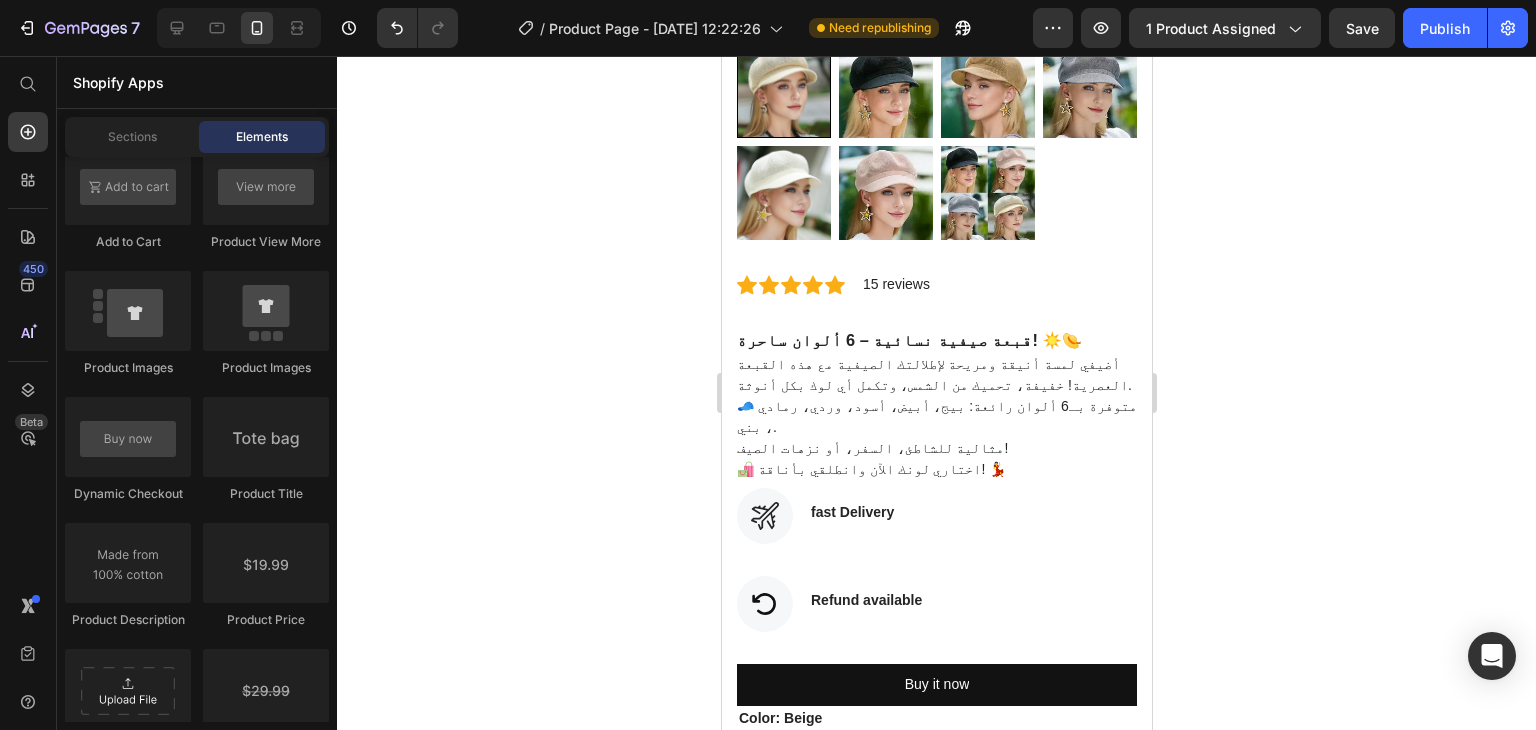 drag, startPoint x: 1143, startPoint y: 161, endPoint x: 1875, endPoint y: 332, distance: 751.70807 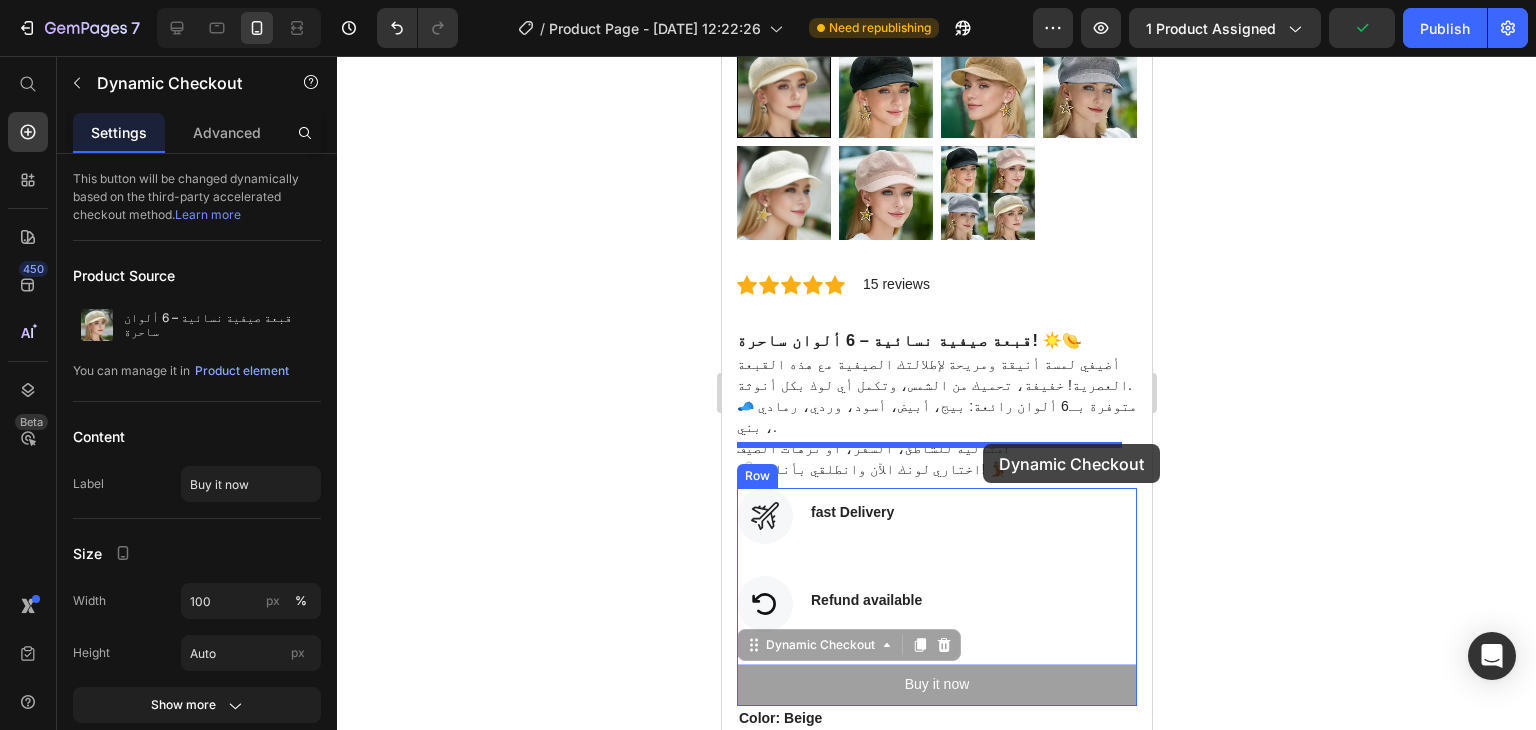 drag, startPoint x: 1010, startPoint y: 574, endPoint x: 982, endPoint y: 444, distance: 132.9812 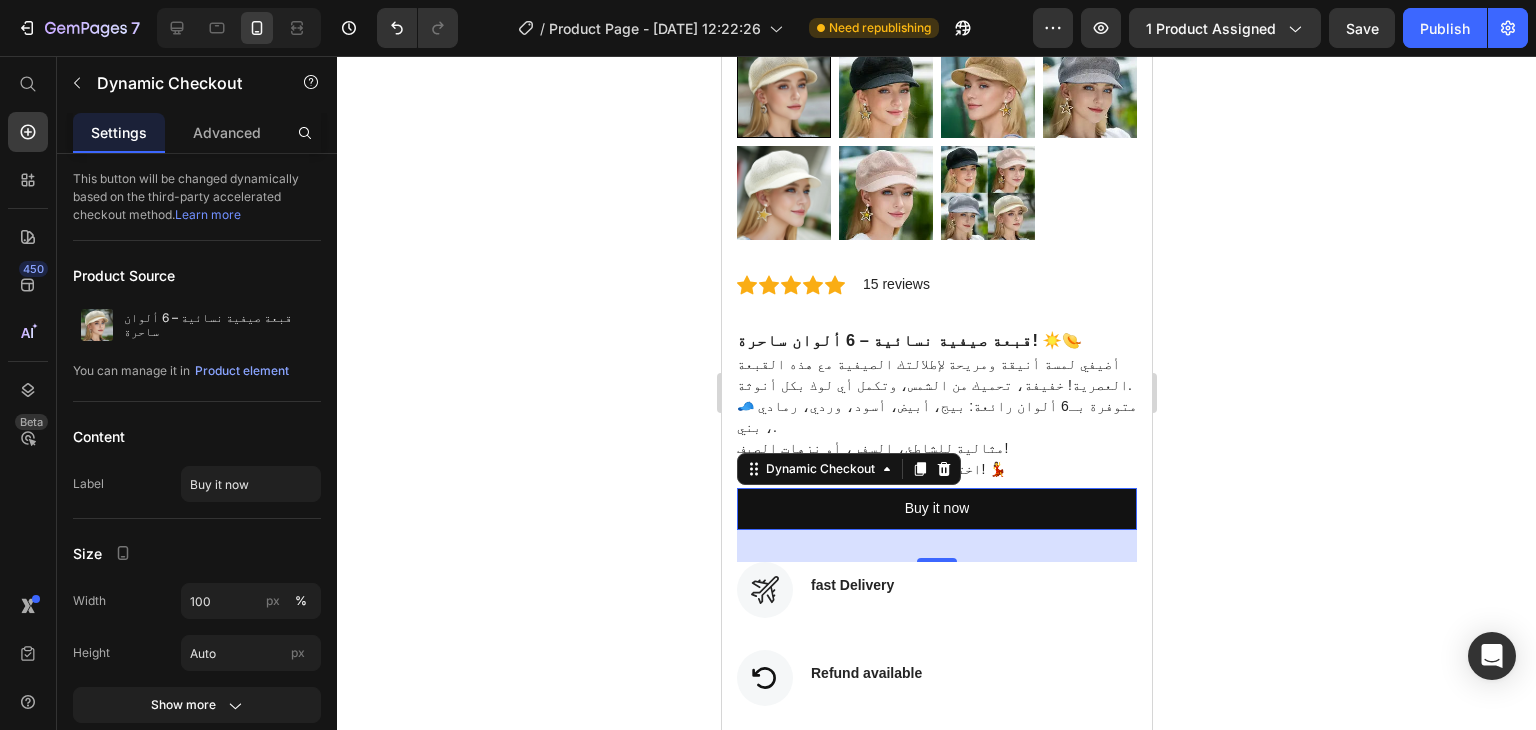click 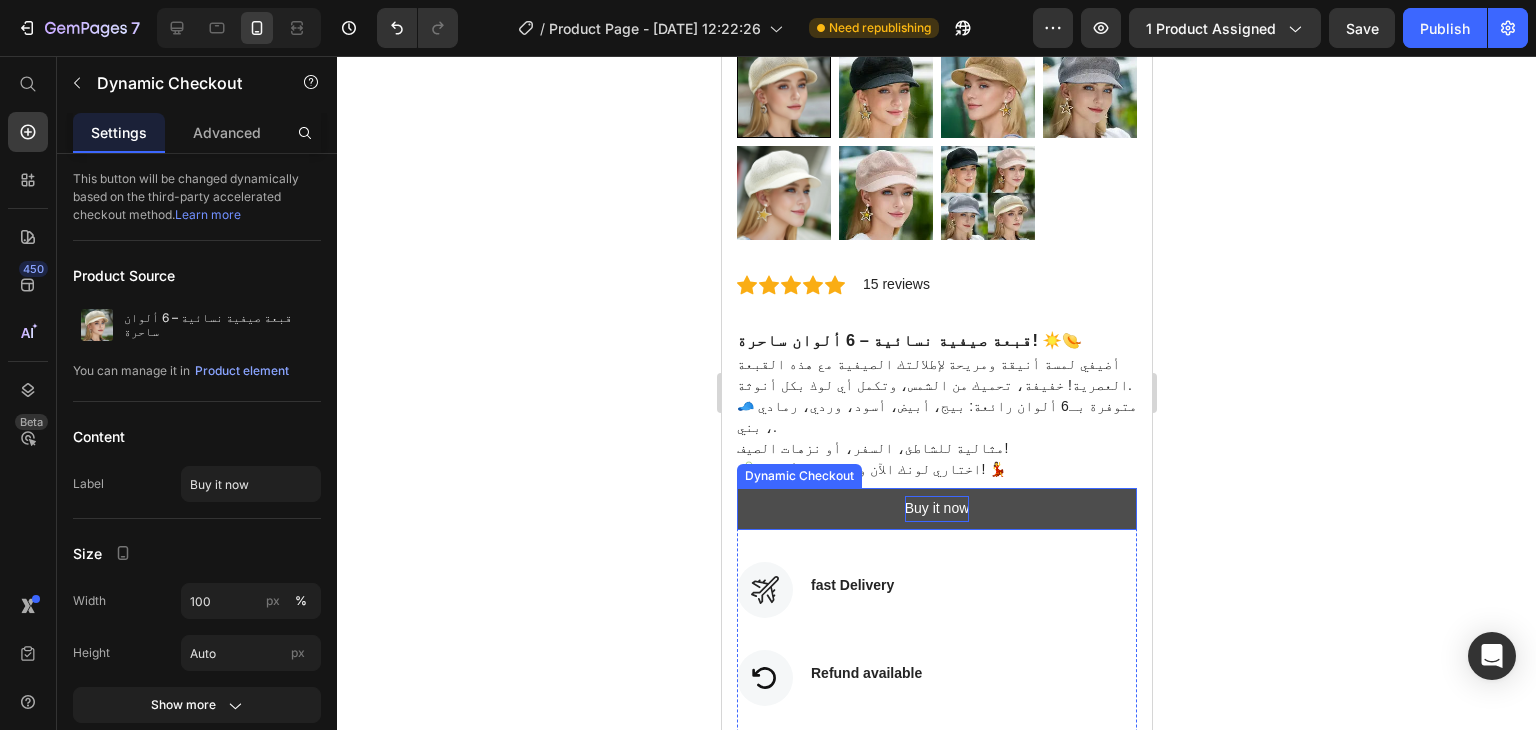 click on "Buy it now" at bounding box center [936, 508] 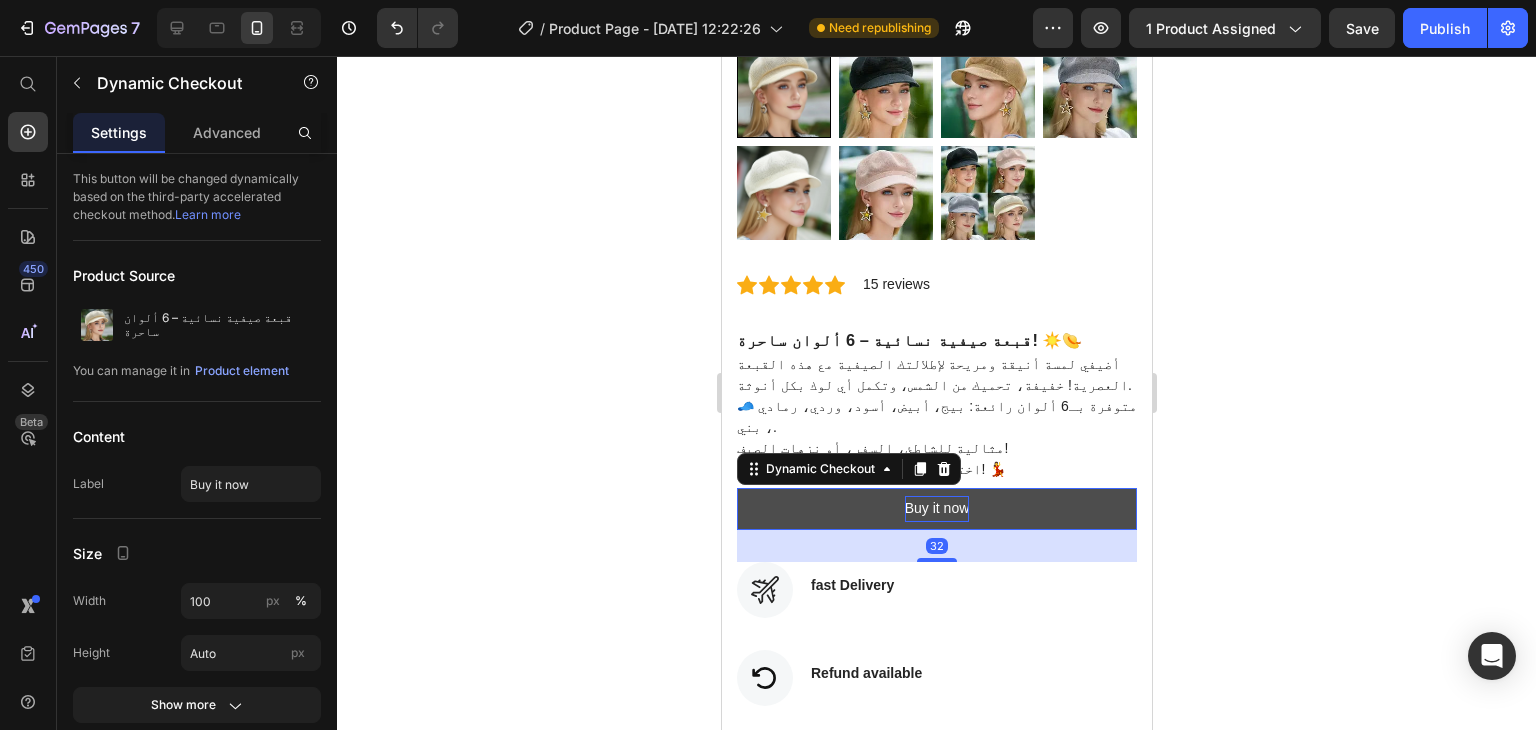 type 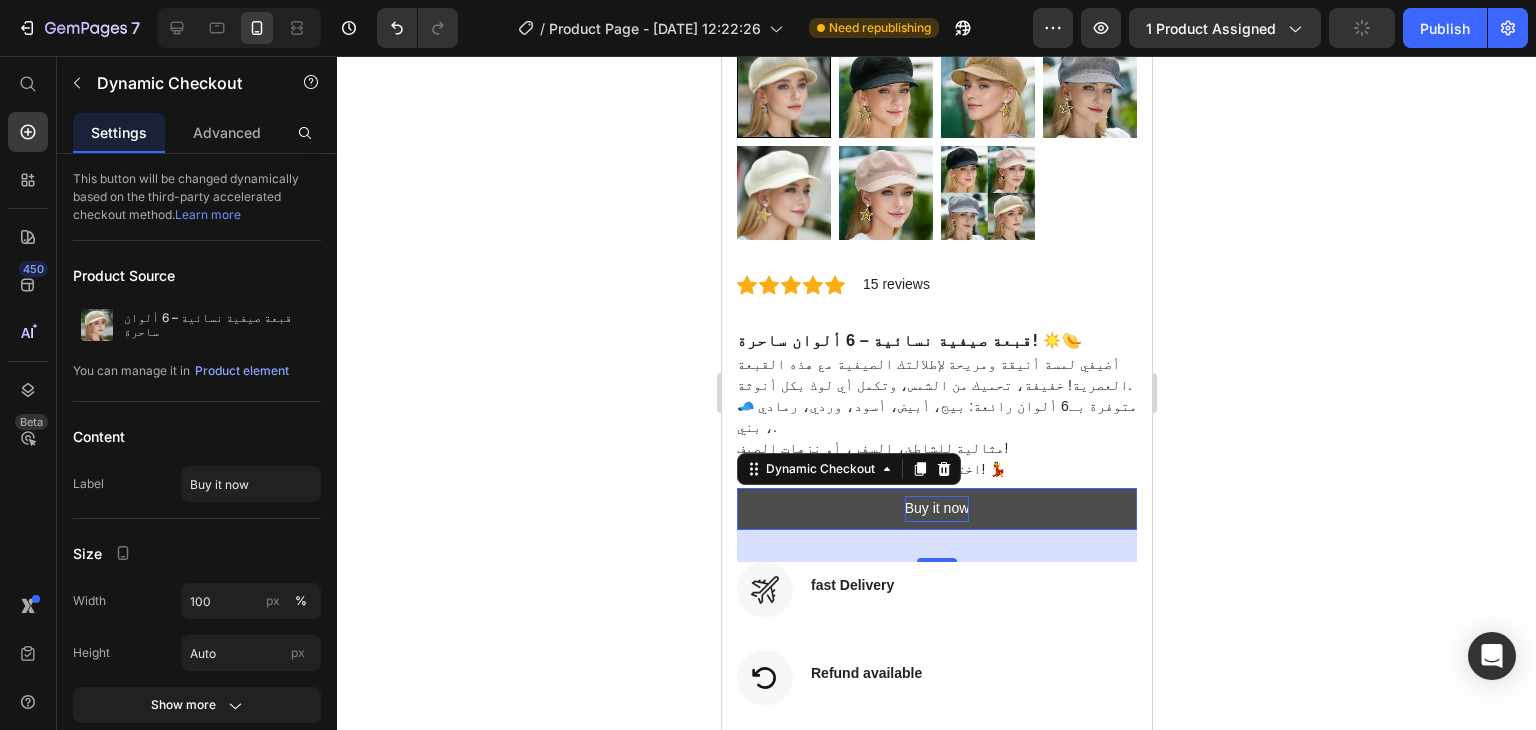 click on "Buy it now" at bounding box center (936, 508) 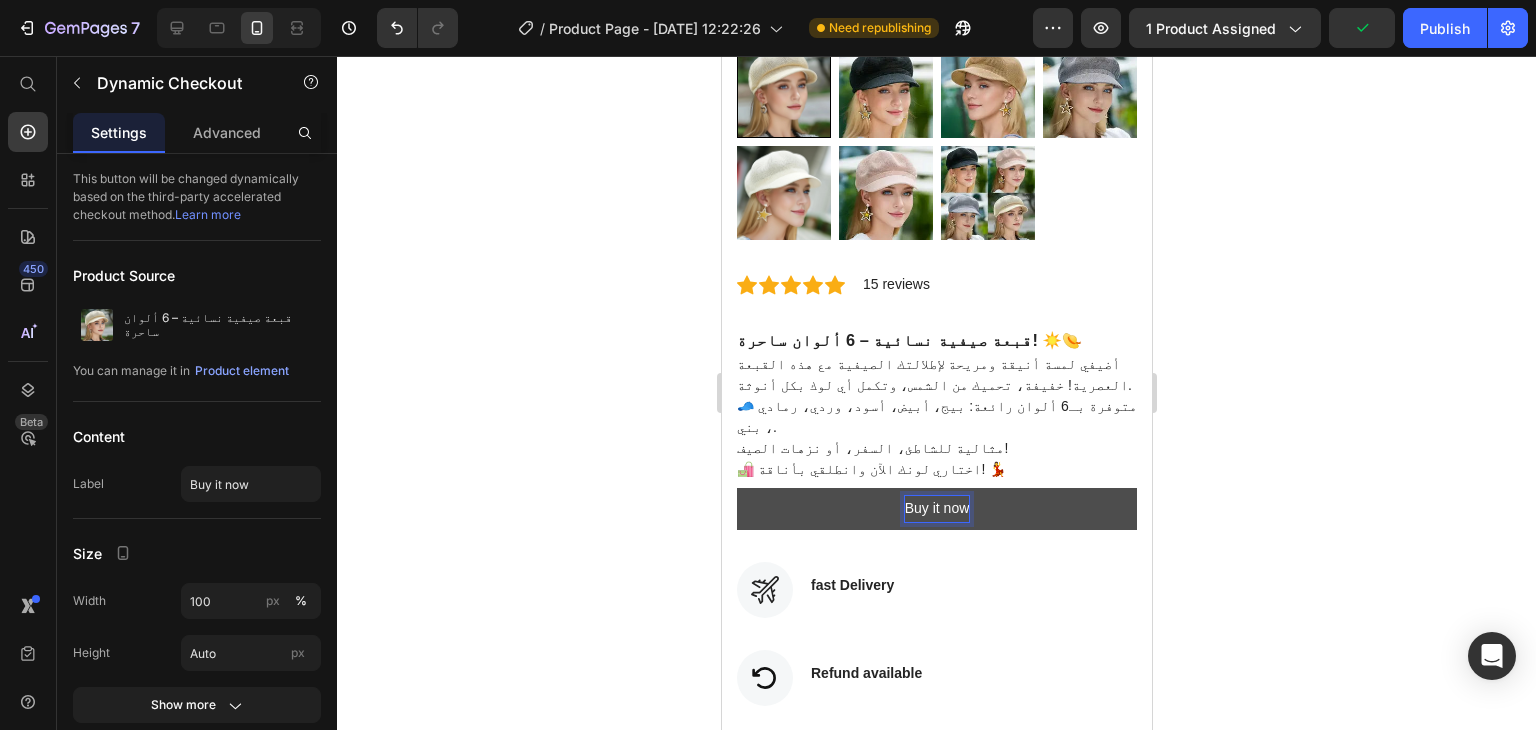 click on "Buy it now" at bounding box center [936, 508] 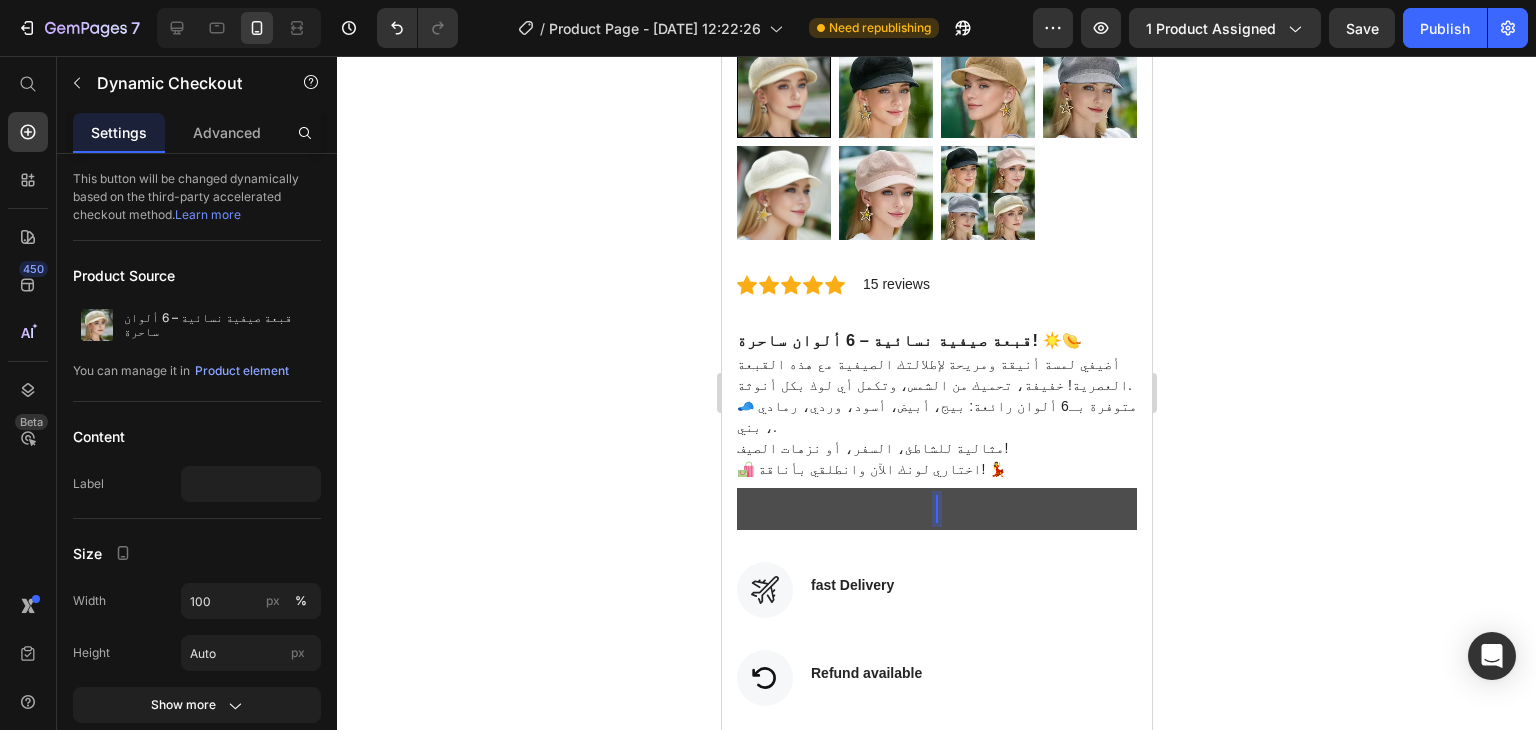 click at bounding box center [936, 508] 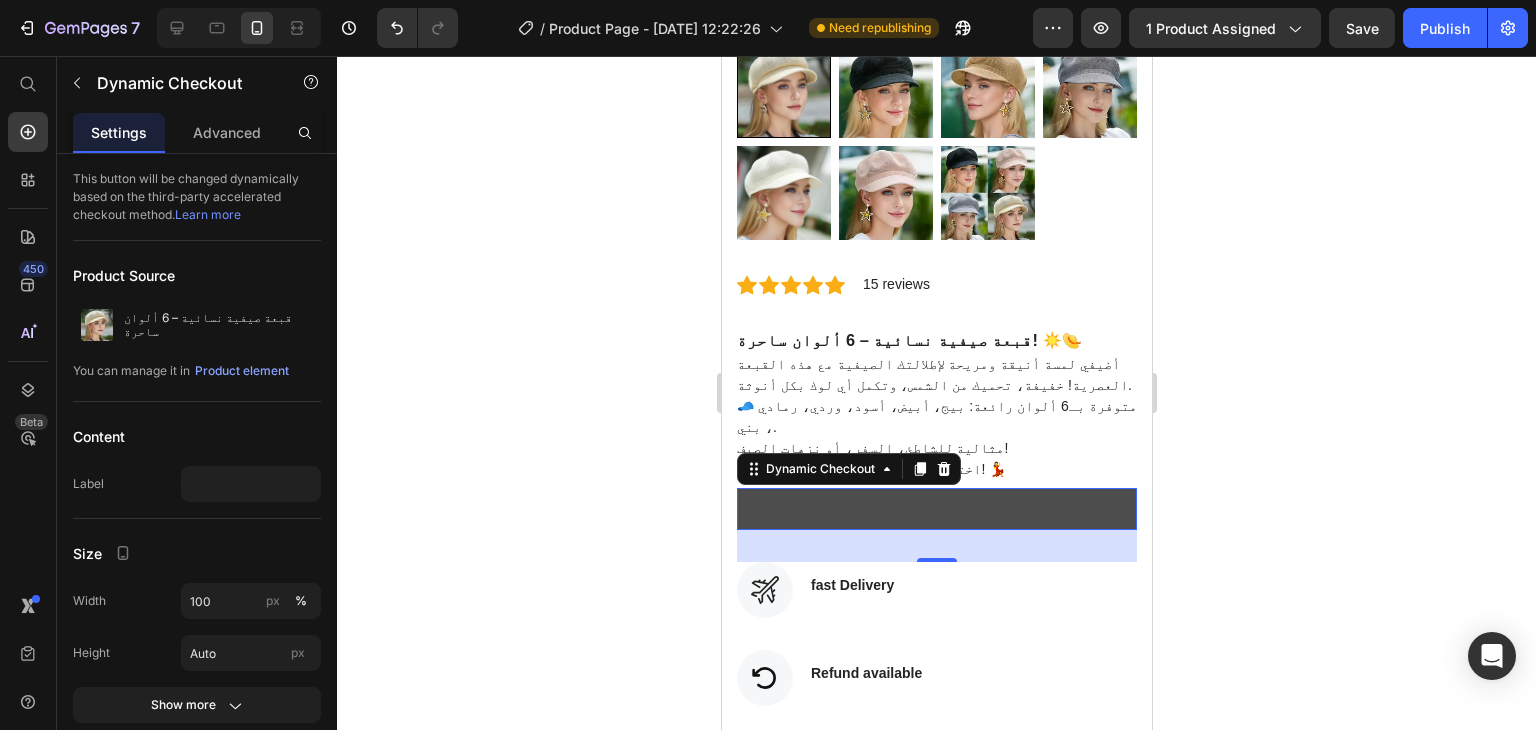 click at bounding box center [936, 508] 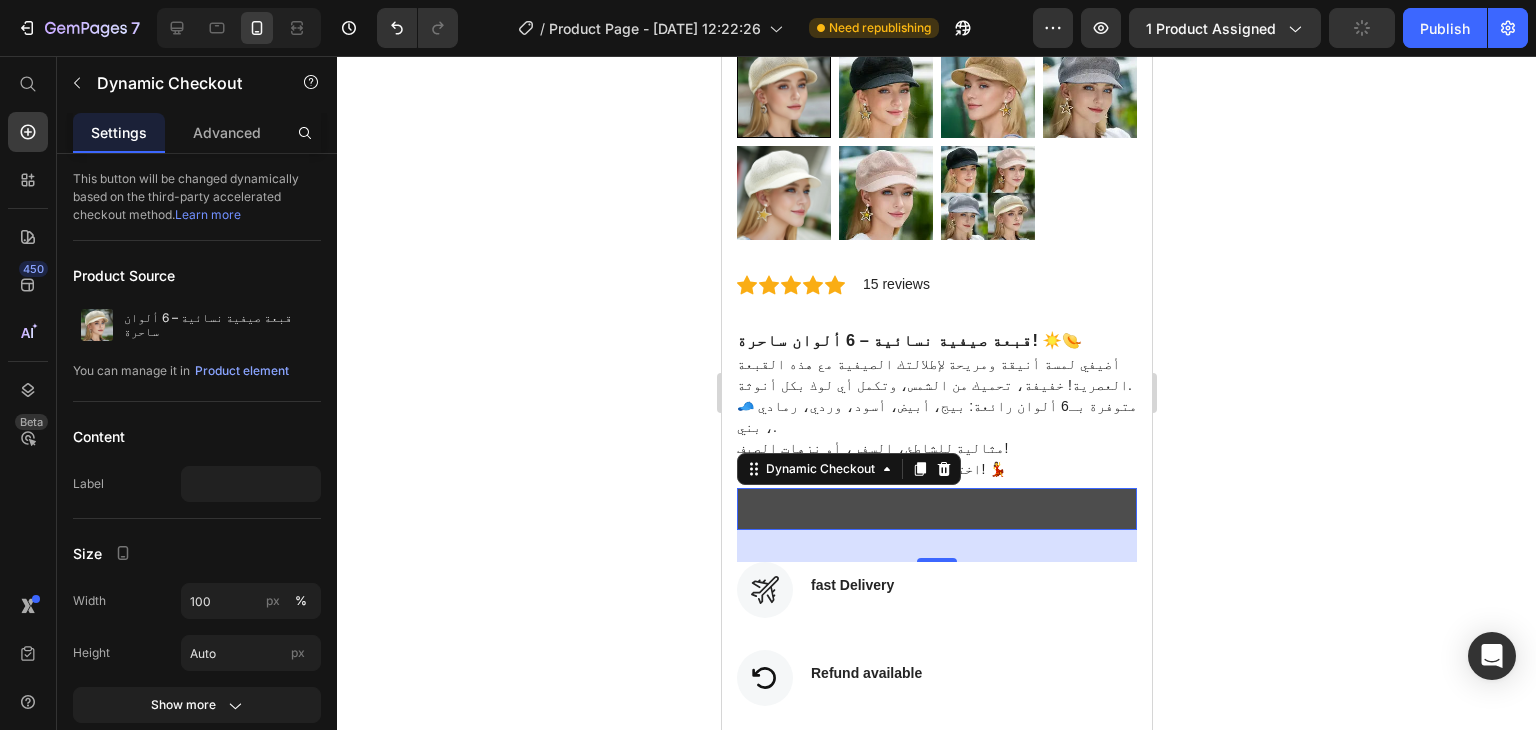 click at bounding box center (936, 508) 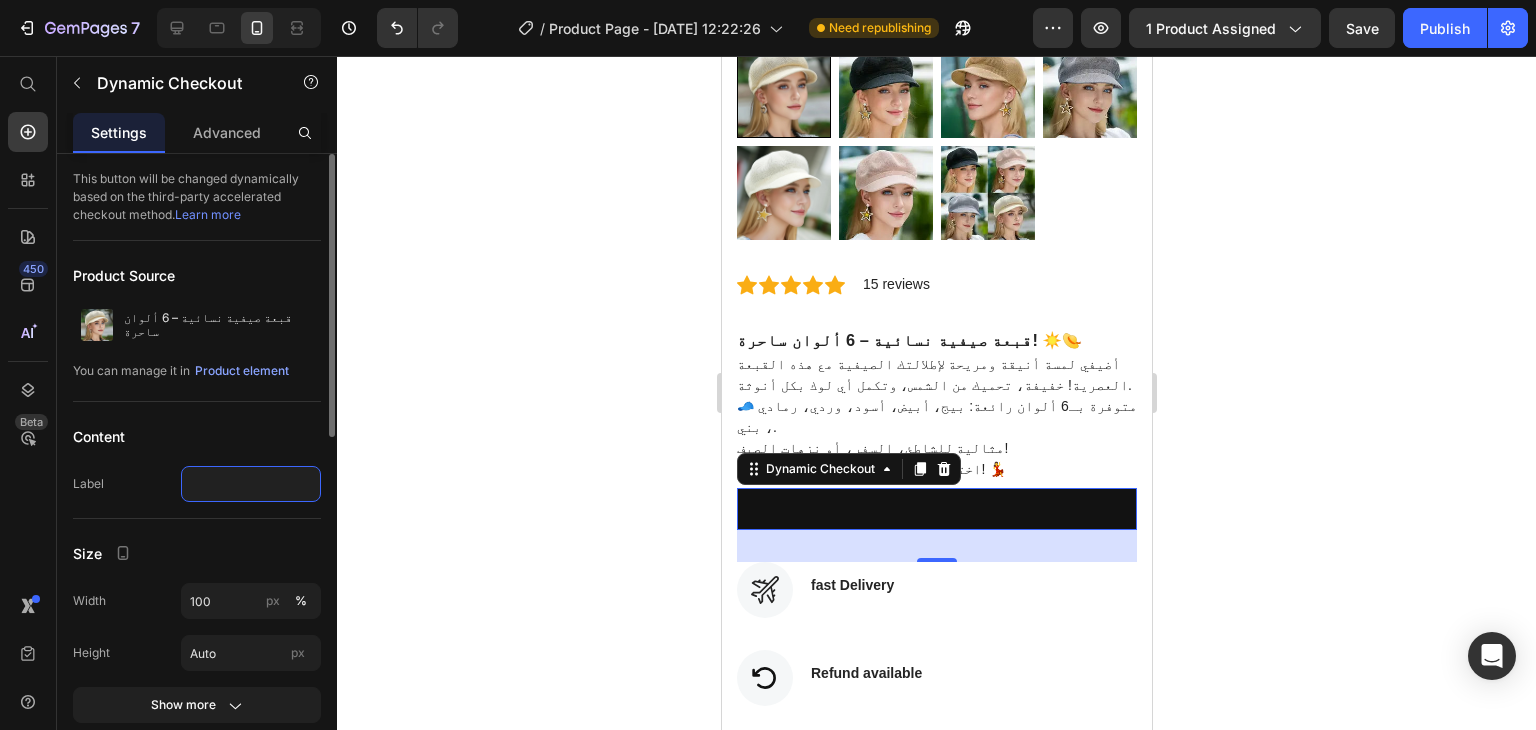 click 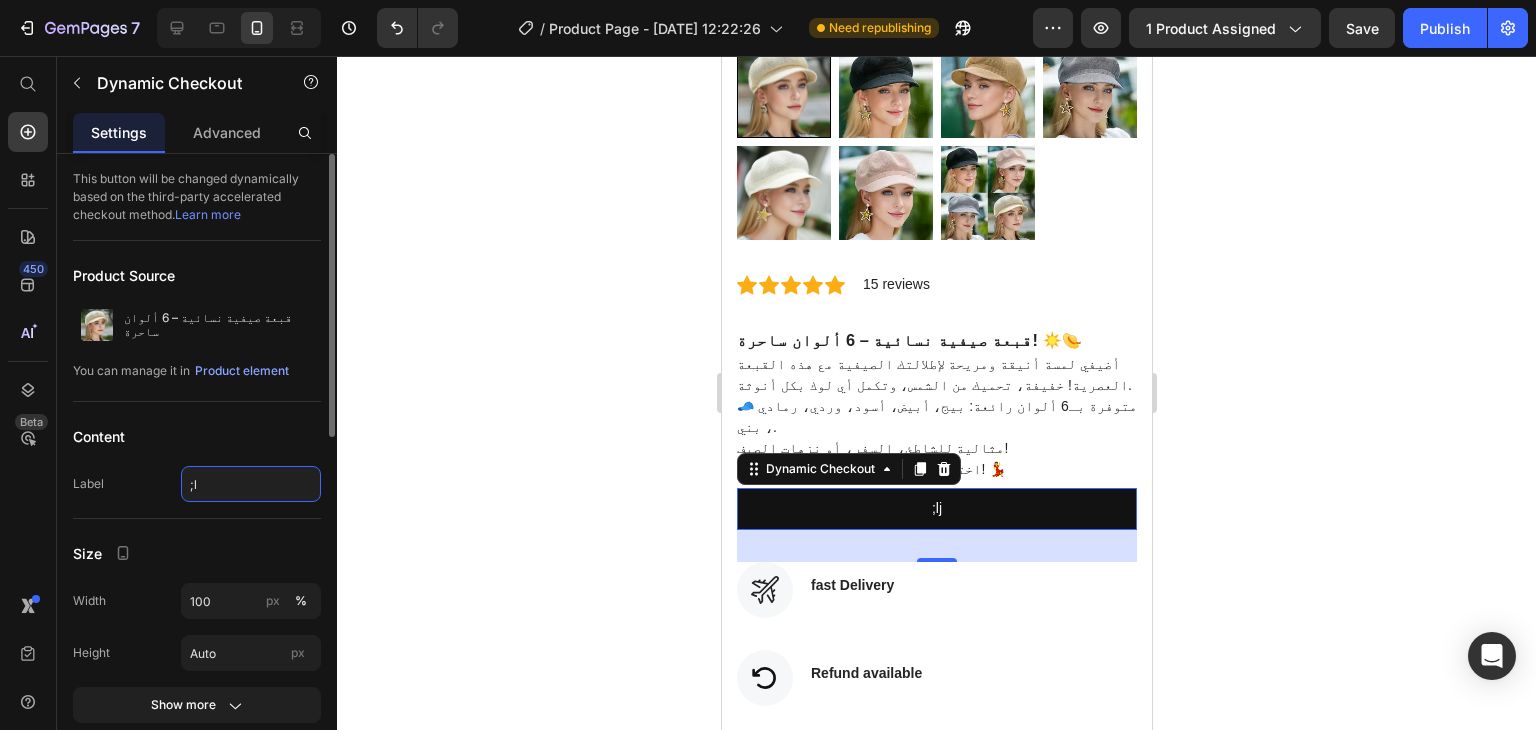 type on ";" 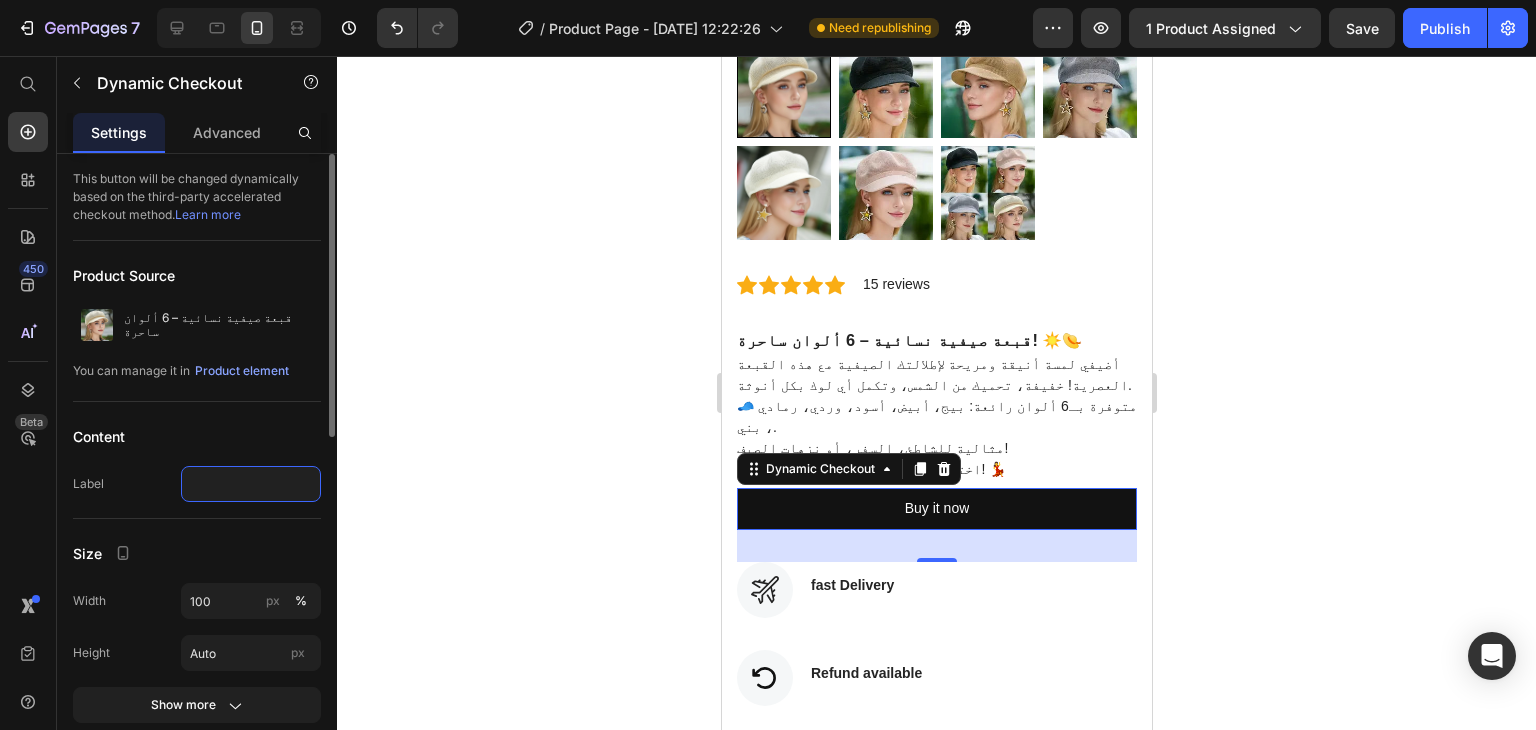 click 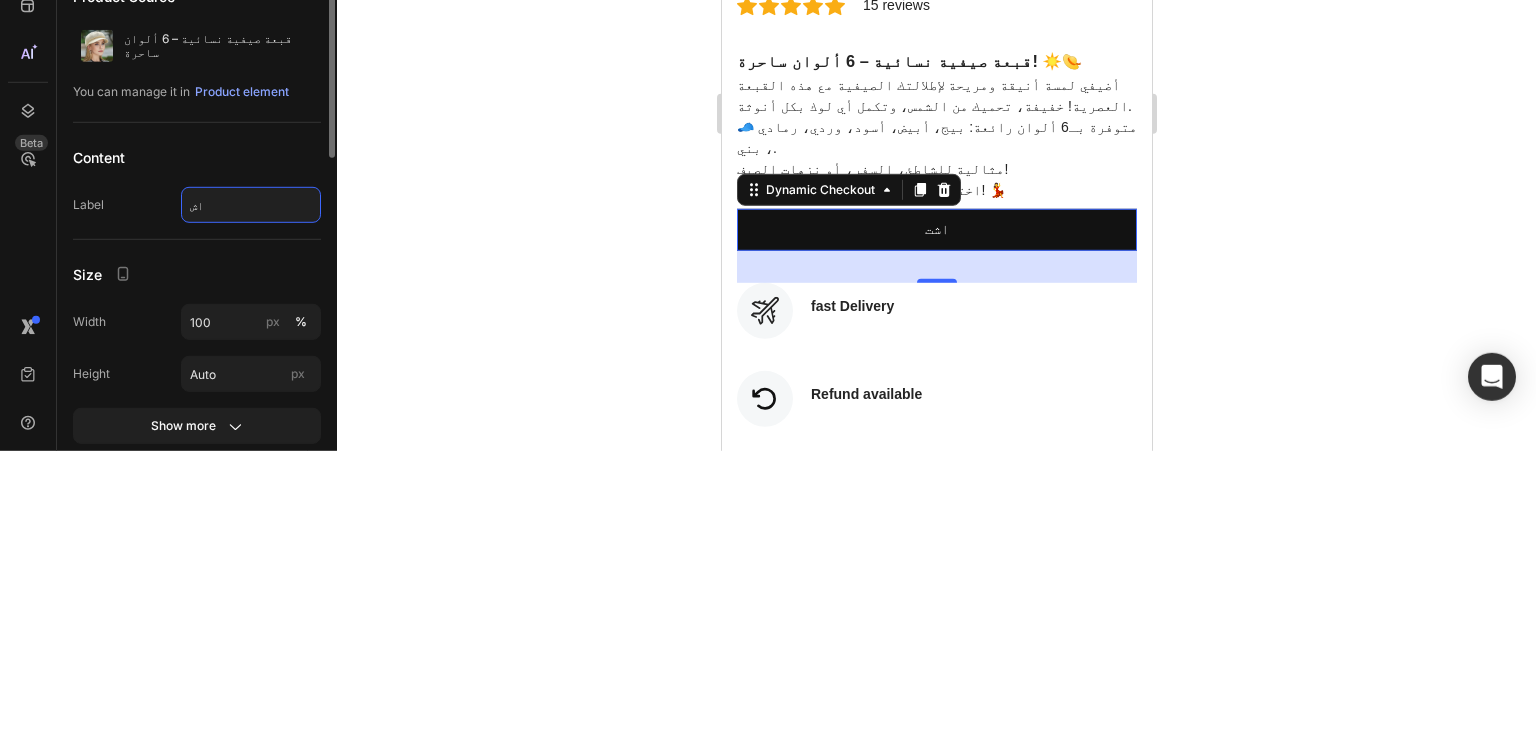 type on "ا" 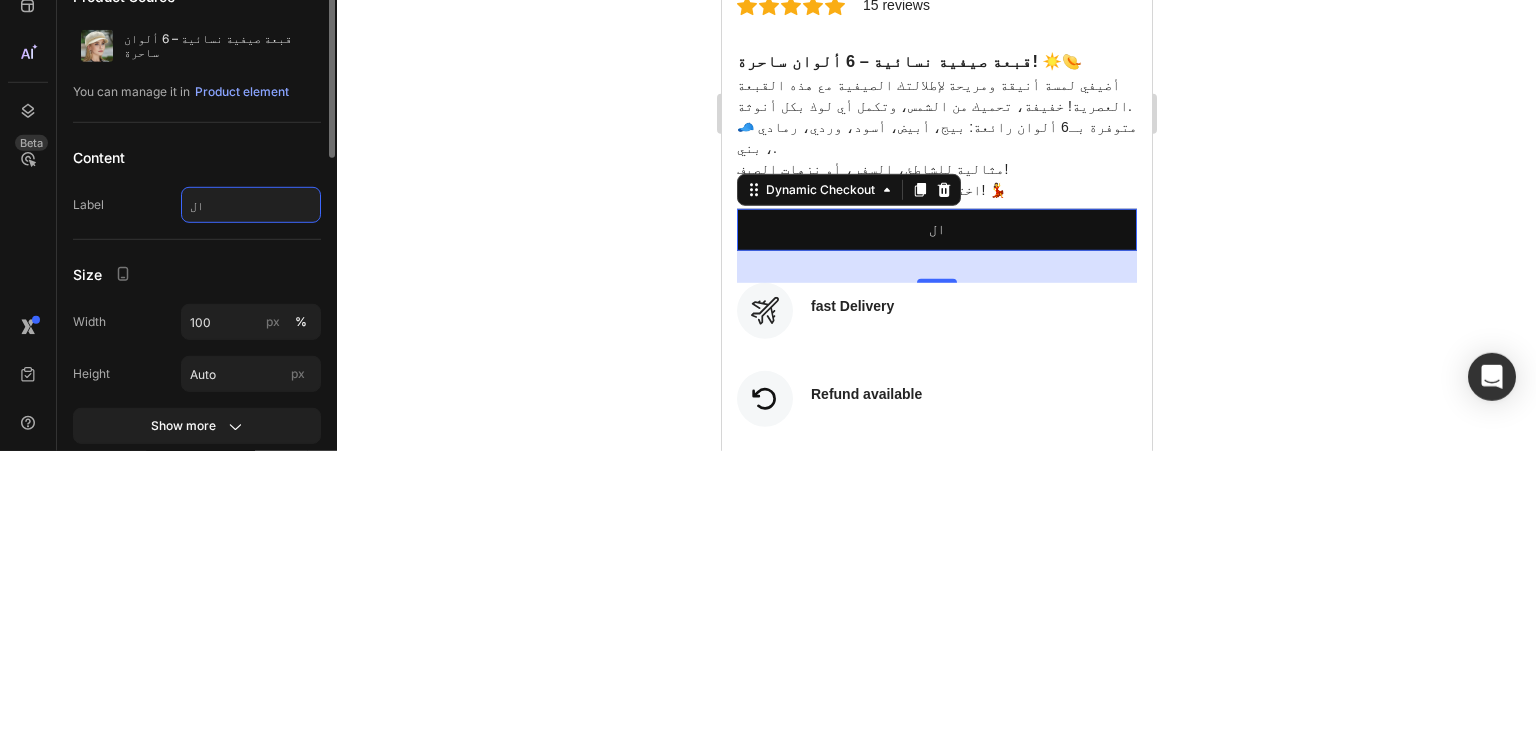 type on "ا" 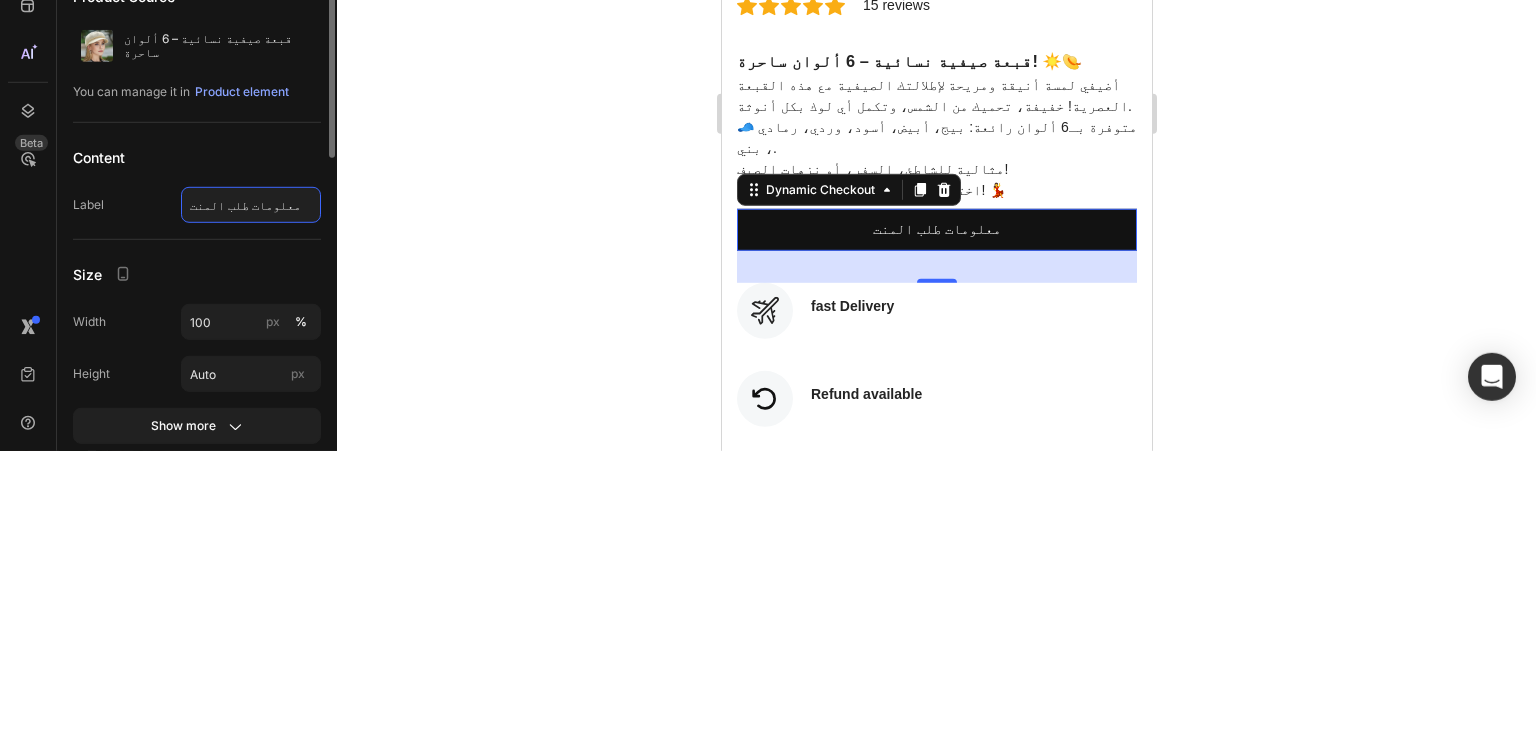 type on "معلومات طلب المنتح" 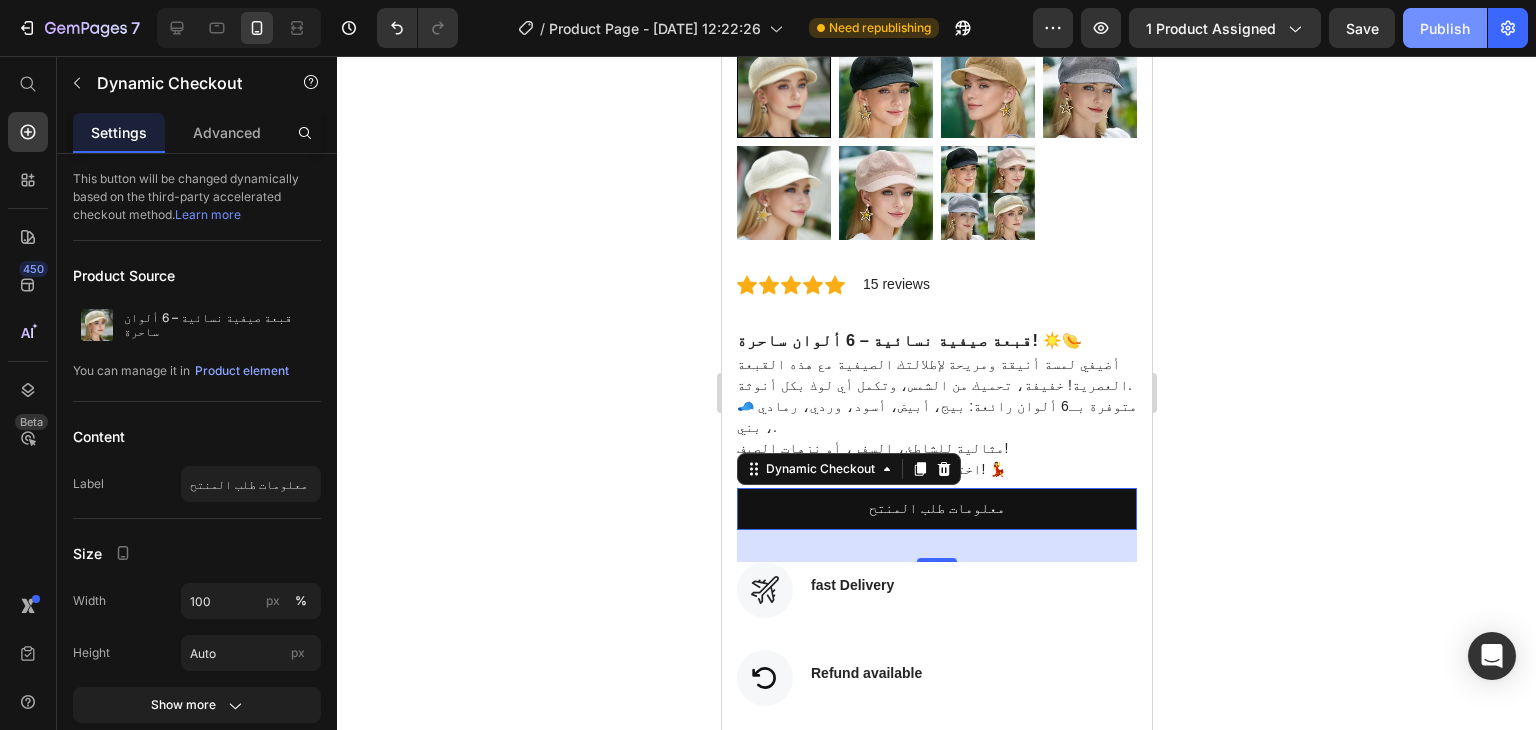 click on "Publish" at bounding box center [1445, 28] 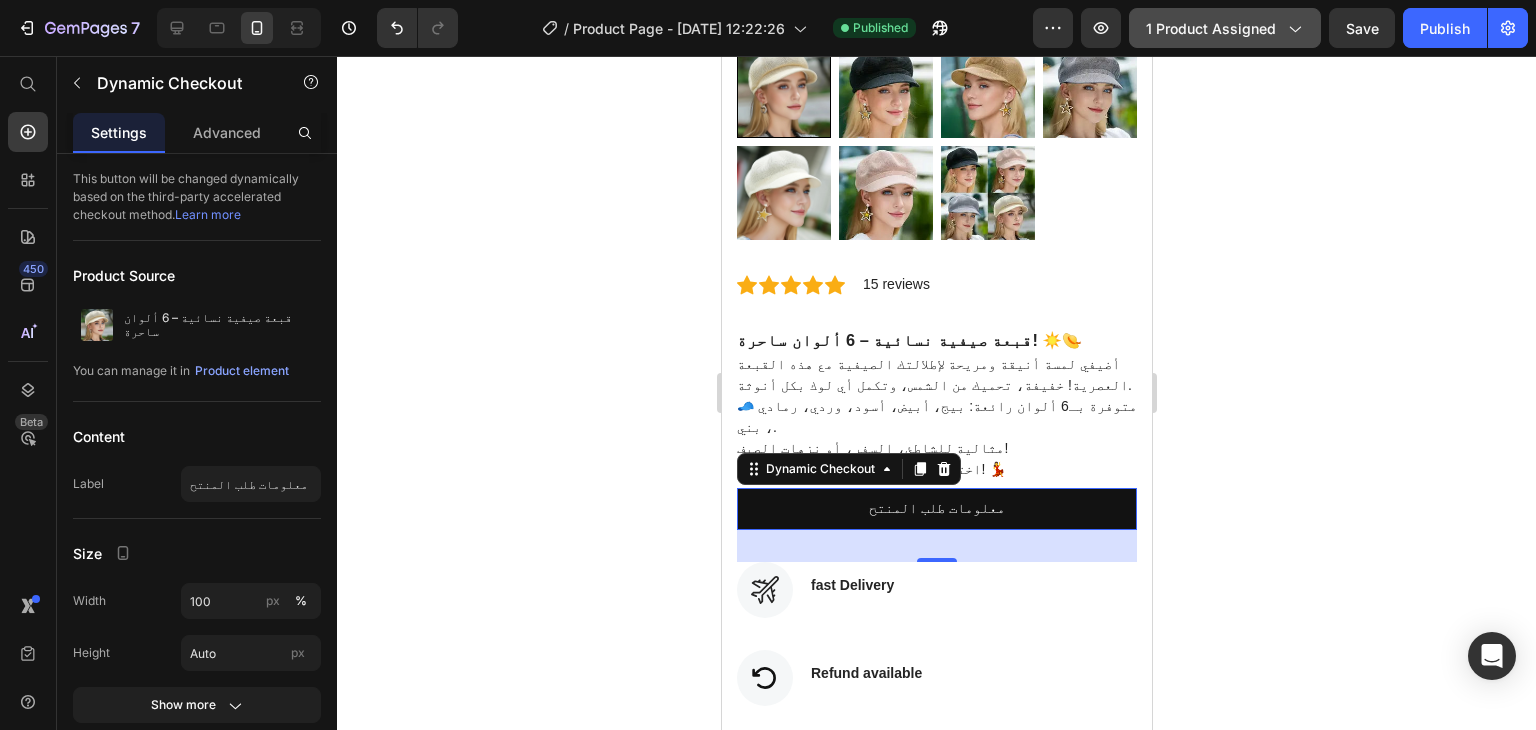 click on "1 product assigned" 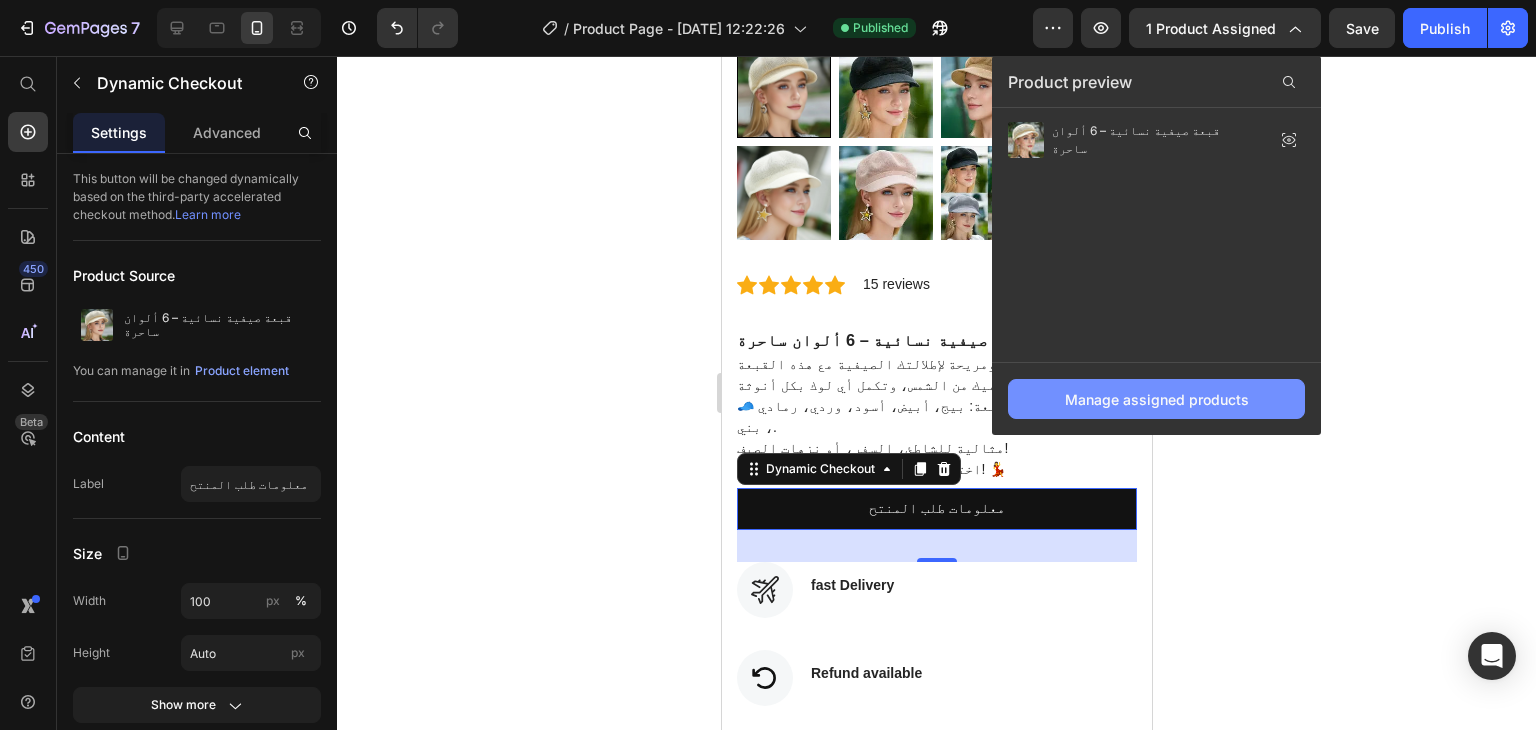 click on "Manage assigned products" at bounding box center [1157, 399] 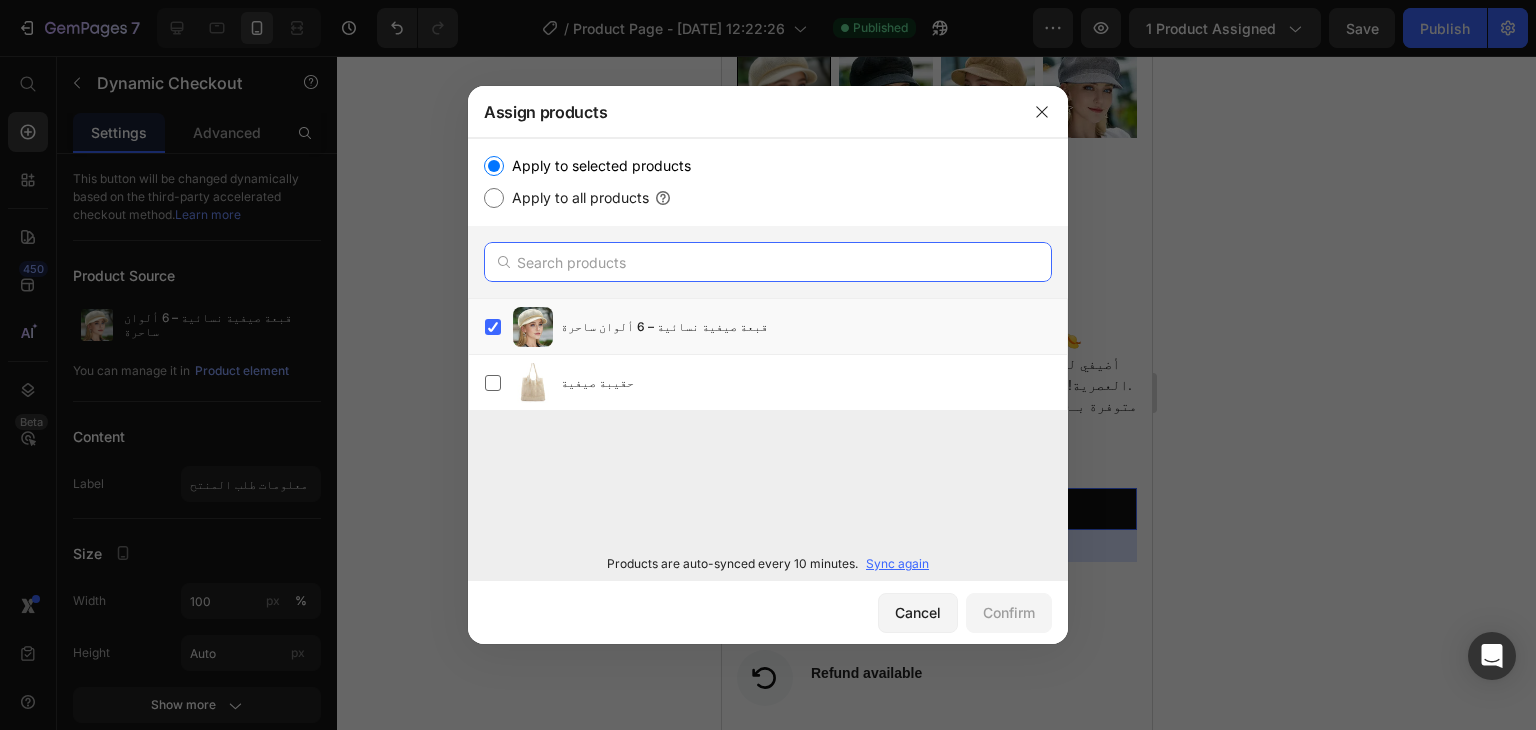 click at bounding box center (768, 262) 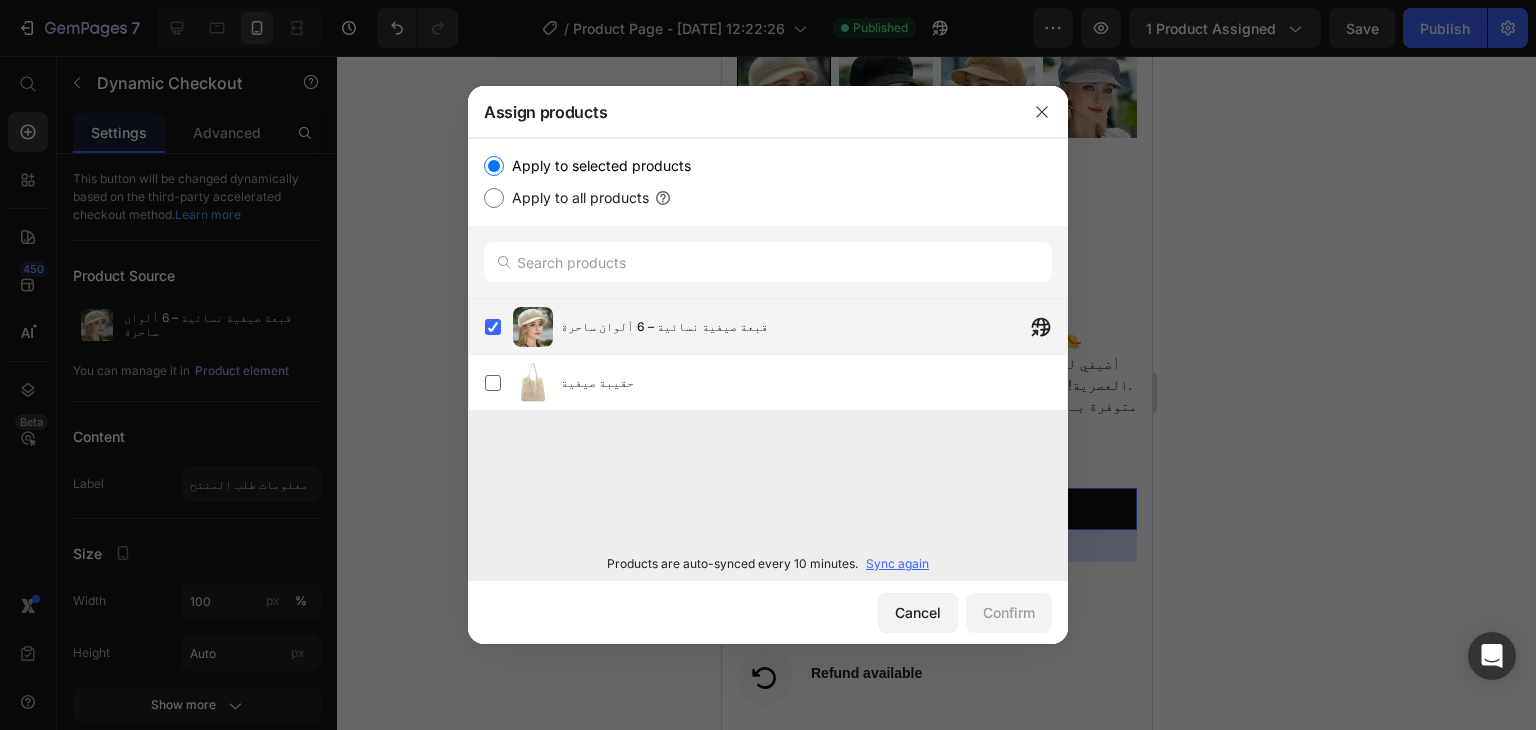 click on "قبعة صيفية نسائية – 6 ألوان ساحرة" at bounding box center (664, 327) 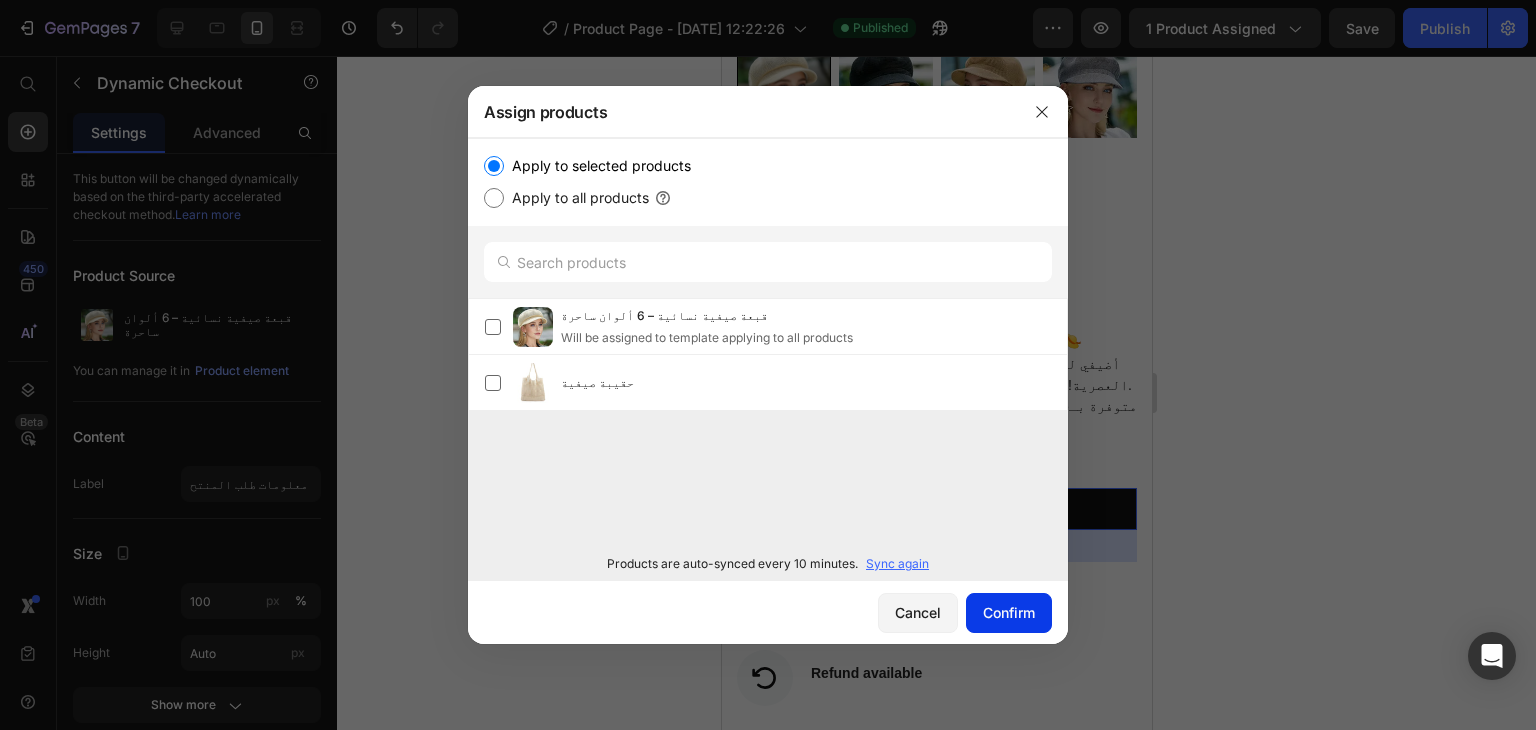 click on "Confirm" at bounding box center (1009, 612) 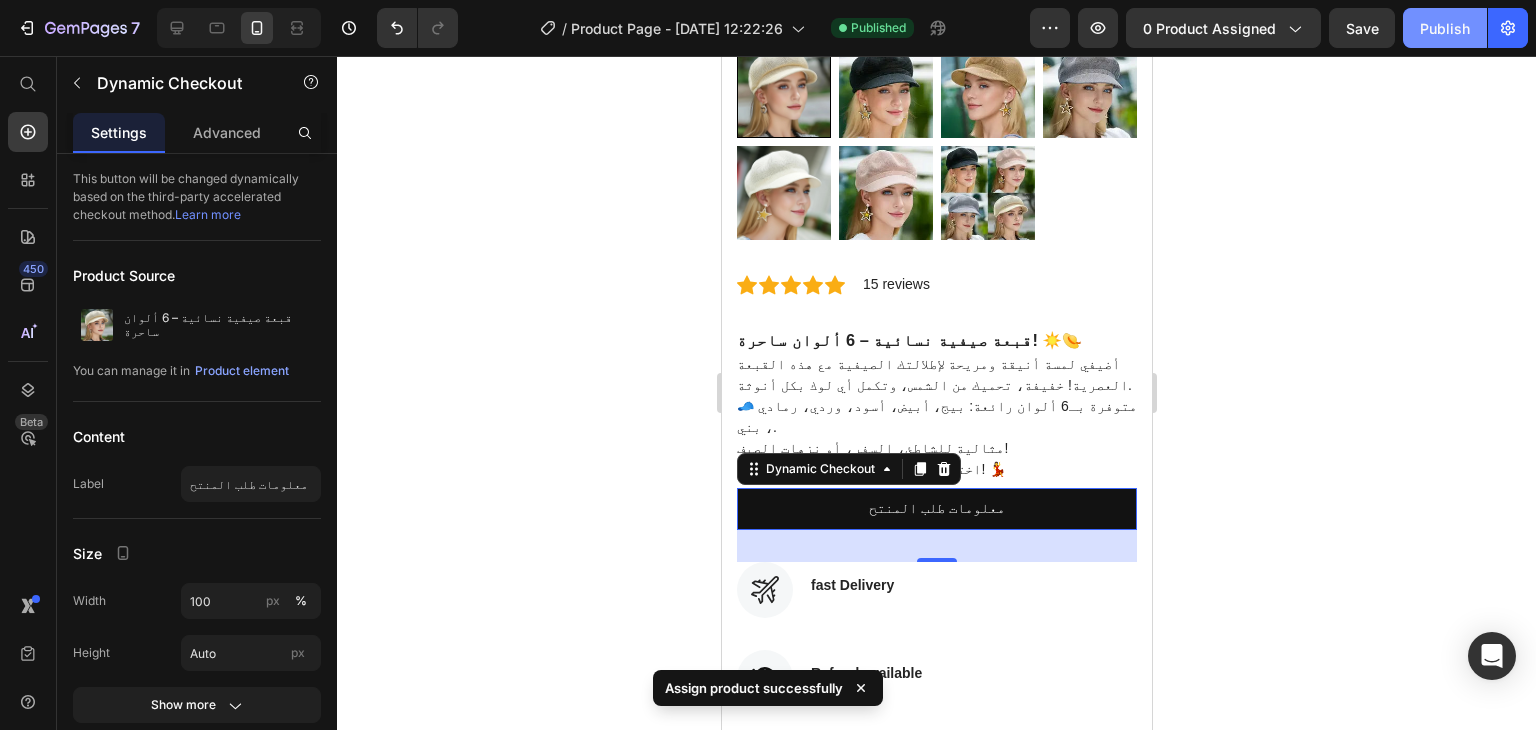 click on "Publish" at bounding box center (1445, 28) 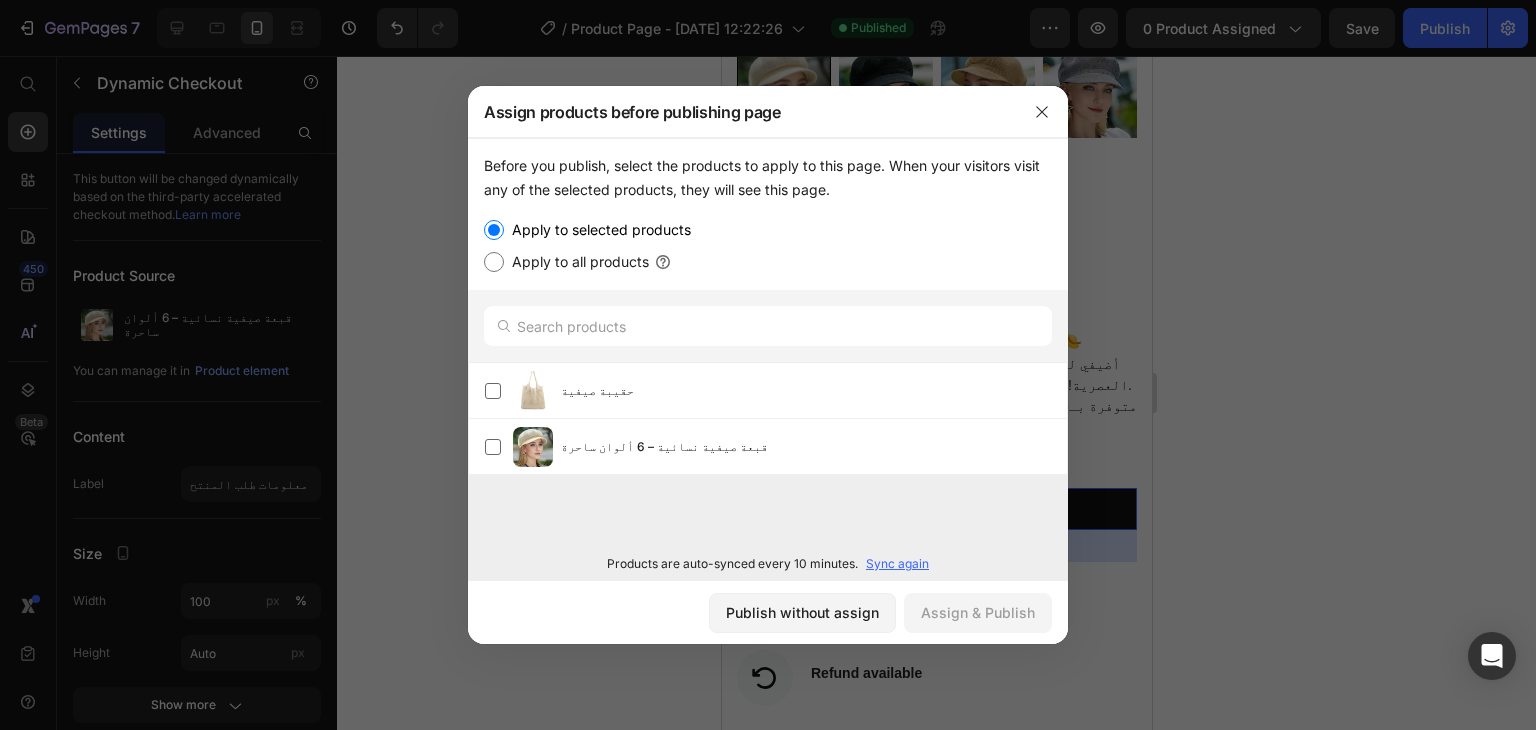 click on "Apply to all products" at bounding box center (576, 262) 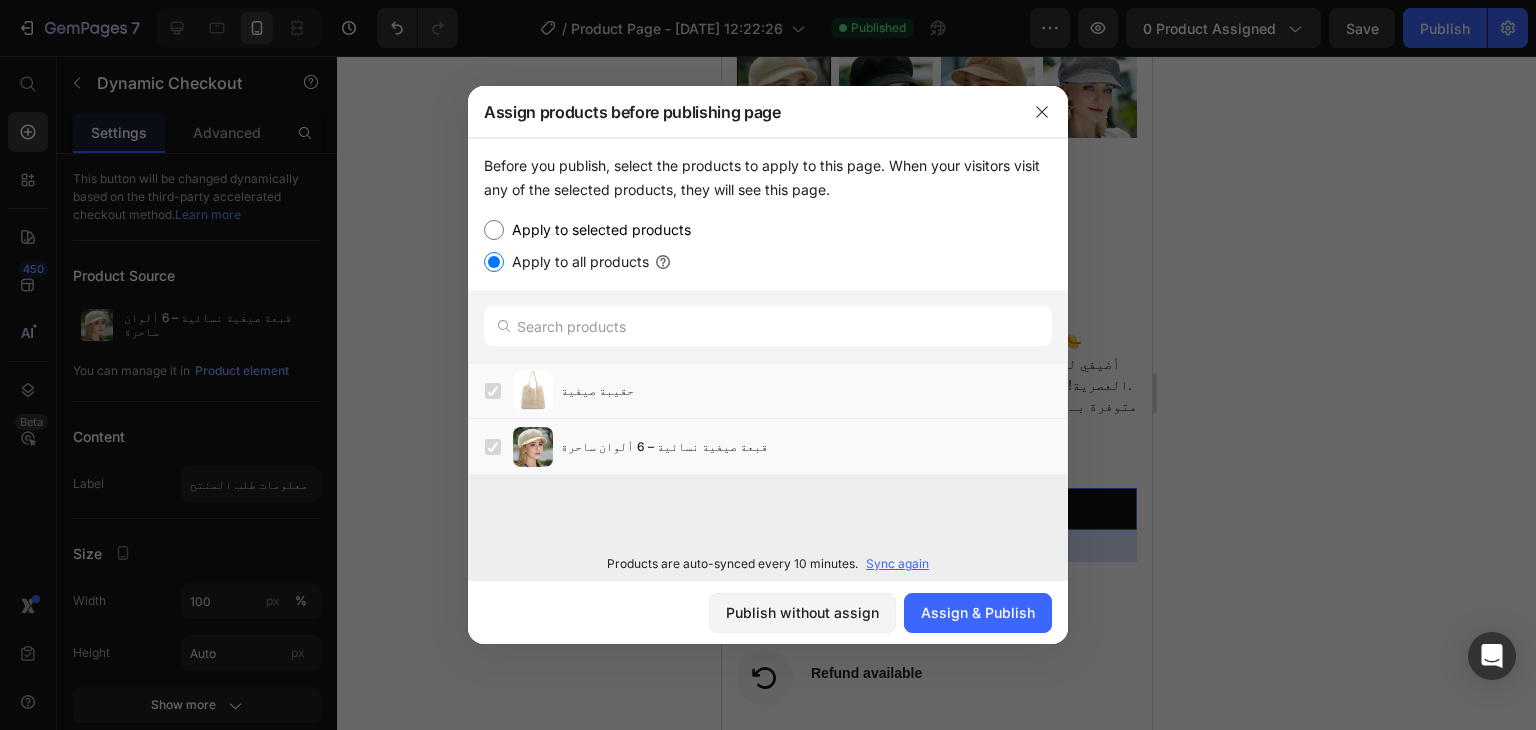 click on "Apply to selected products" at bounding box center (494, 230) 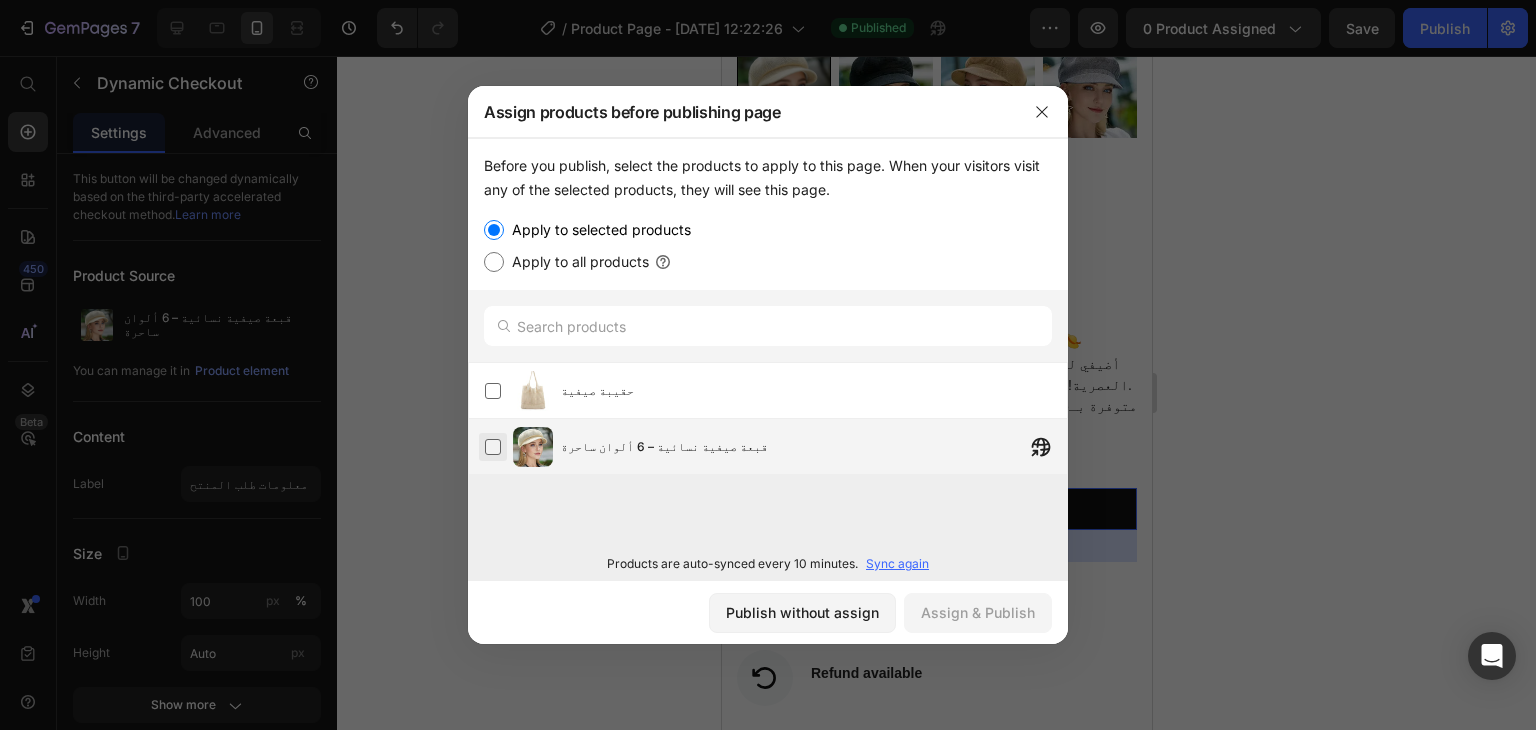 click at bounding box center (493, 447) 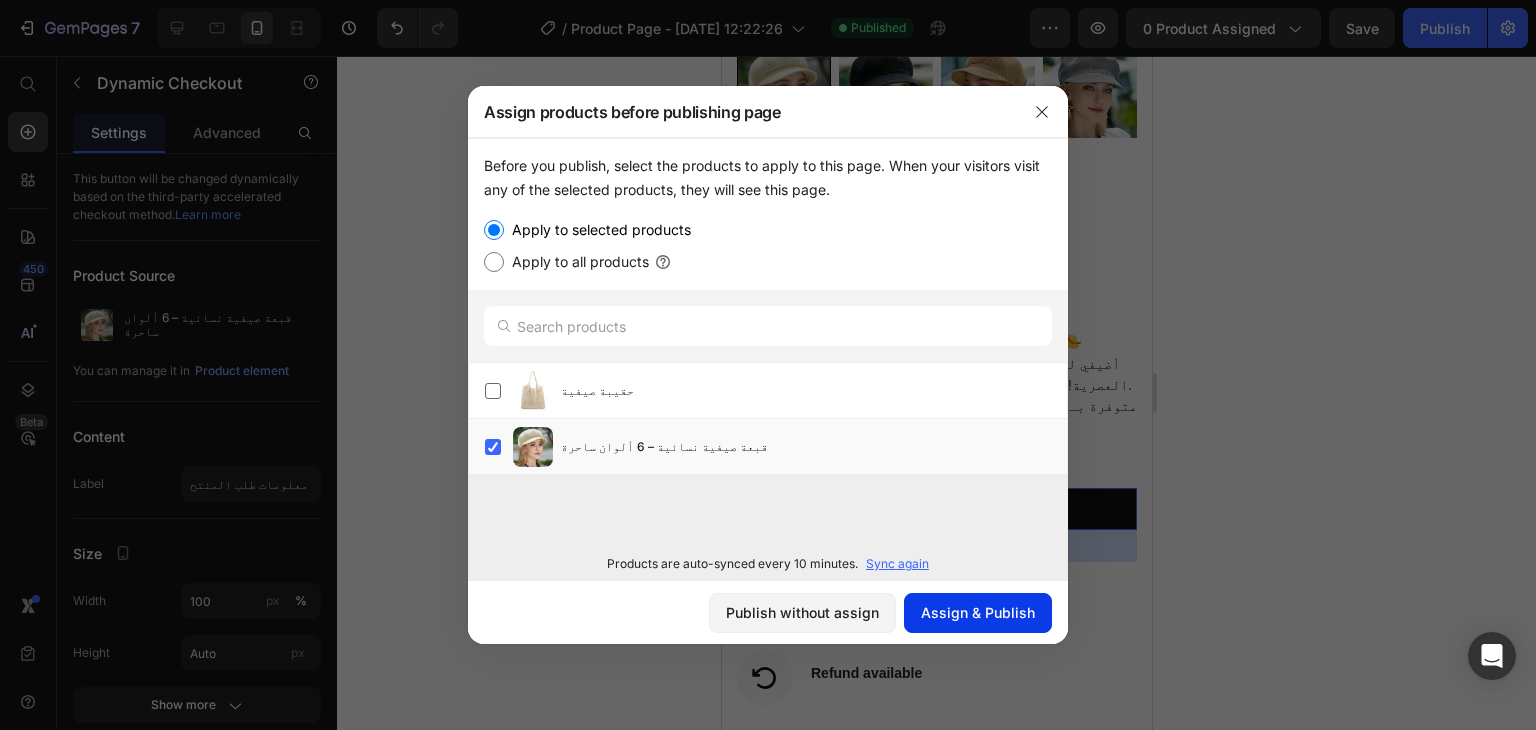 click on "Assign & Publish" at bounding box center (978, 612) 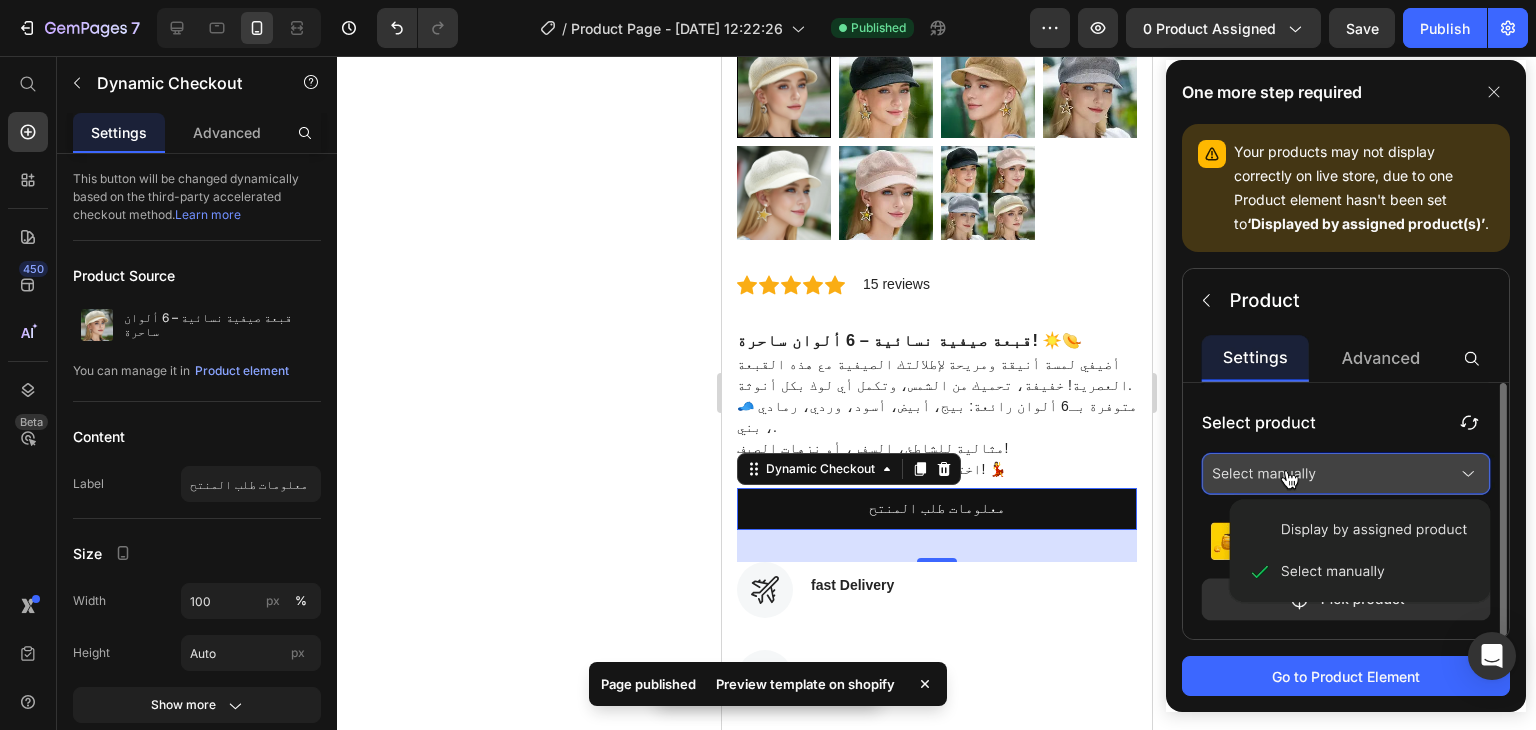 click on "Preview template on shopify" at bounding box center [805, 684] 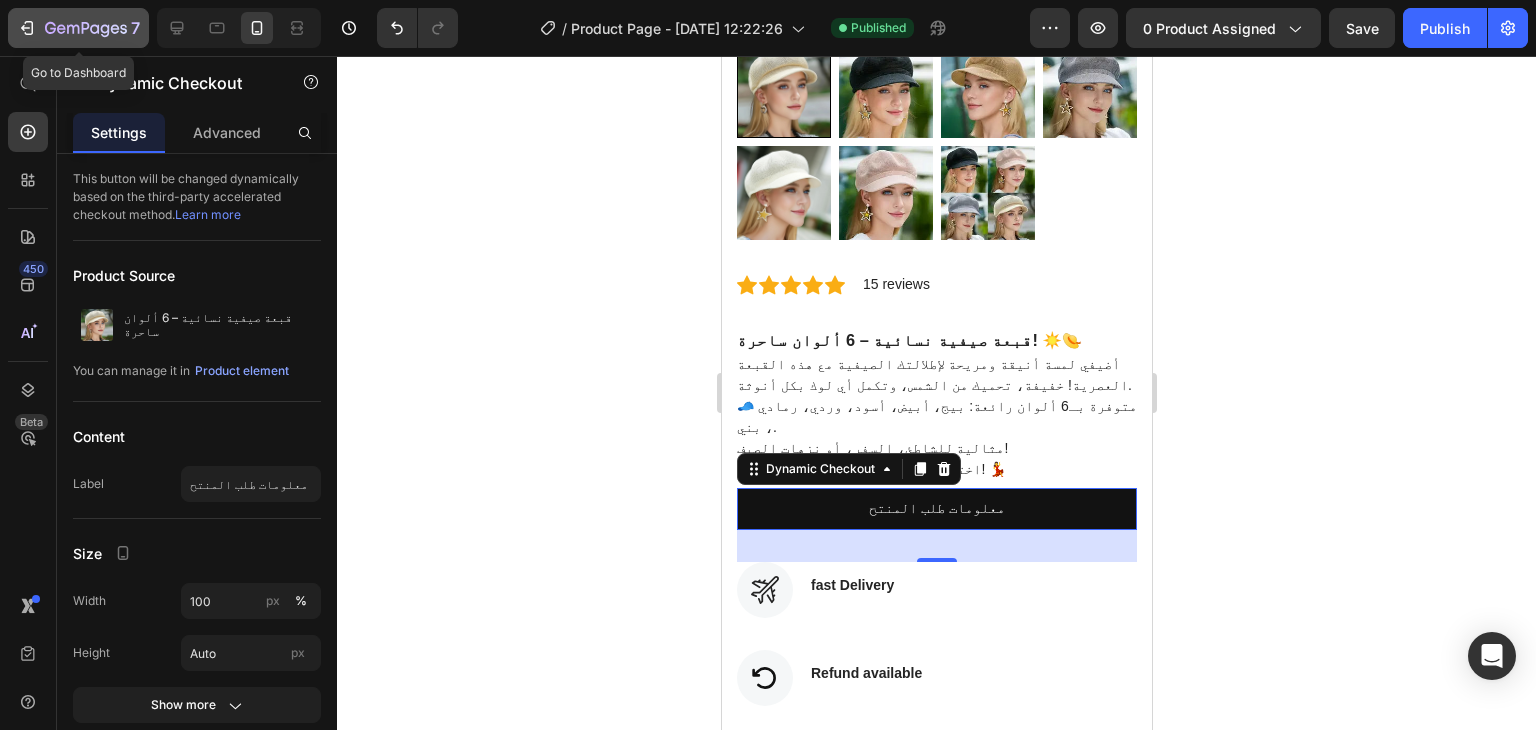 click 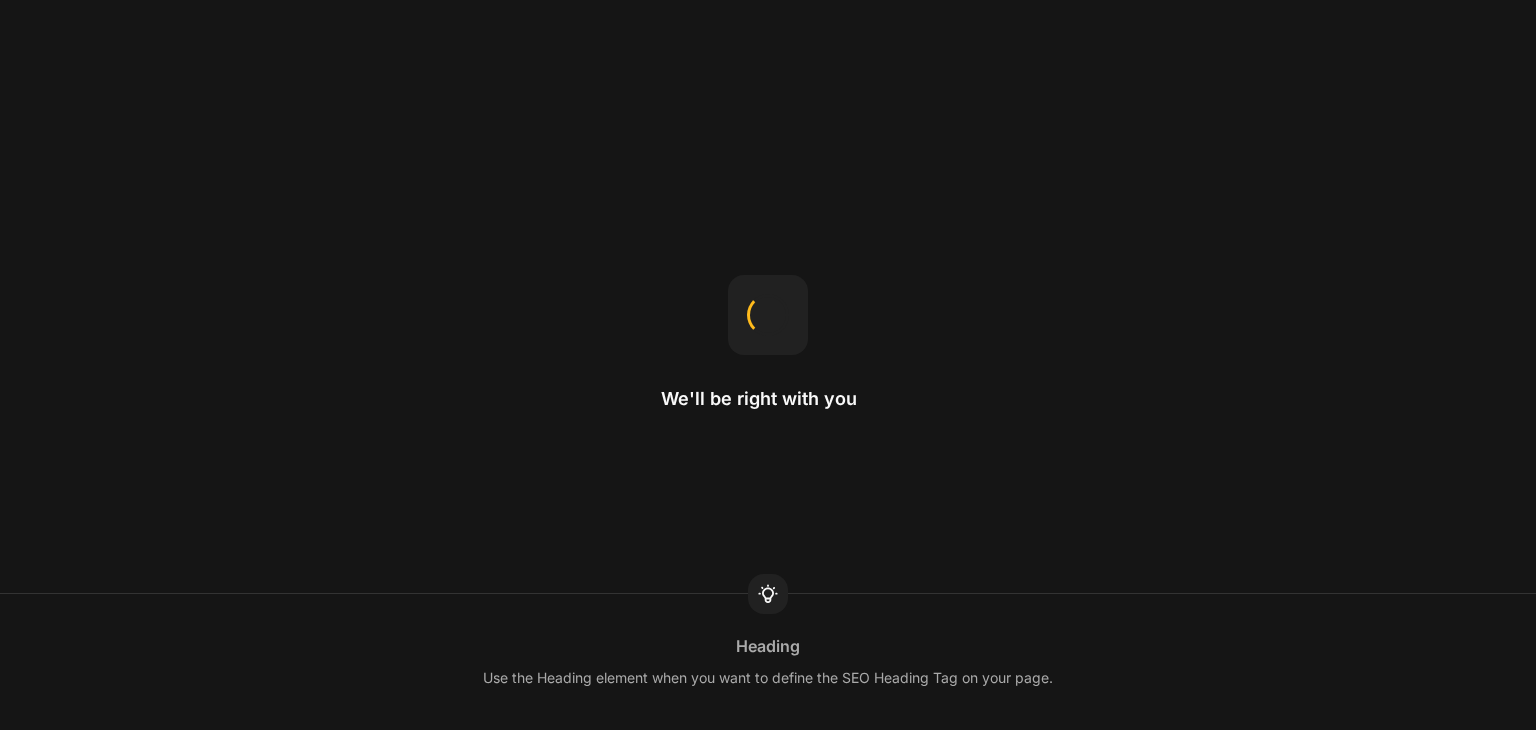 scroll, scrollTop: 0, scrollLeft: 0, axis: both 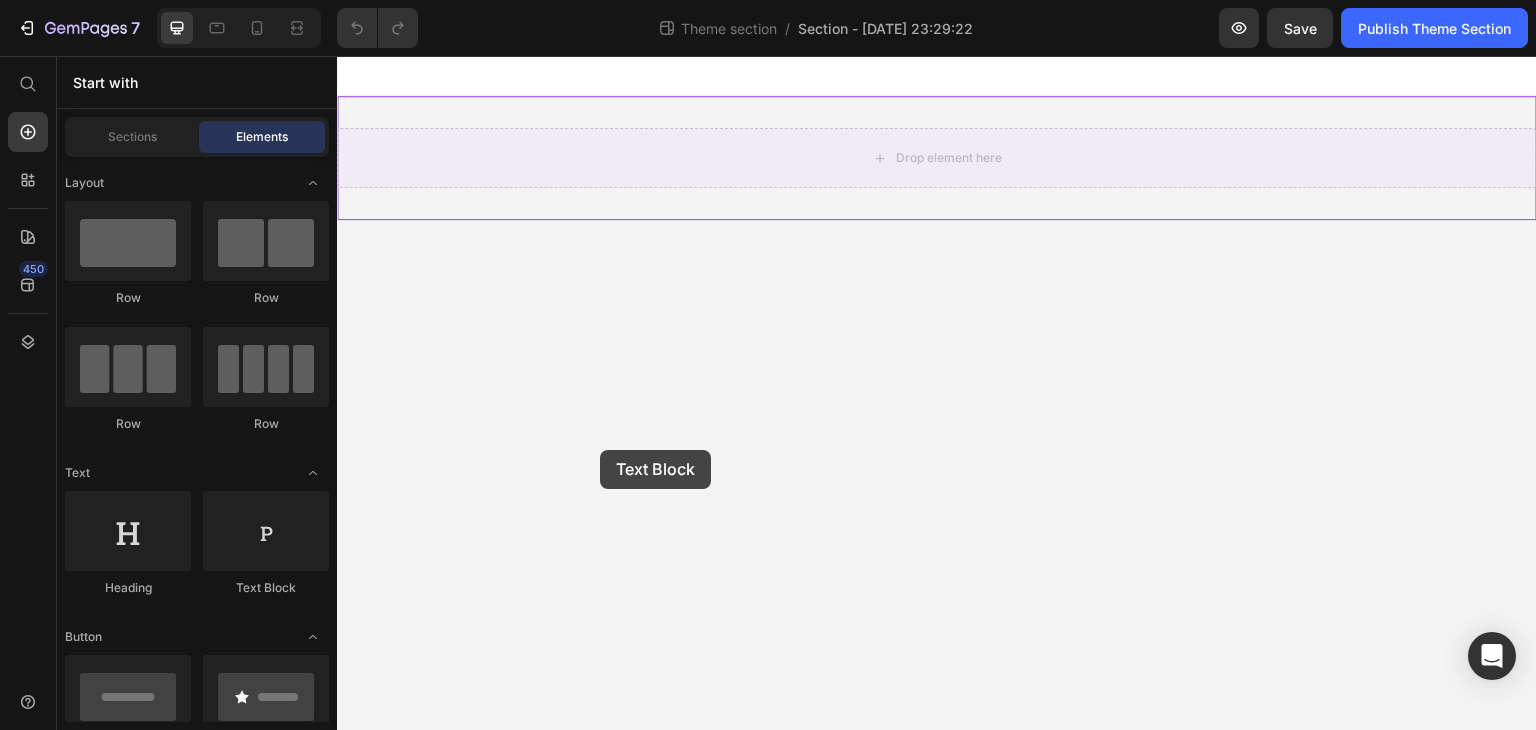 drag, startPoint x: 599, startPoint y: 613, endPoint x: 600, endPoint y: 450, distance: 163.00307 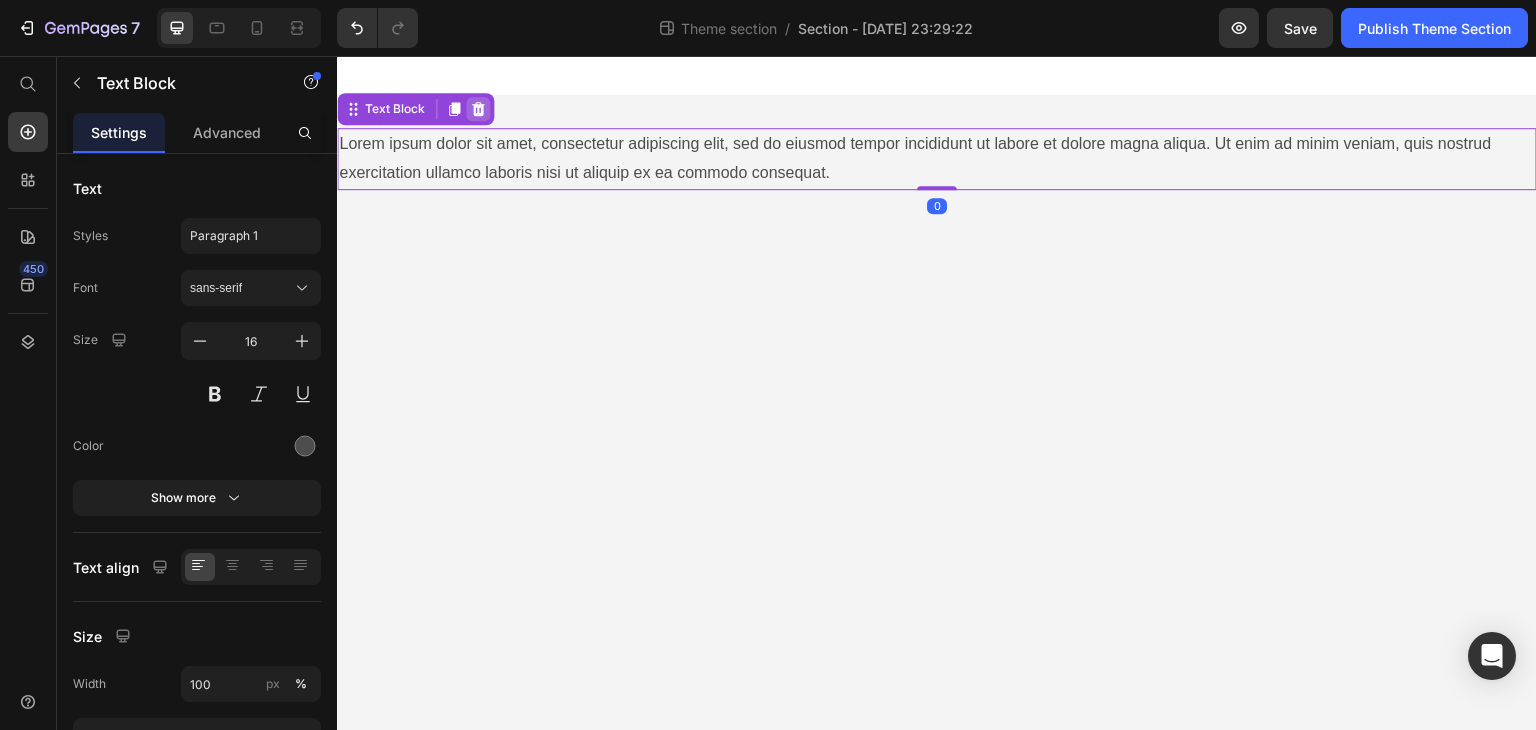click 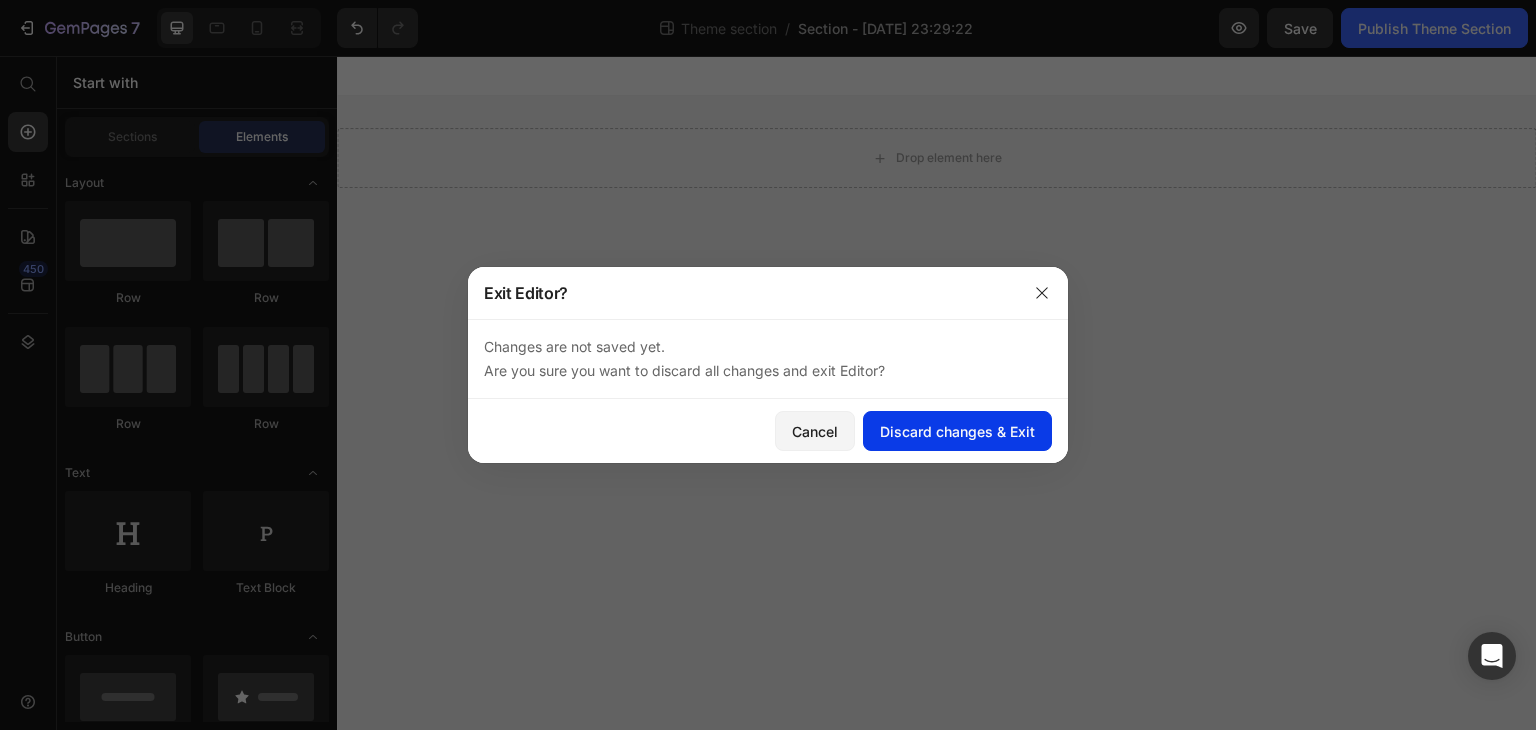 click on "Discard changes & Exit" 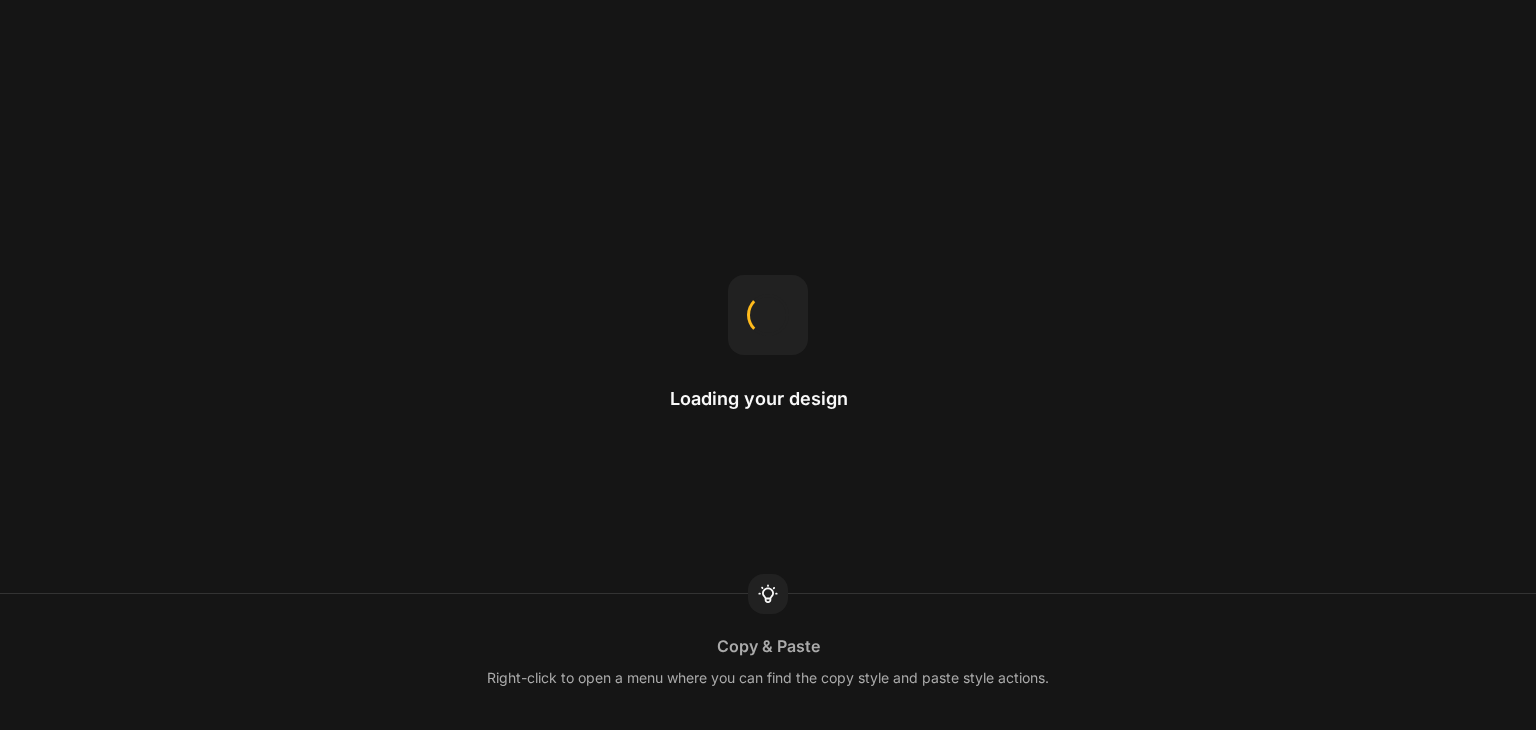 scroll, scrollTop: 0, scrollLeft: 0, axis: both 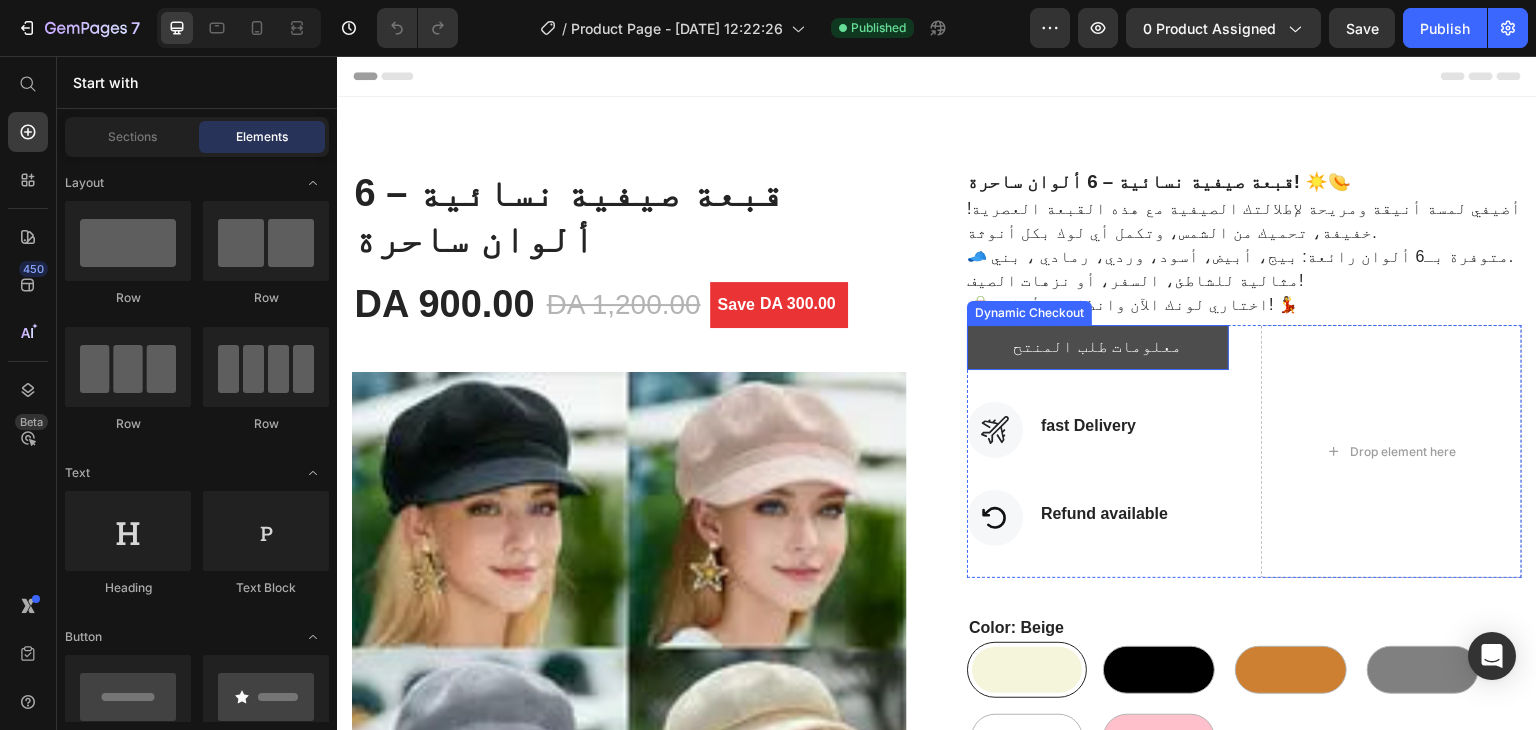 click on "معلومات طلب المنتح" at bounding box center (1098, 347) 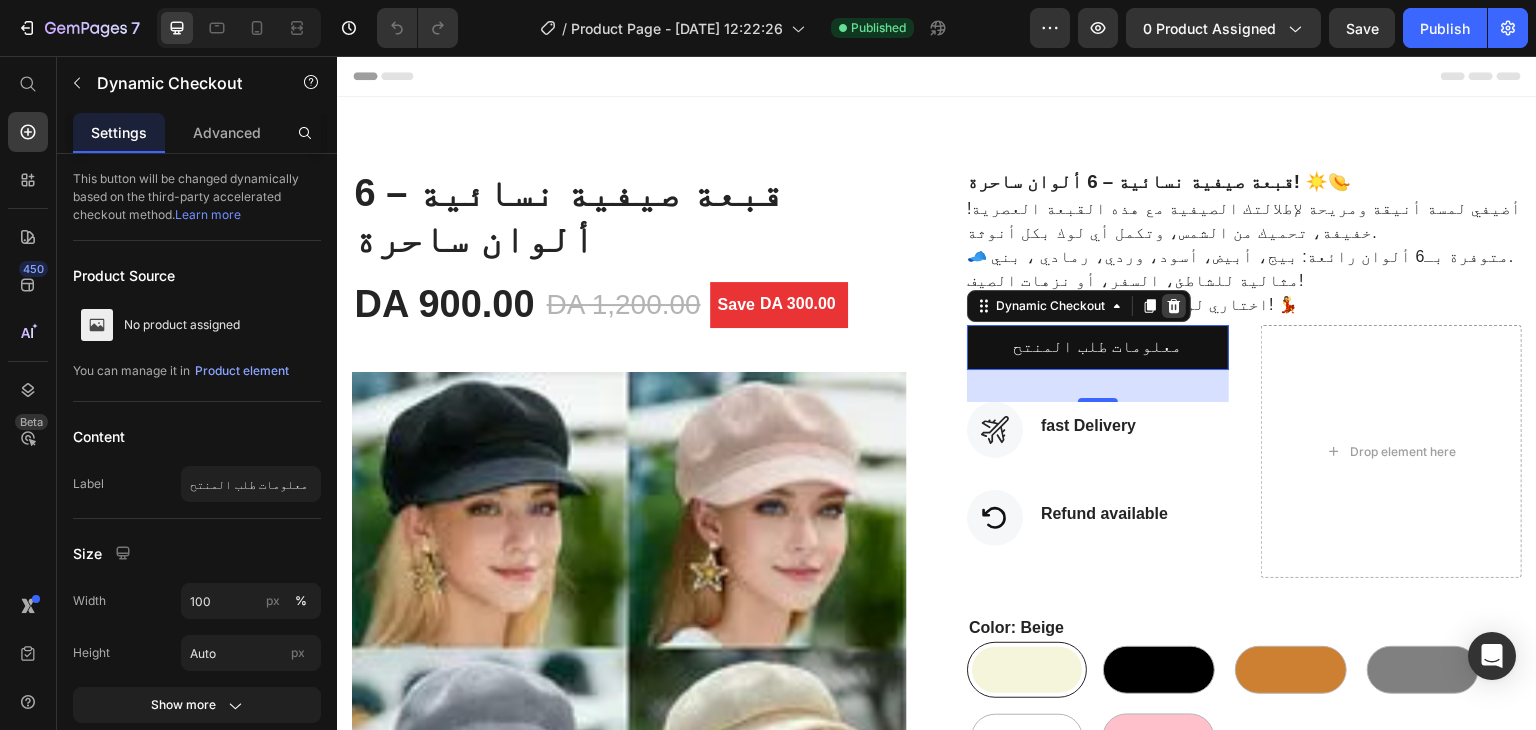 click 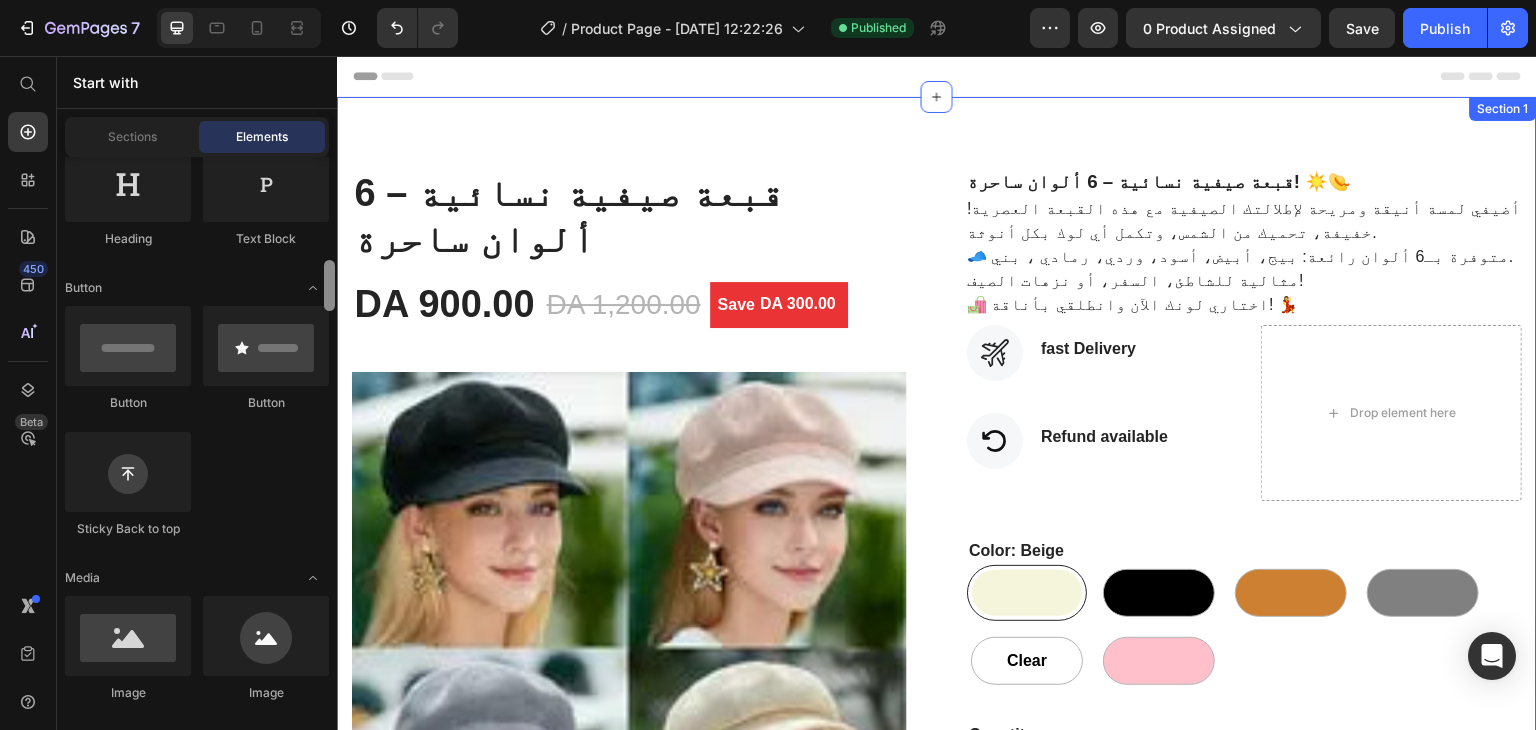 scroll, scrollTop: 480, scrollLeft: 0, axis: vertical 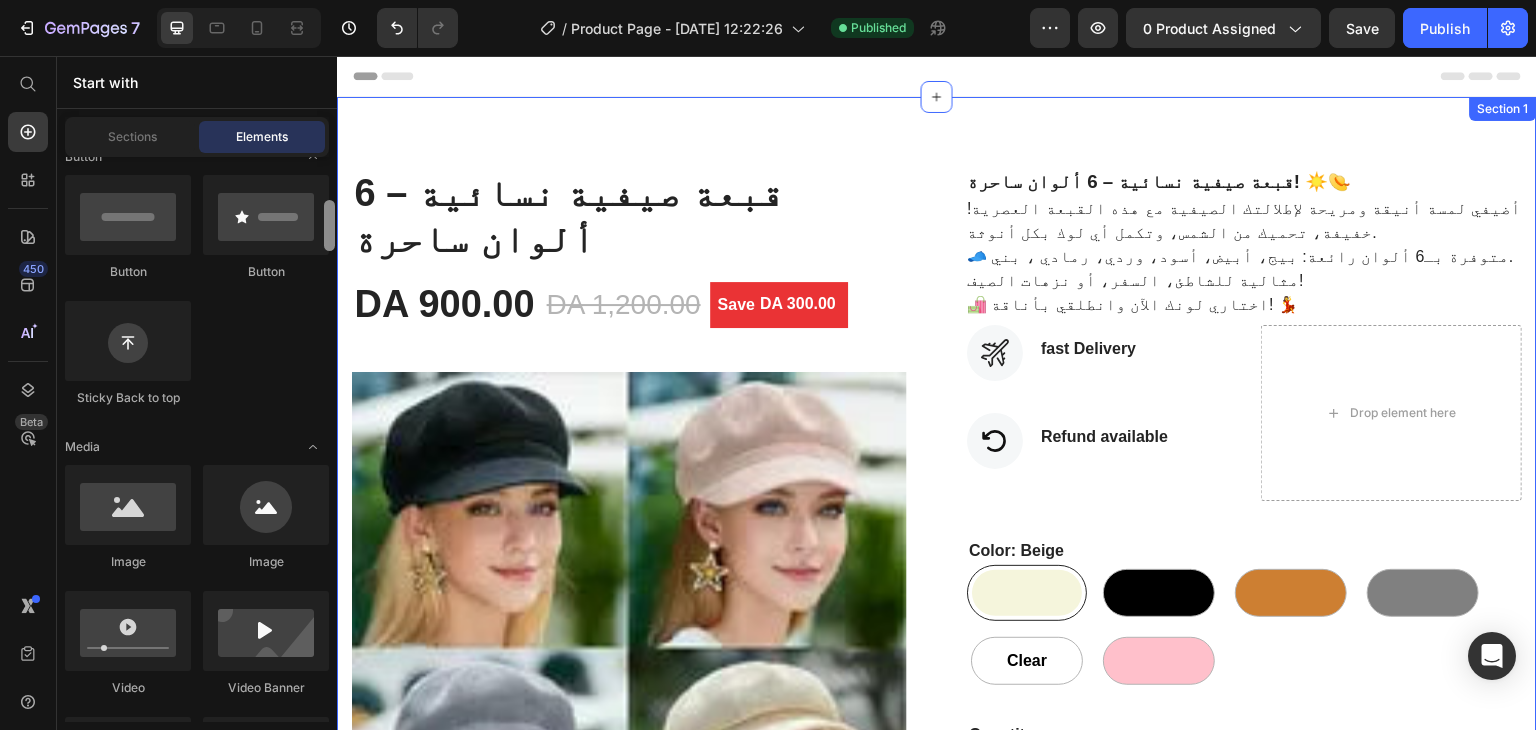 drag, startPoint x: 664, startPoint y: 257, endPoint x: 337, endPoint y: 289, distance: 328.562 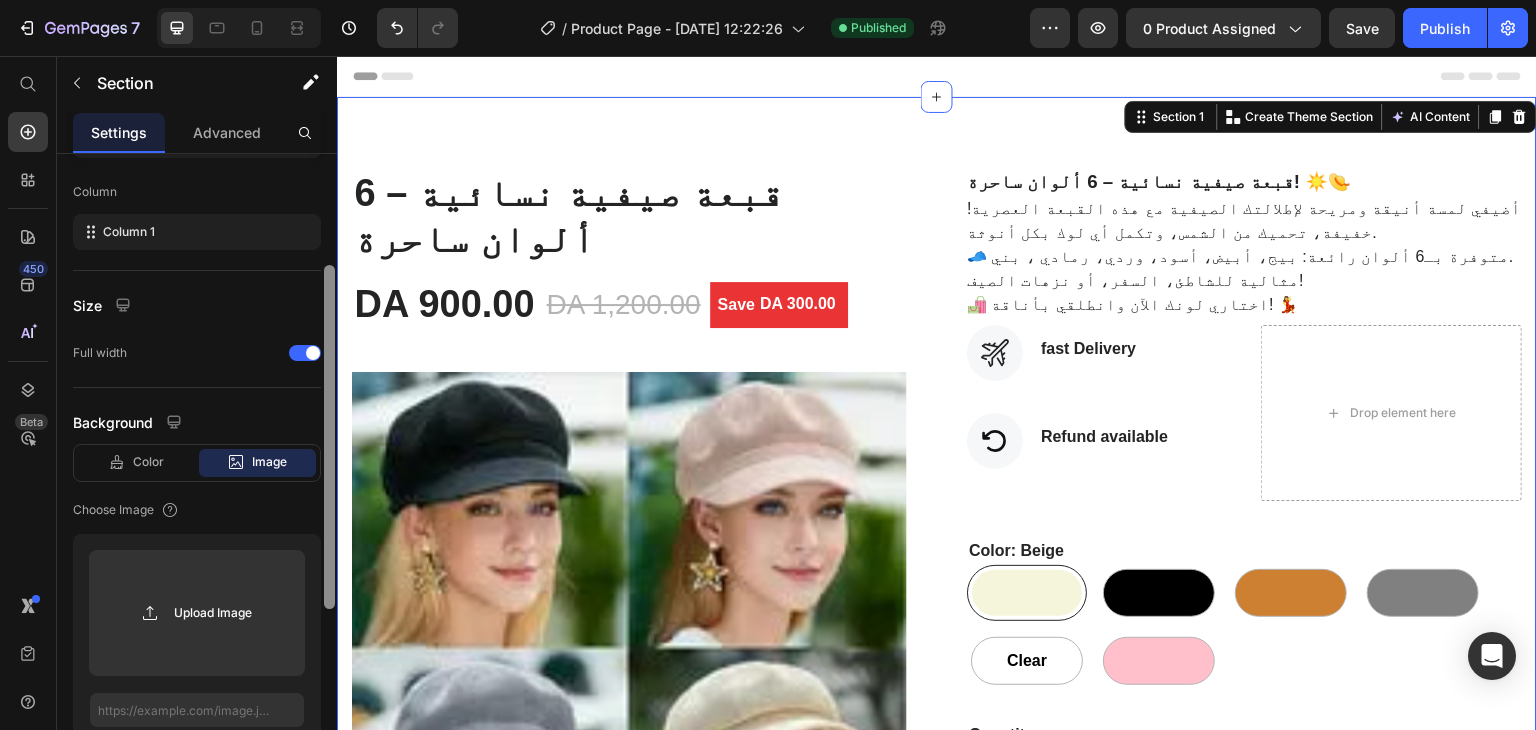 drag, startPoint x: 330, startPoint y: 244, endPoint x: 331, endPoint y: 400, distance: 156.0032 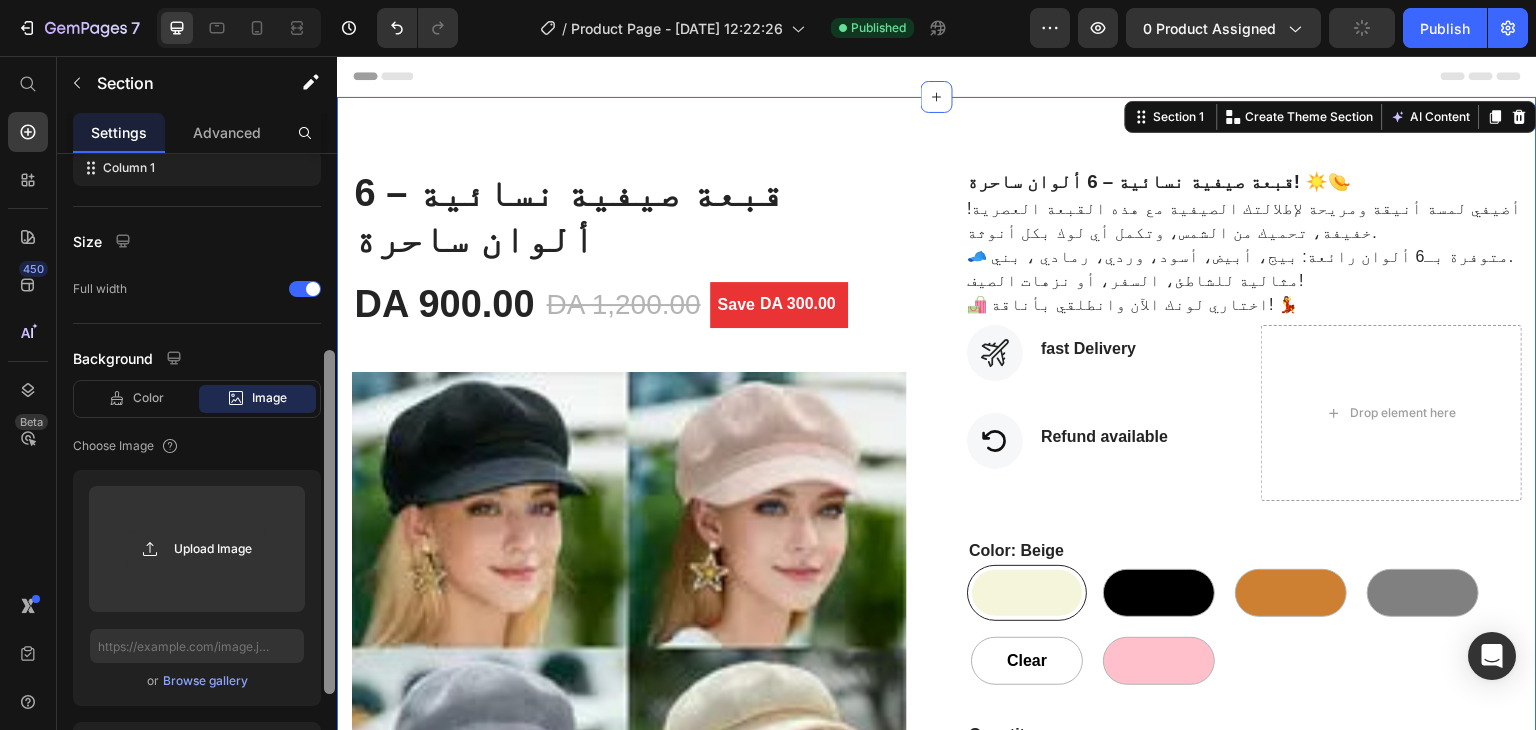 drag, startPoint x: 663, startPoint y: 451, endPoint x: 348, endPoint y: 242, distance: 378.0291 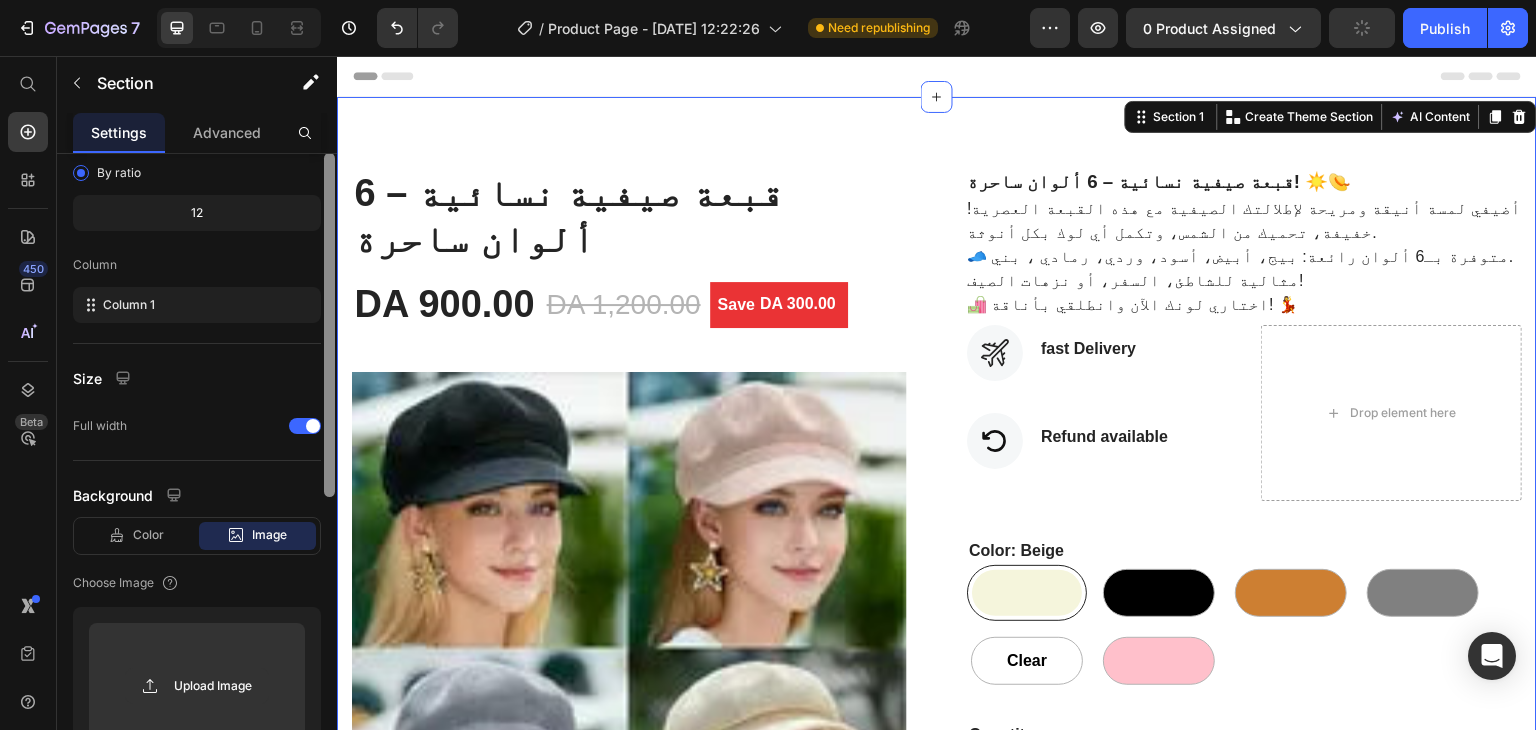 scroll, scrollTop: 0, scrollLeft: 0, axis: both 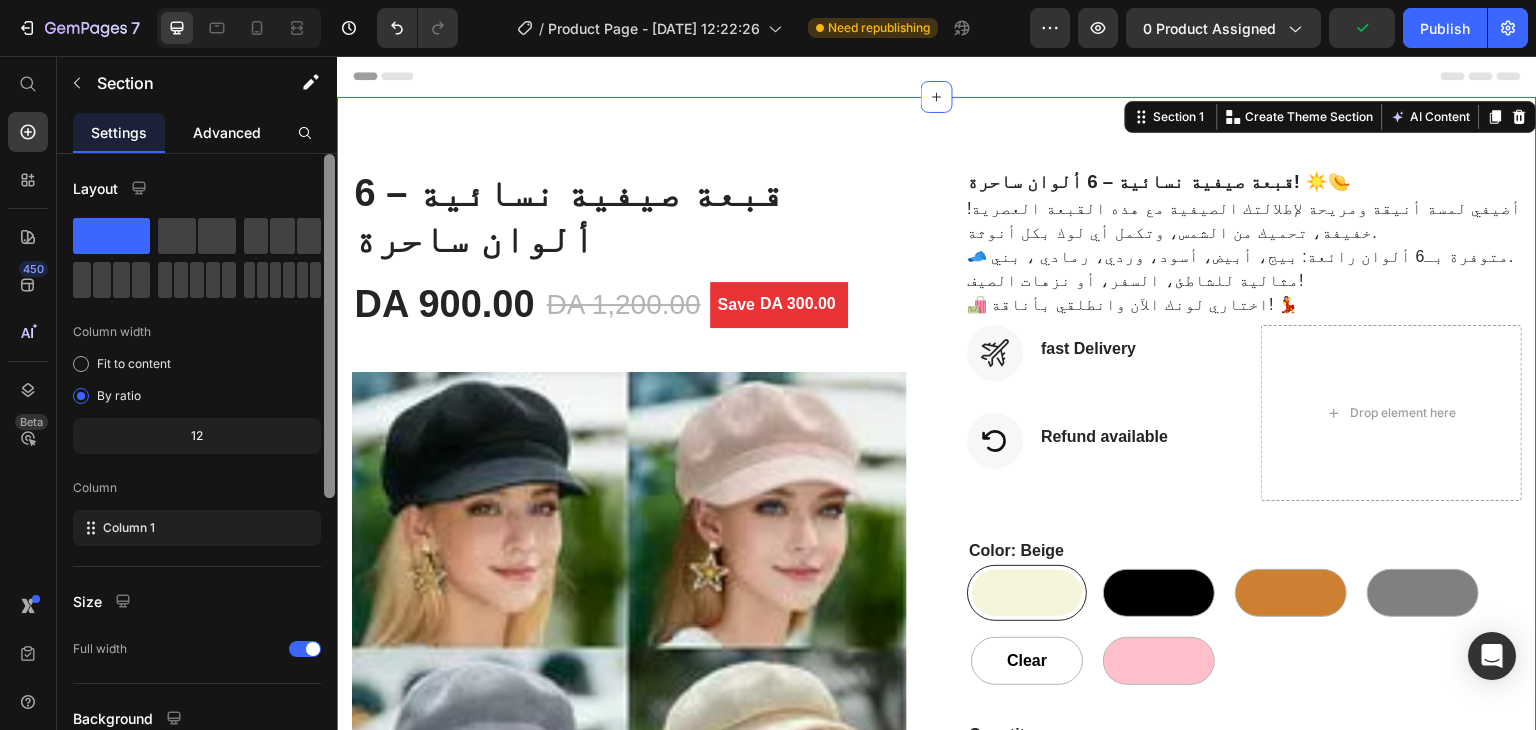 click on "Advanced" at bounding box center (227, 132) 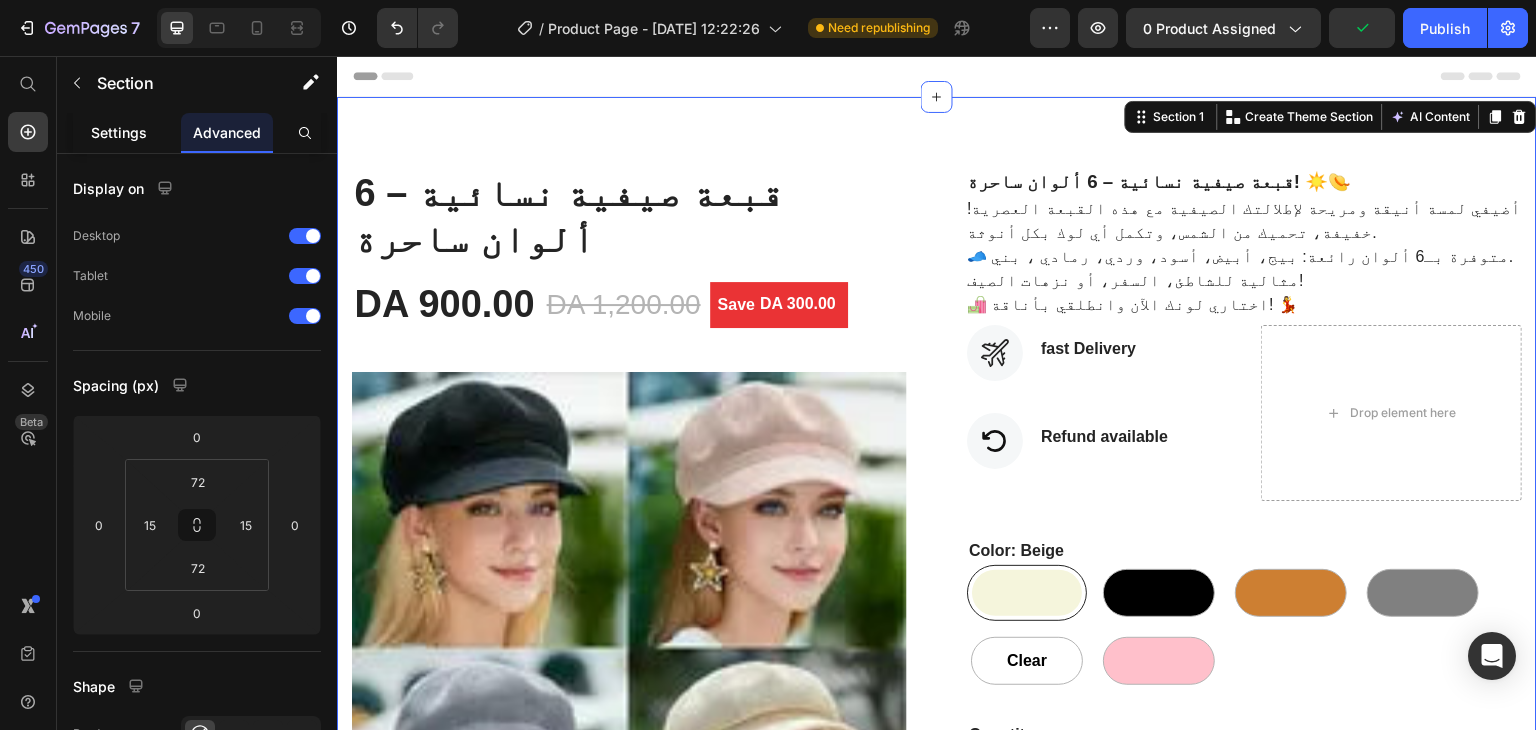 click on "Settings" 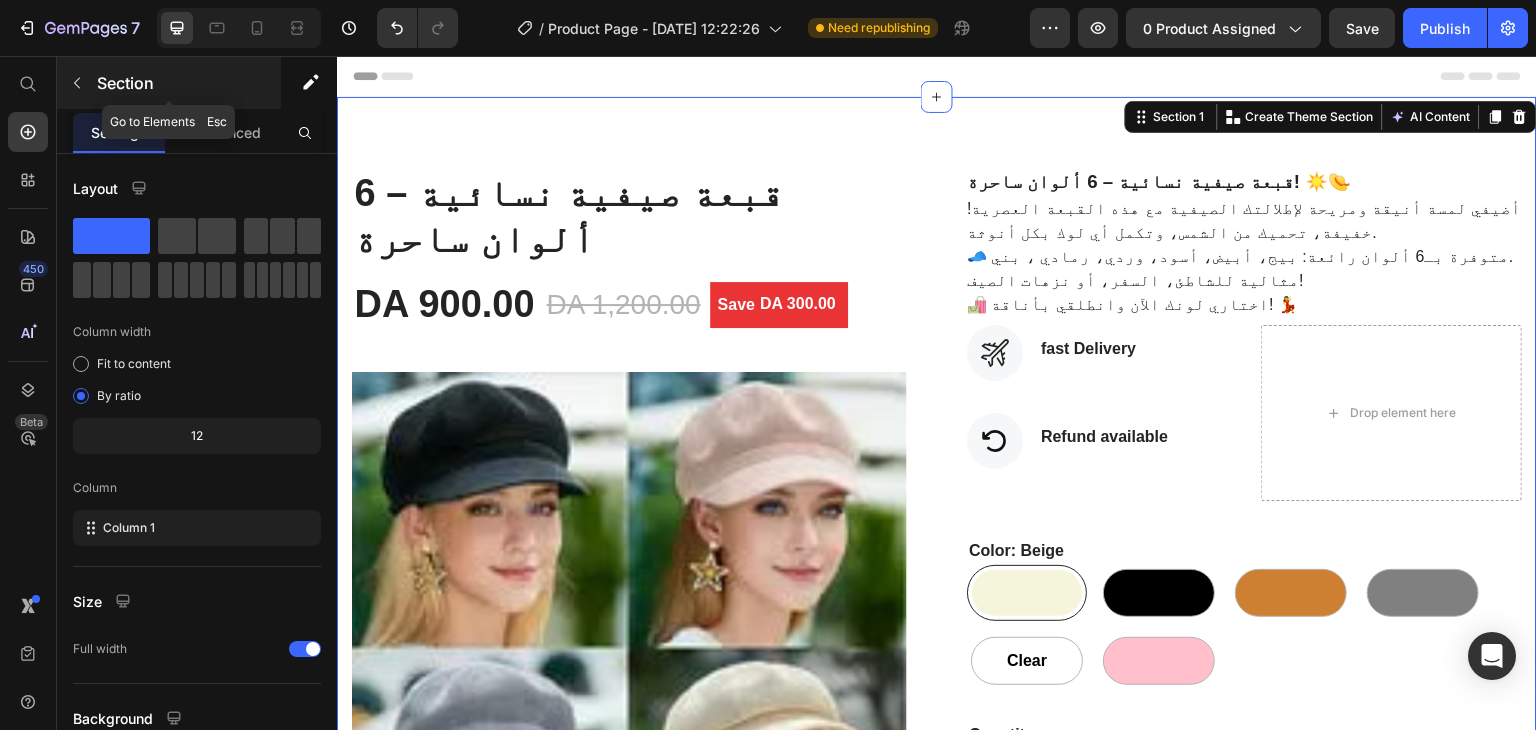 click 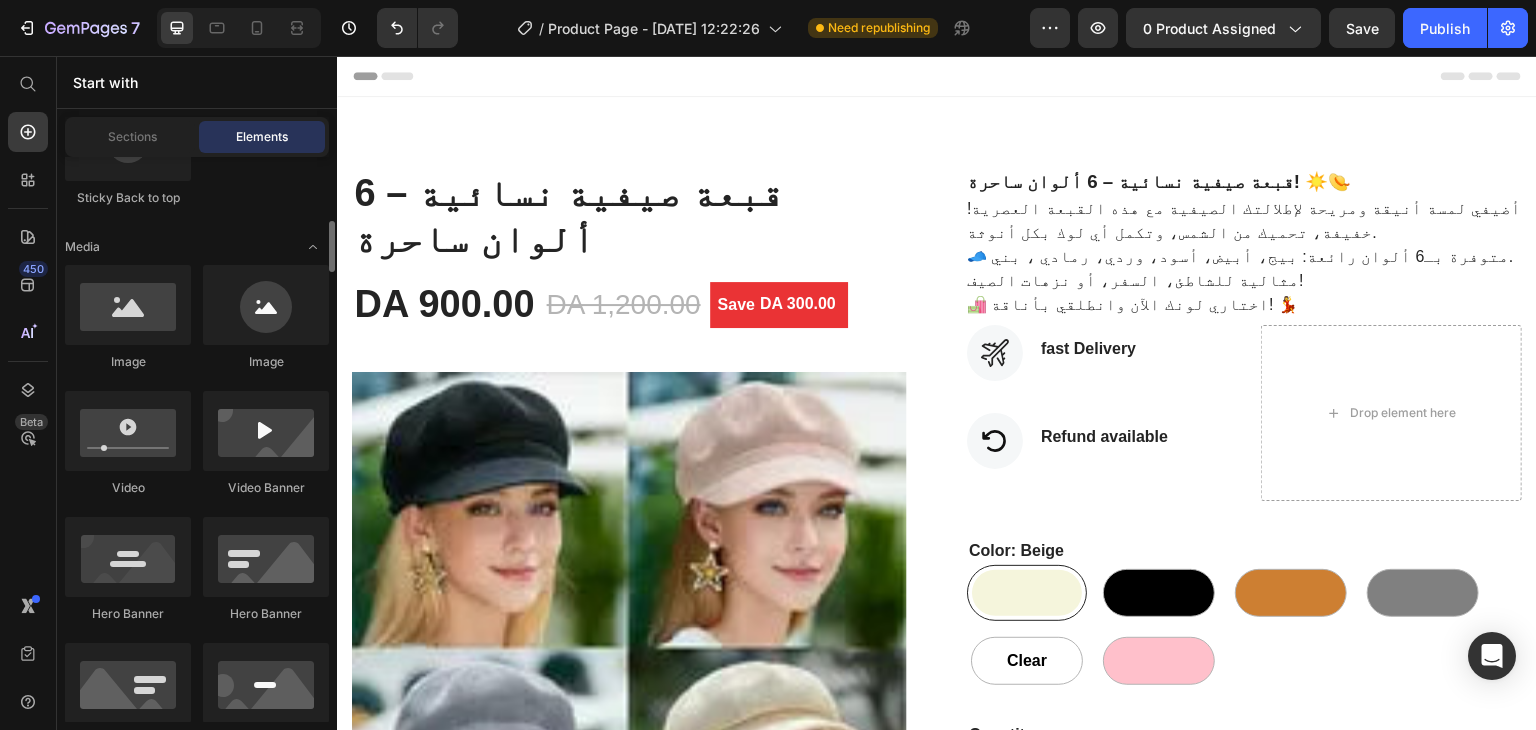 scroll, scrollTop: 689, scrollLeft: 0, axis: vertical 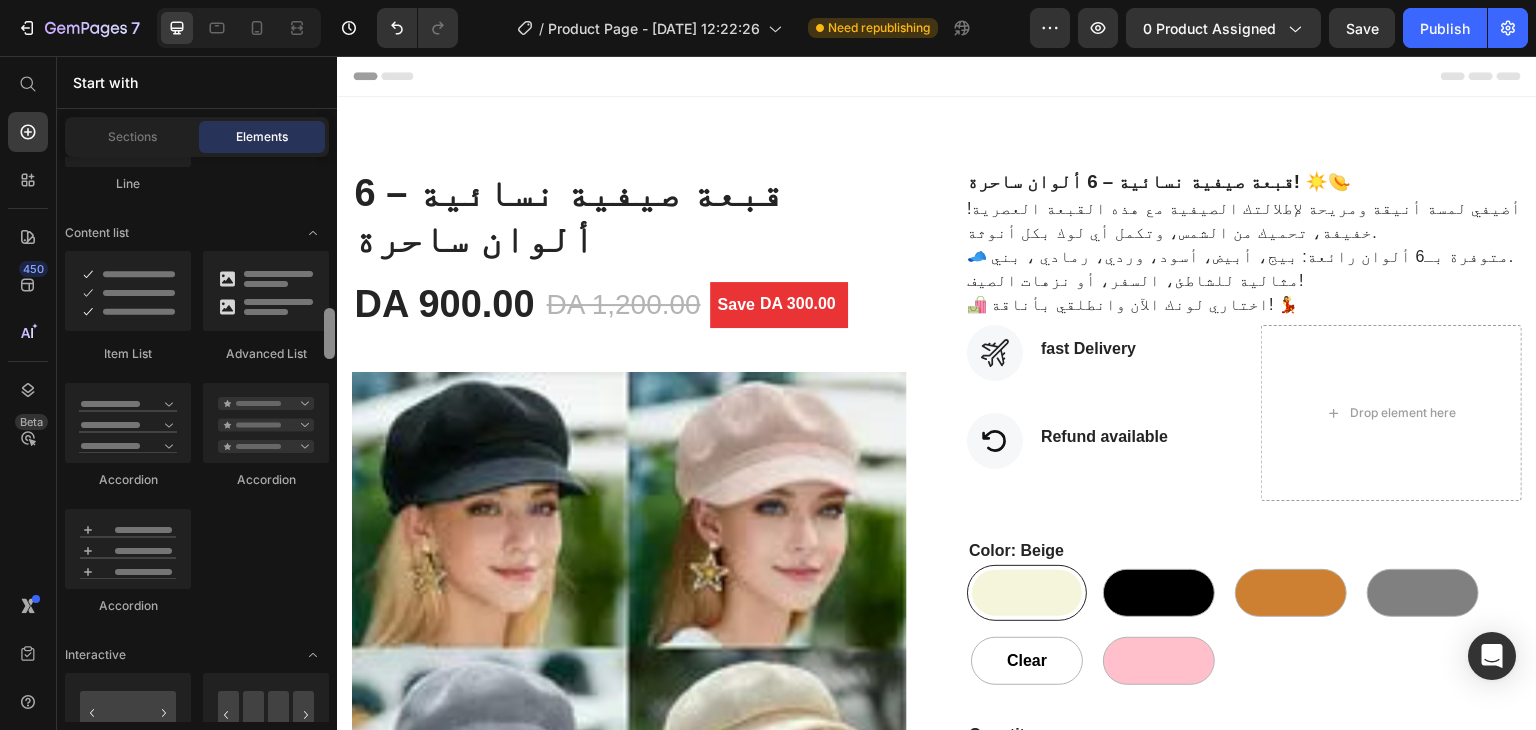 drag, startPoint x: 327, startPoint y: 241, endPoint x: 326, endPoint y: 329, distance: 88.005684 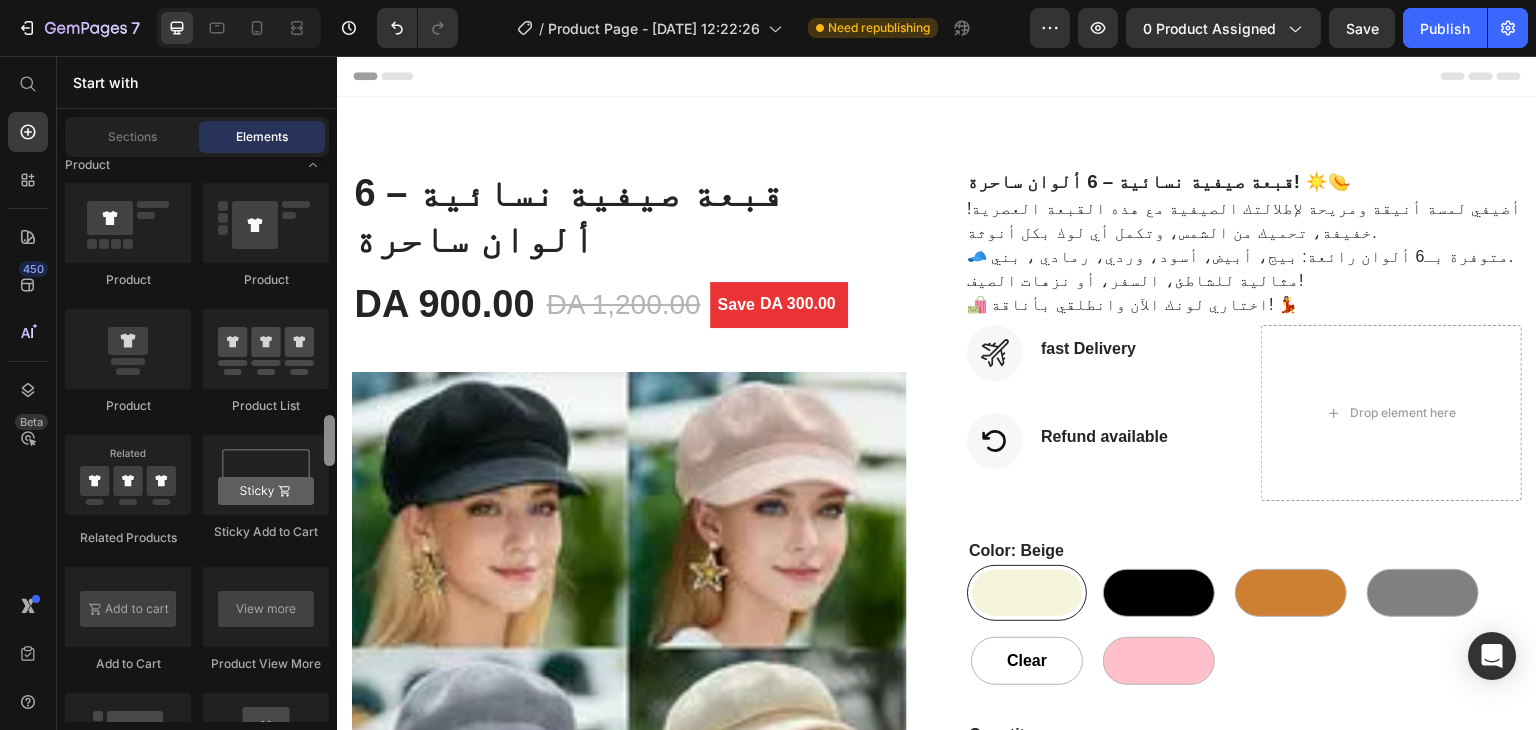 scroll, scrollTop: 2723, scrollLeft: 0, axis: vertical 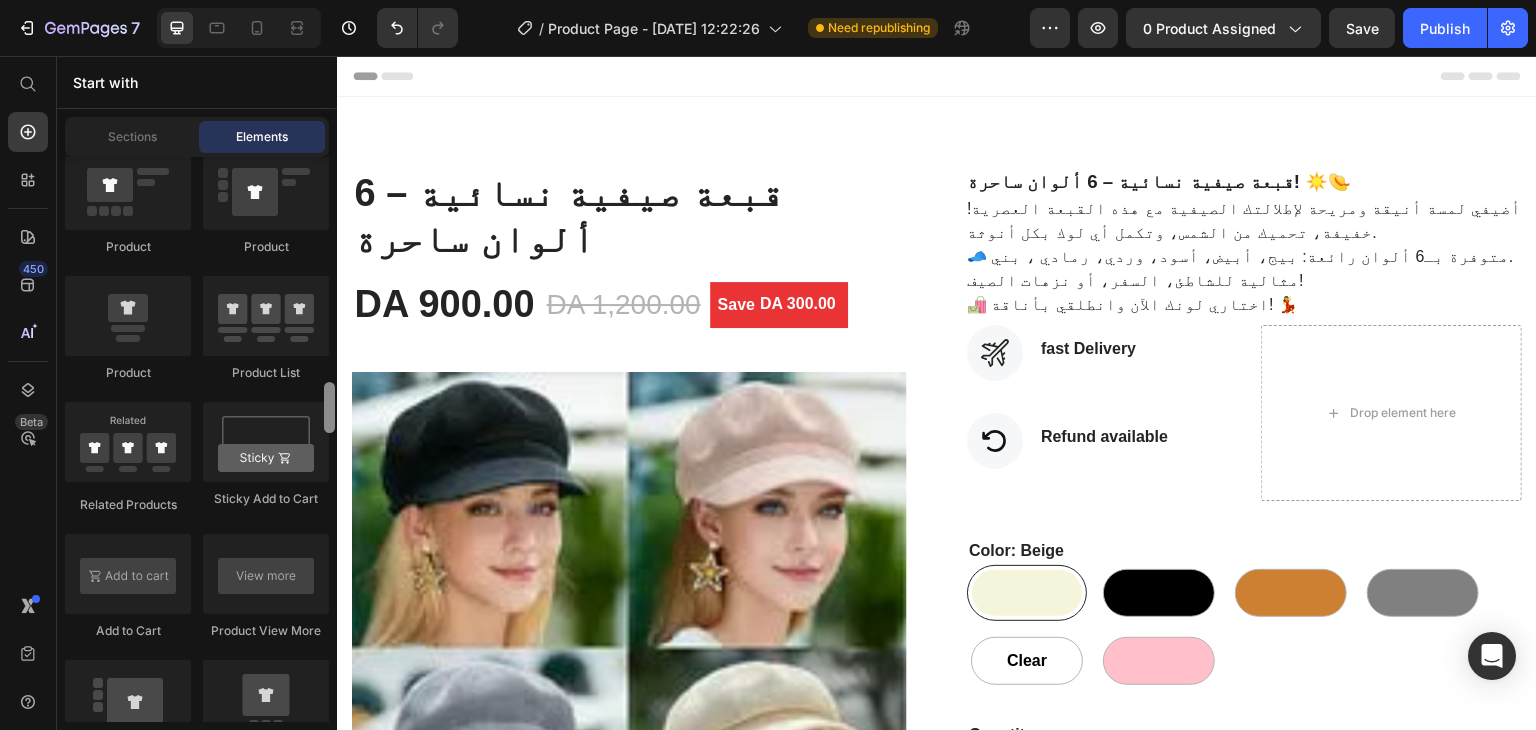 drag, startPoint x: 331, startPoint y: 347, endPoint x: 330, endPoint y: 445, distance: 98.005104 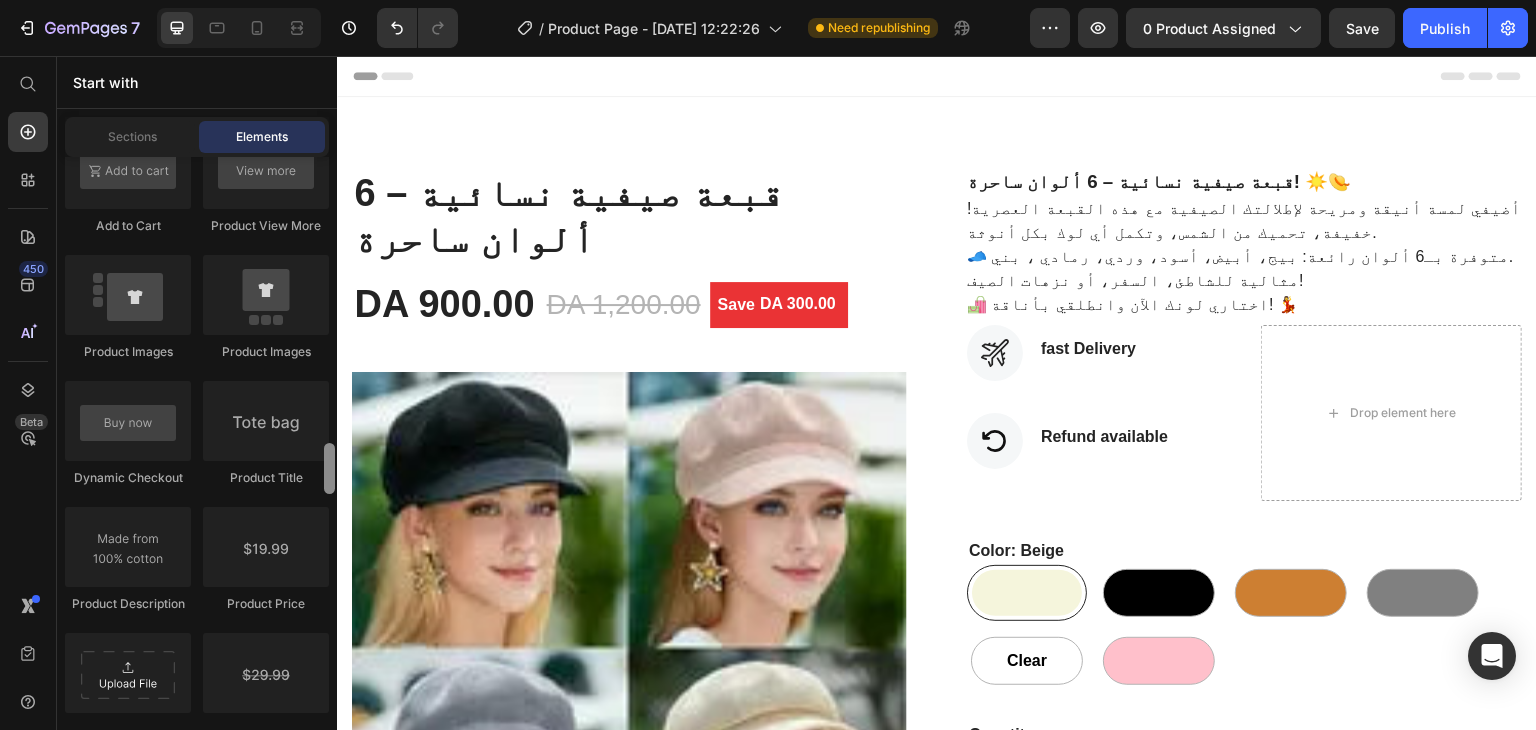scroll, scrollTop: 3138, scrollLeft: 0, axis: vertical 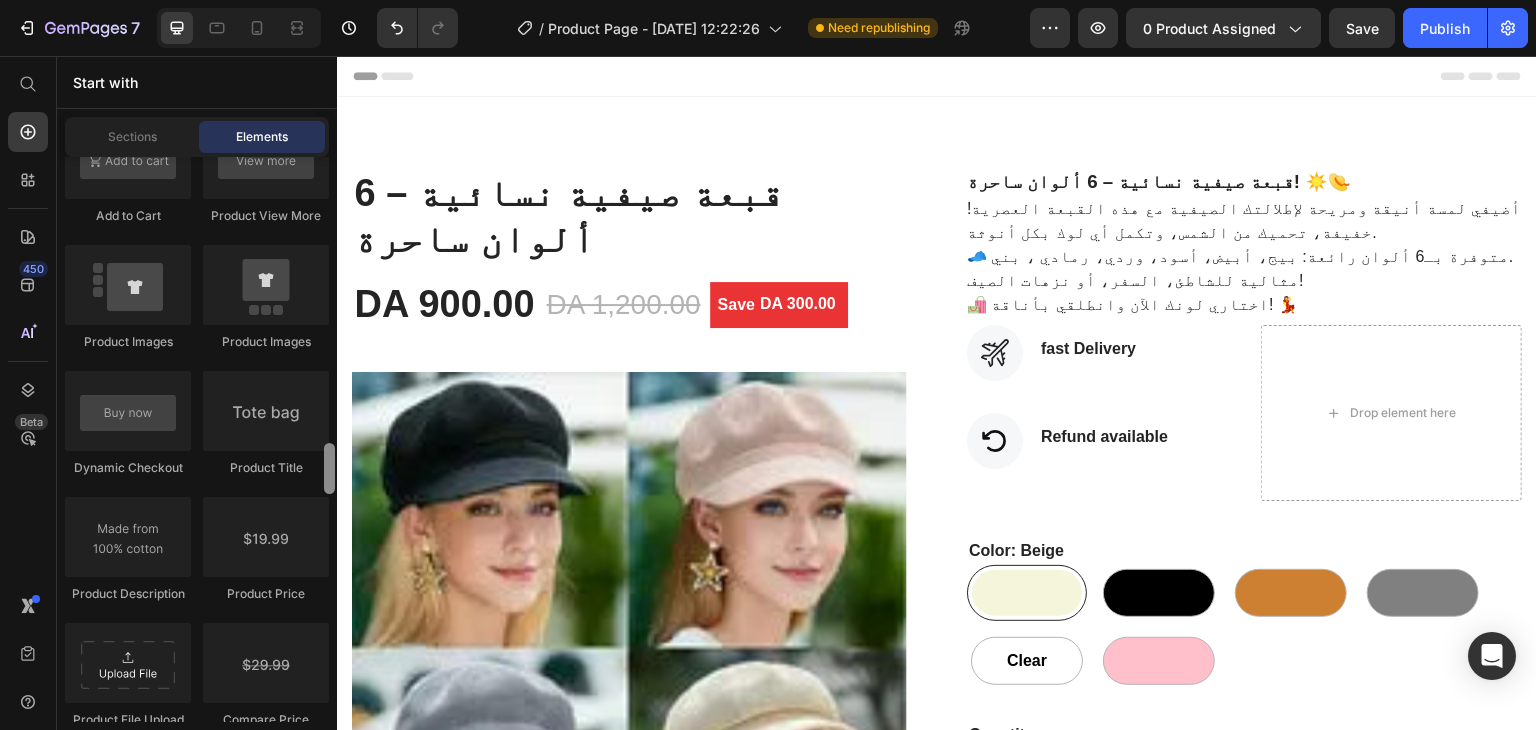 drag, startPoint x: 328, startPoint y: 435, endPoint x: 333, endPoint y: 460, distance: 25.495098 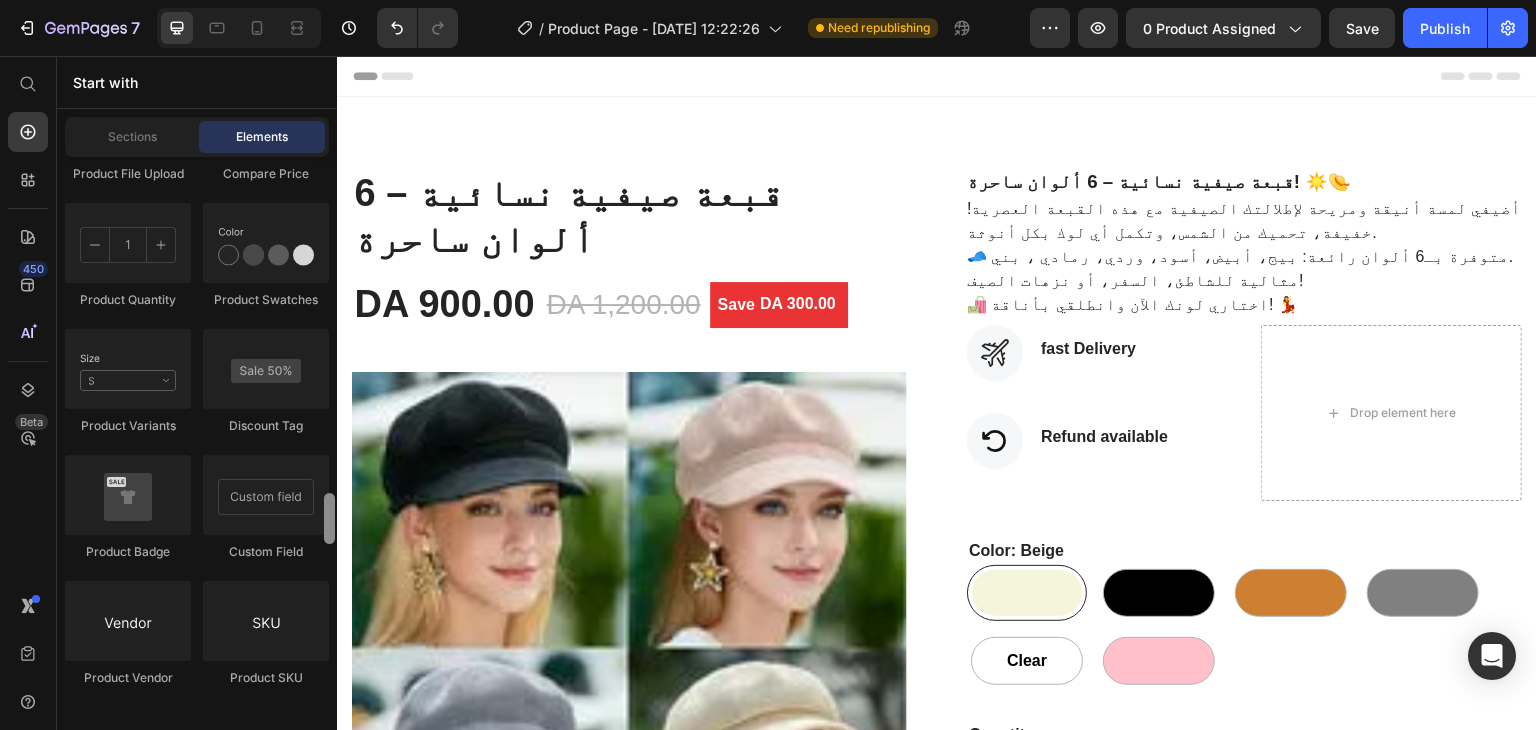 scroll, scrollTop: 3696, scrollLeft: 0, axis: vertical 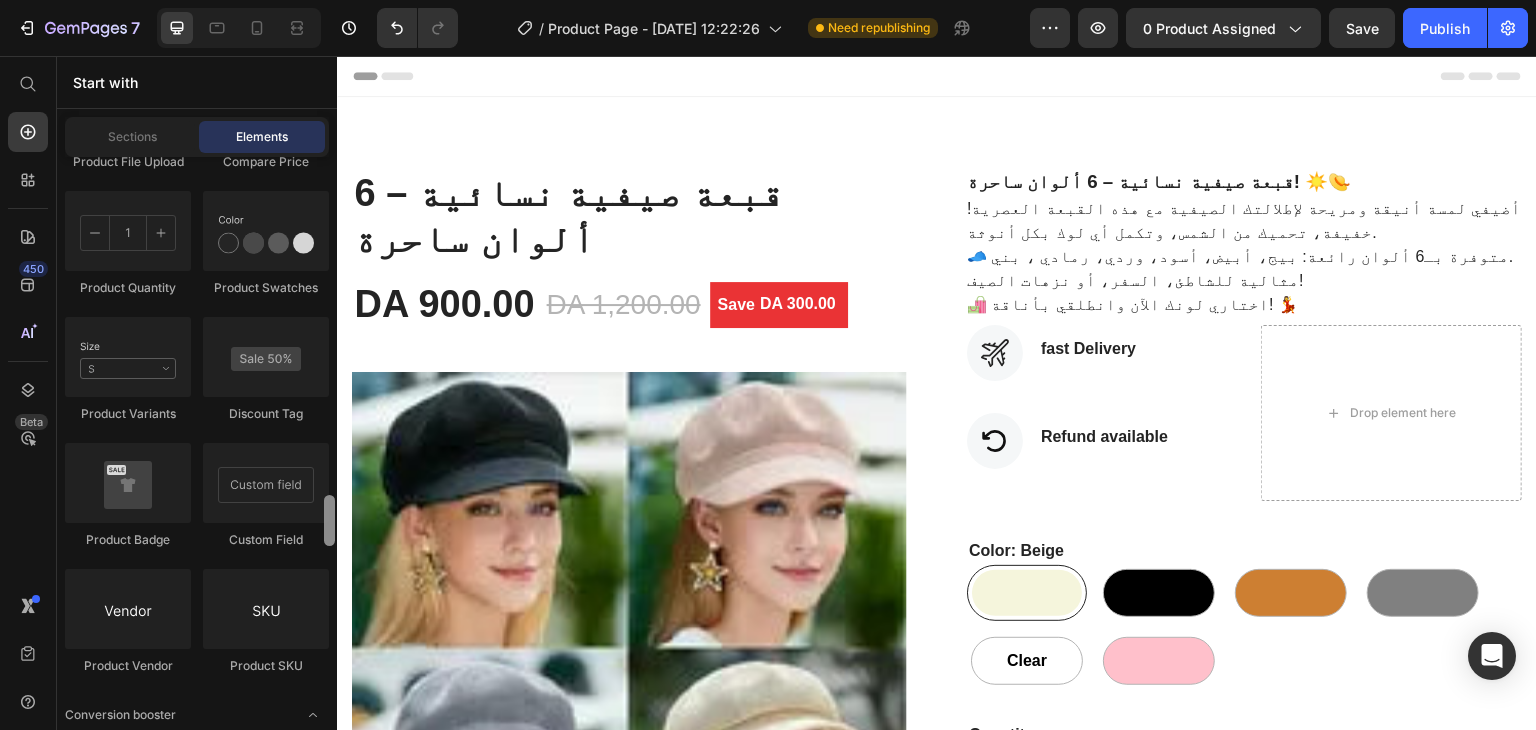 drag, startPoint x: 330, startPoint y: 466, endPoint x: 330, endPoint y: 516, distance: 50 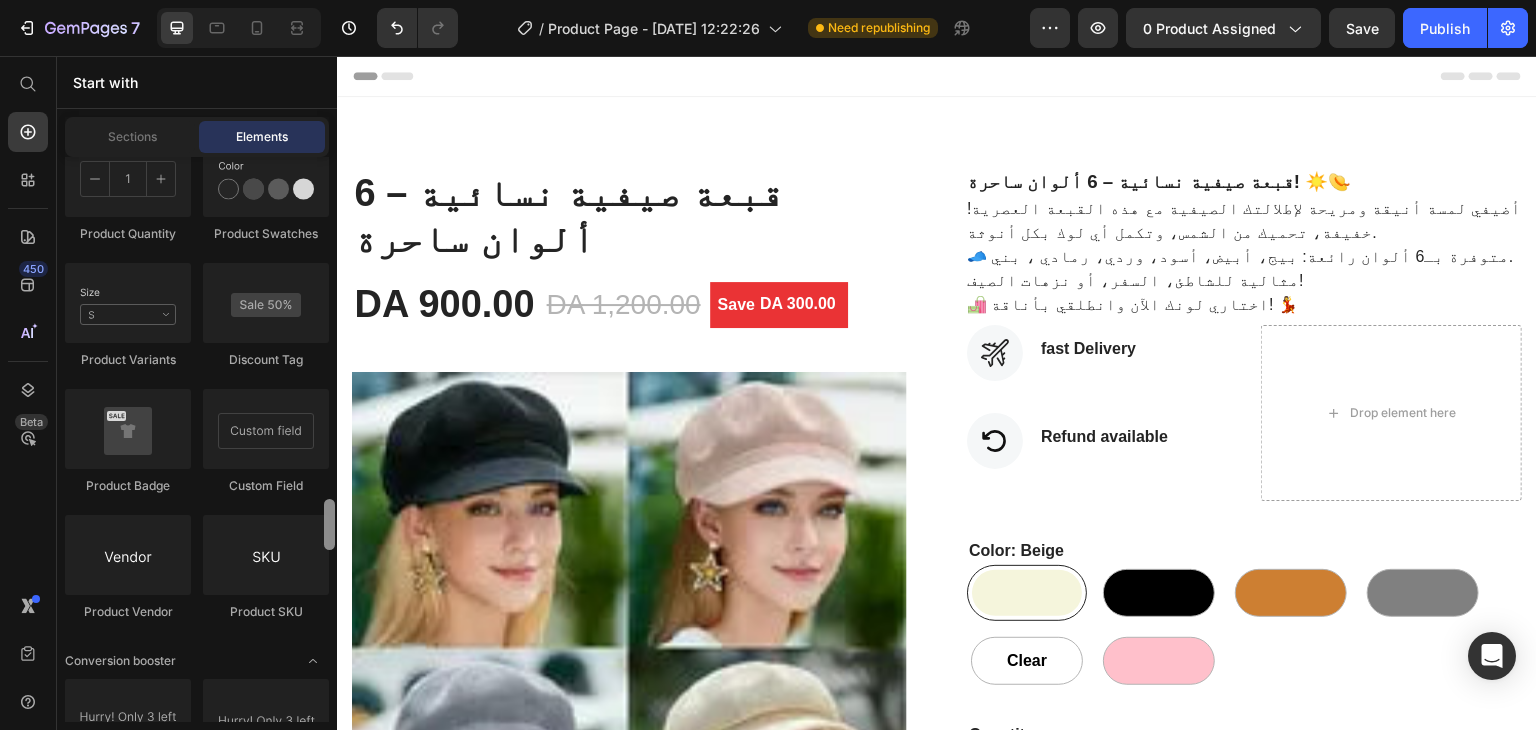 scroll, scrollTop: 3740, scrollLeft: 0, axis: vertical 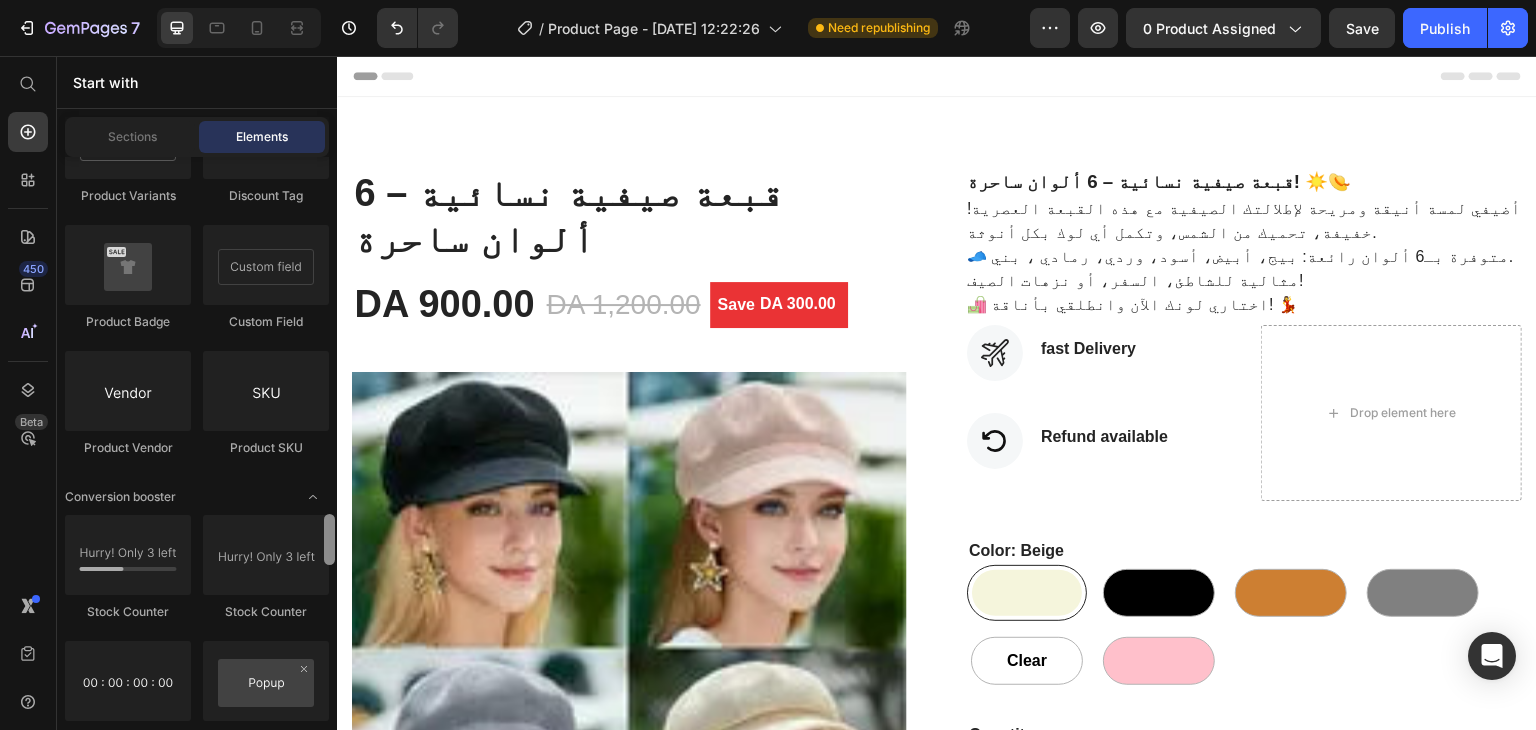 drag, startPoint x: 329, startPoint y: 517, endPoint x: 322, endPoint y: 531, distance: 15.652476 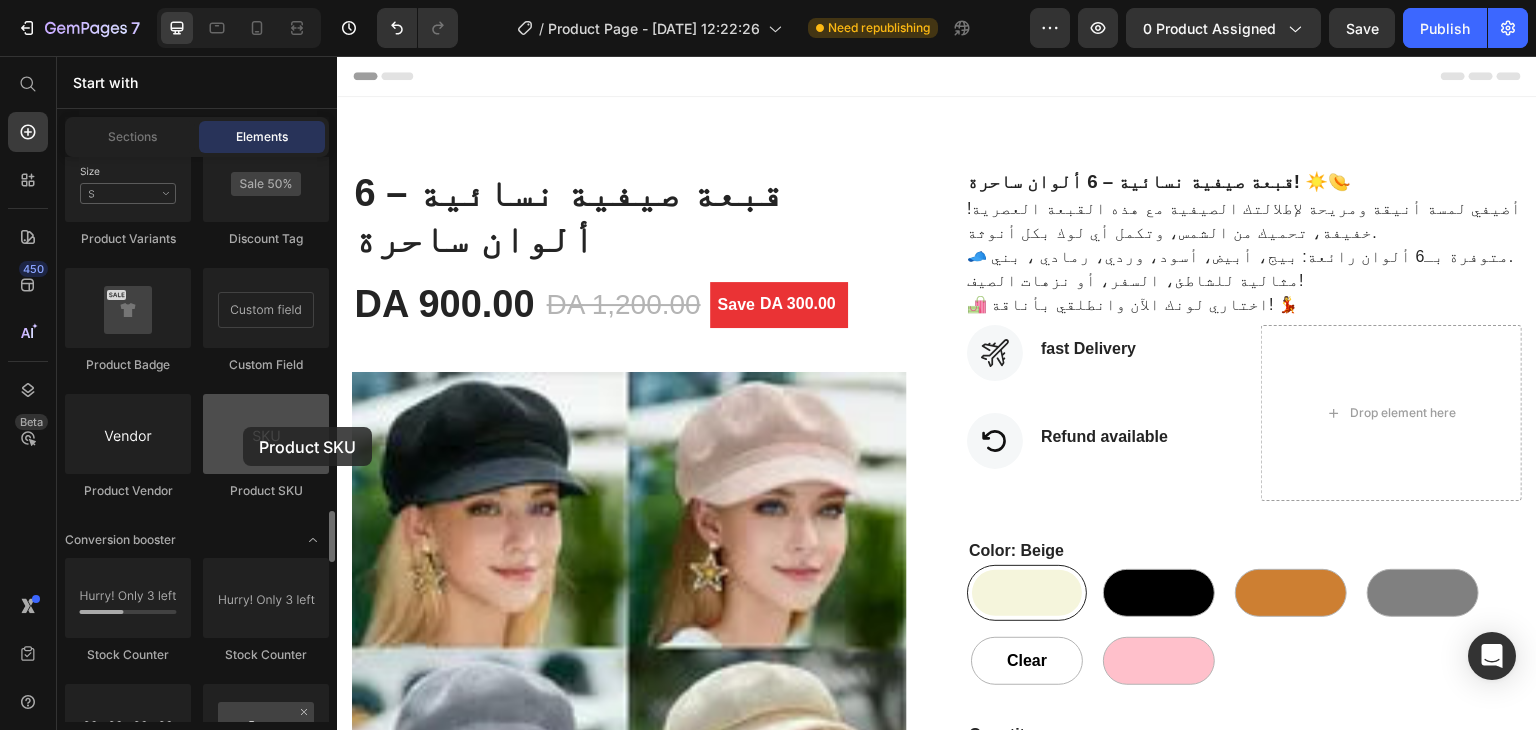 drag, startPoint x: 279, startPoint y: 433, endPoint x: 243, endPoint y: 425, distance: 36.878178 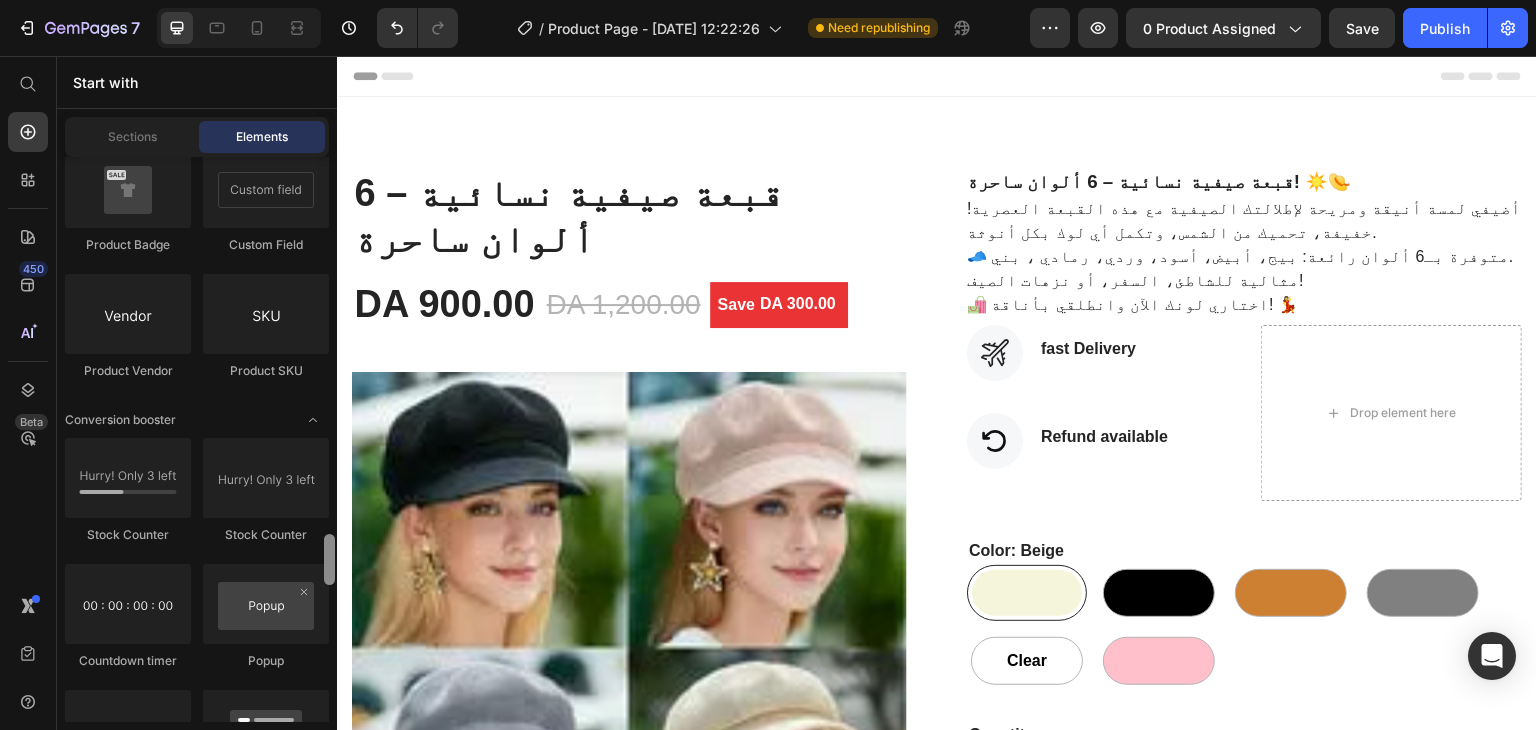 scroll, scrollTop: 4002, scrollLeft: 0, axis: vertical 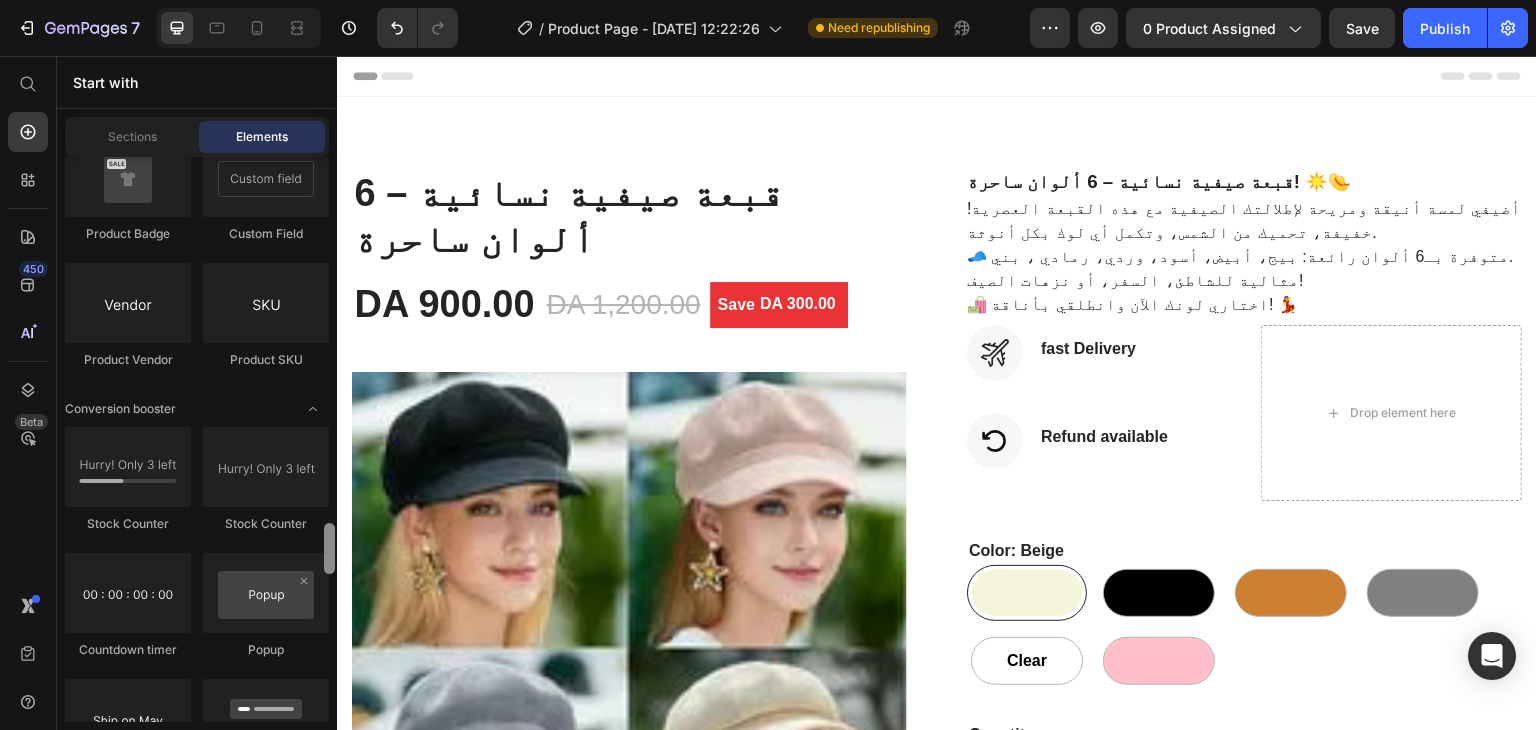 drag, startPoint x: 332, startPoint y: 532, endPoint x: 330, endPoint y: 544, distance: 12.165525 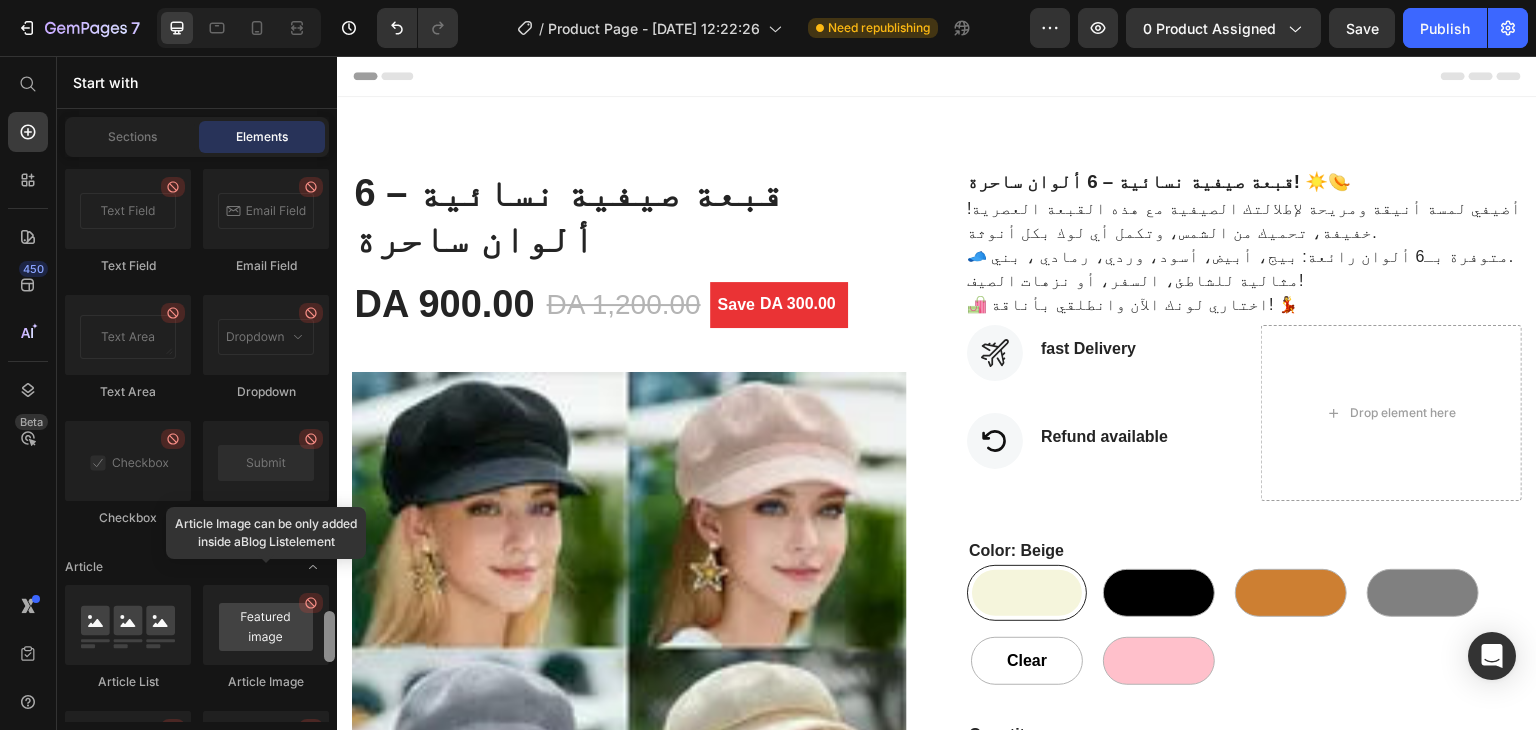 scroll, scrollTop: 4975, scrollLeft: 0, axis: vertical 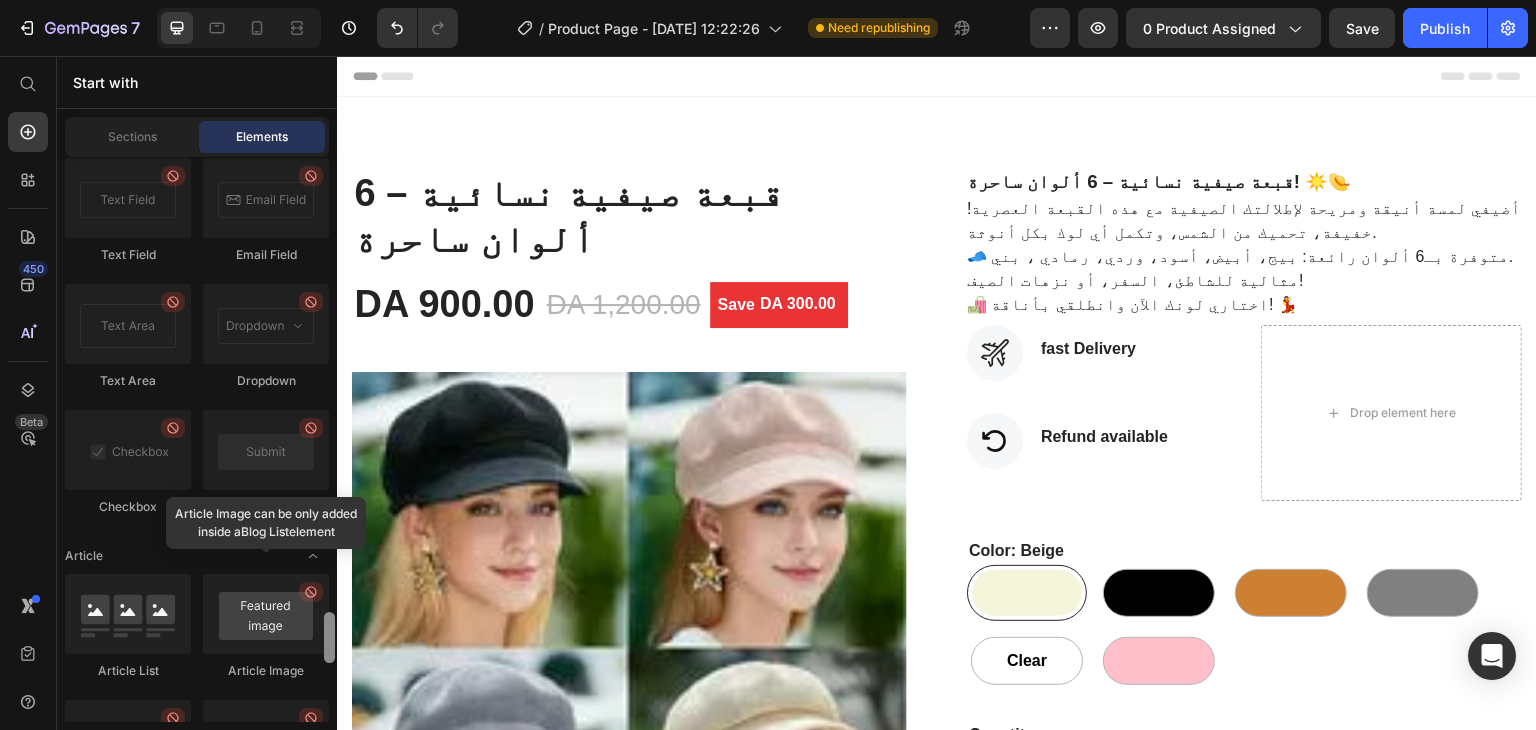 drag, startPoint x: 330, startPoint y: 544, endPoint x: 317, endPoint y: 633, distance: 89.94443 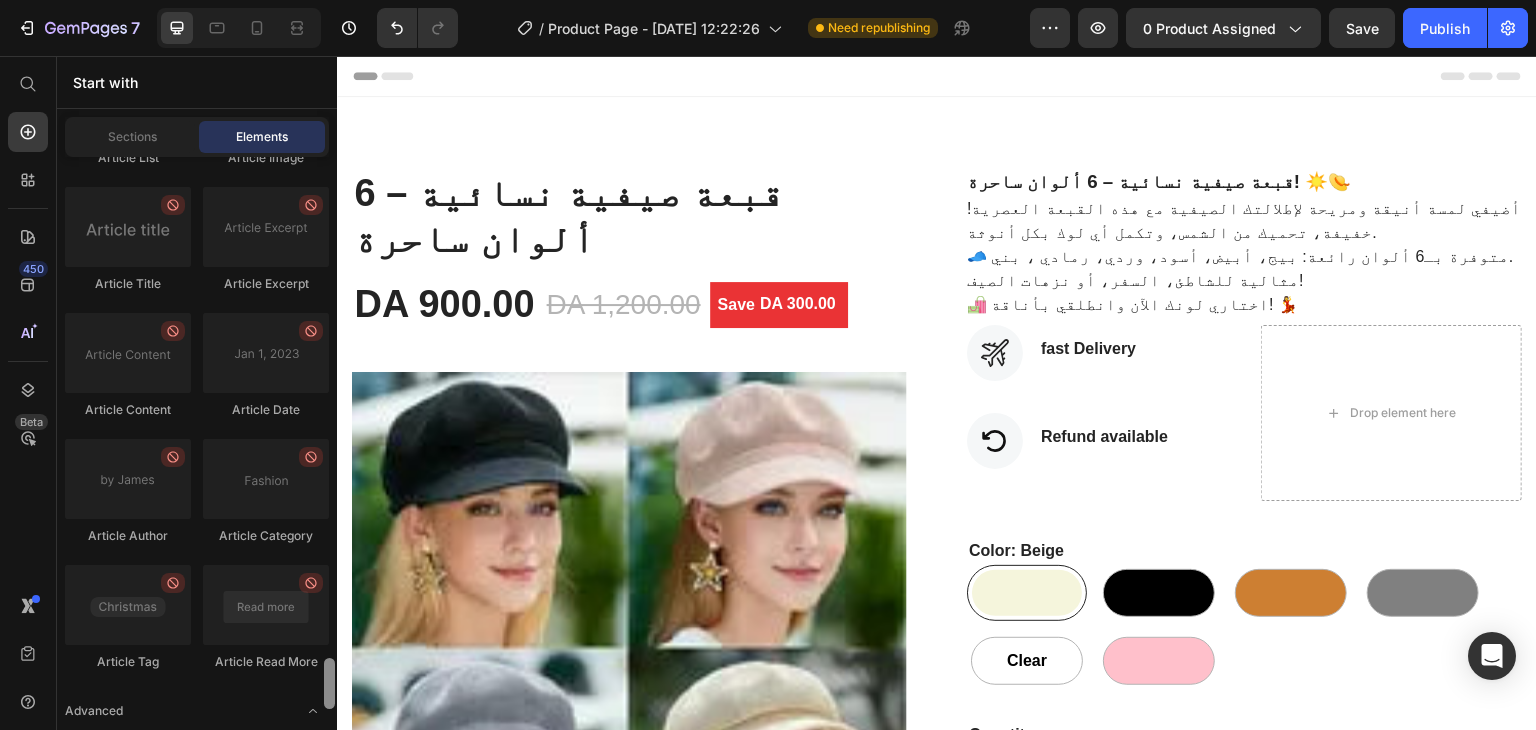 scroll, scrollTop: 5620, scrollLeft: 0, axis: vertical 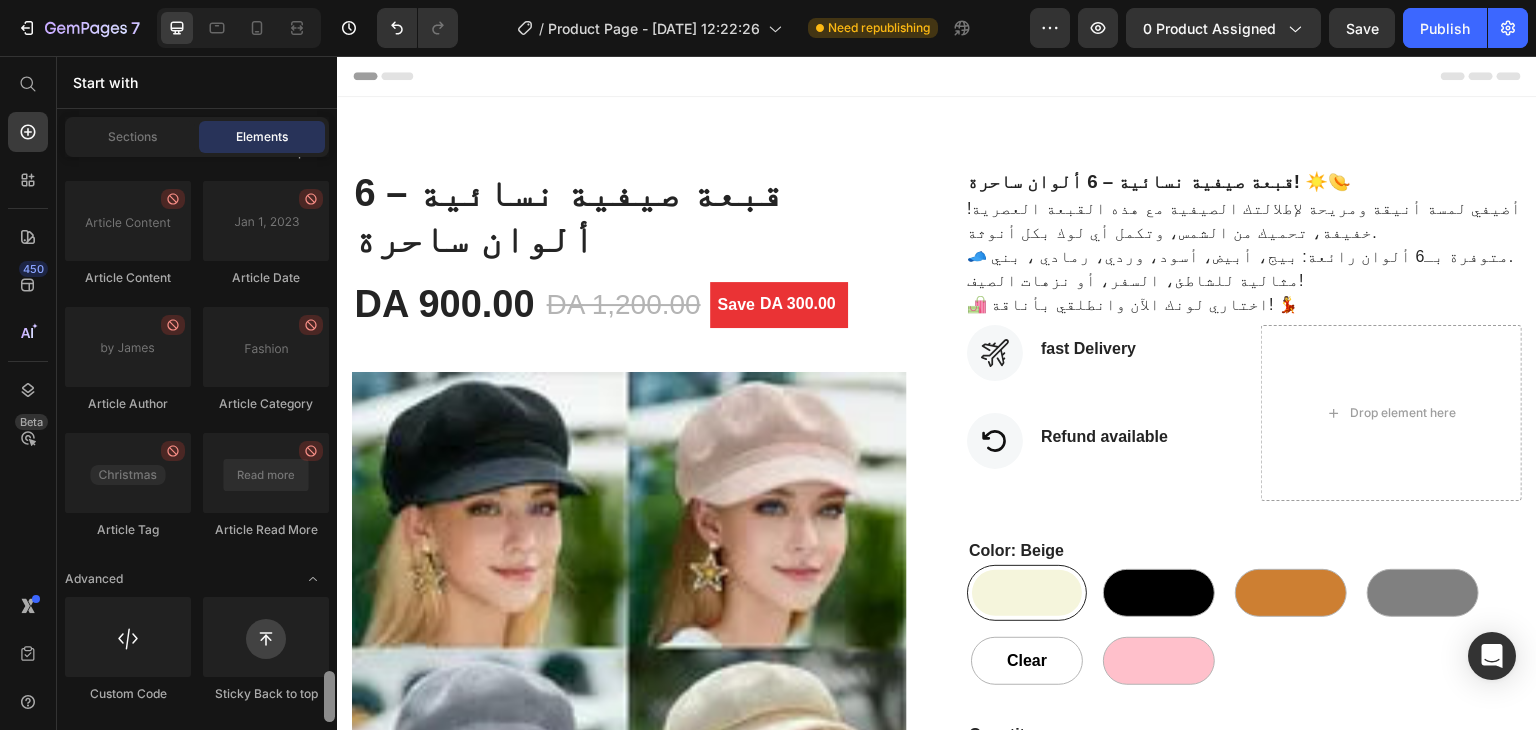 drag, startPoint x: 327, startPoint y: 641, endPoint x: 333, endPoint y: 705, distance: 64.28063 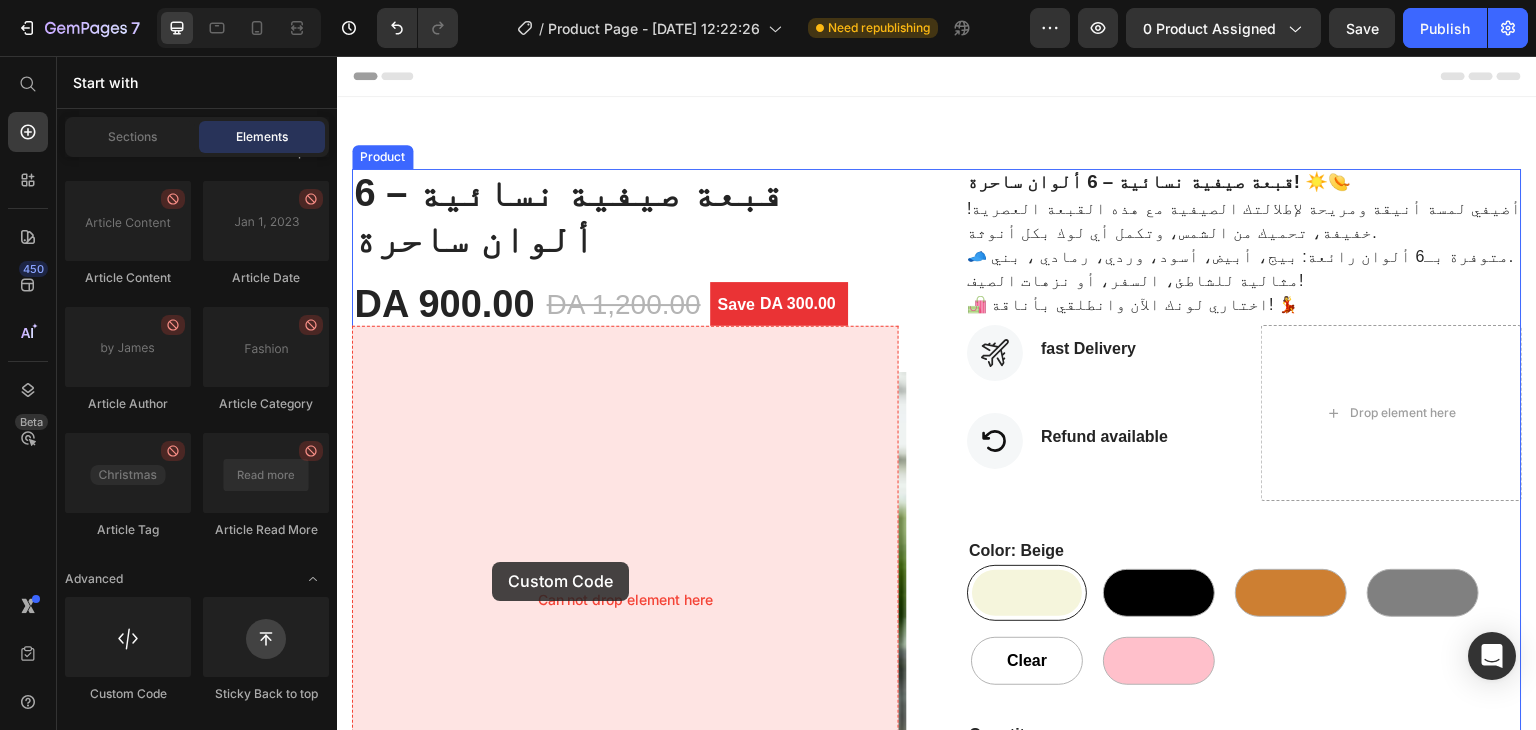 scroll, scrollTop: 19, scrollLeft: 0, axis: vertical 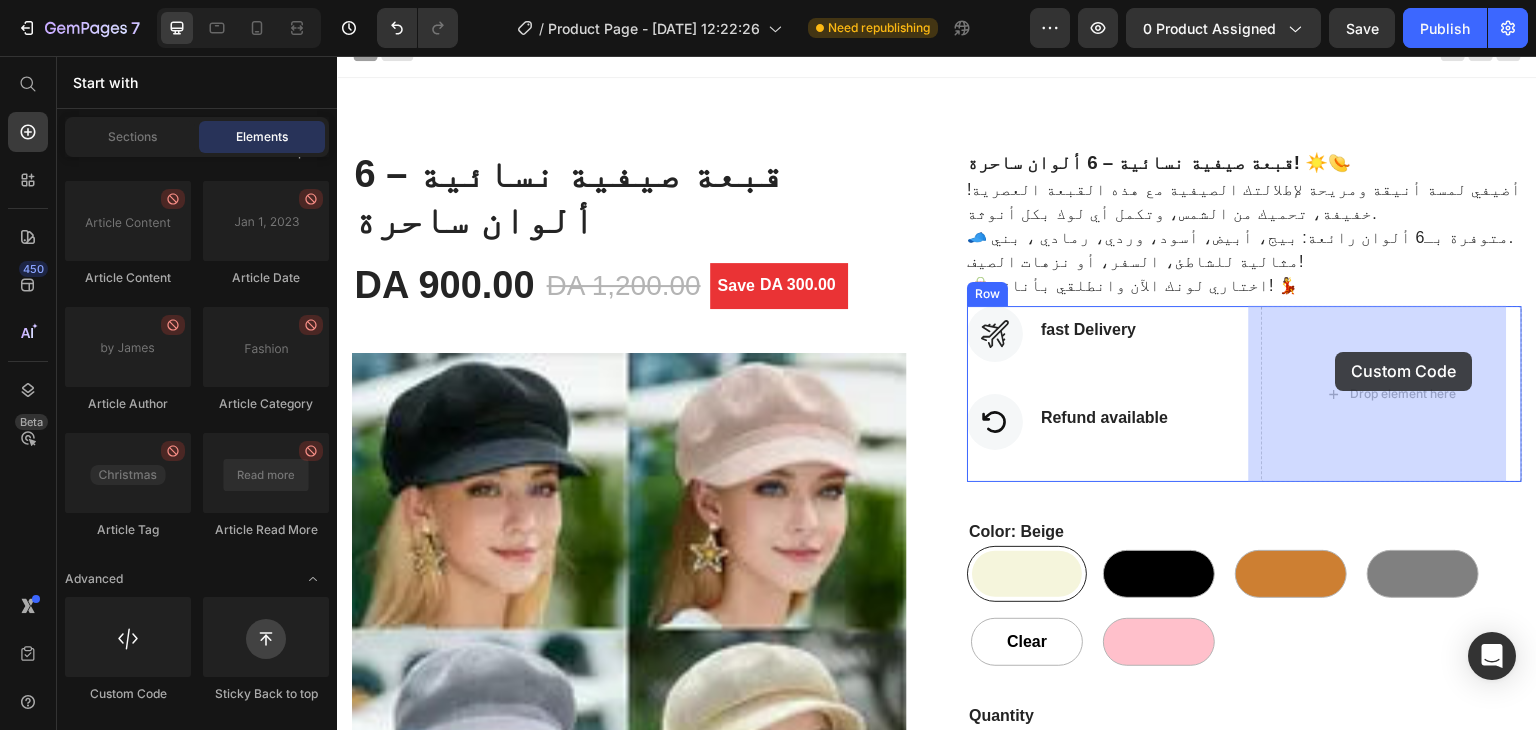 drag, startPoint x: 486, startPoint y: 693, endPoint x: 1336, endPoint y: 352, distance: 915.84985 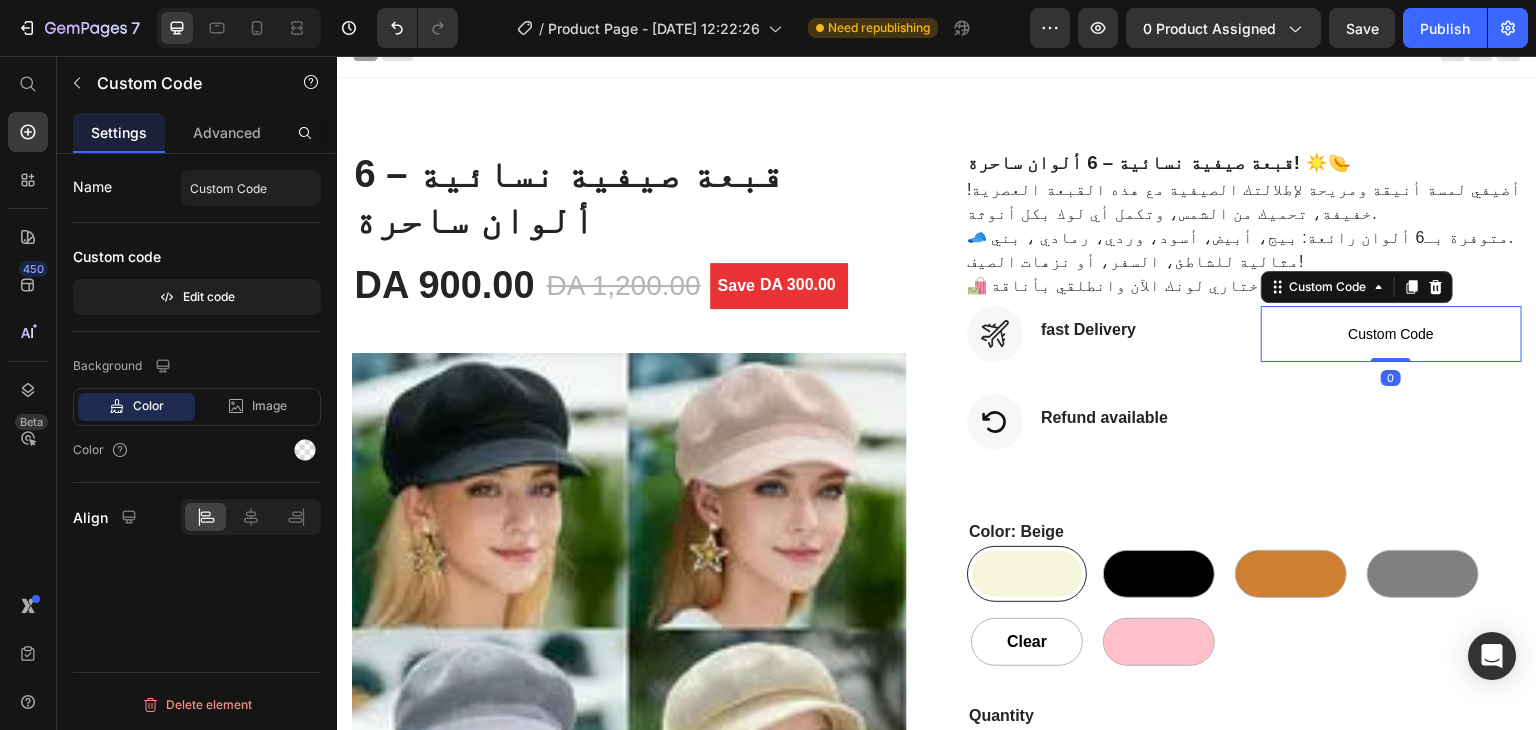 click on "Custom Code" at bounding box center (1392, 334) 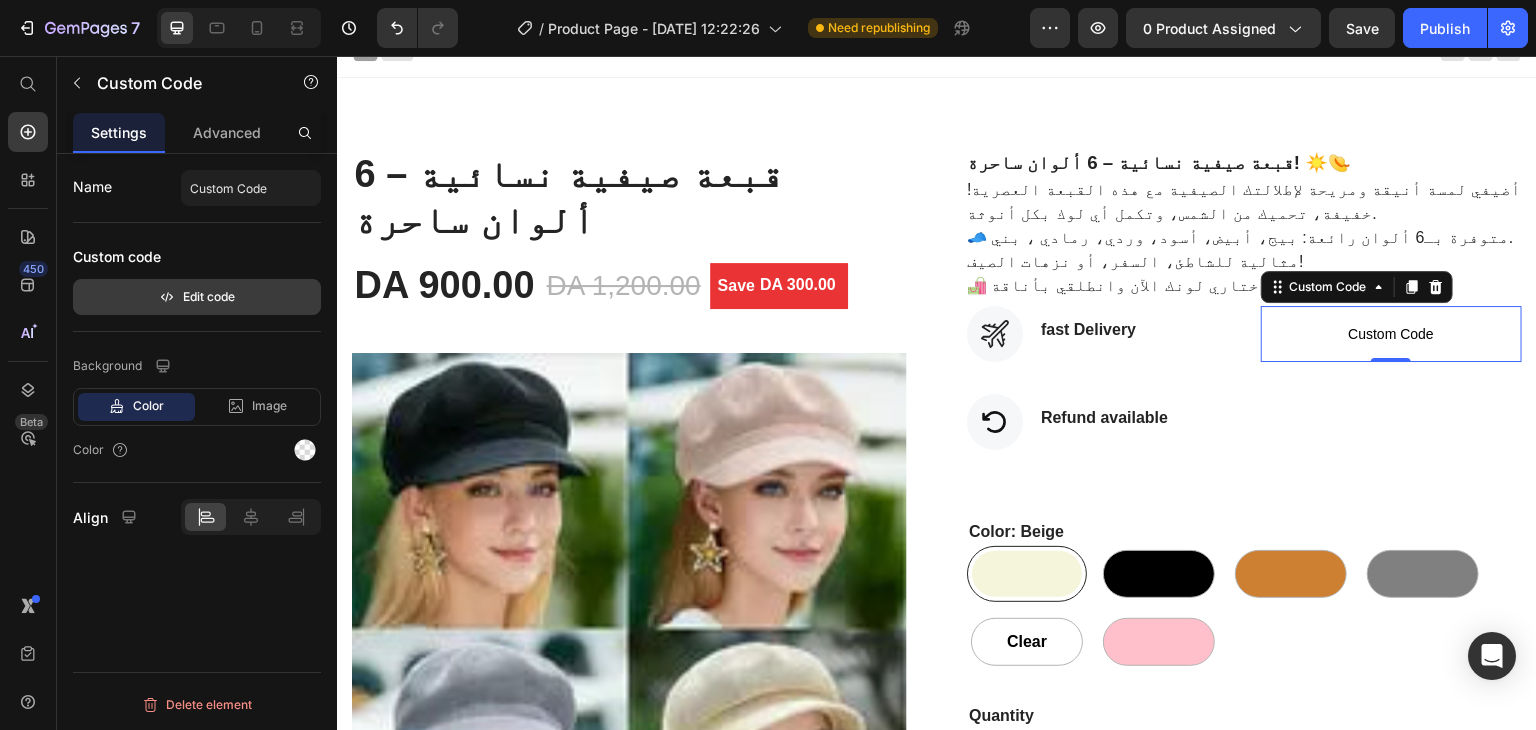 click on "Edit code" at bounding box center [197, 297] 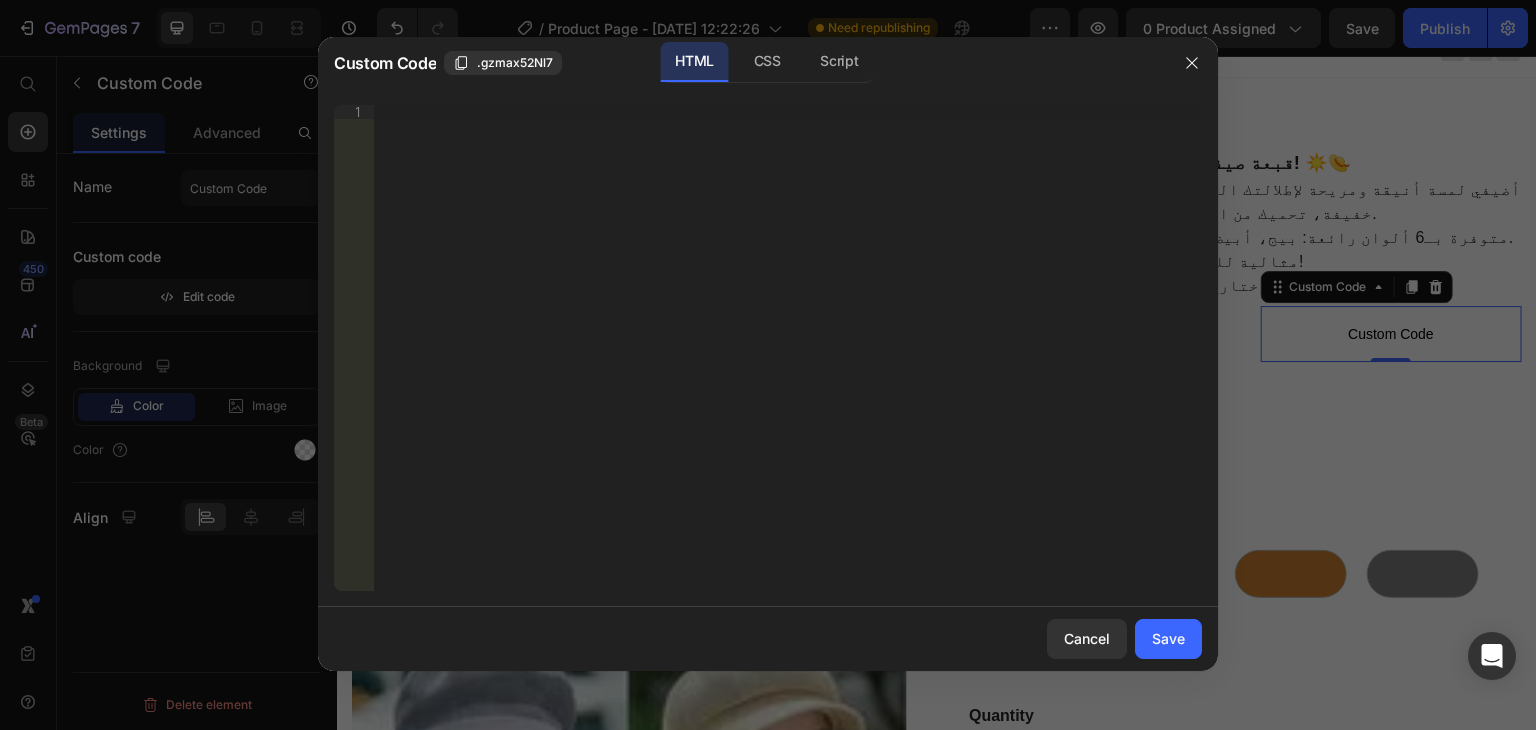 click on "Insert the 3rd-party installation code, HTML code, or Liquid code to display custom content." at bounding box center (788, 362) 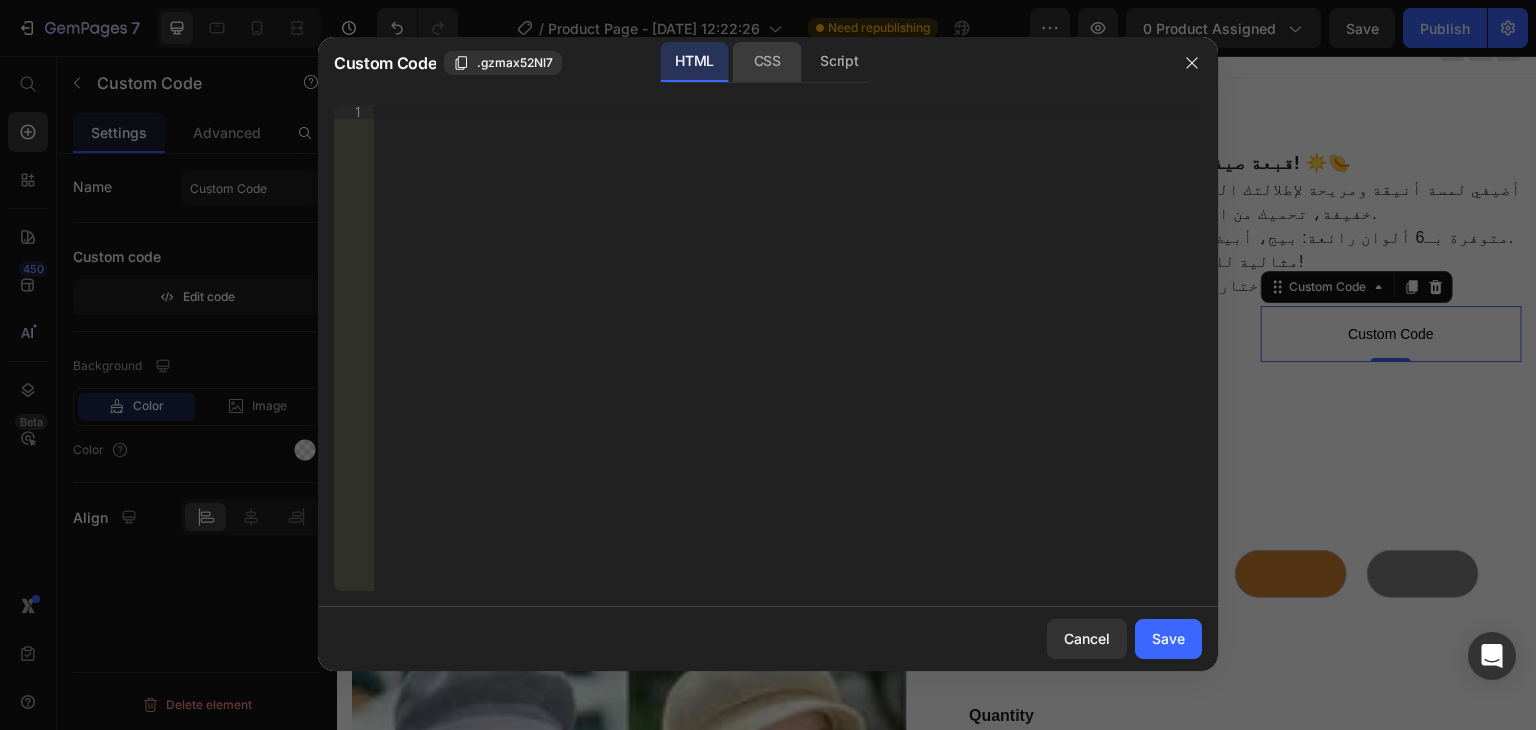click on "CSS" 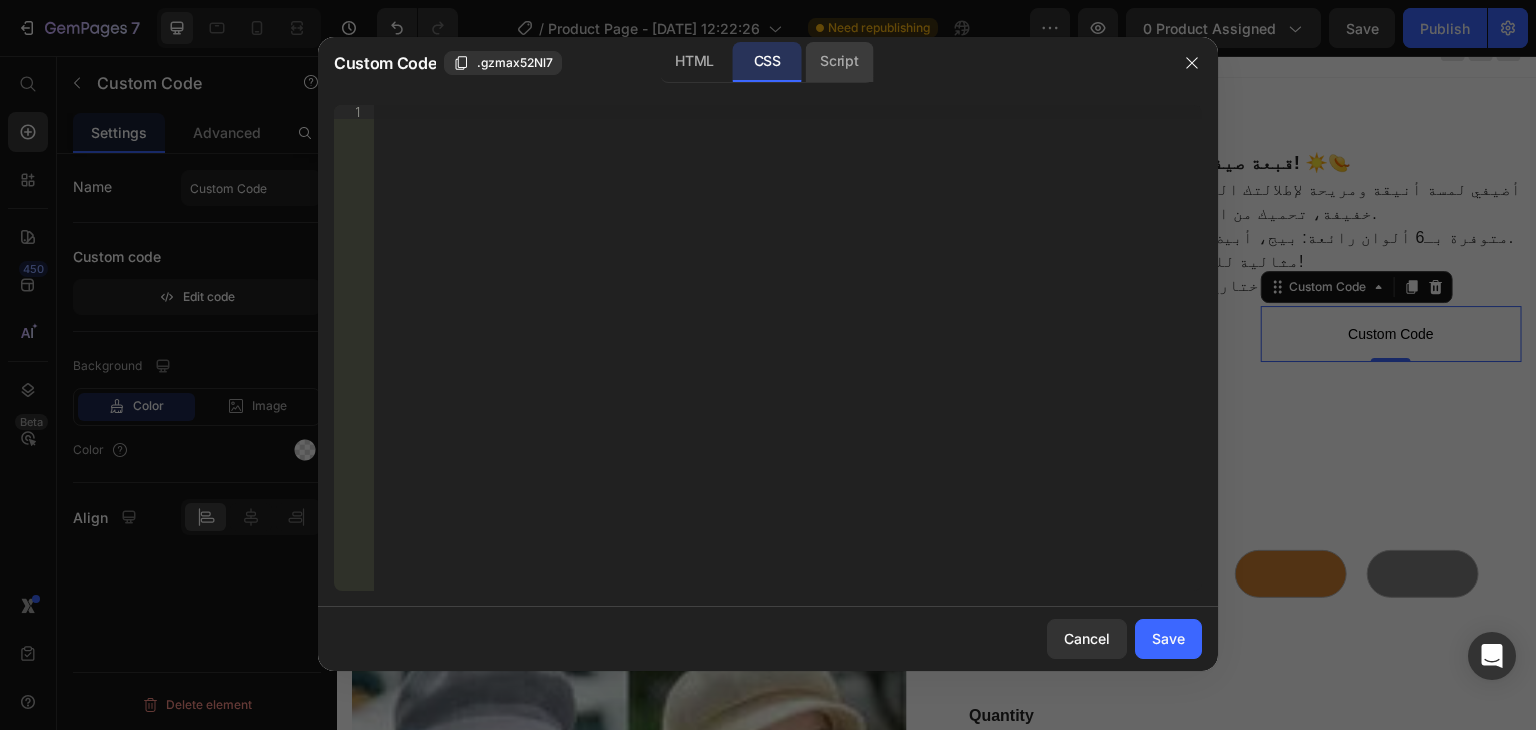click on "Script" 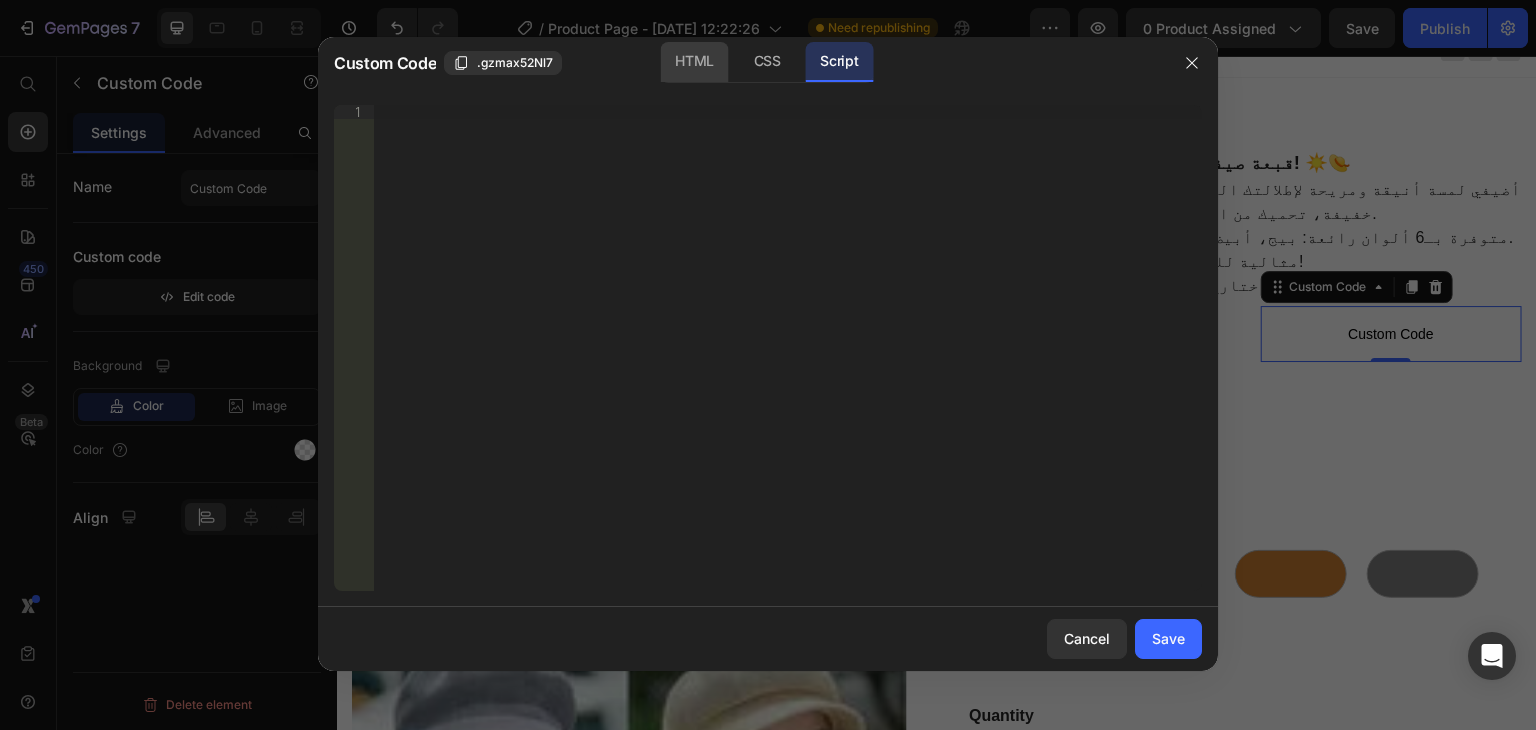 click on "HTML" 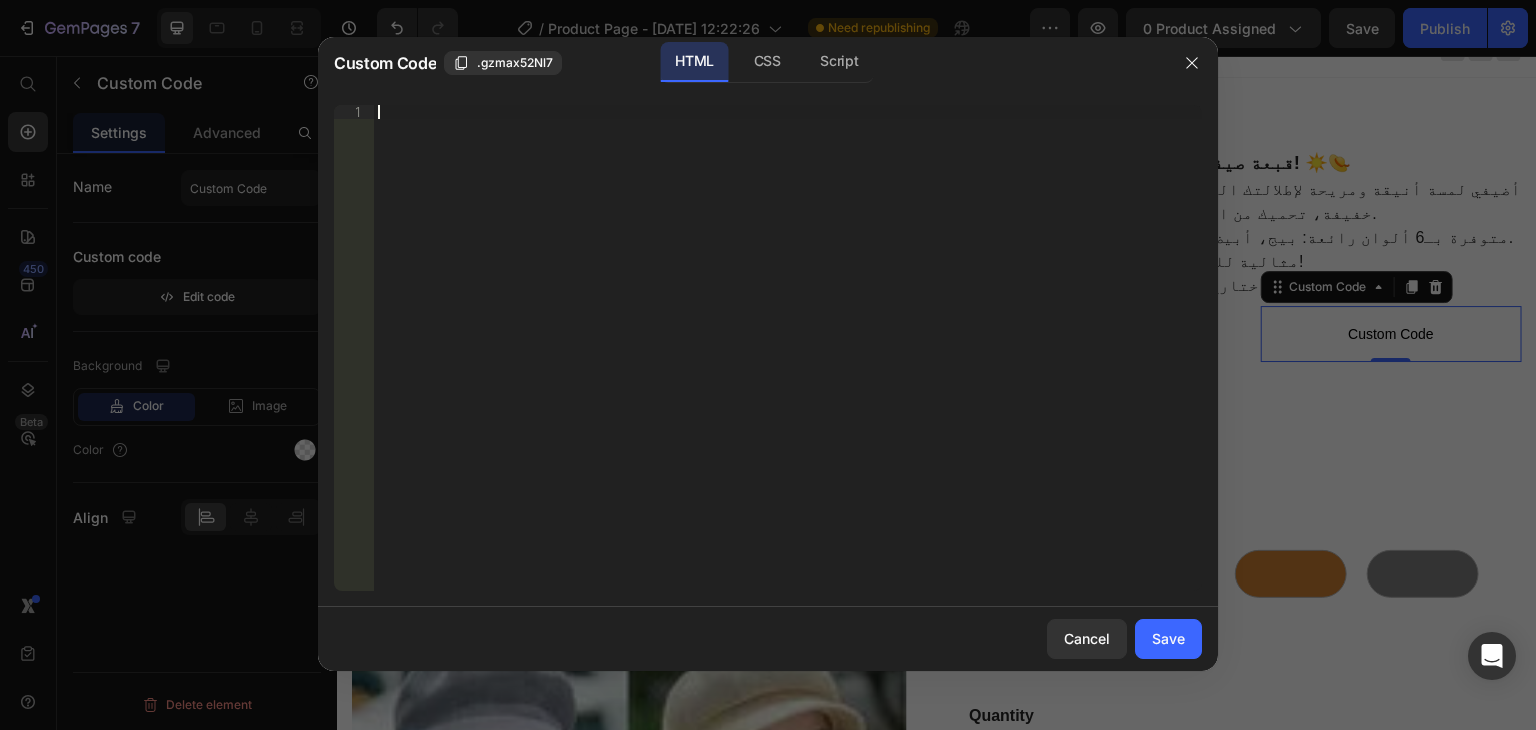 paste on "</div>" 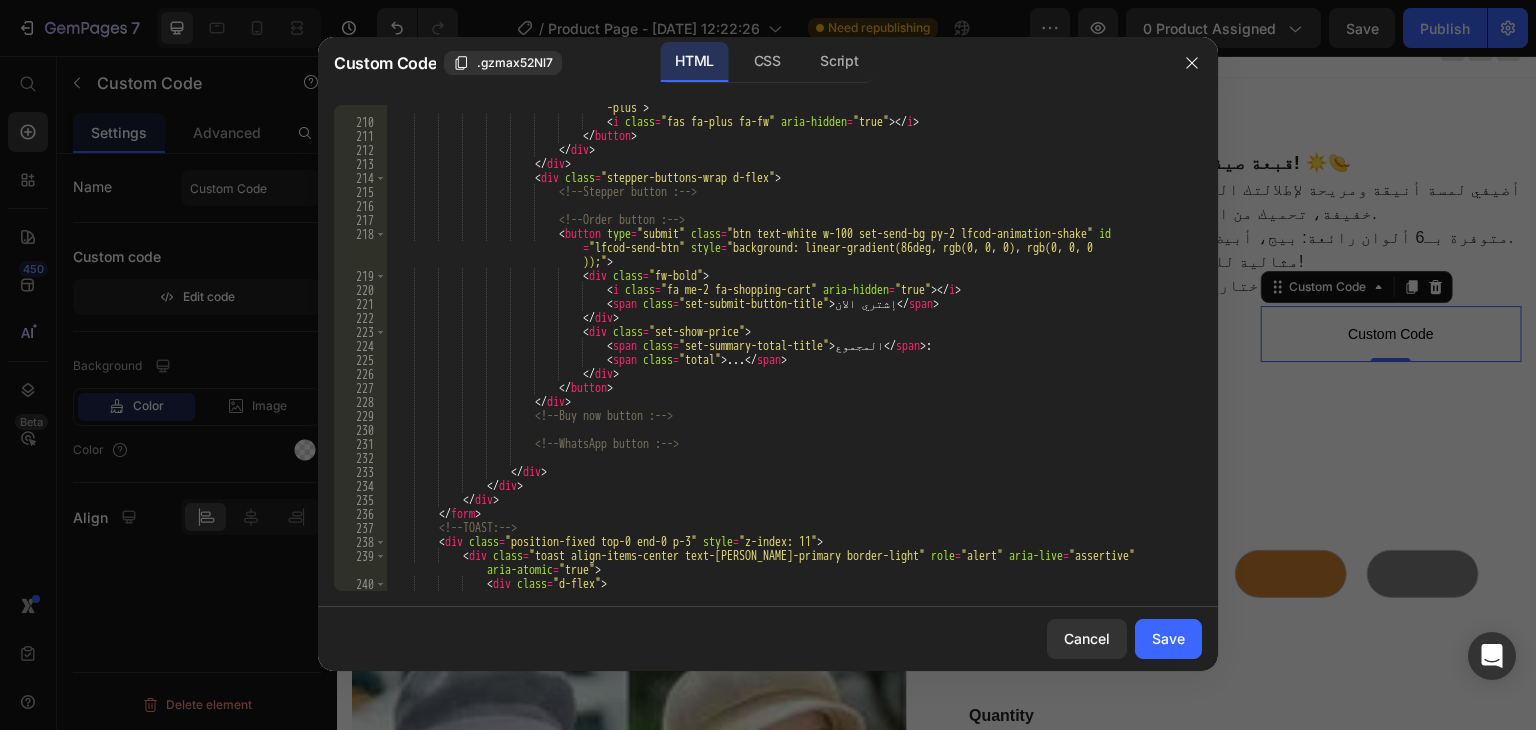 scroll, scrollTop: 4876, scrollLeft: 0, axis: vertical 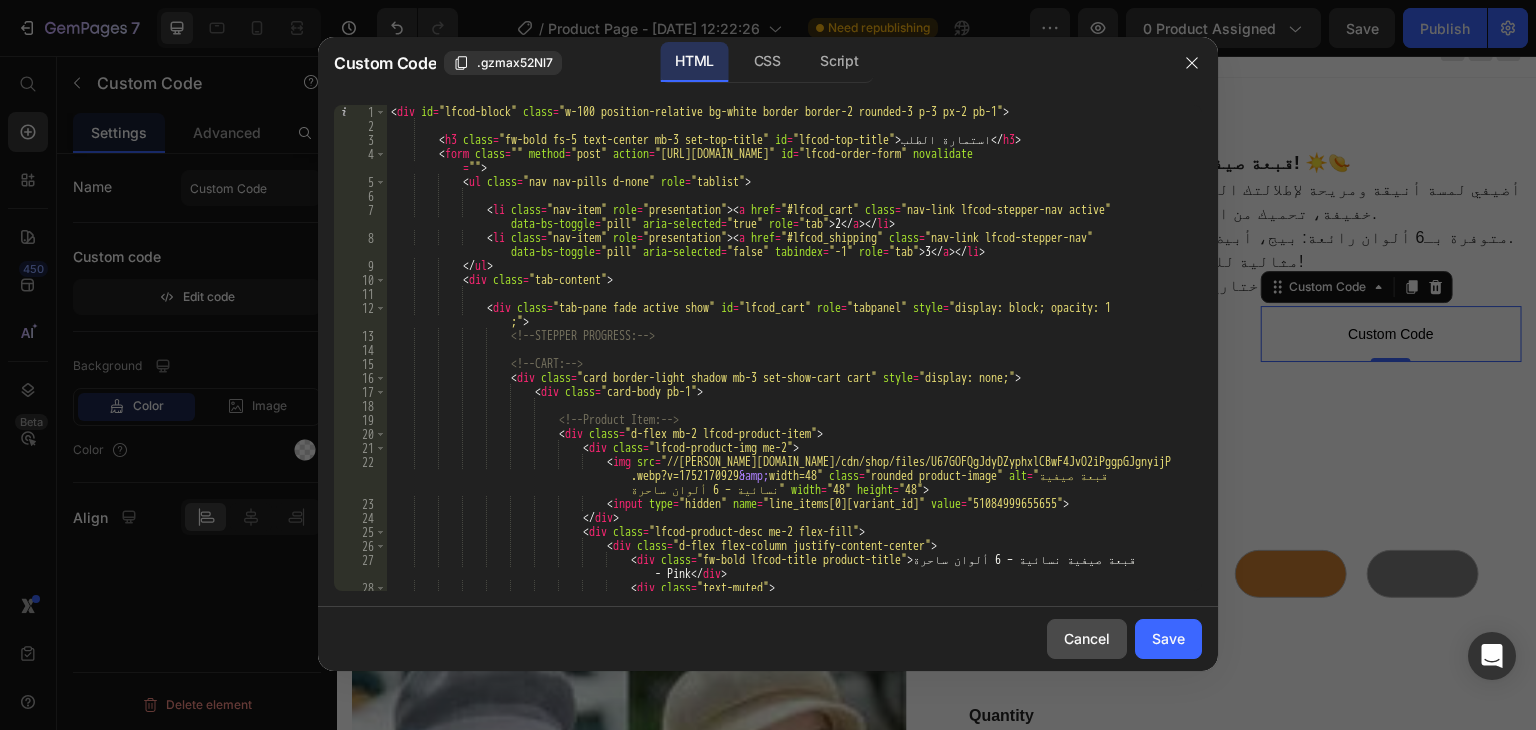 click on "Cancel" at bounding box center (1087, 638) 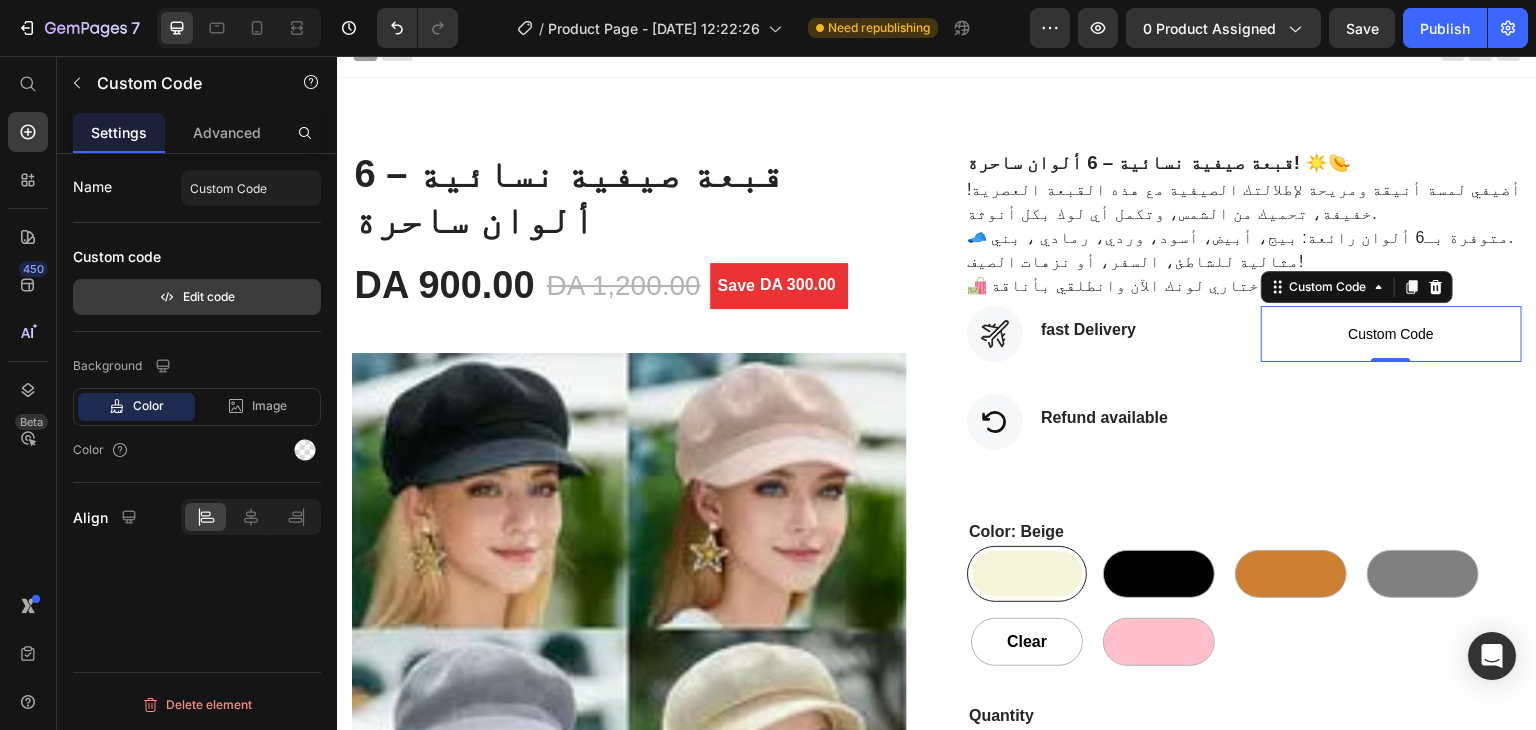 click on "Edit code" at bounding box center (197, 297) 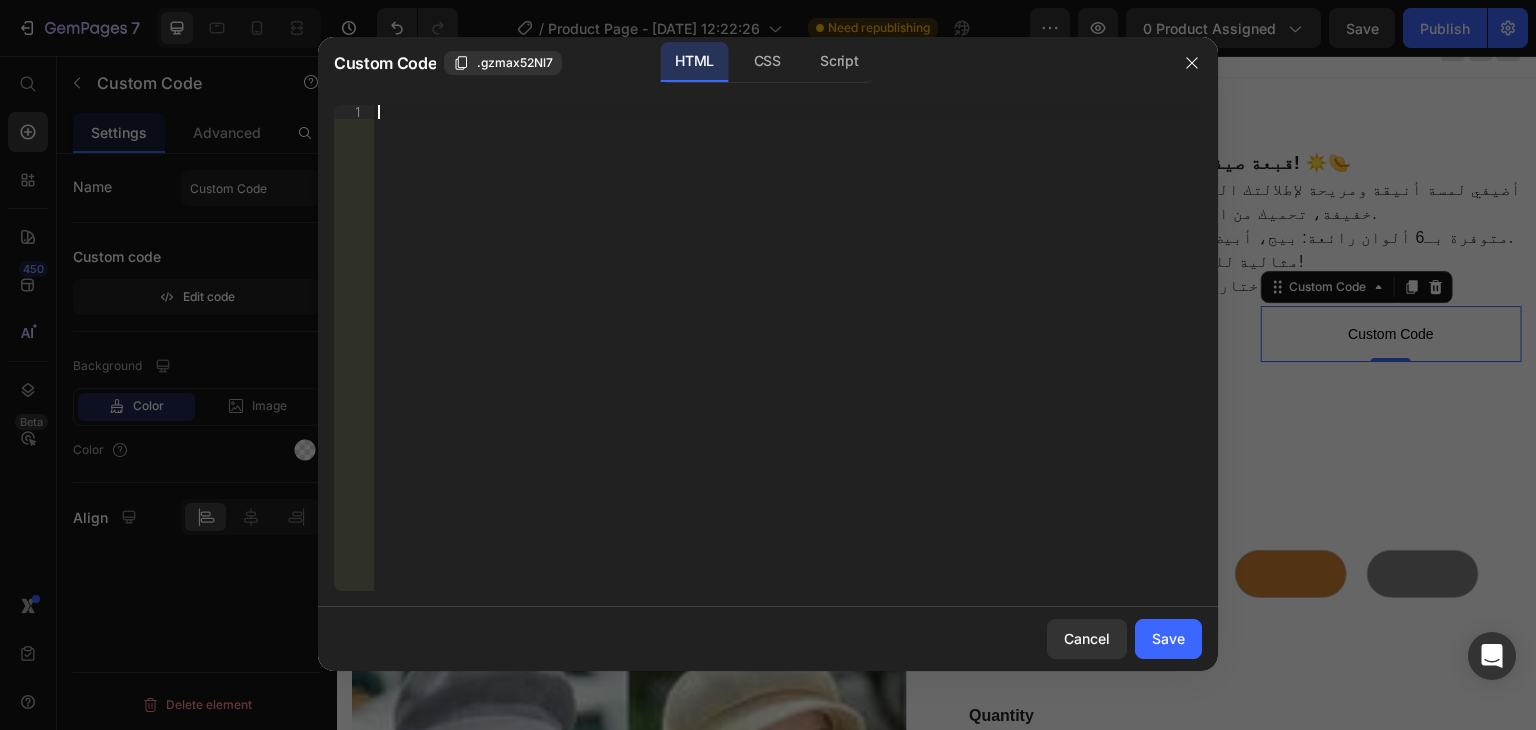 paste on "</div>" 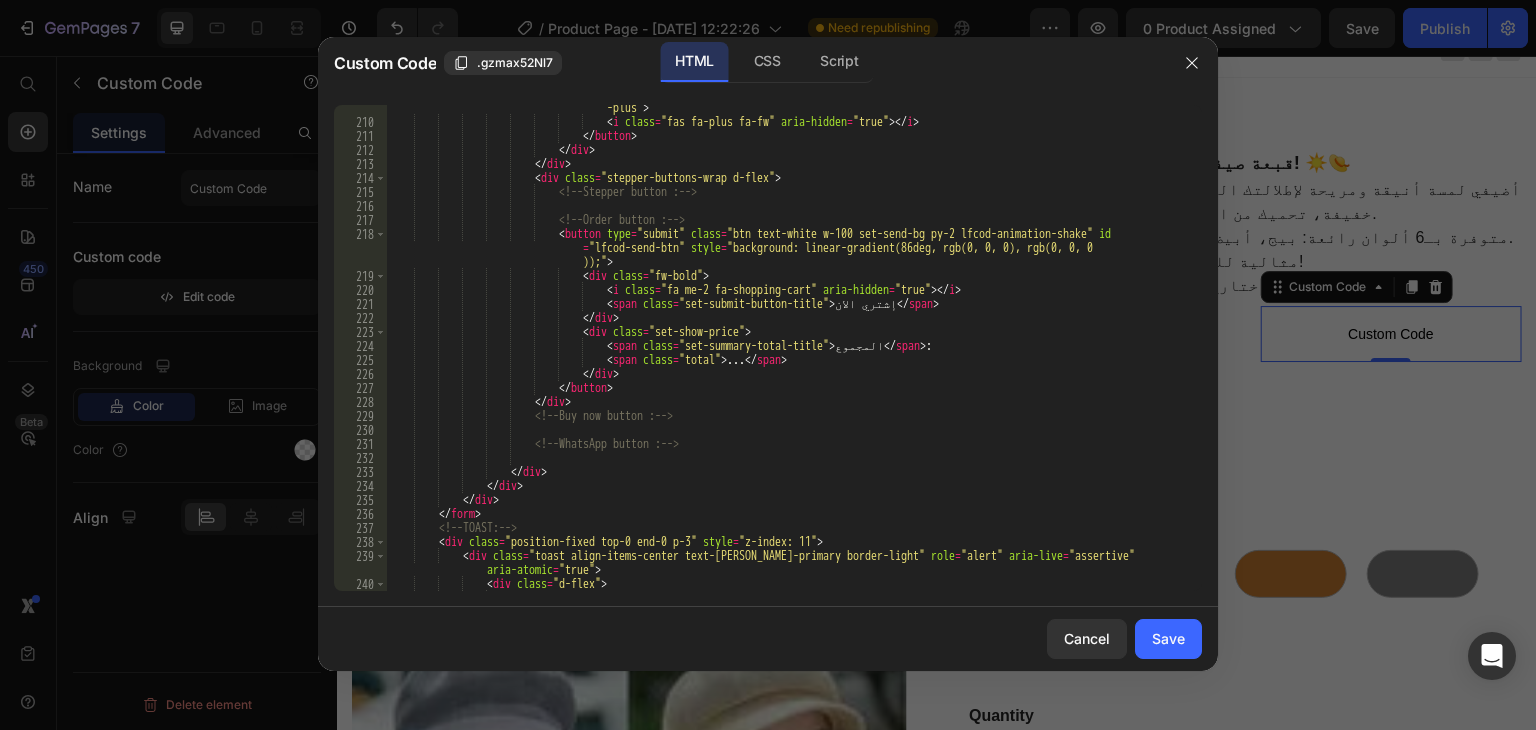 scroll, scrollTop: 4876, scrollLeft: 0, axis: vertical 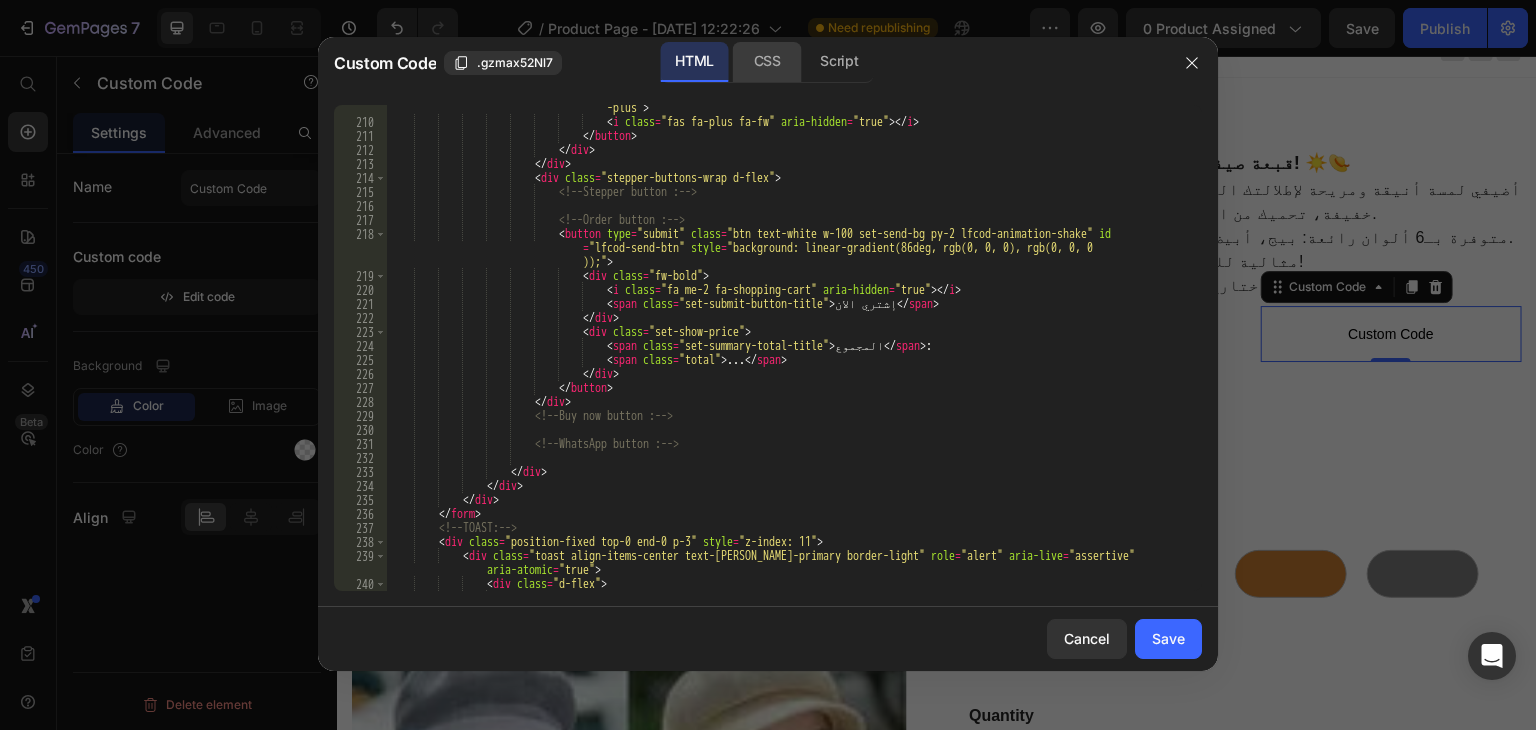 click on "CSS" 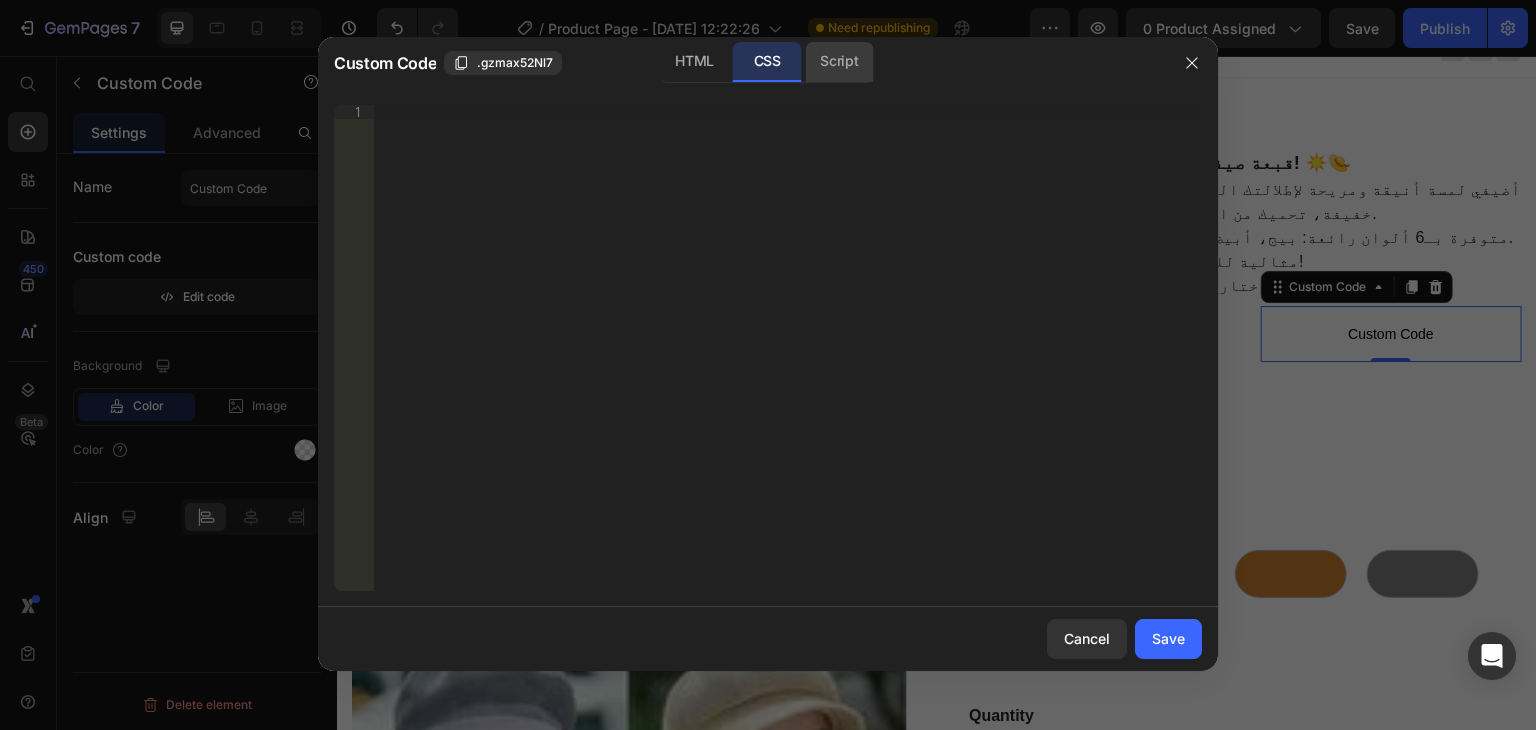 click on "Script" 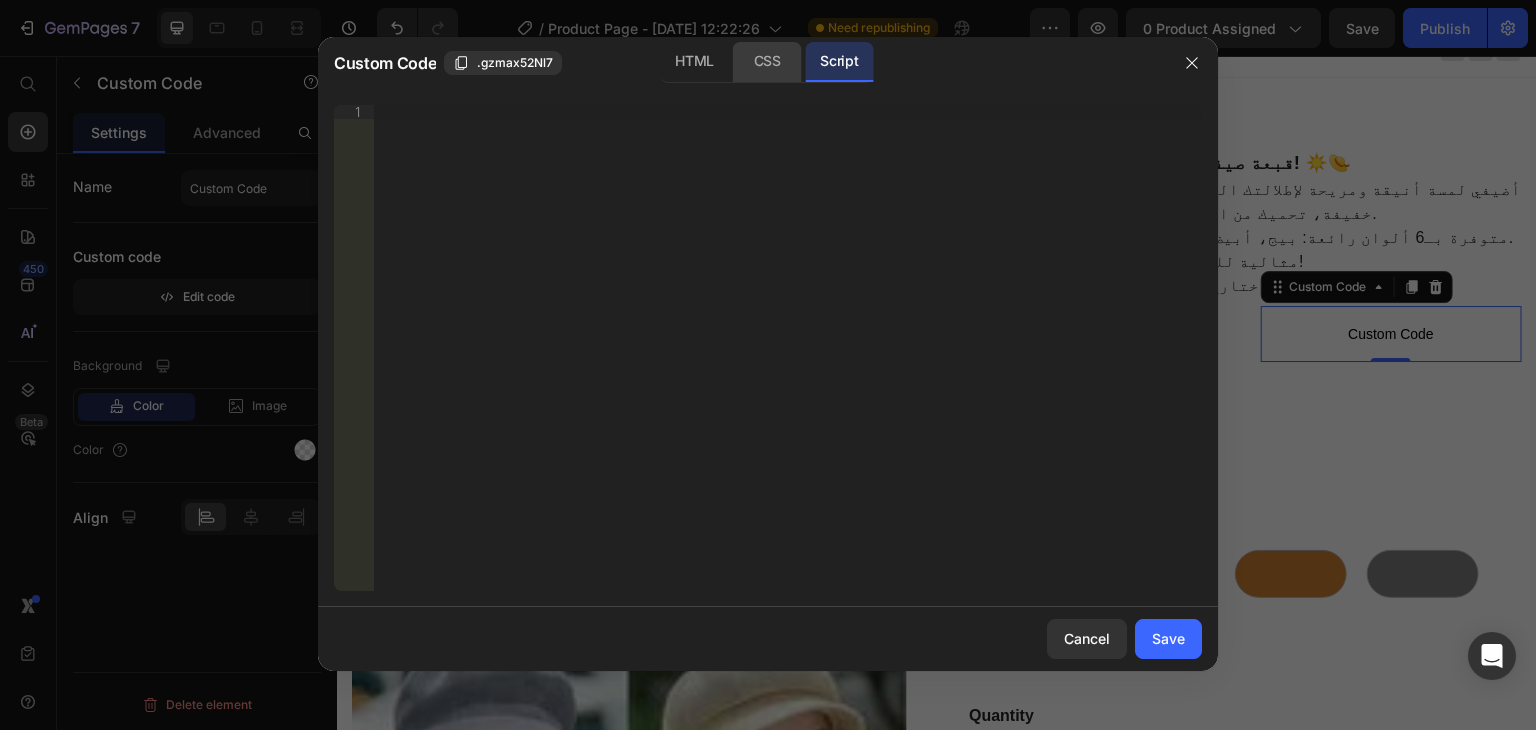 click on "HTML CSS Script" at bounding box center (767, 62) 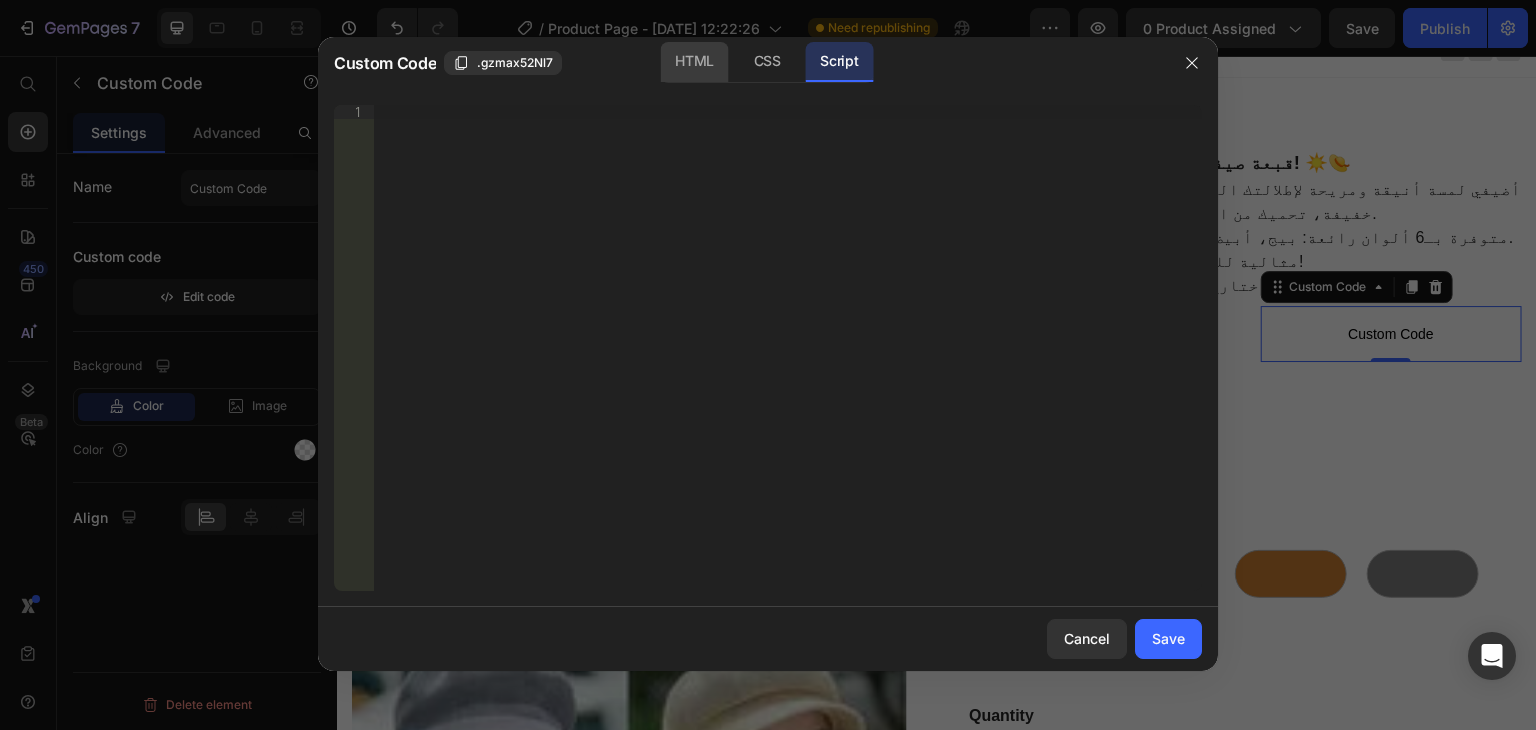 click on "HTML" 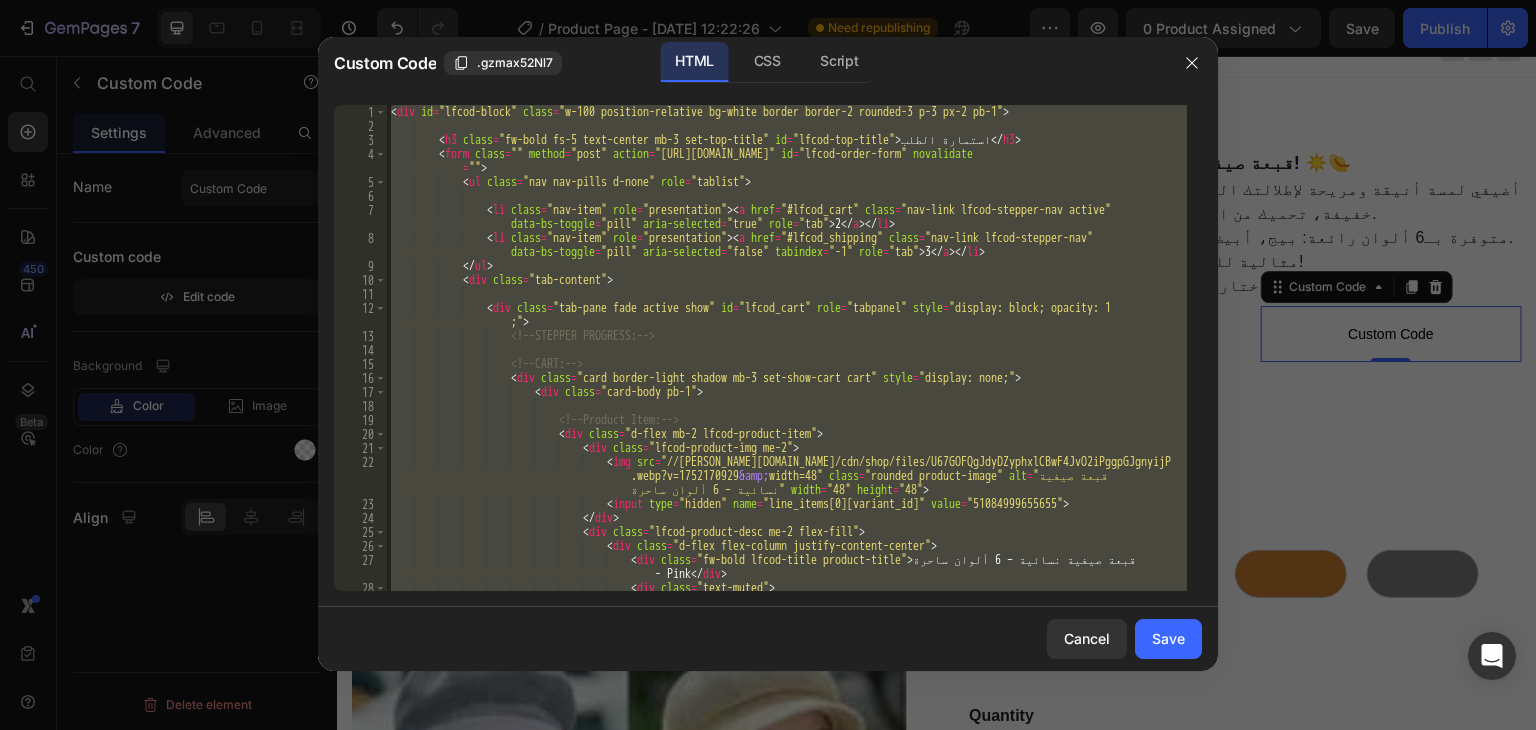 type on "</div>" 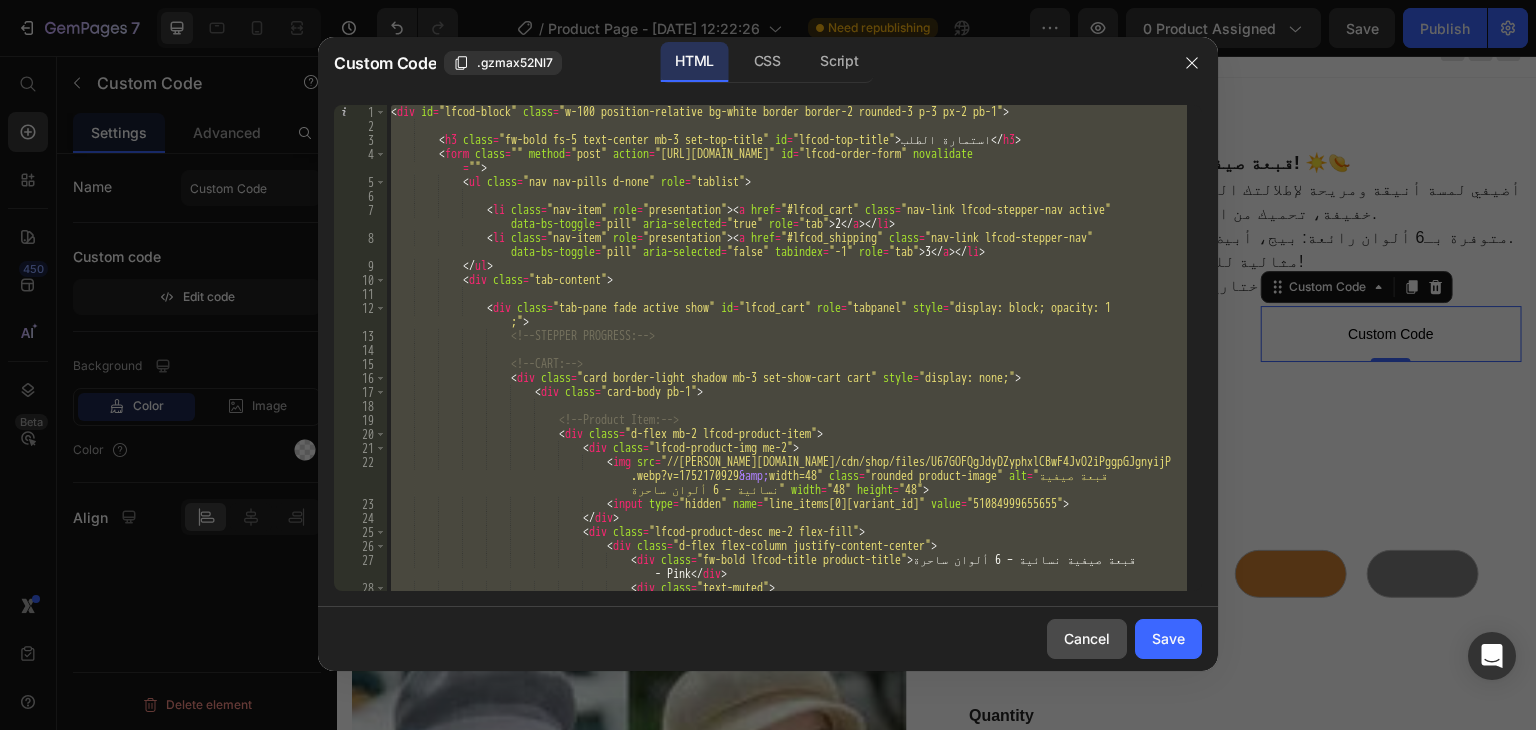 click on "Cancel" at bounding box center (1087, 638) 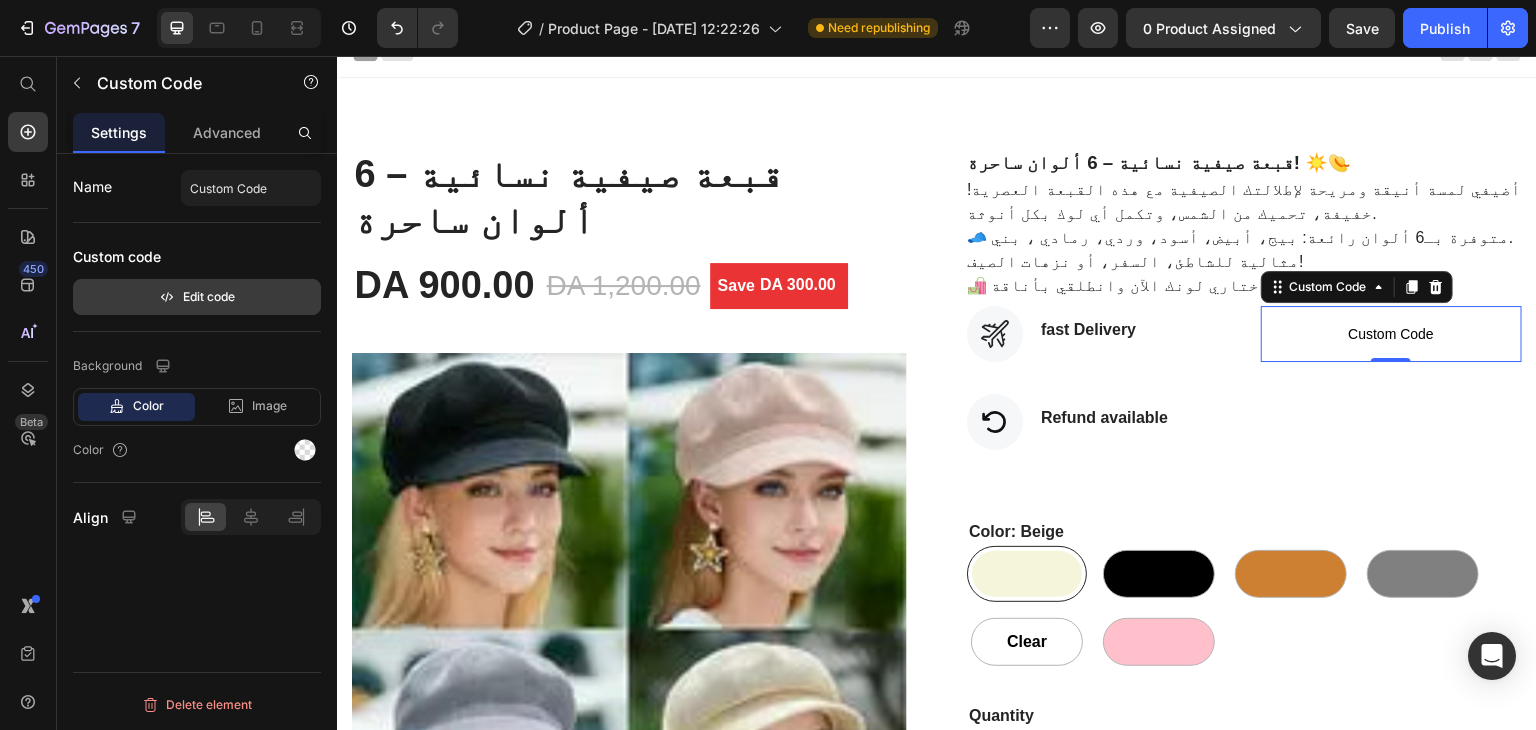 click on "Edit code" at bounding box center [197, 297] 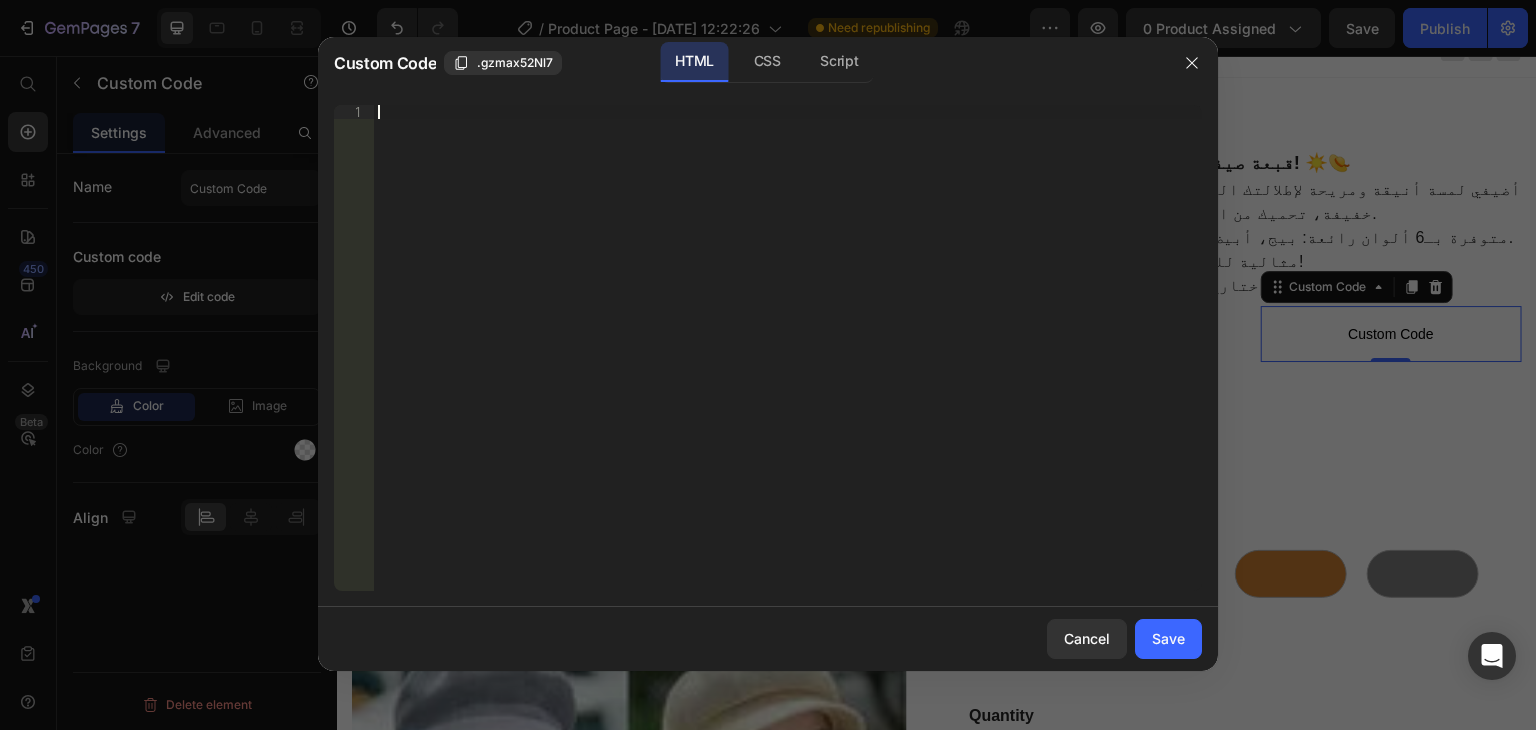 paste on "</div>" 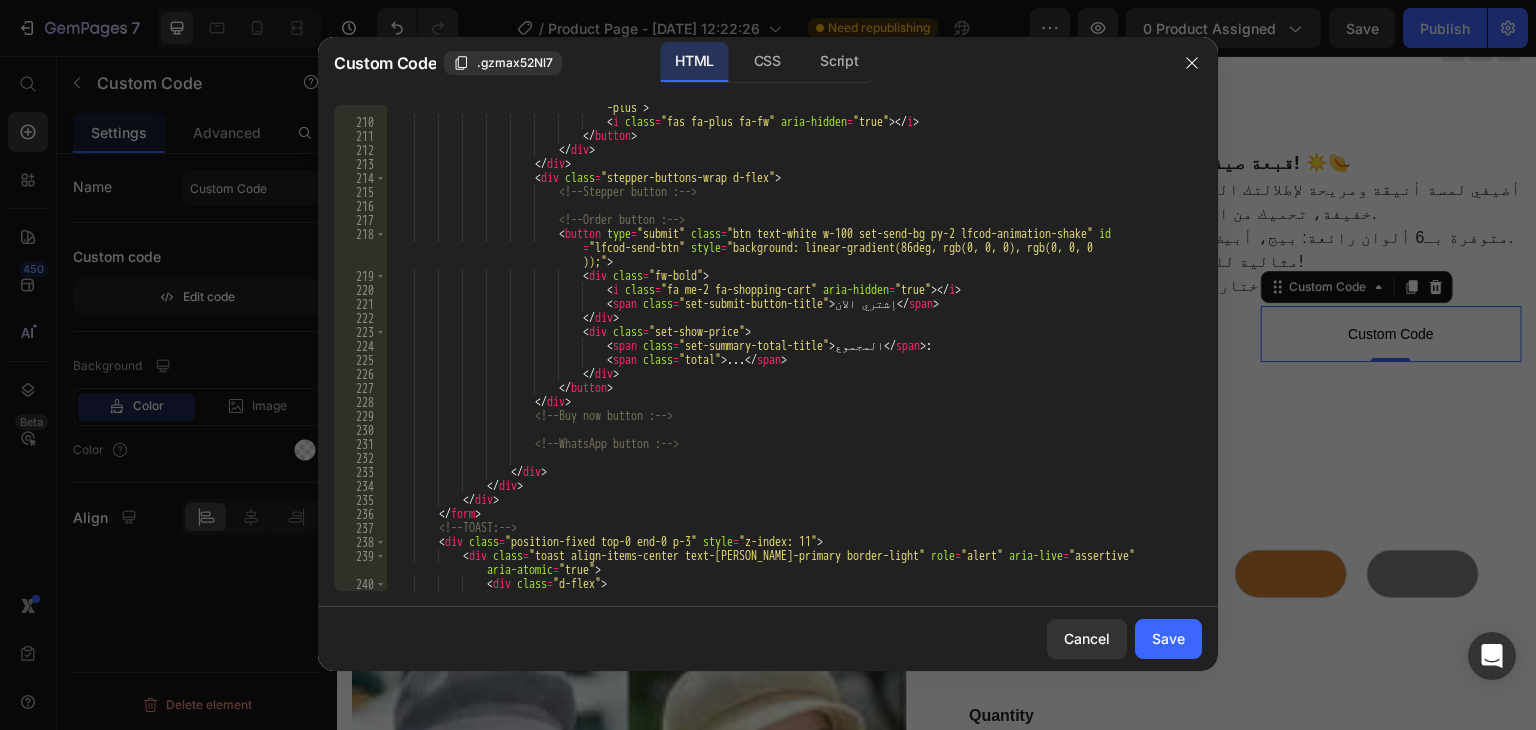 scroll, scrollTop: 4876, scrollLeft: 0, axis: vertical 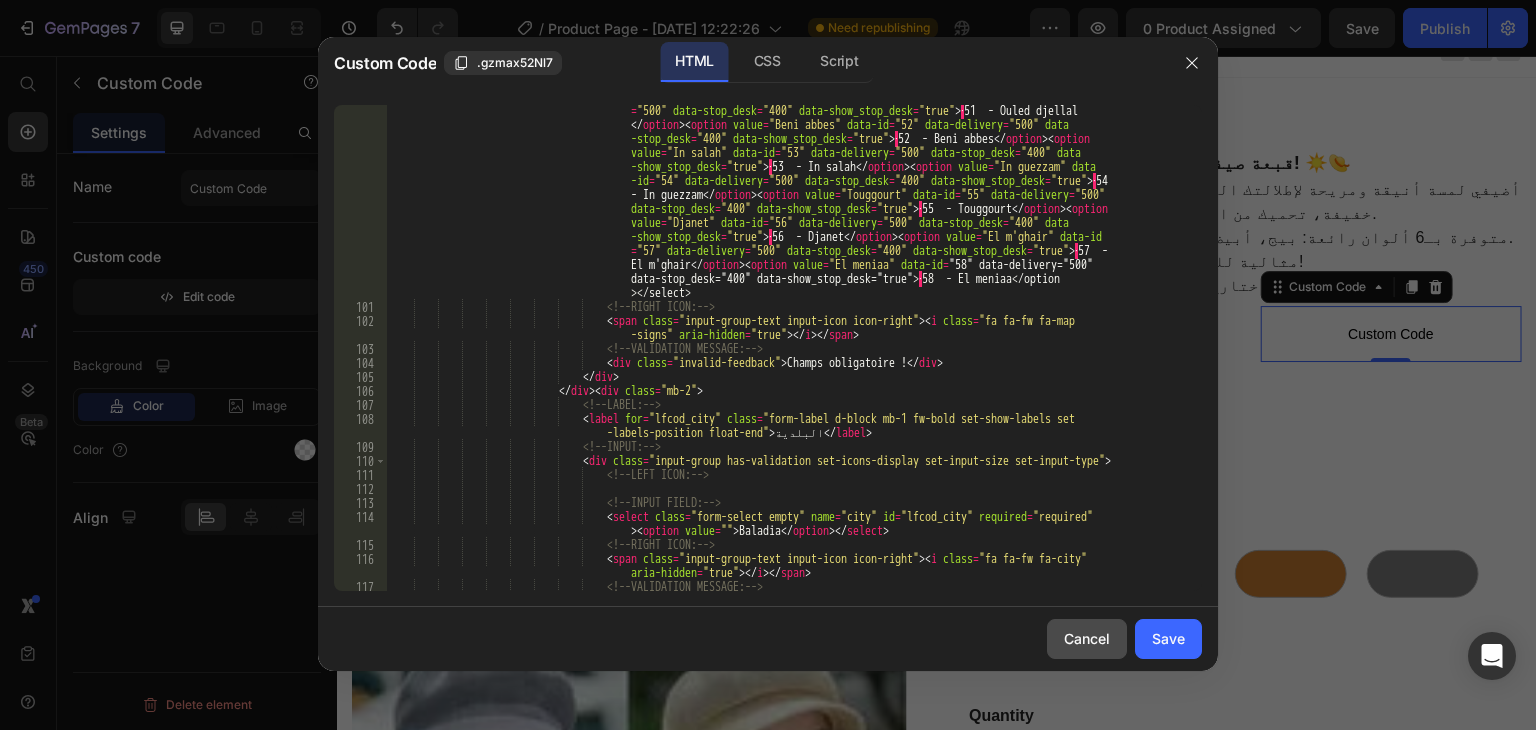 click on "Cancel" at bounding box center (1087, 638) 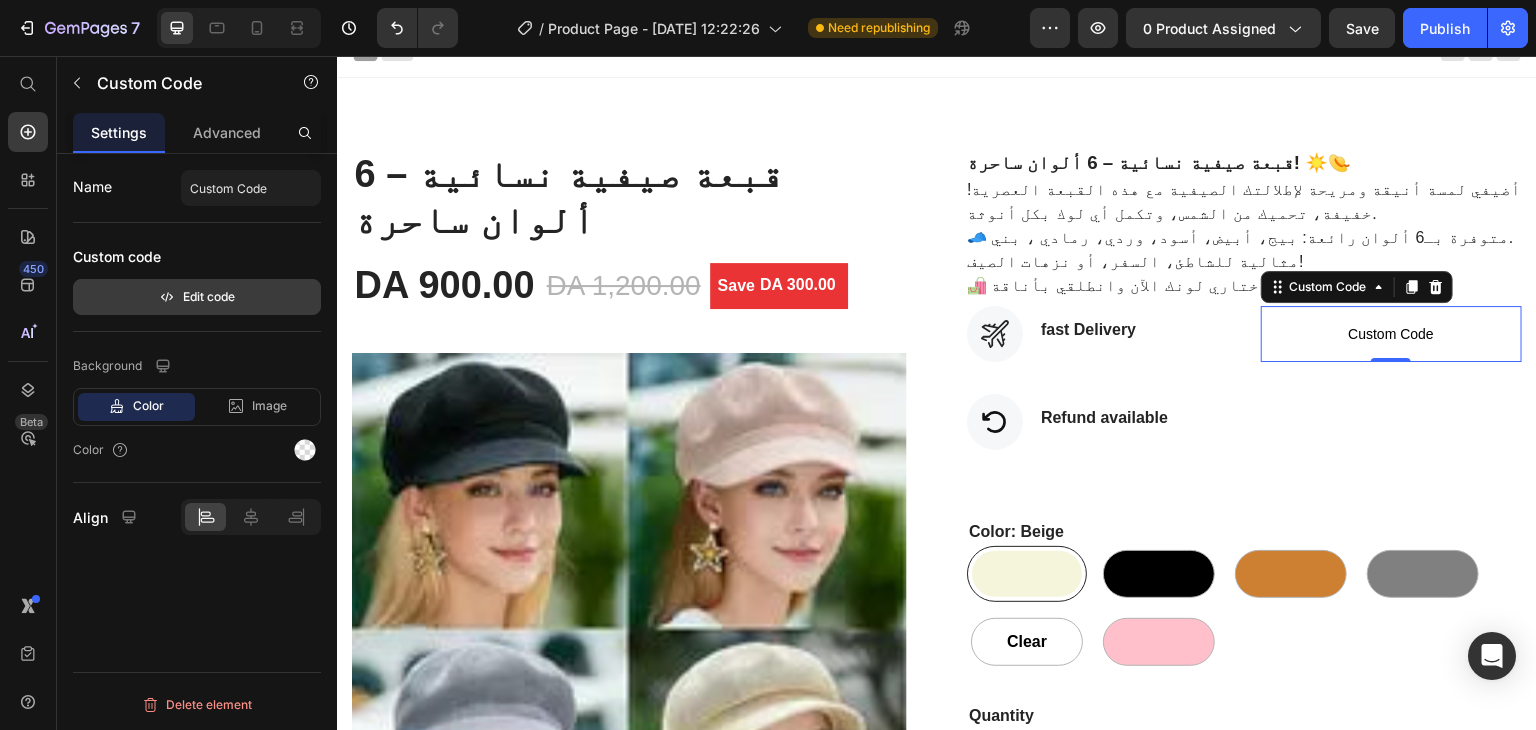 click on "Edit code" at bounding box center [197, 297] 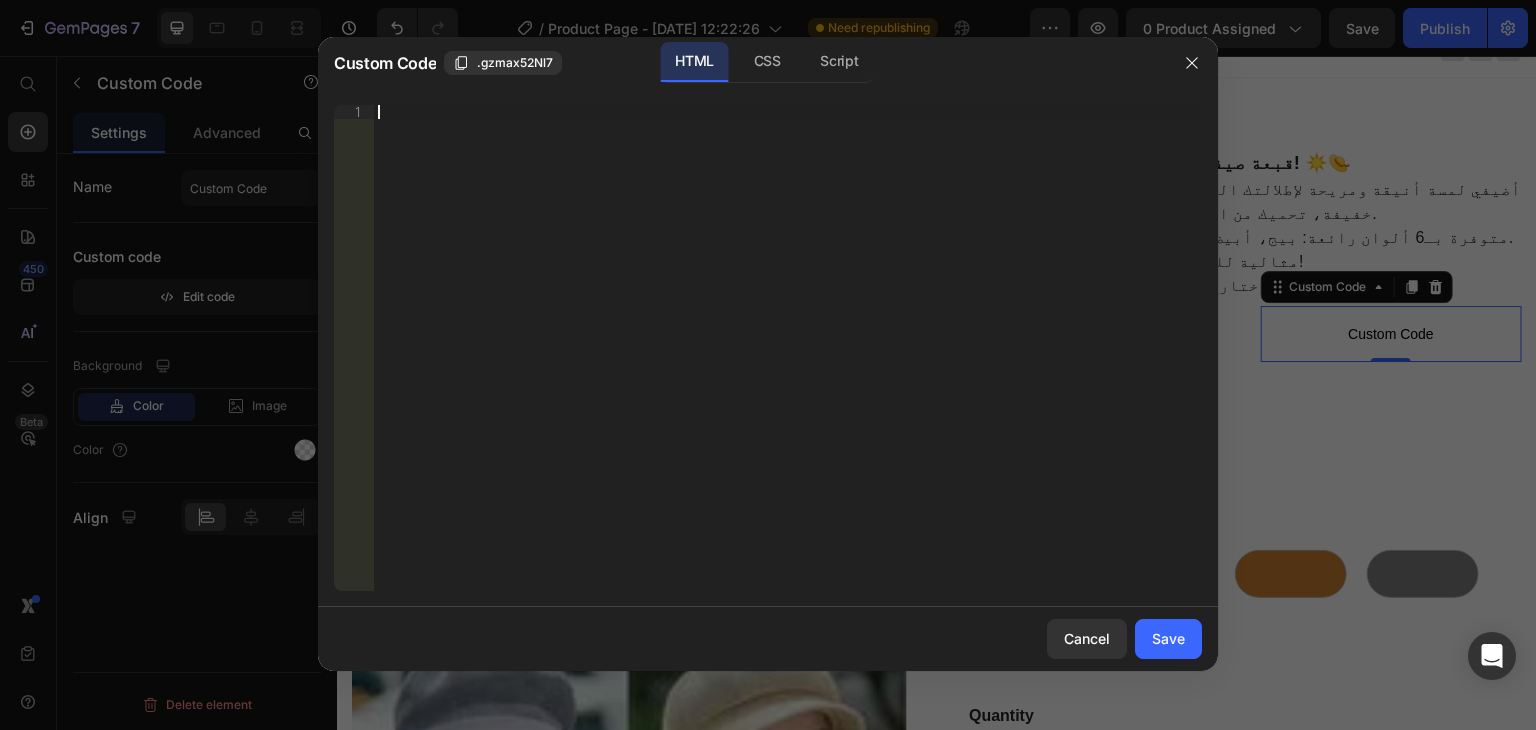 paste on "background: var(--lfcod-background)!important;" 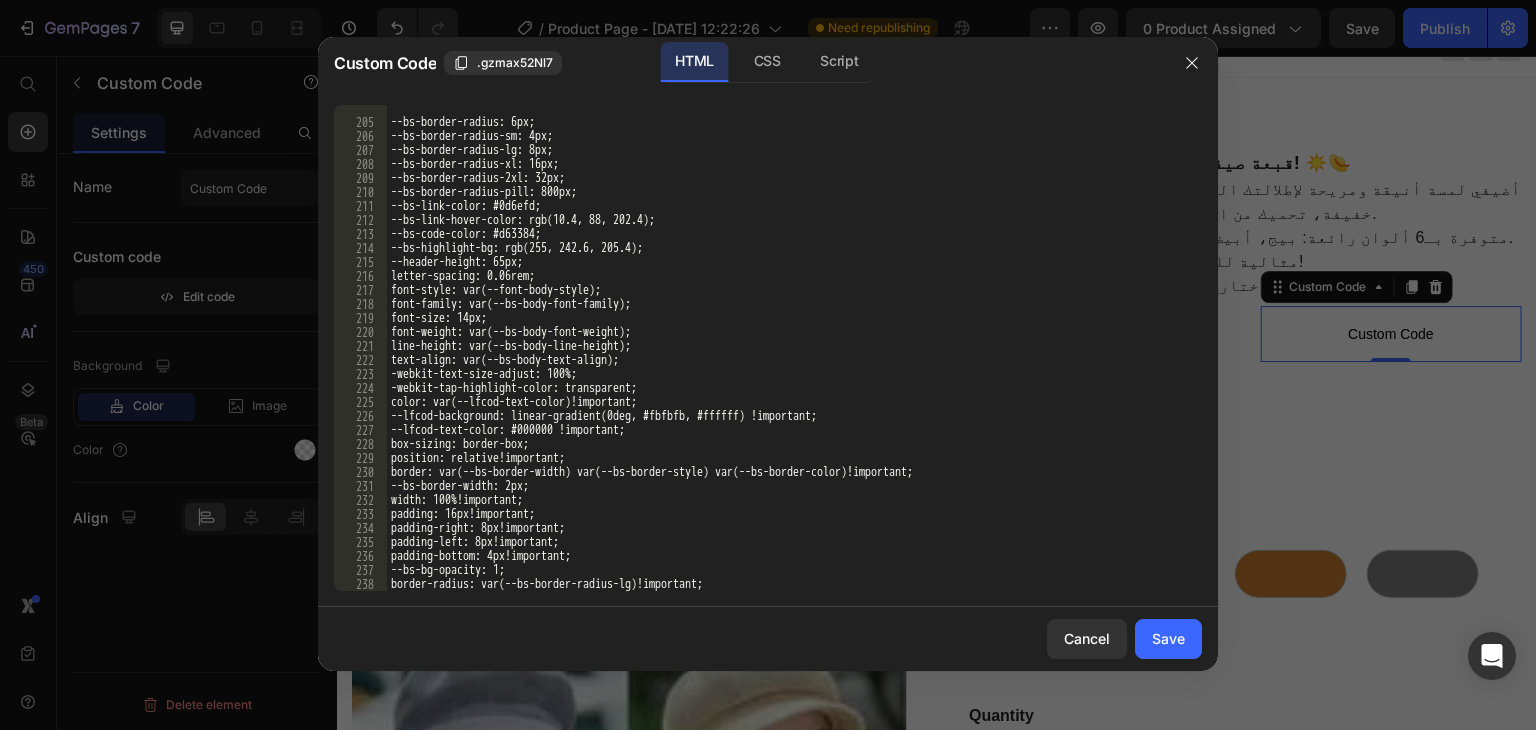 scroll, scrollTop: 2874, scrollLeft: 0, axis: vertical 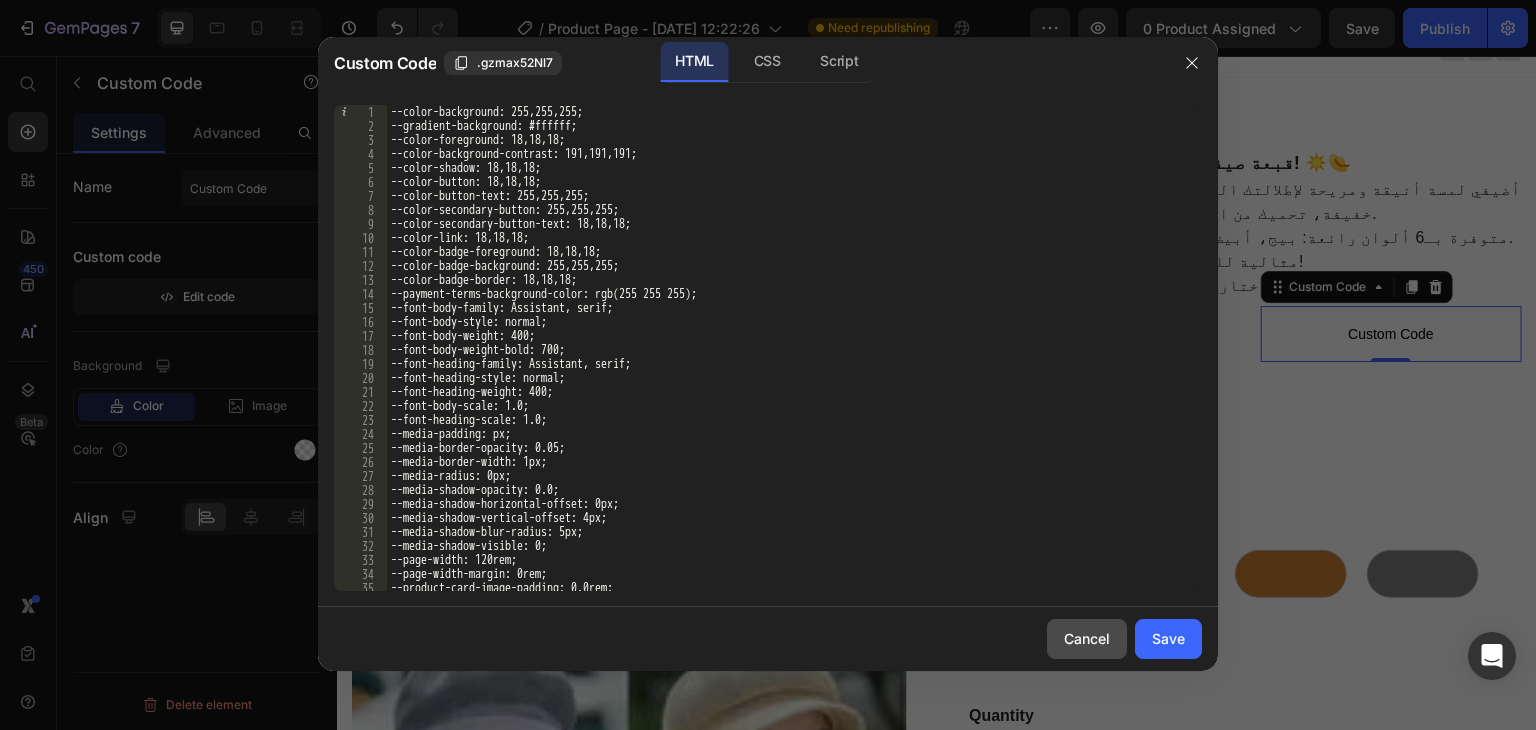 click on "Cancel" at bounding box center (1087, 638) 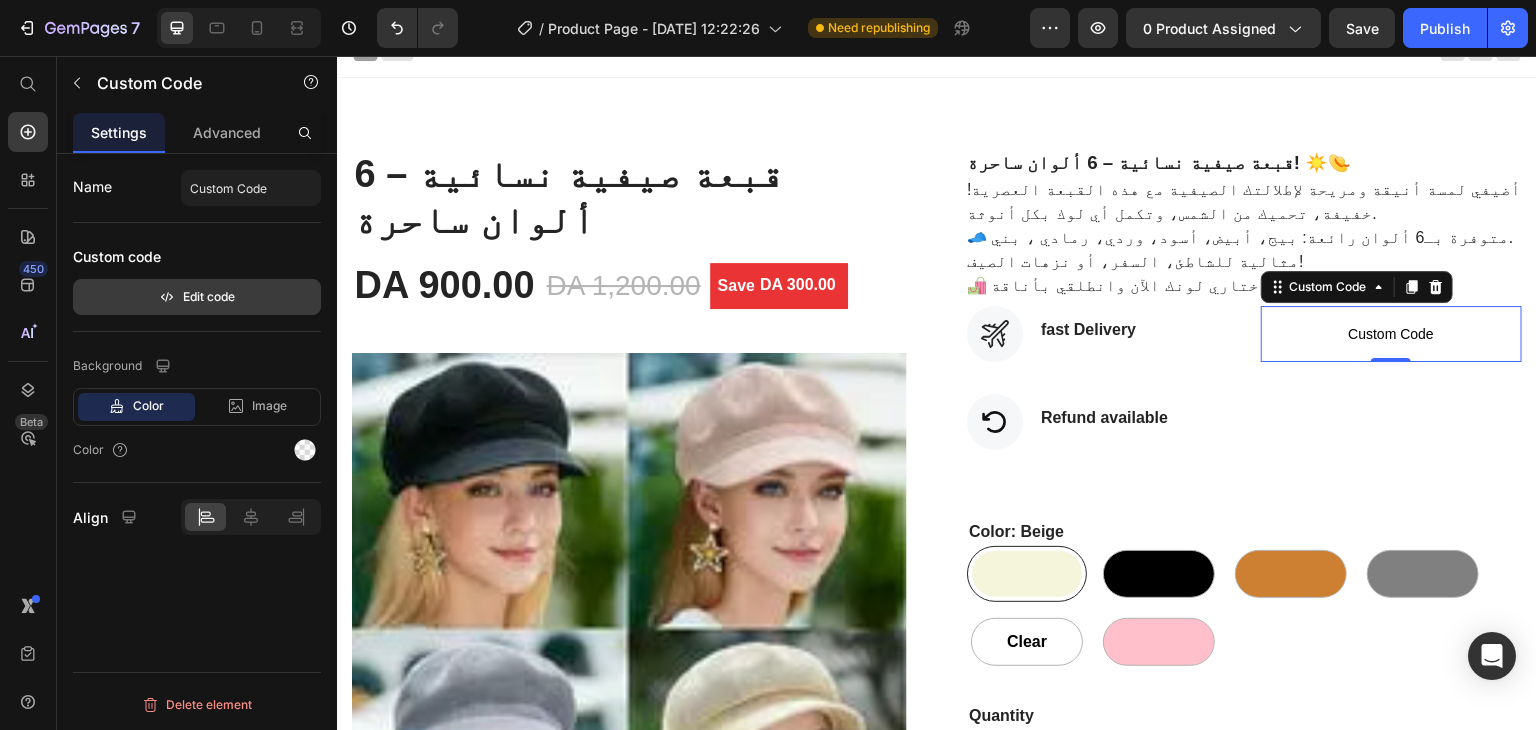 click on "Edit code" at bounding box center [197, 297] 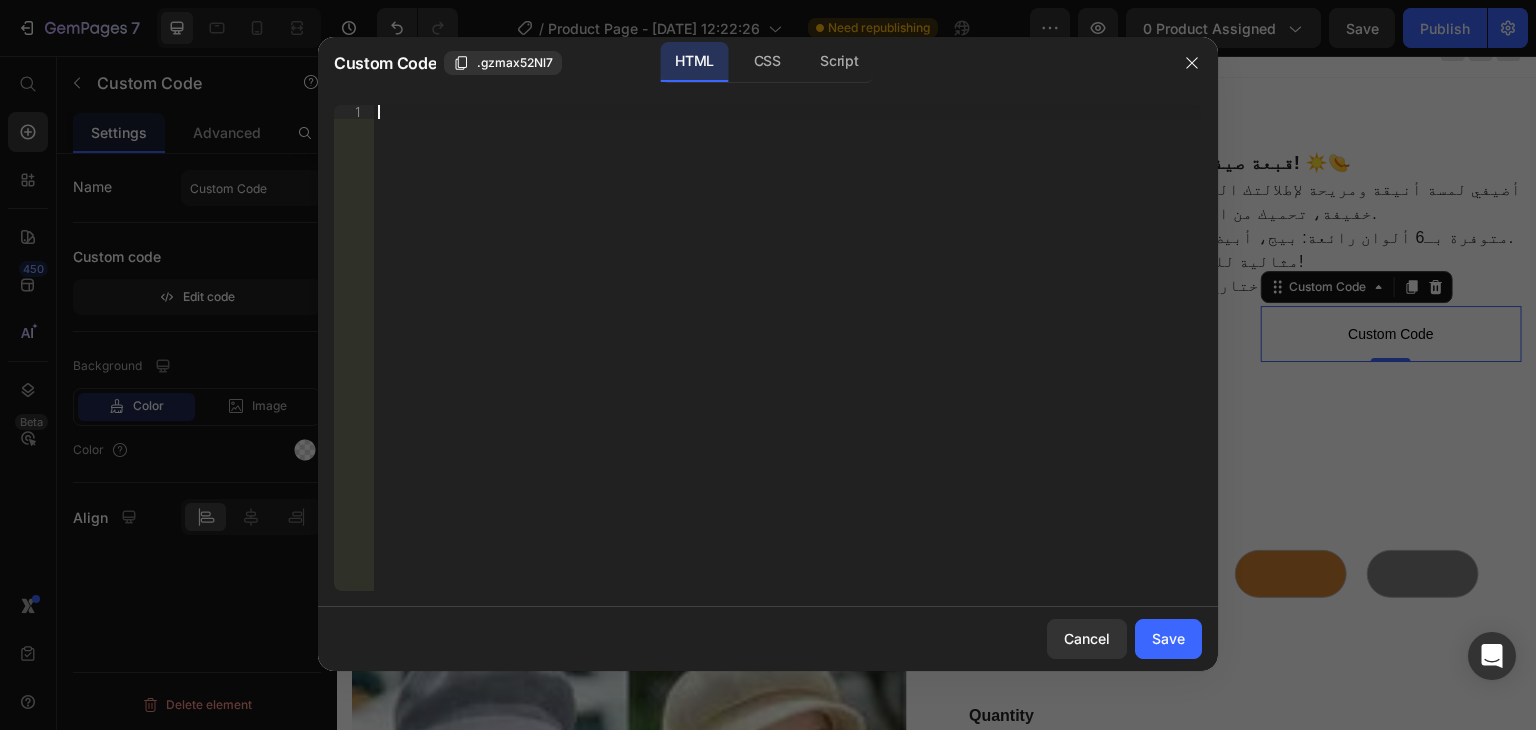 paste on "<ul class="nav nav-pills d-none" role="tablist">" 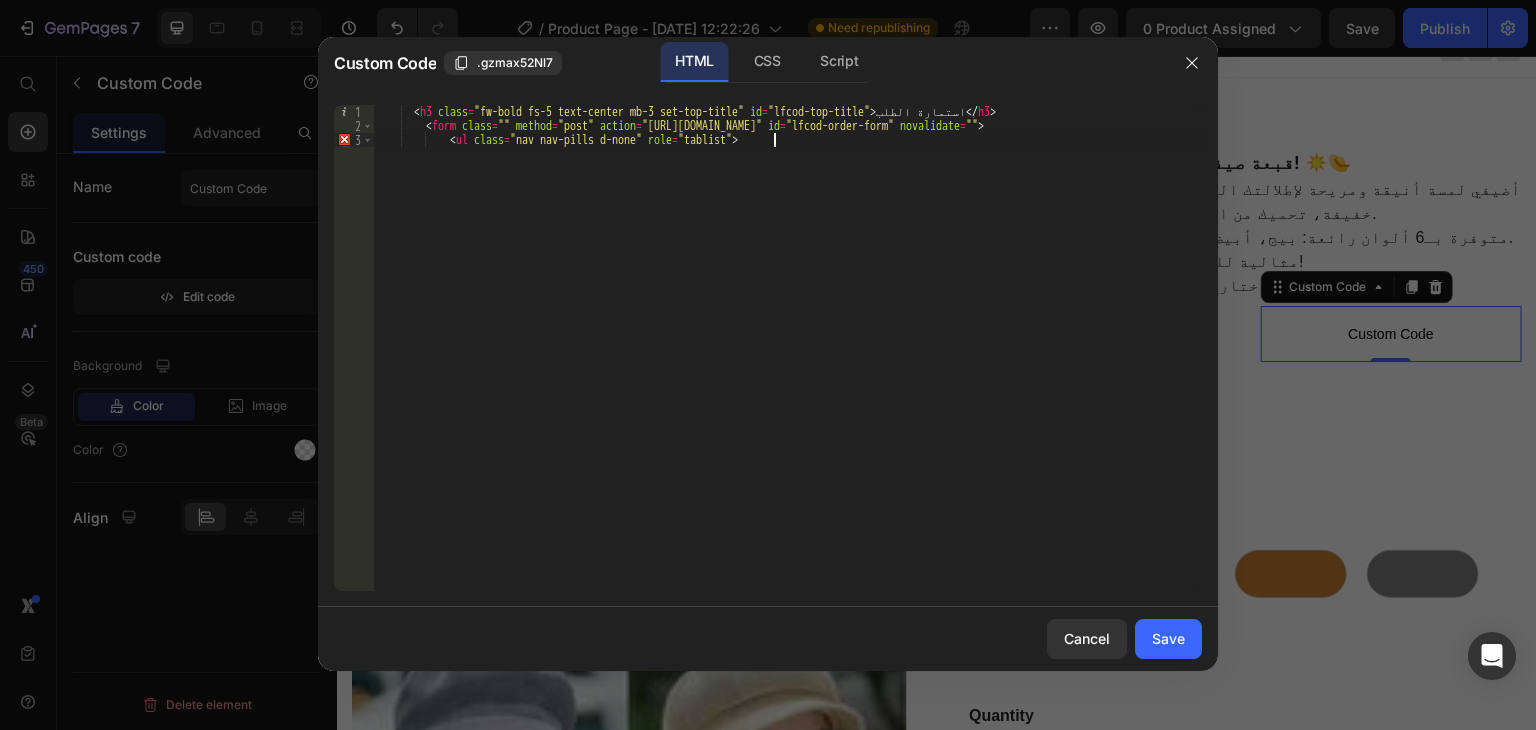paste on "<div class="tab-pane fade active show" id="lfcod_cart" role="tabpanel" style="display: block; opacity: 1;" 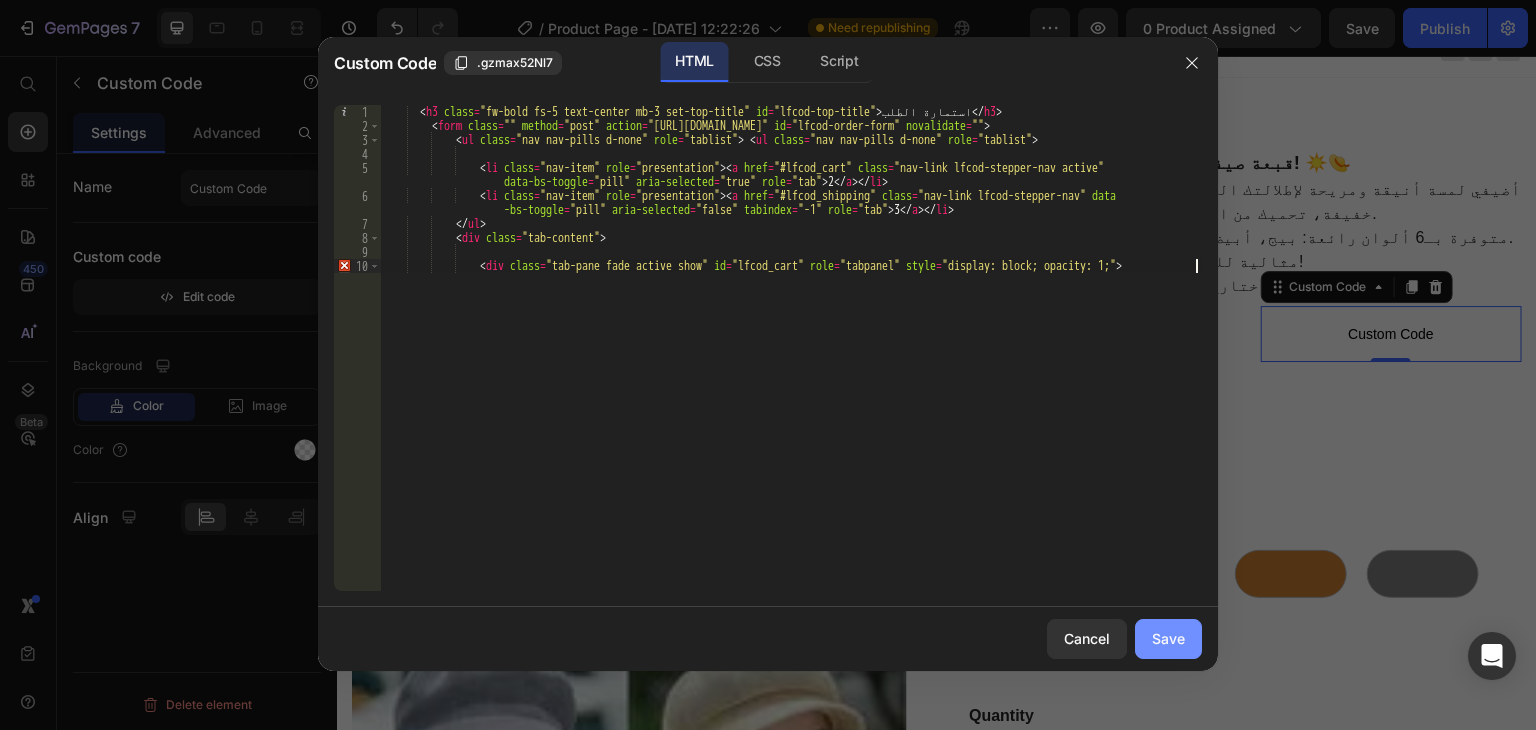 click on "Save" at bounding box center (1168, 638) 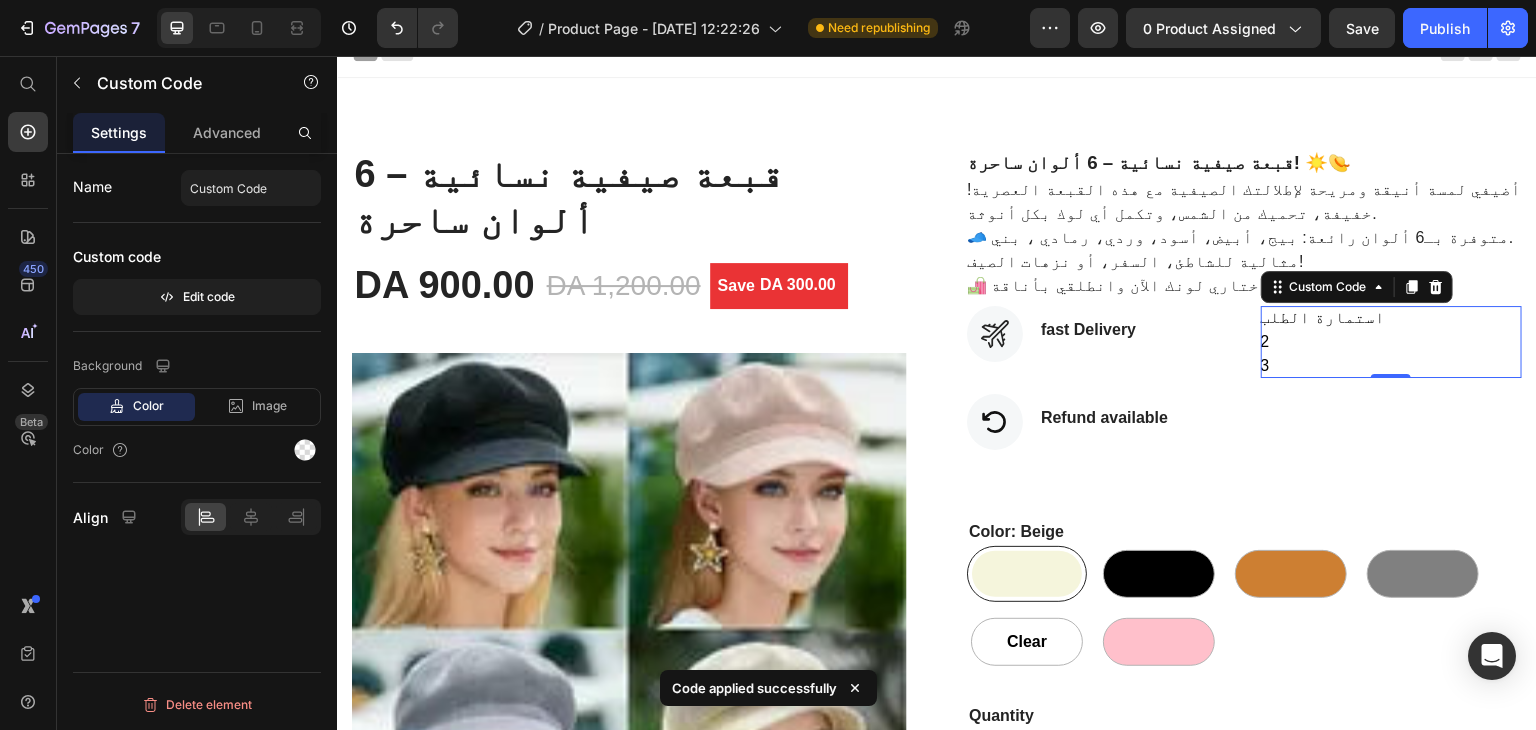 click on "2" at bounding box center (1392, 342) 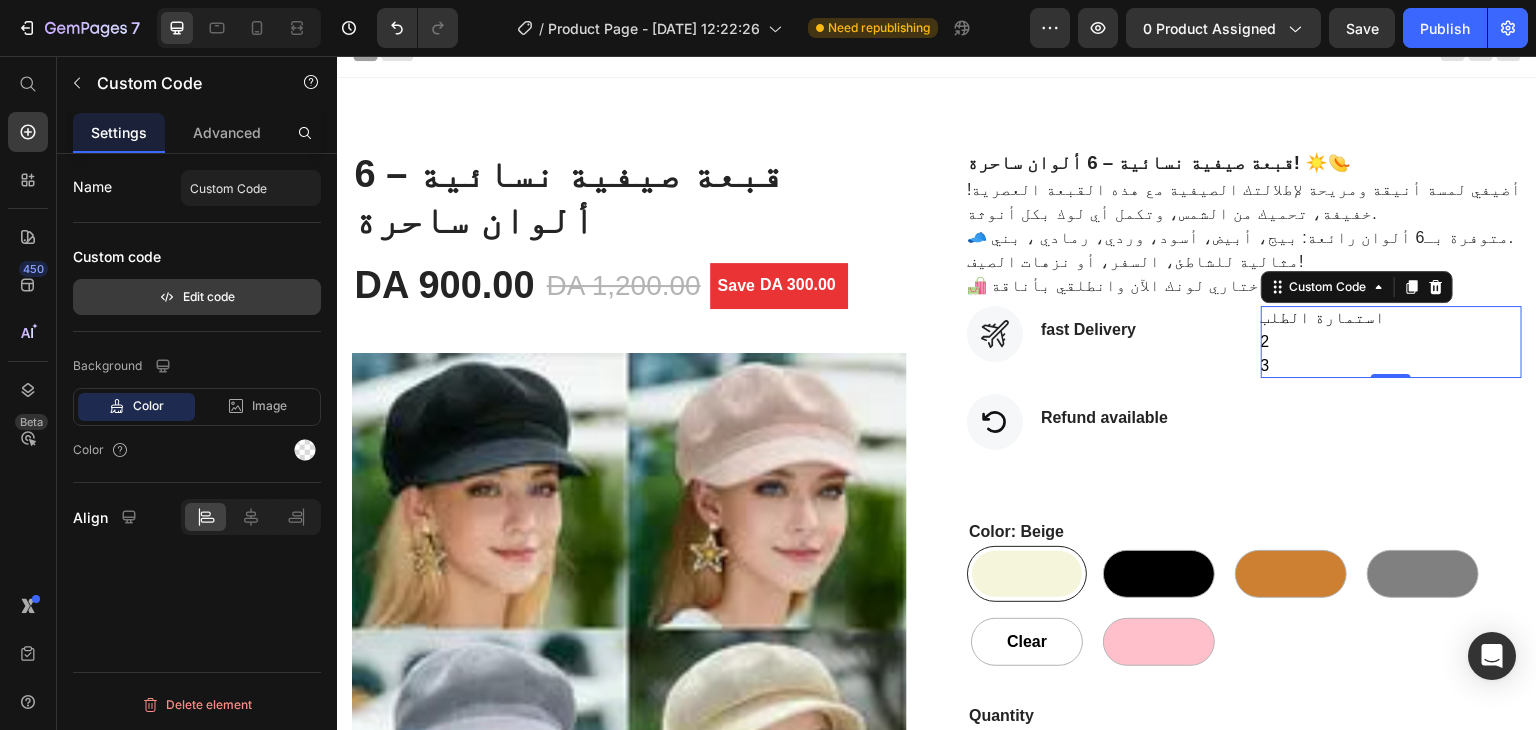 click on "Edit code" at bounding box center [197, 297] 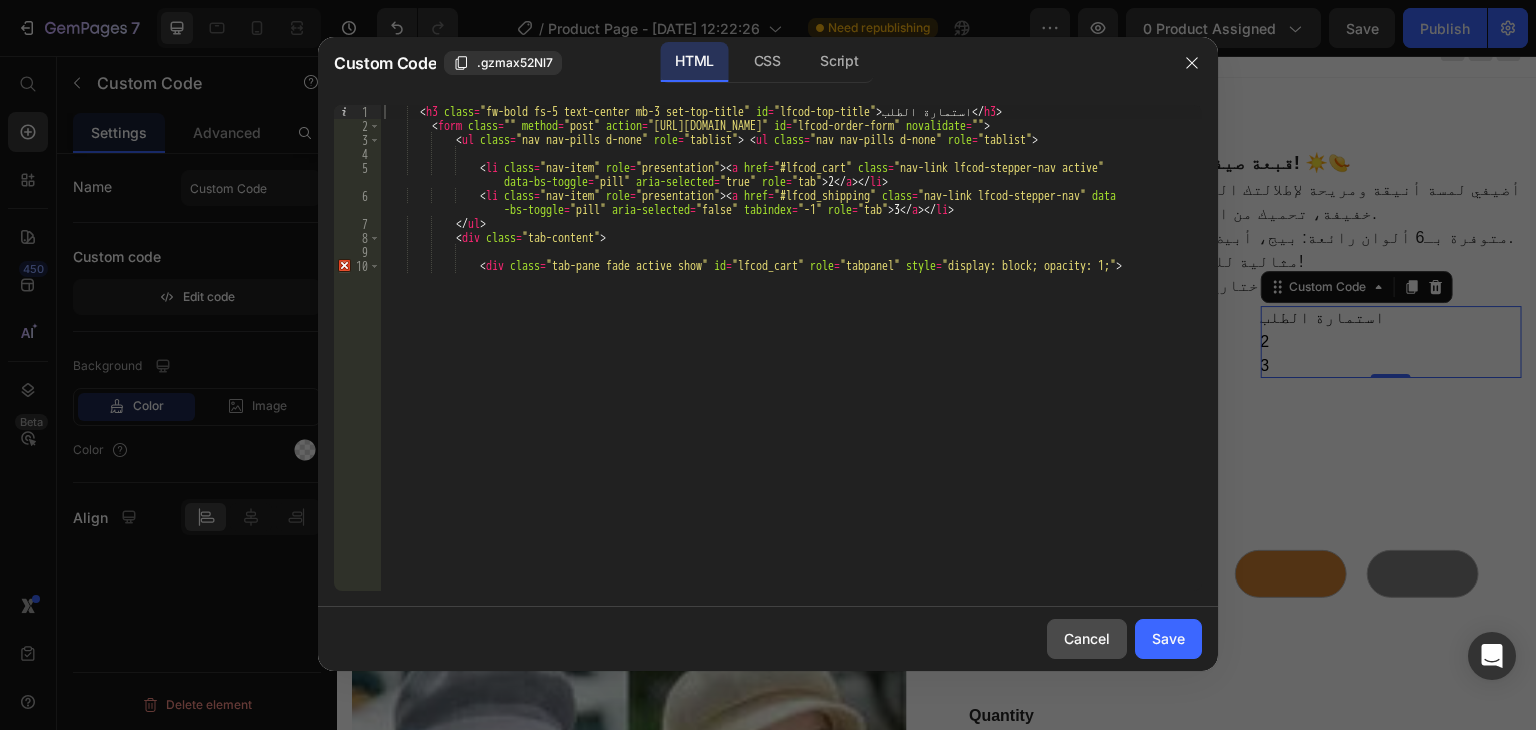 click on "Cancel" 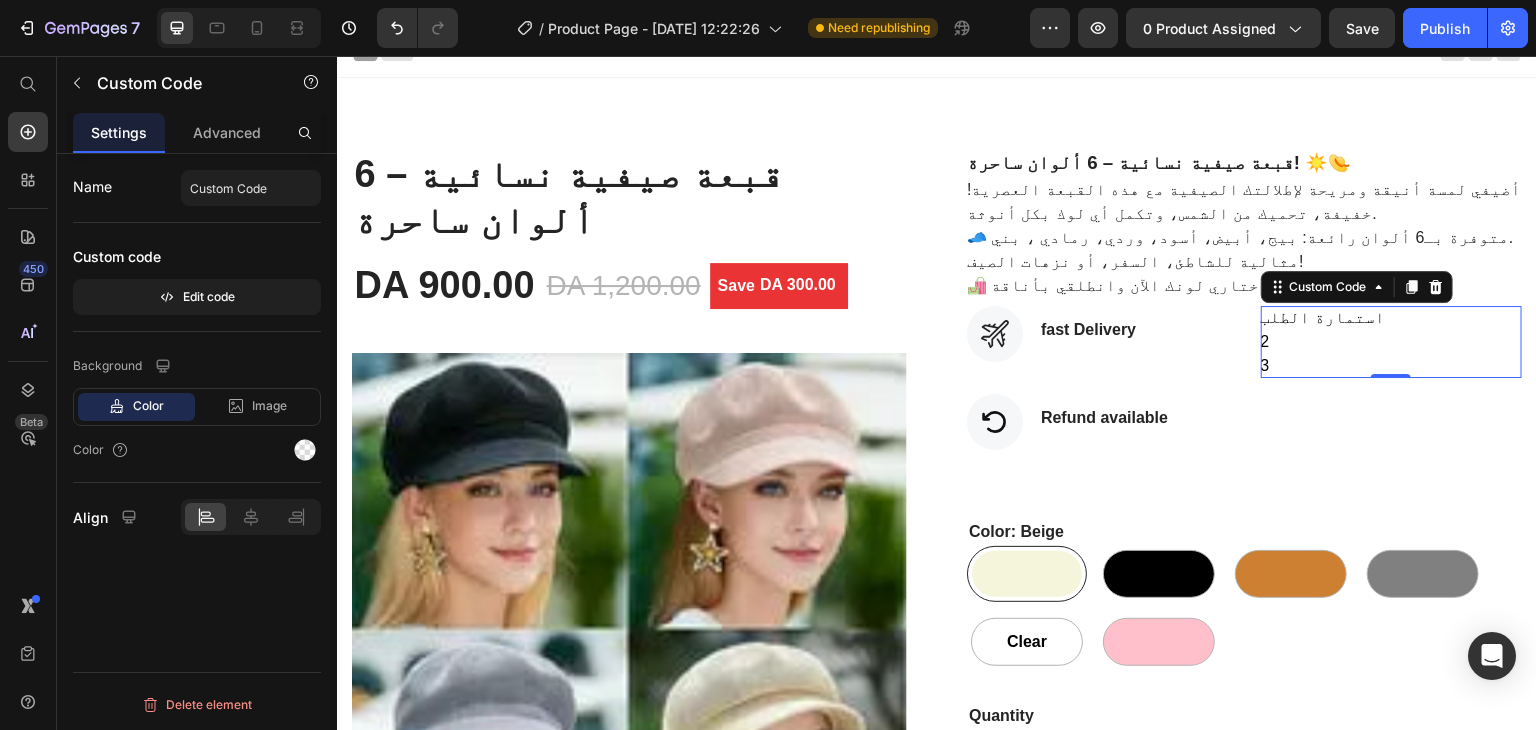 click on "2" at bounding box center (1392, 342) 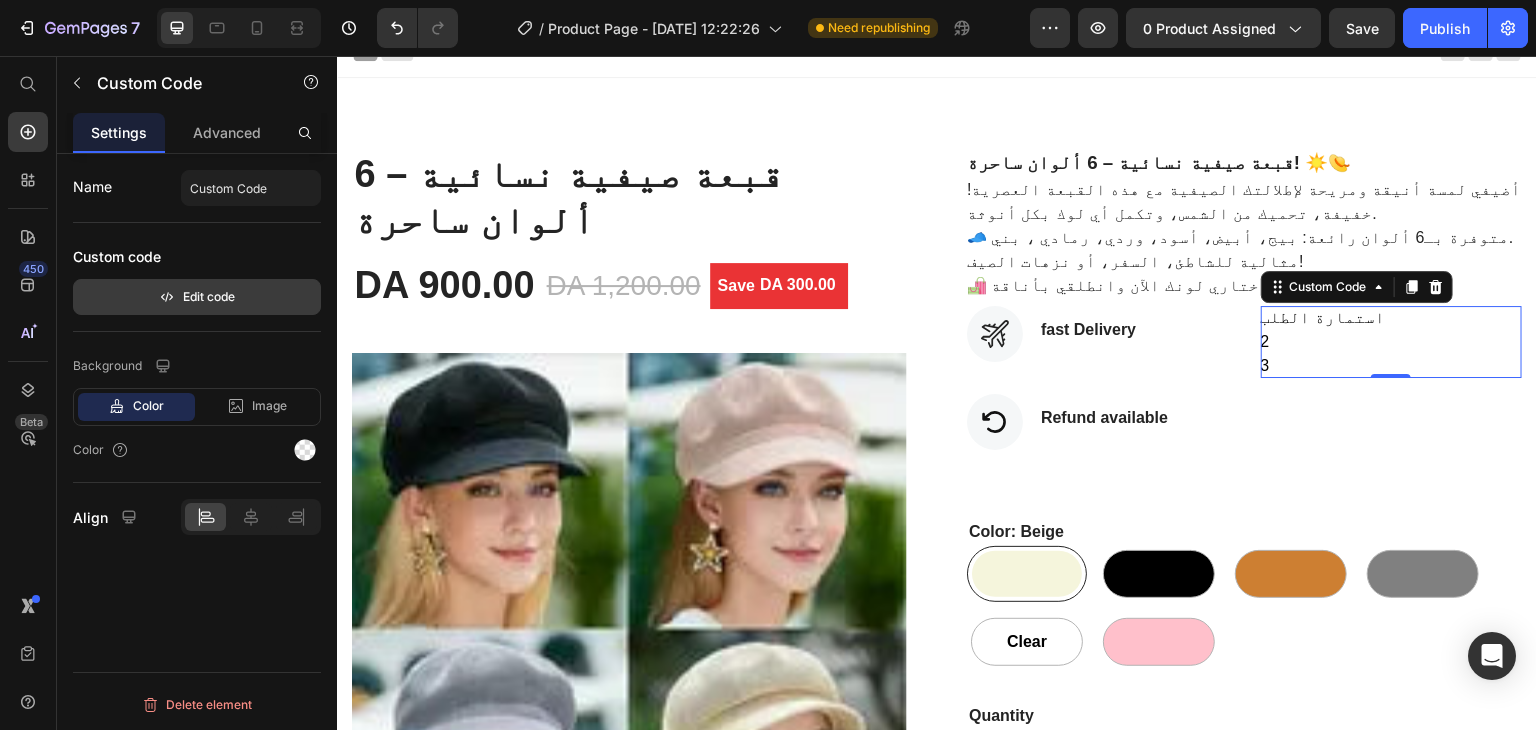 click on "Edit code" at bounding box center [197, 297] 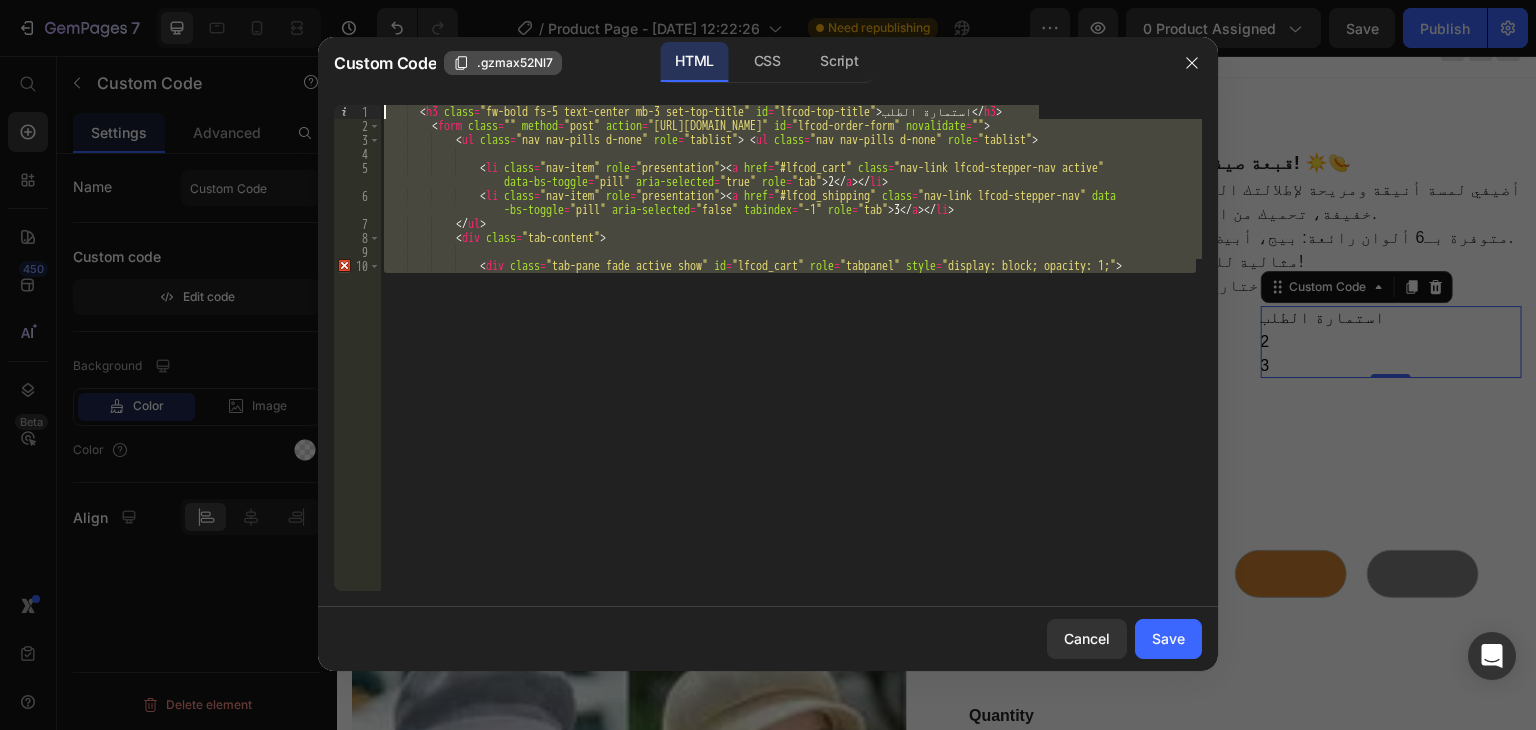 drag, startPoint x: 1193, startPoint y: 268, endPoint x: 490, endPoint y: 56, distance: 734.2704 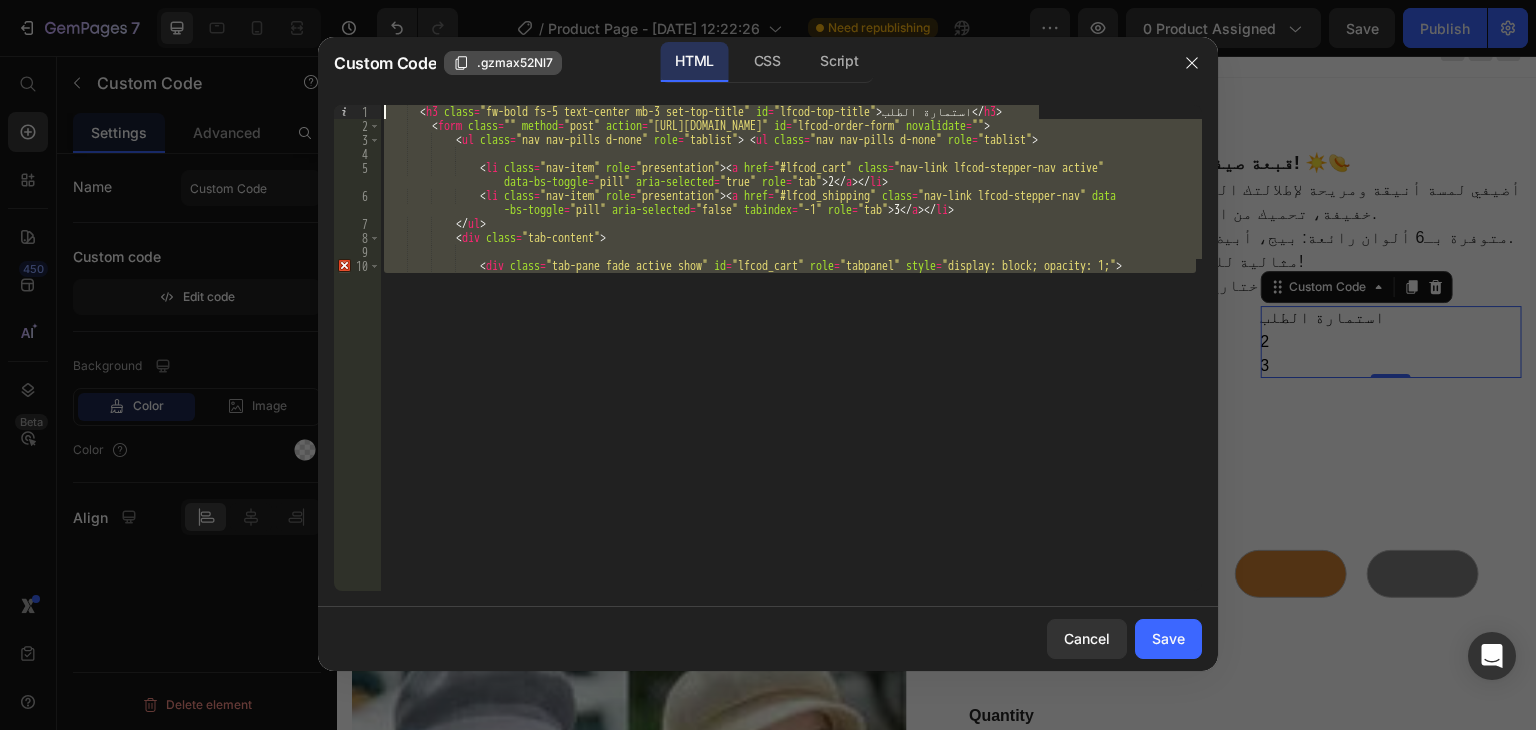 type 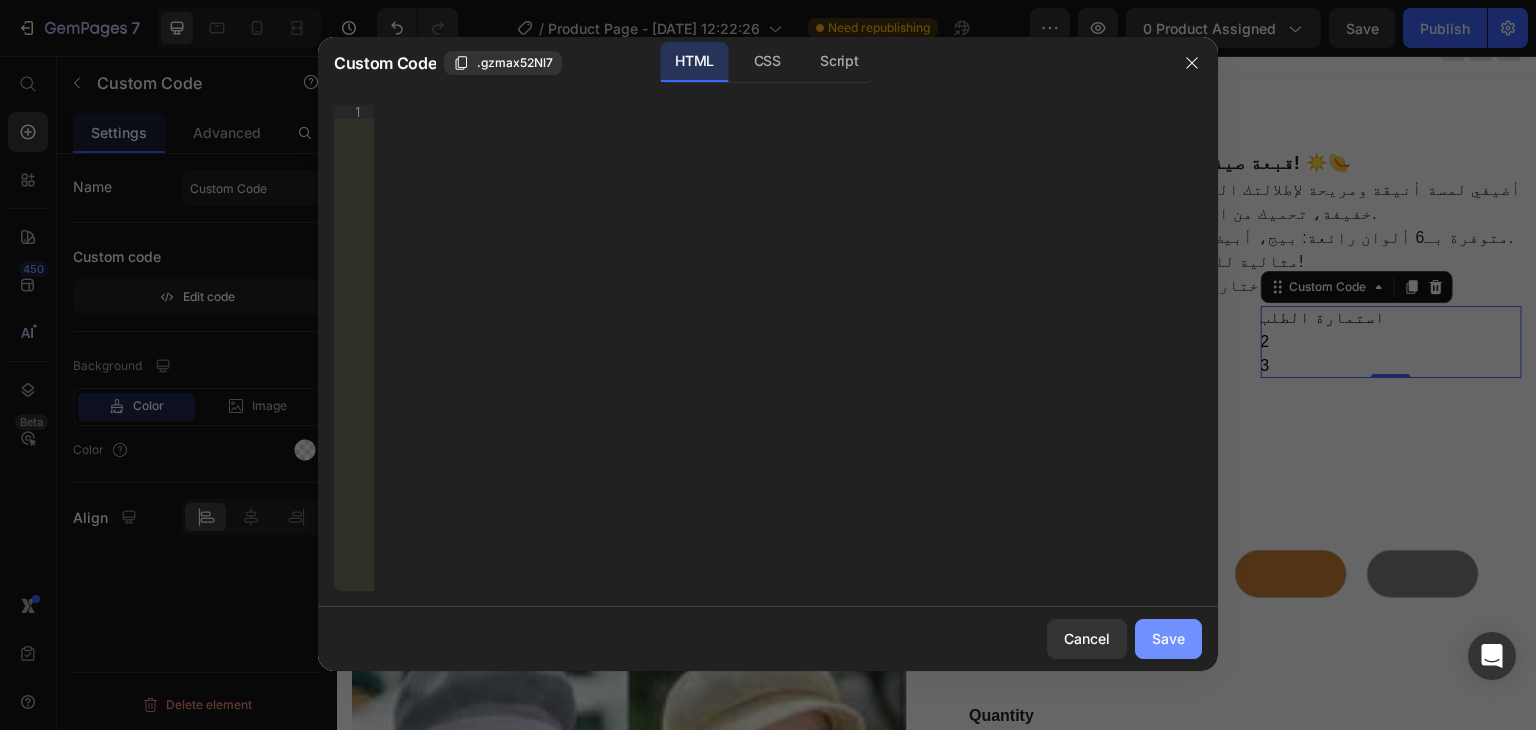drag, startPoint x: 1171, startPoint y: 639, endPoint x: 833, endPoint y: 582, distance: 342.77252 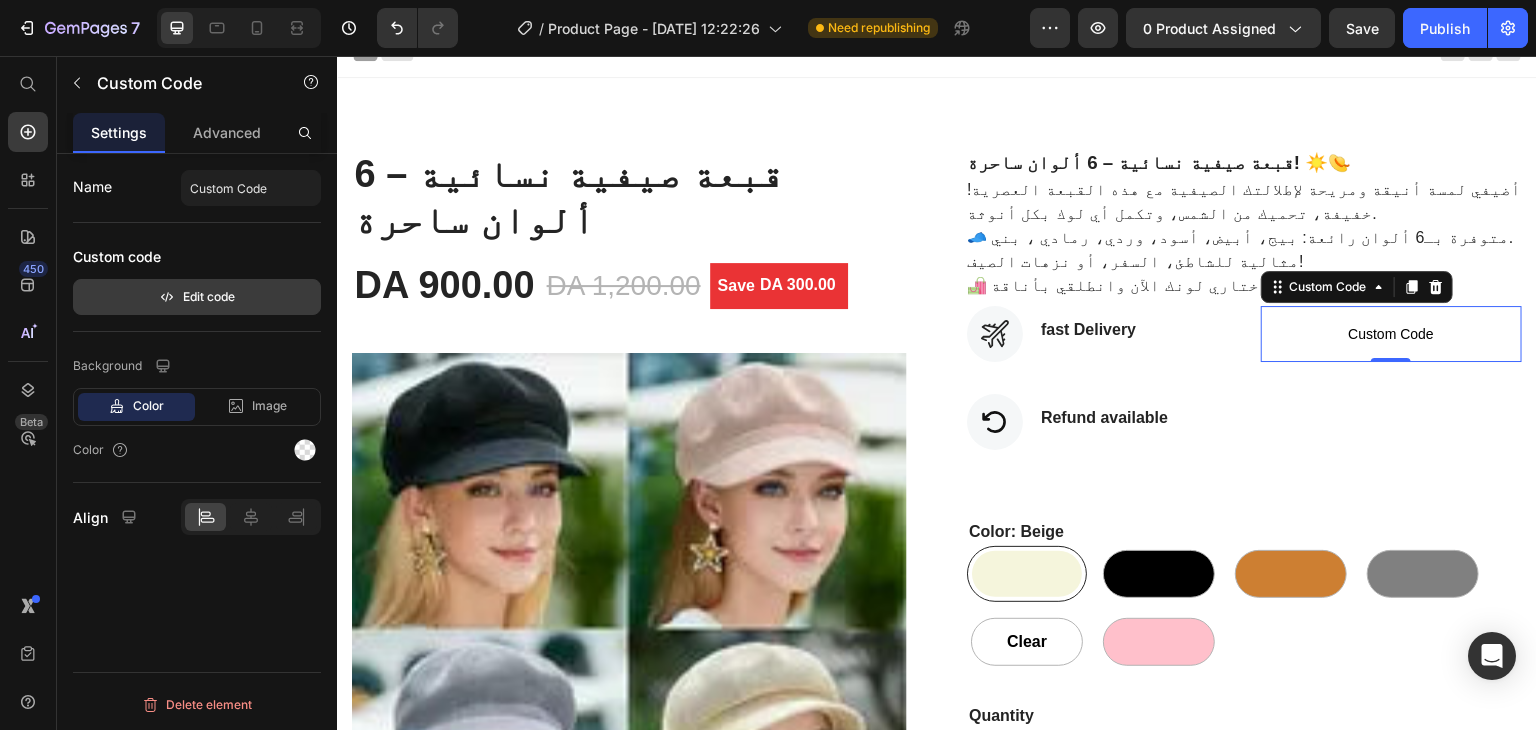click on "Edit code" at bounding box center (197, 297) 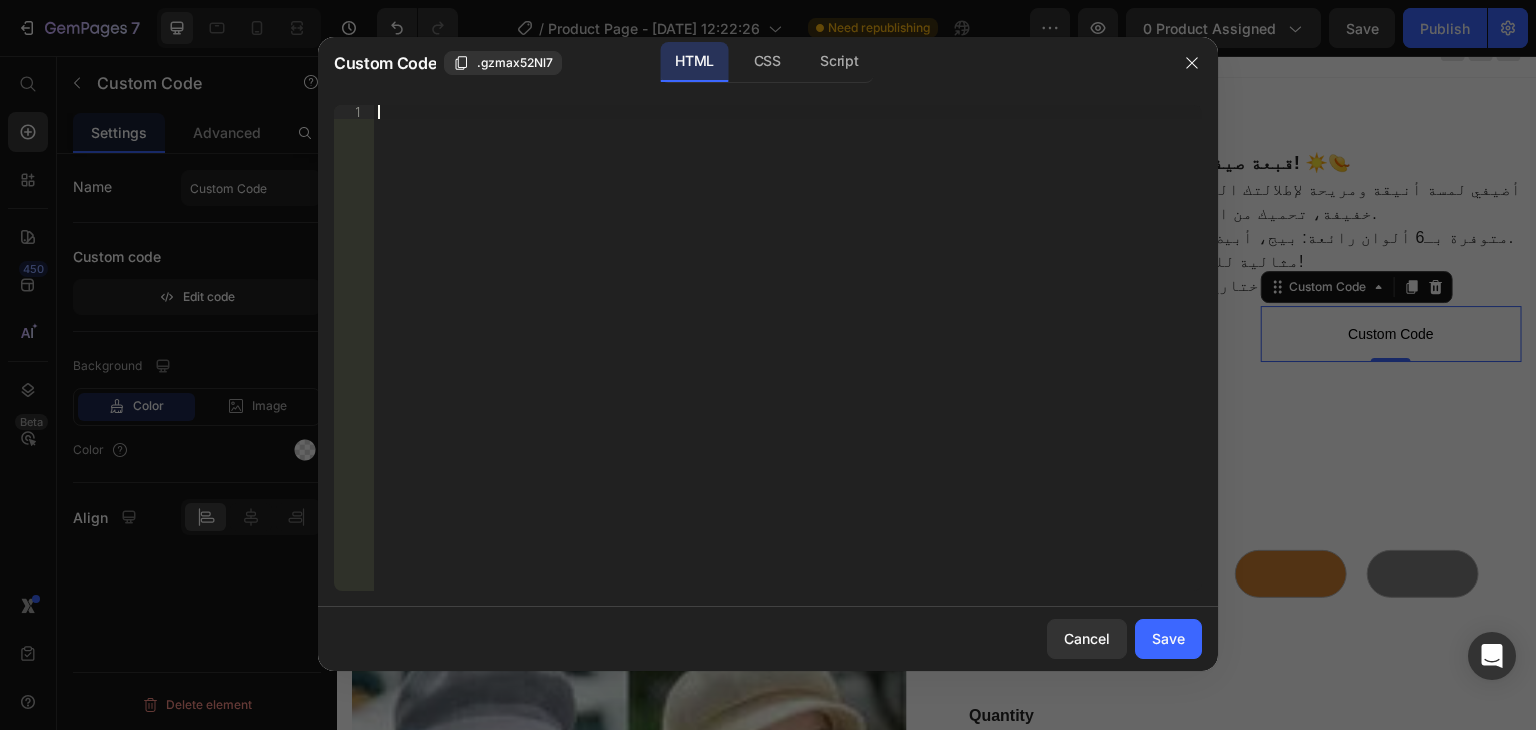 paste on "</div>" 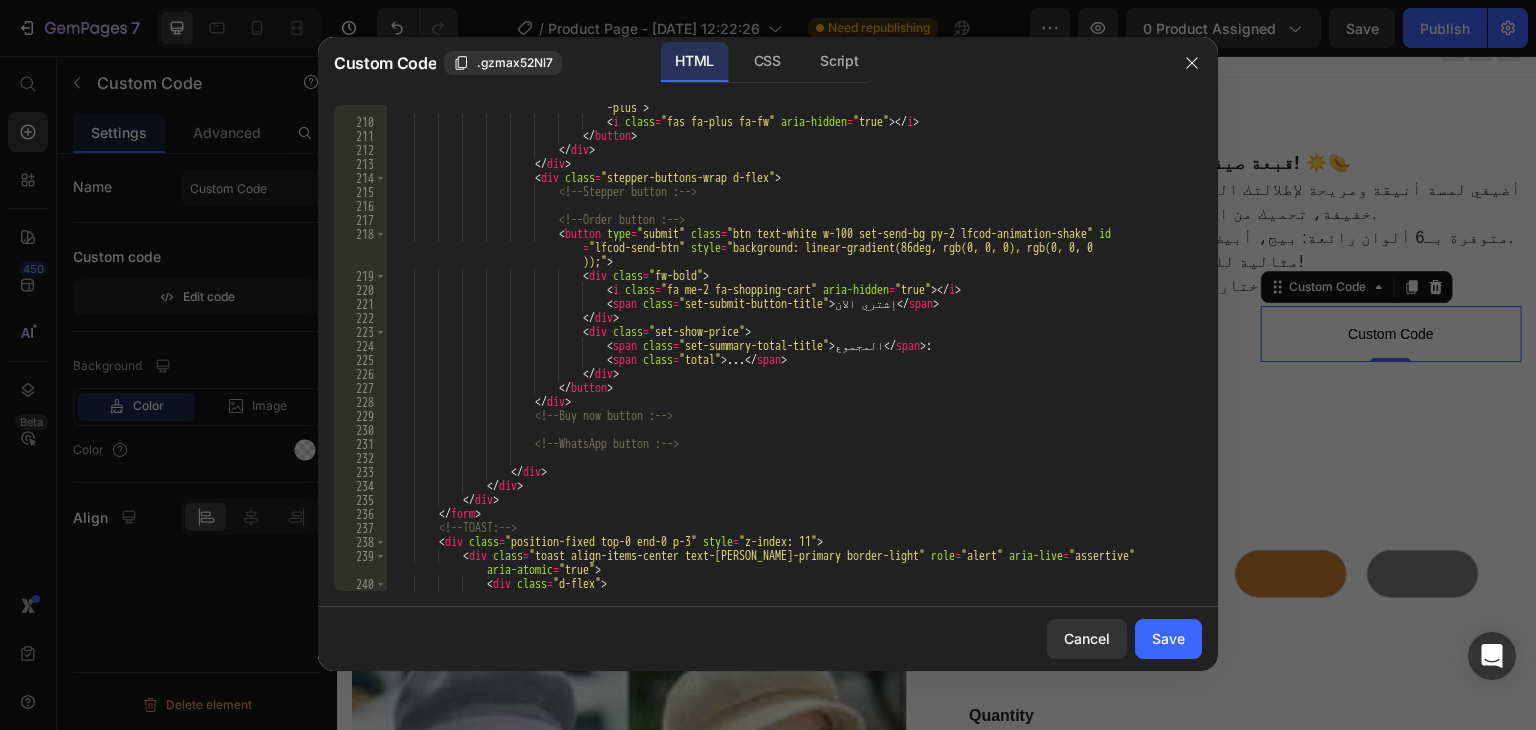 scroll, scrollTop: 4876, scrollLeft: 0, axis: vertical 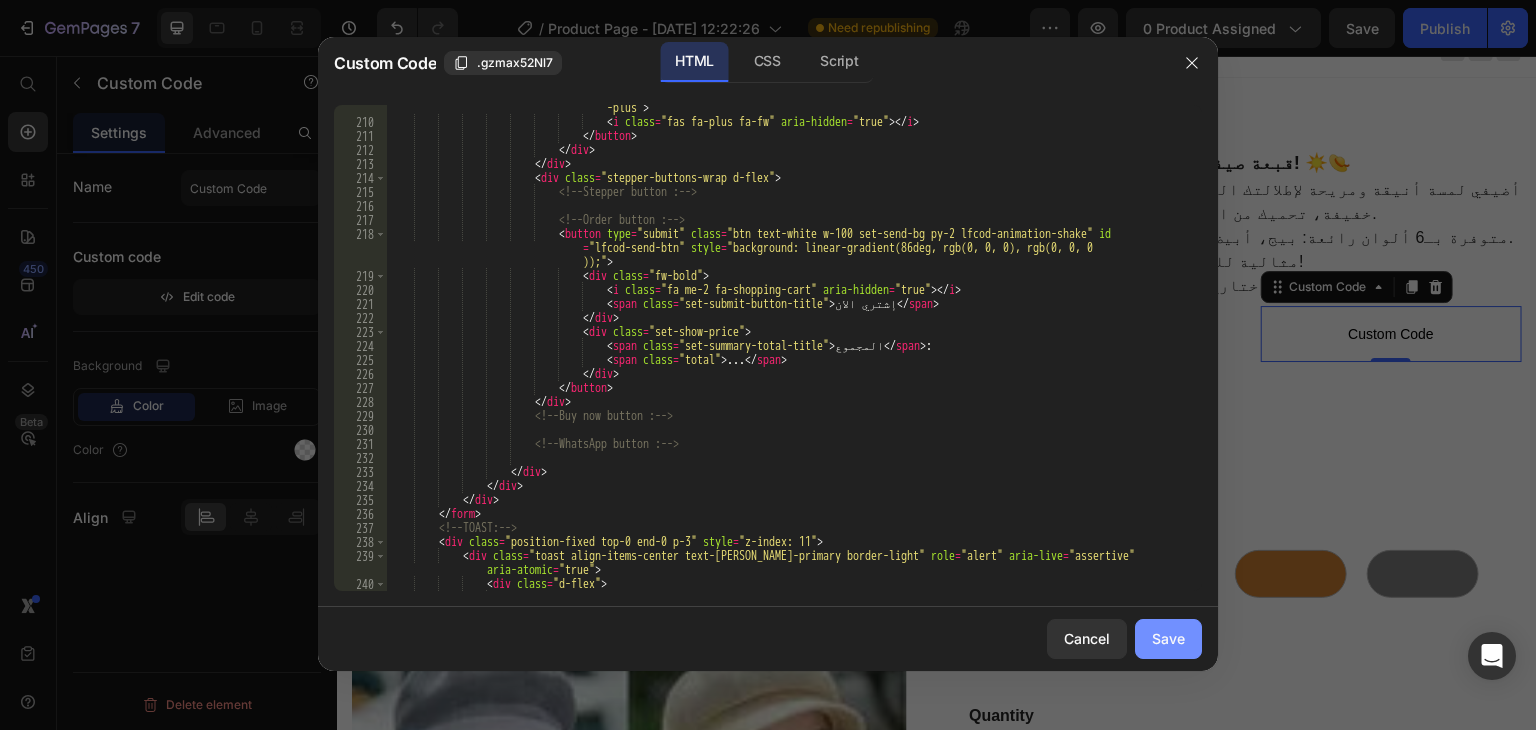 click on "Save" at bounding box center [1168, 638] 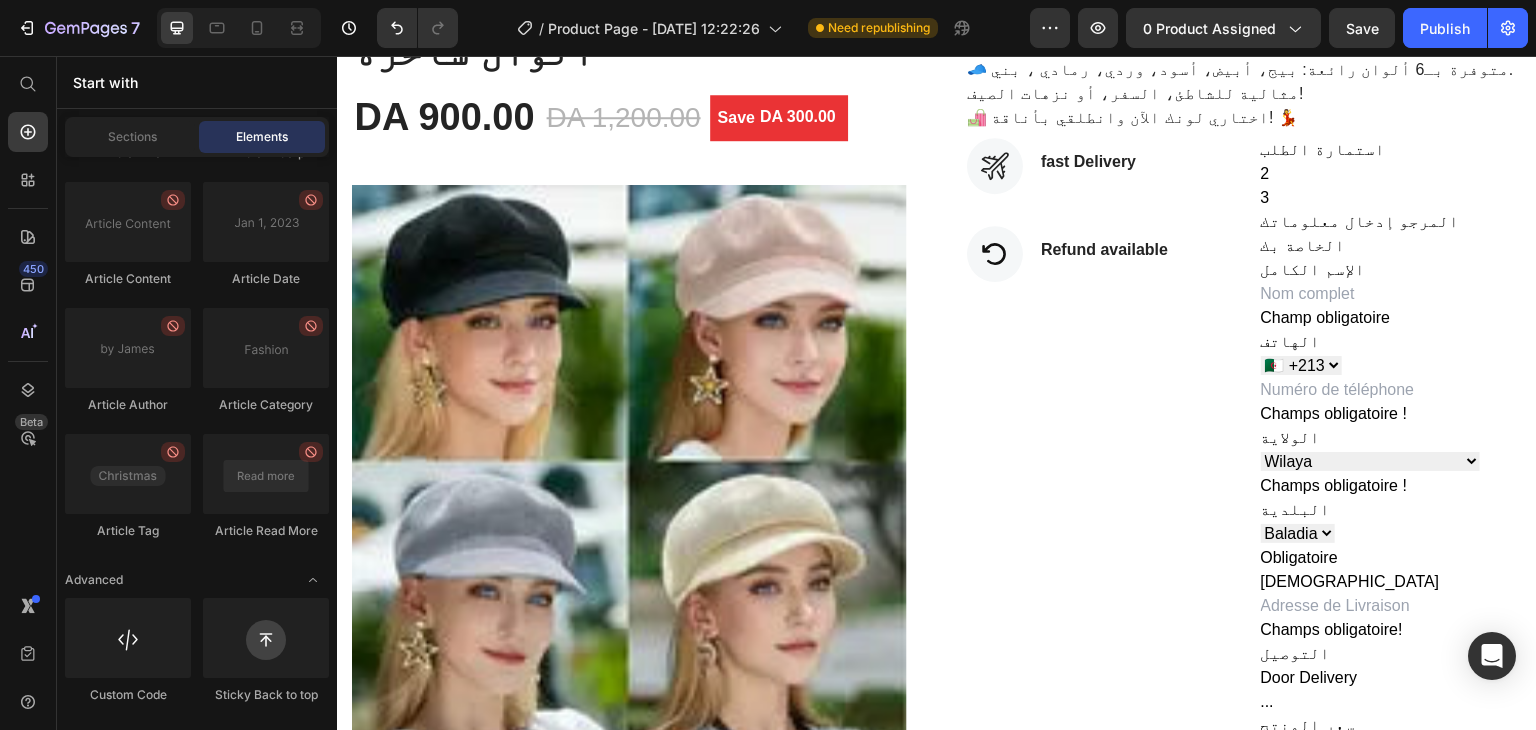 scroll, scrollTop: 159, scrollLeft: 0, axis: vertical 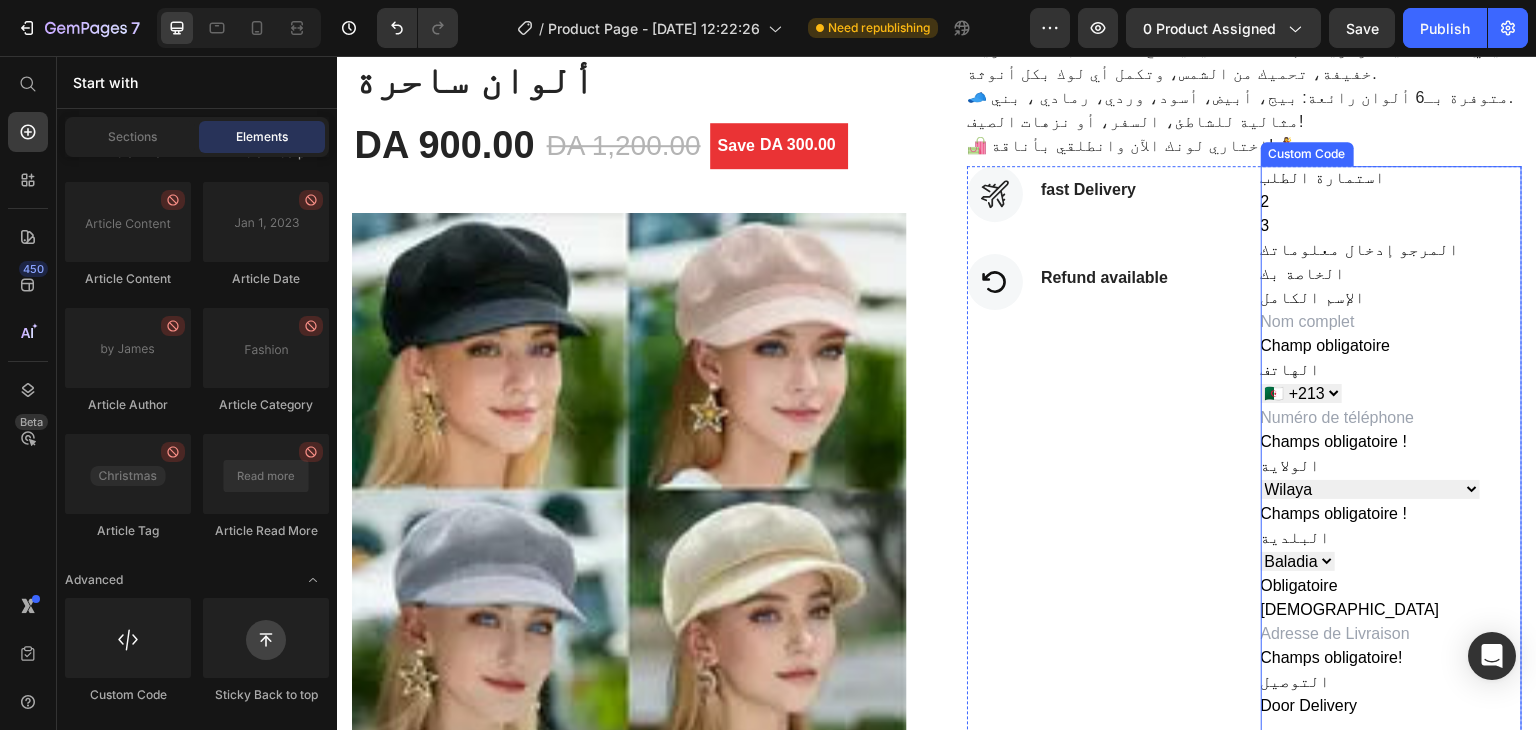click on "الإسم الكامل" at bounding box center [1361, 322] 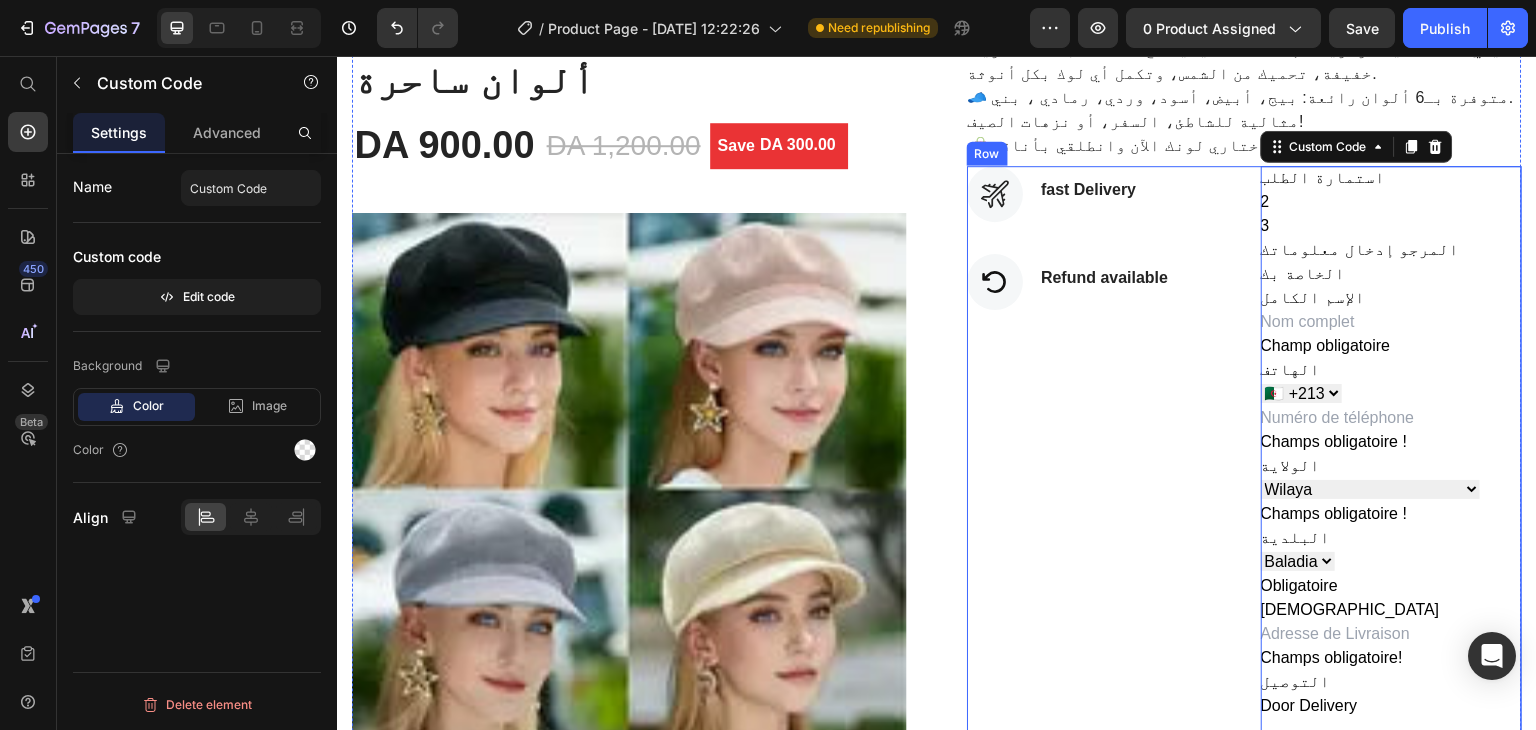 click on "Icon fast Delivery Text block Icon List
Icon Refund available Text block Icon List" at bounding box center [1098, 598] 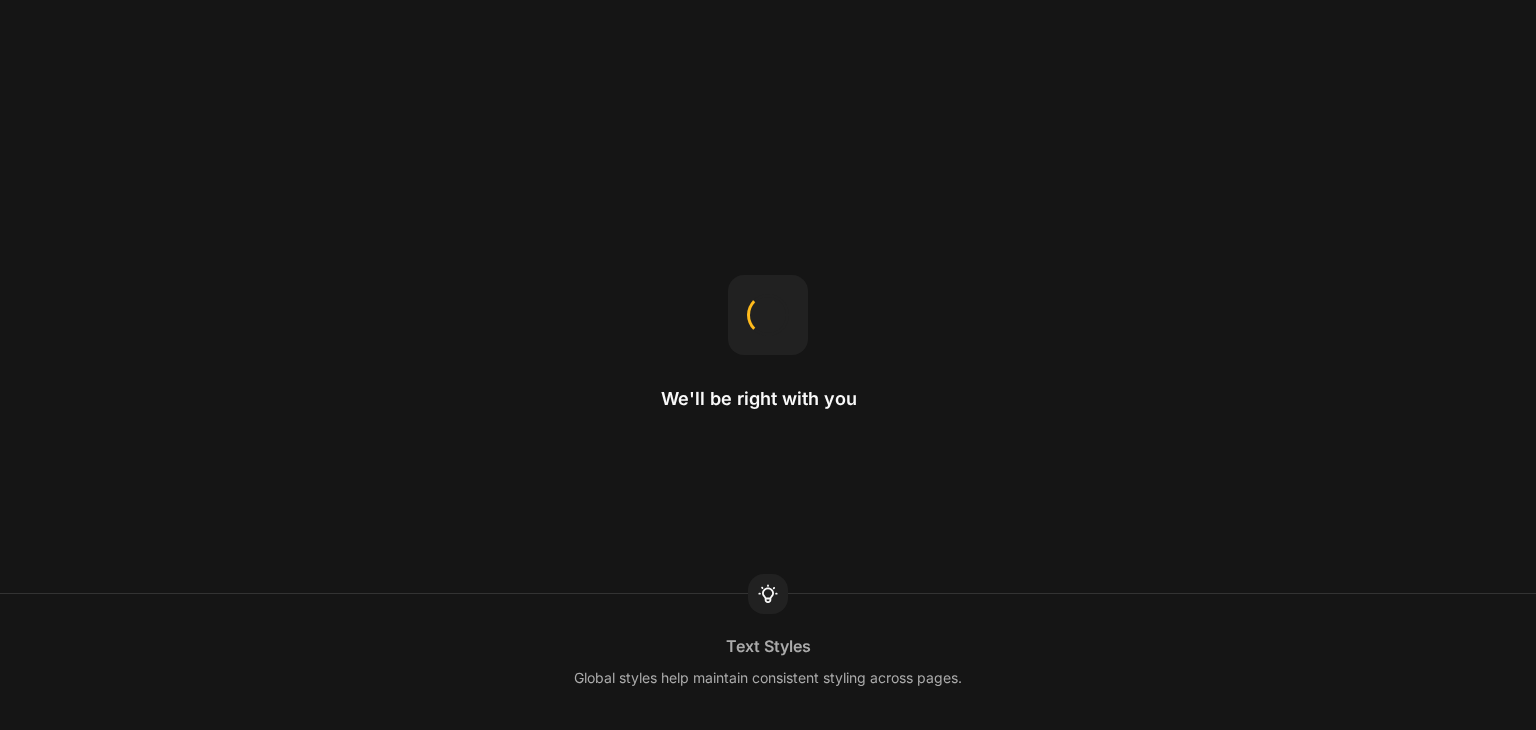 scroll, scrollTop: 0, scrollLeft: 0, axis: both 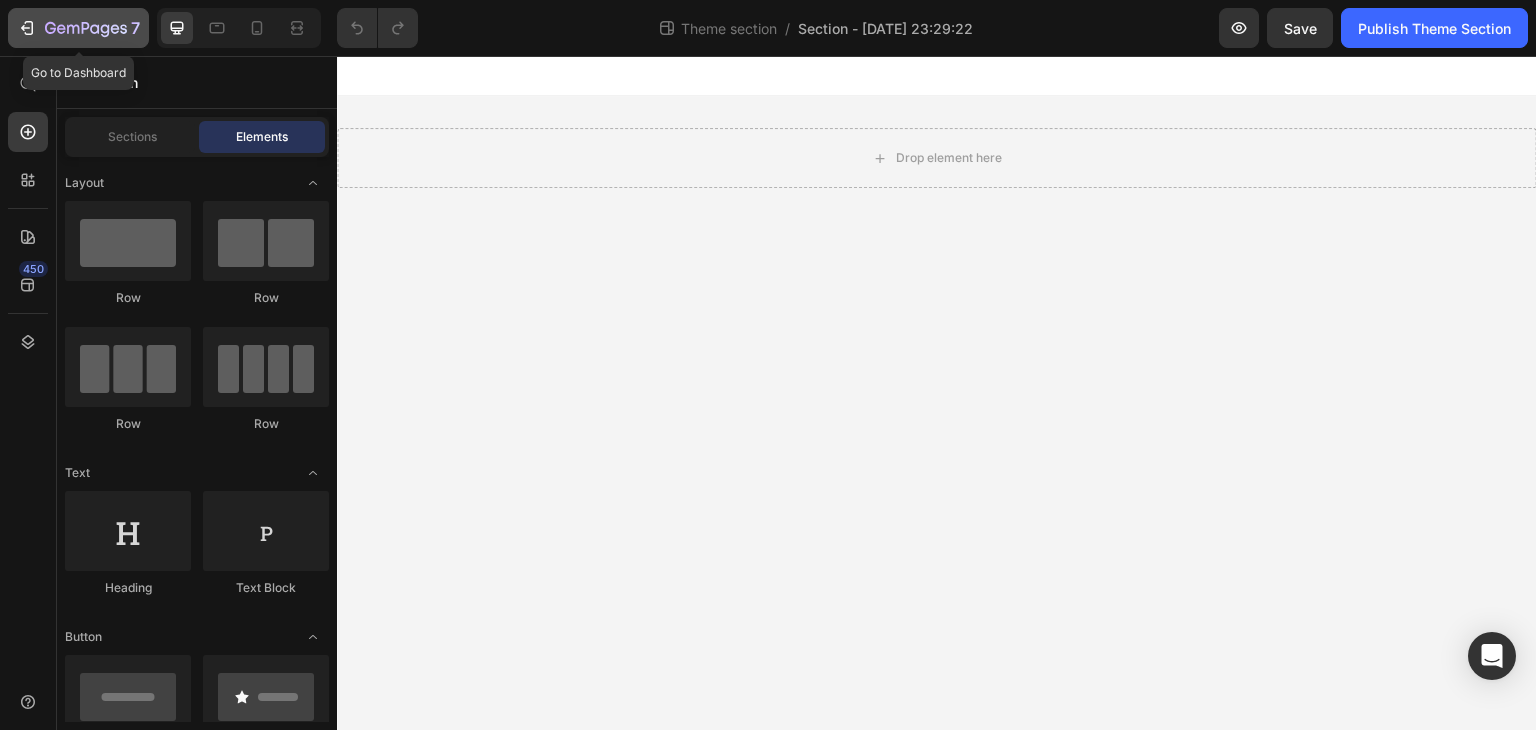 click 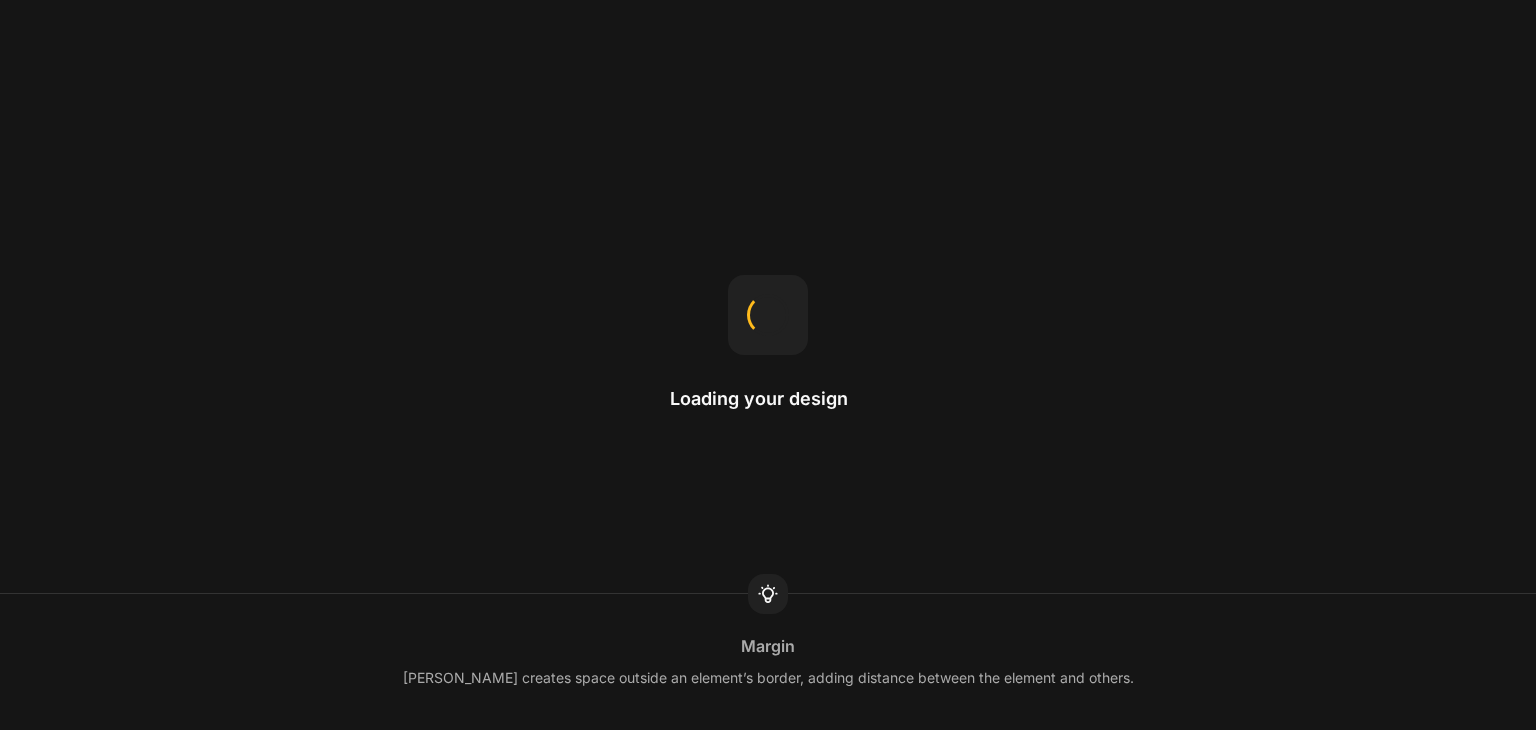 scroll, scrollTop: 0, scrollLeft: 0, axis: both 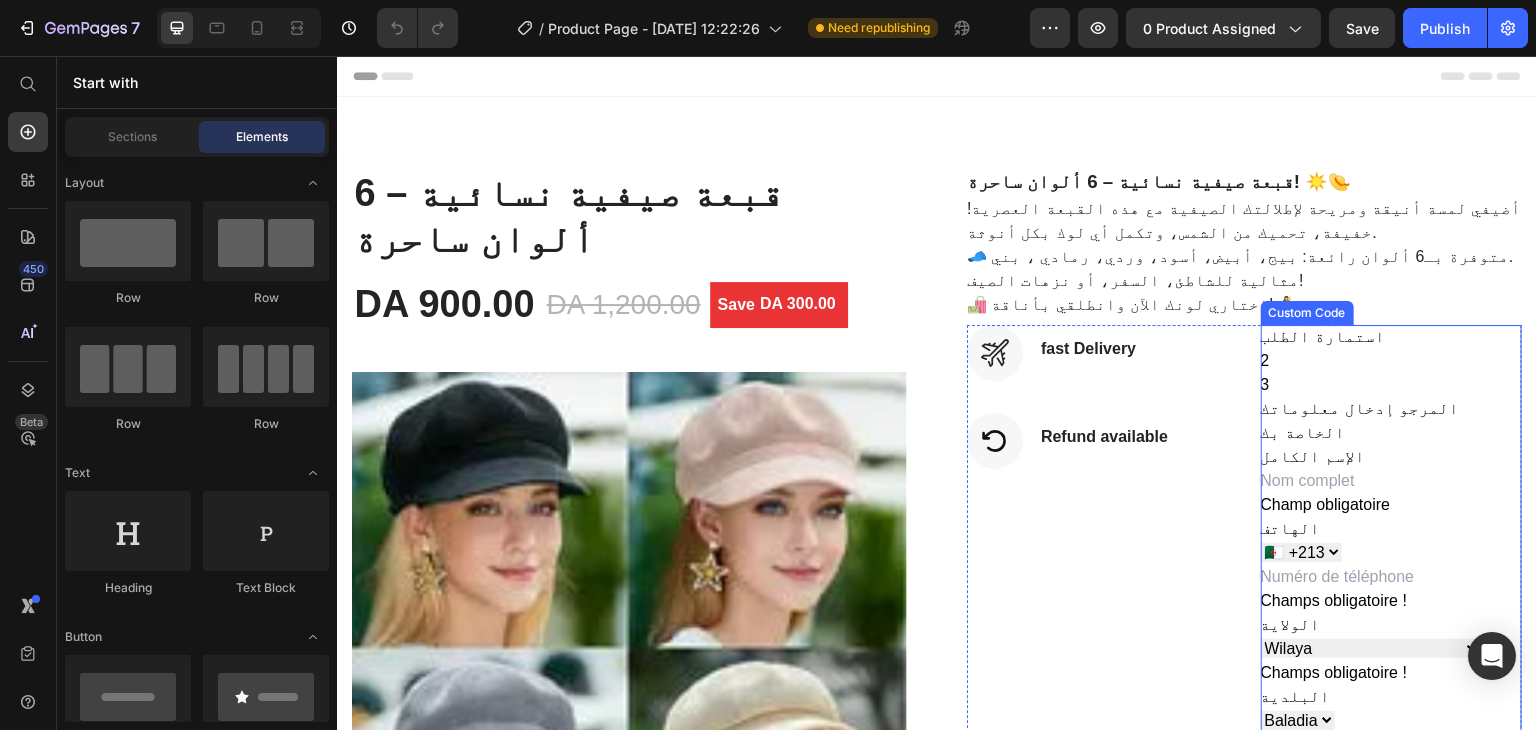 click on "2" at bounding box center (1392, 361) 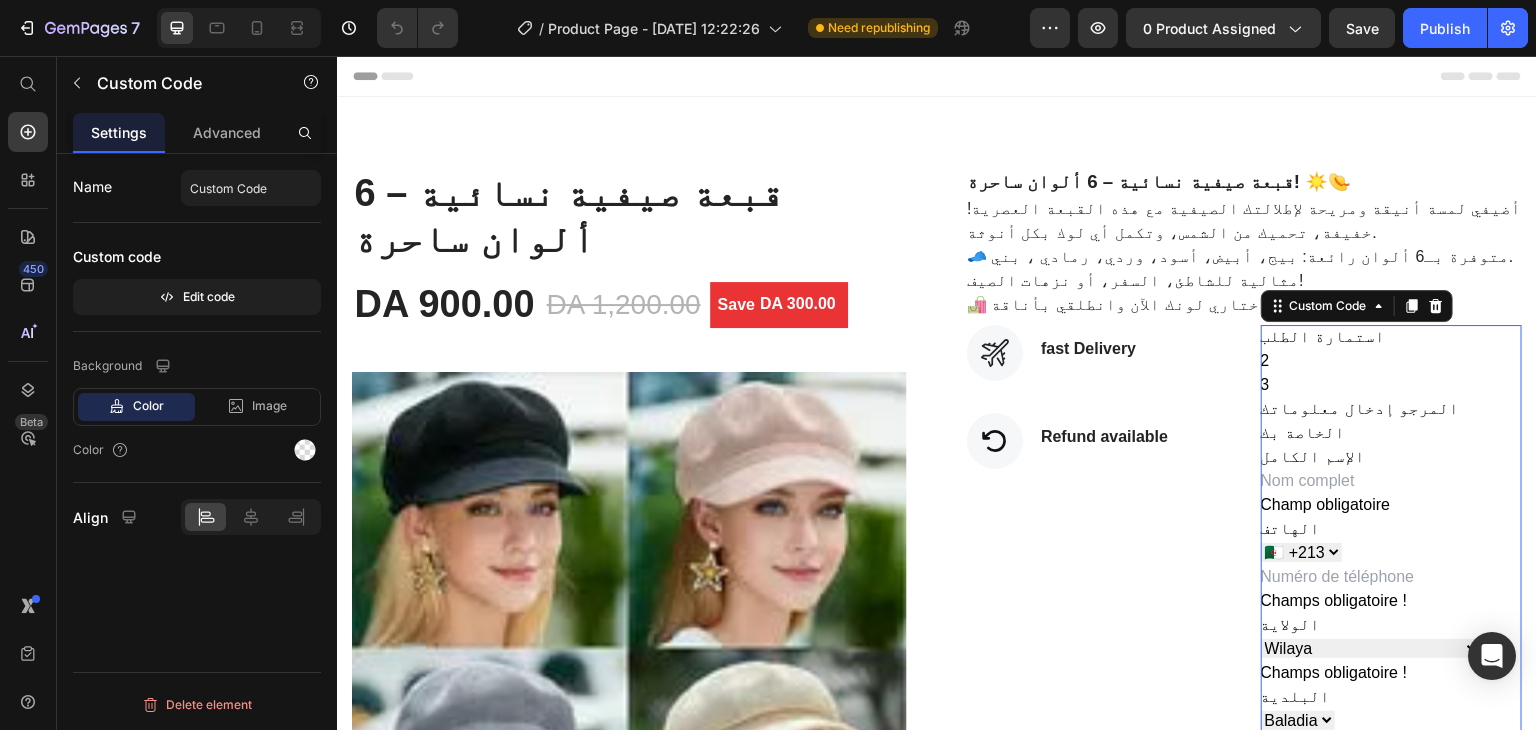 click on "2" at bounding box center (1392, 361) 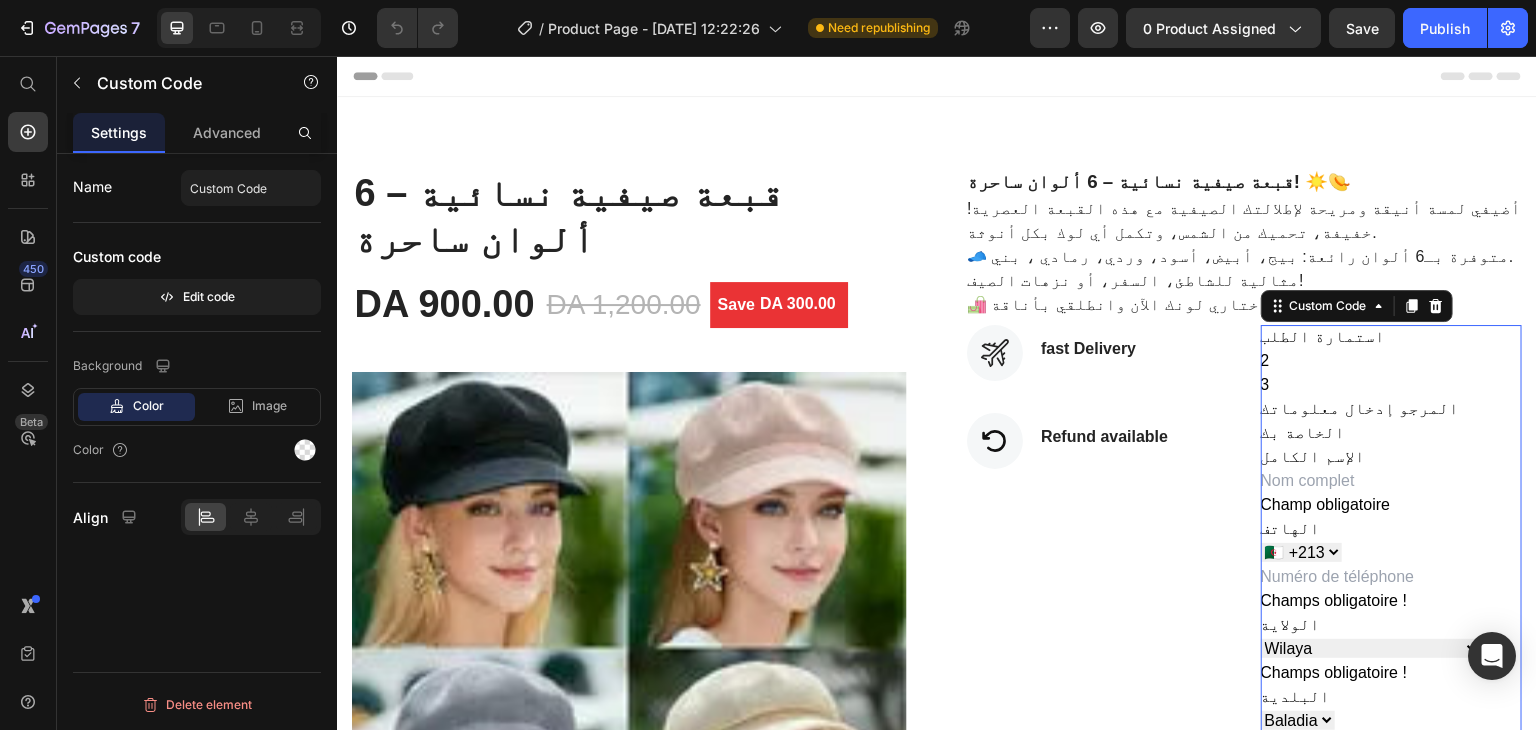 click on "استمارة الطلب" at bounding box center (1392, 337) 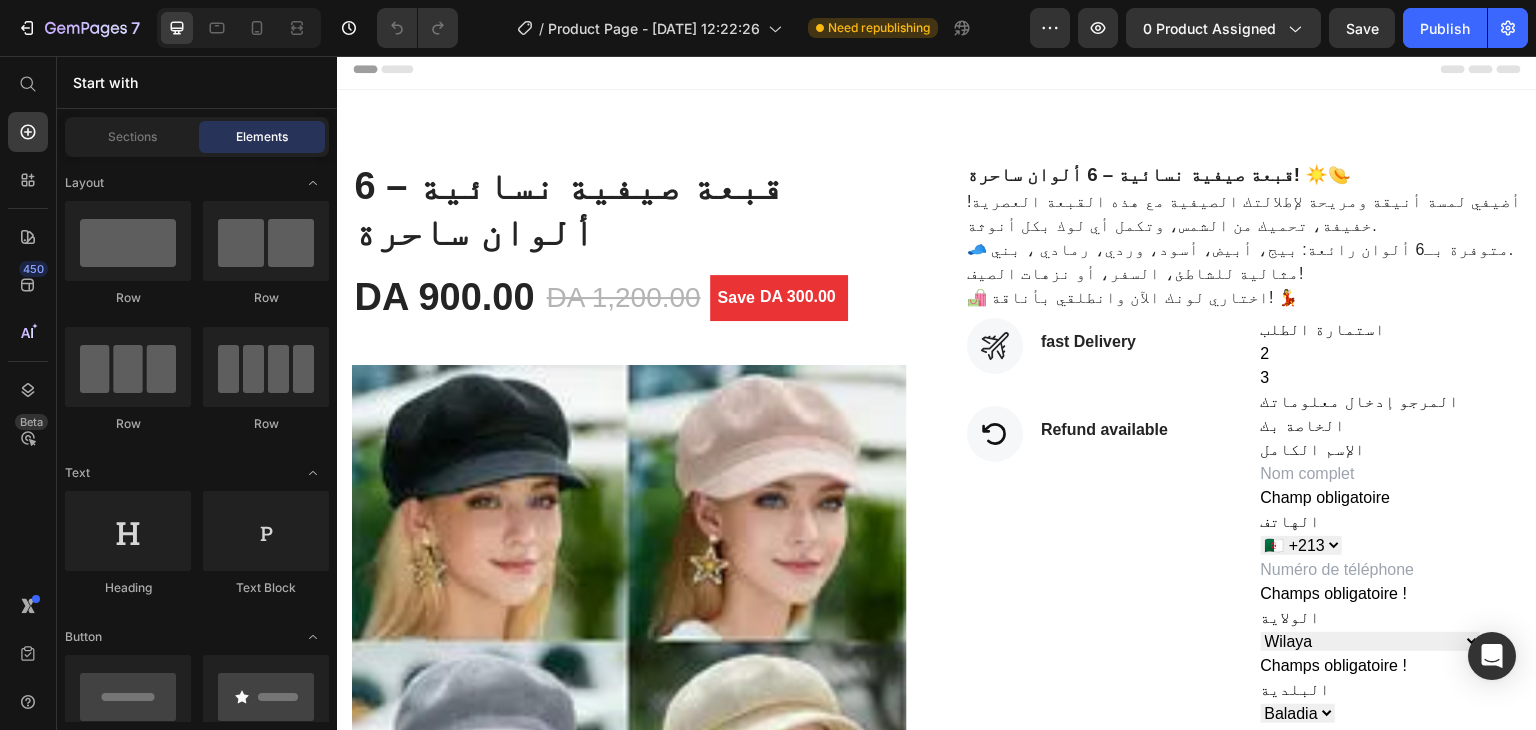scroll, scrollTop: 0, scrollLeft: 0, axis: both 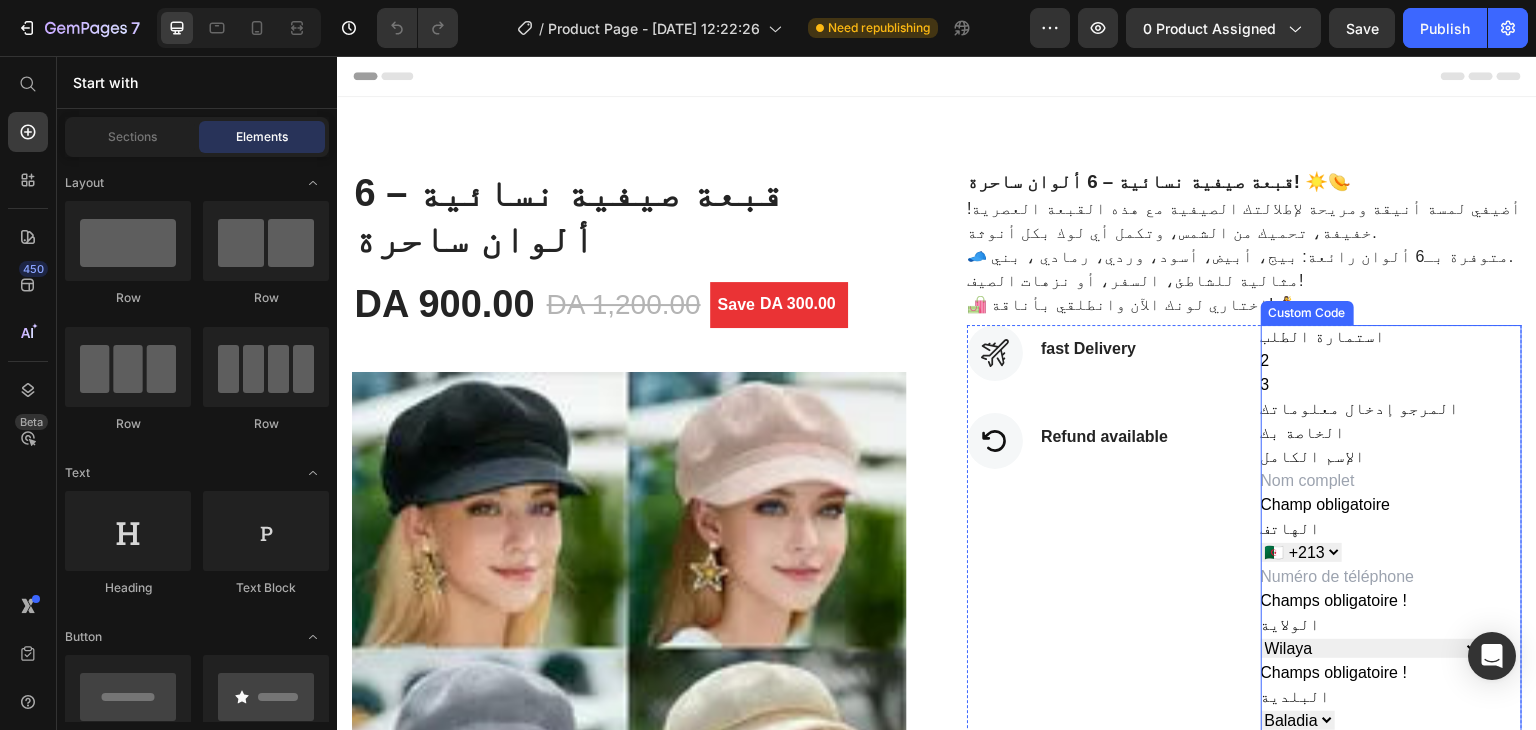 click on "2" at bounding box center (1392, 361) 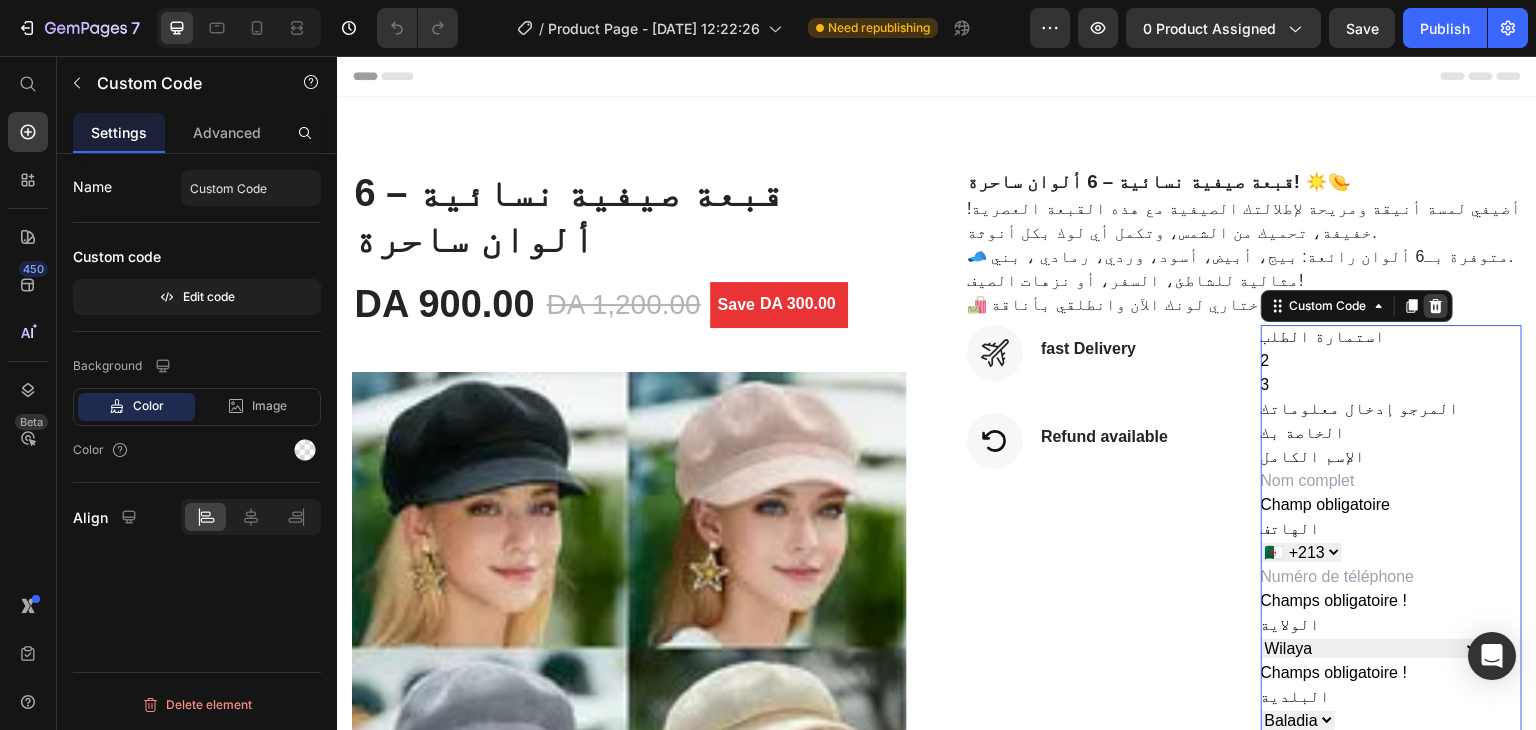click 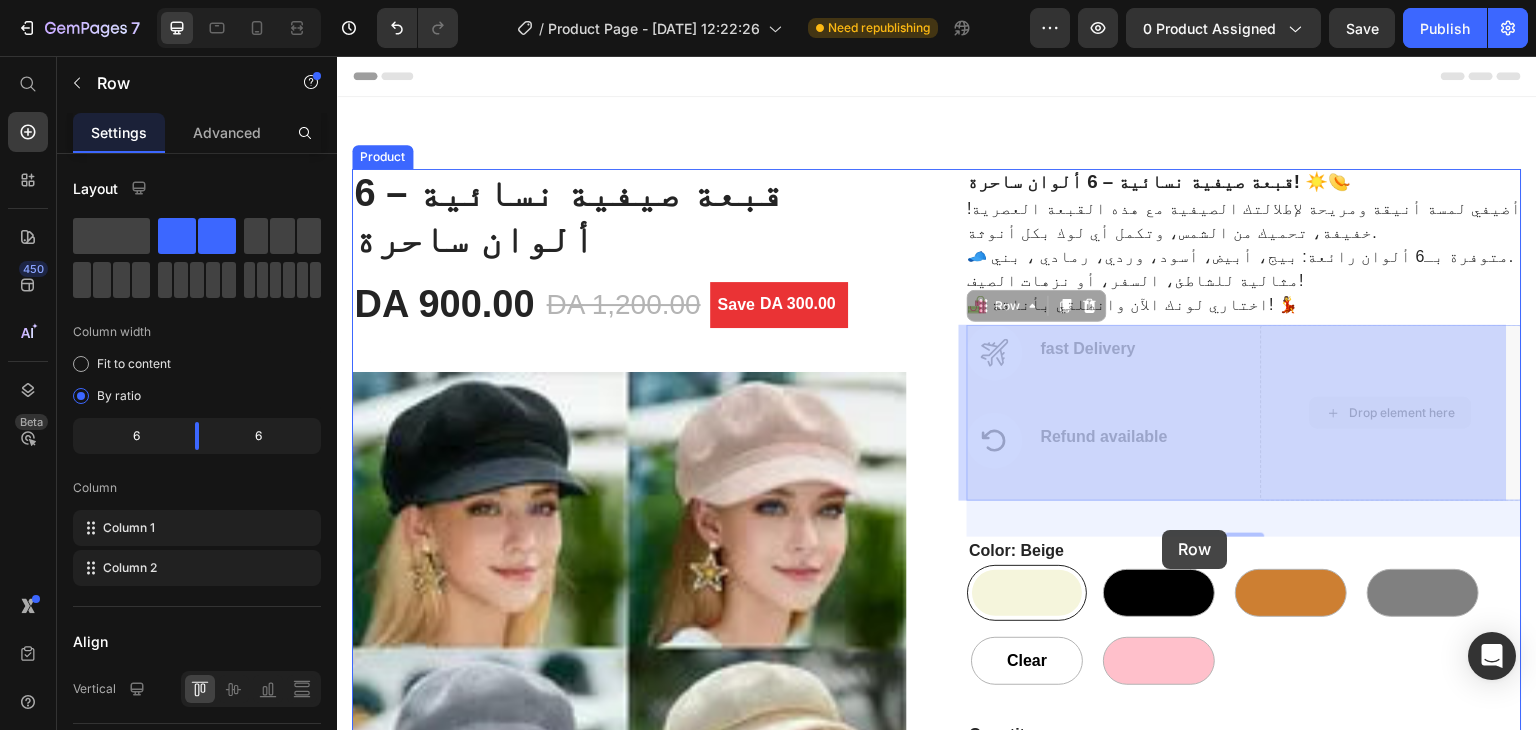 drag, startPoint x: 1368, startPoint y: 355, endPoint x: 1163, endPoint y: 530, distance: 269.53665 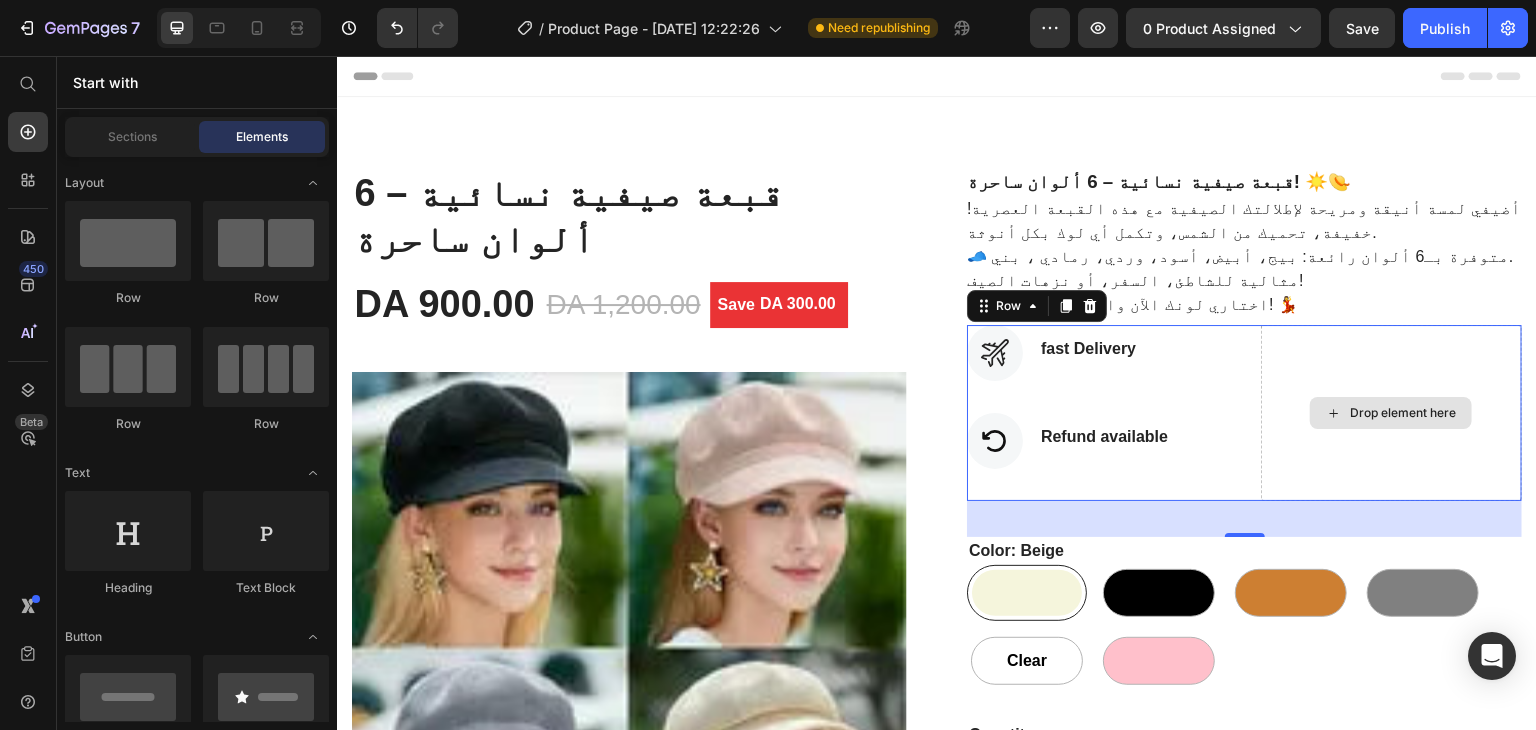 click on "Drop element here" at bounding box center (1391, 413) 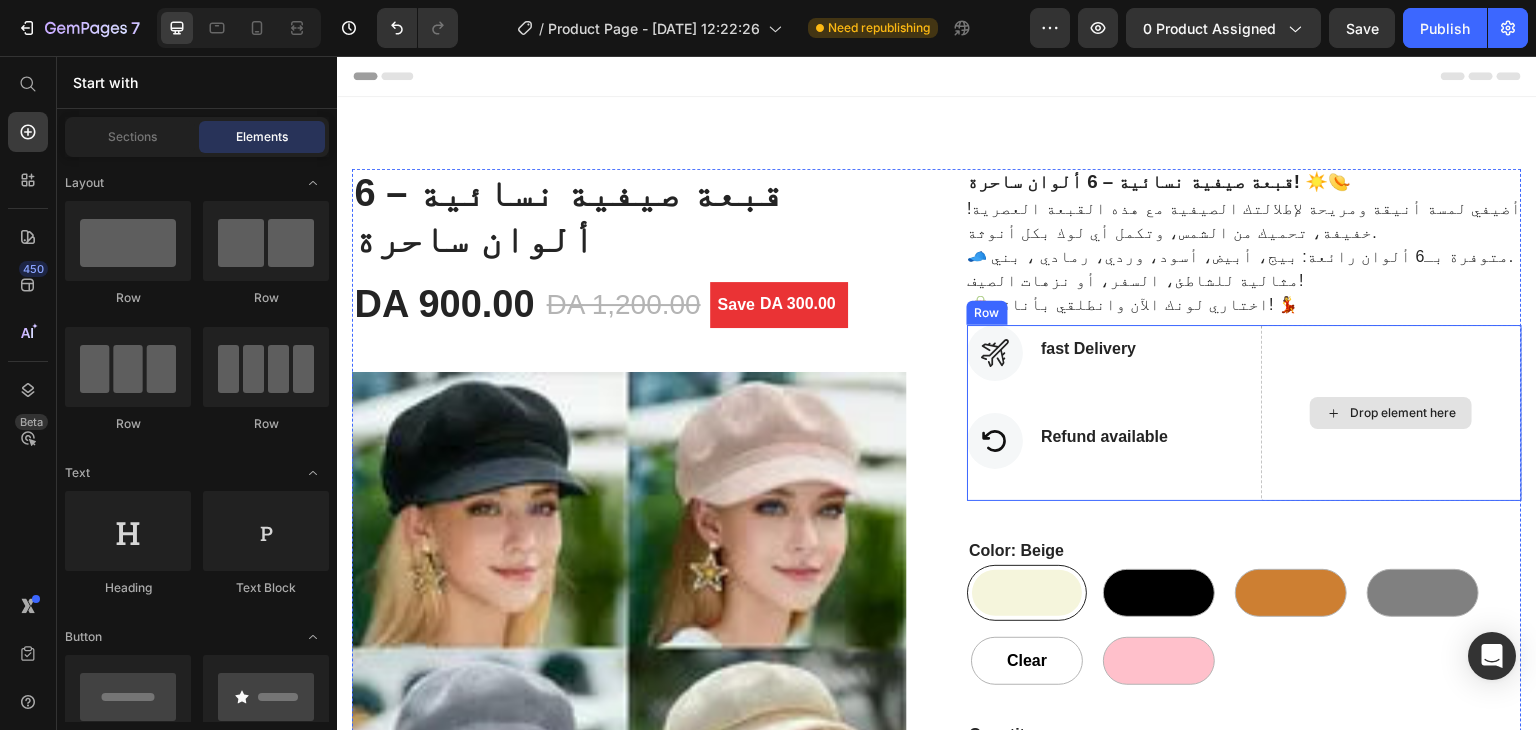 click on "Drop element here" at bounding box center [1392, 413] 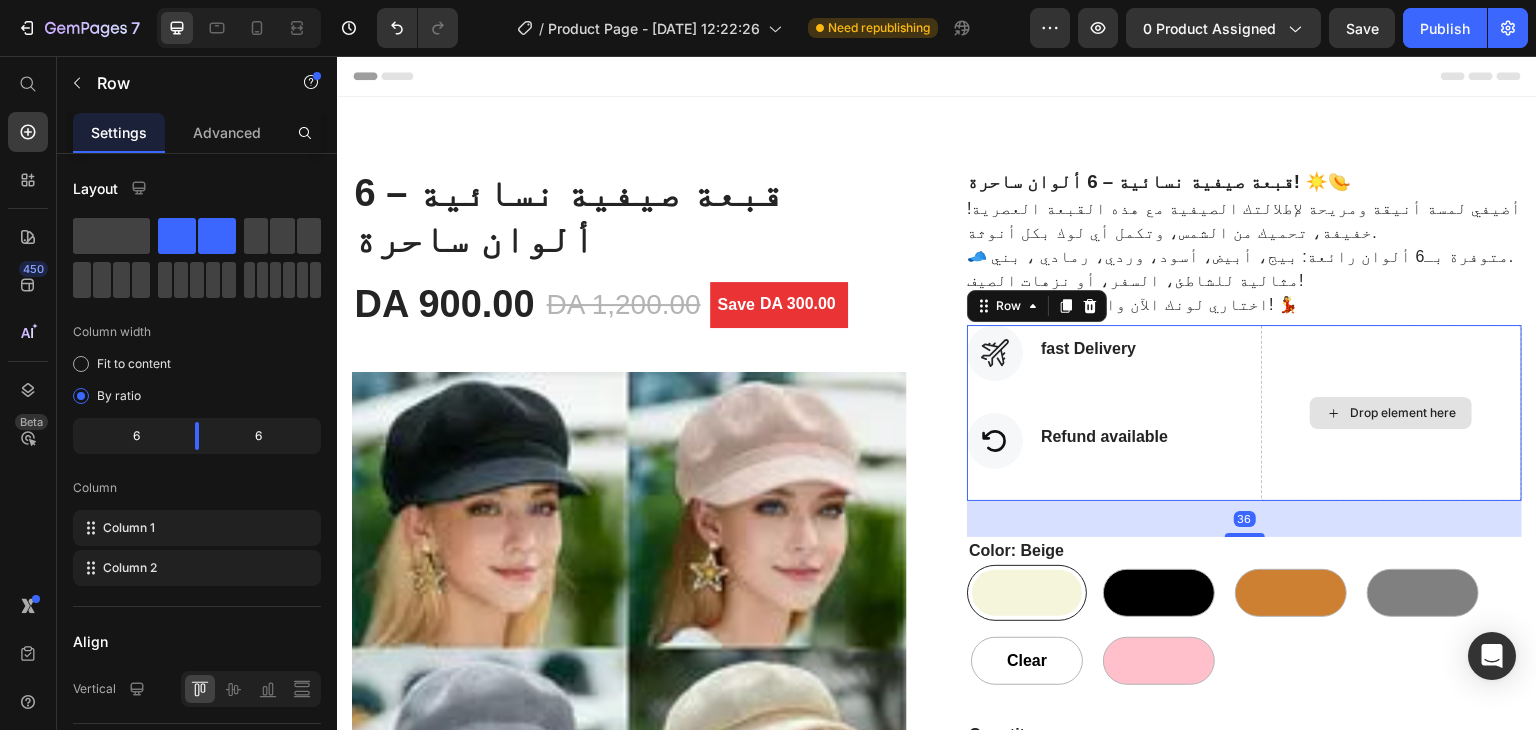 click on "Drop element here" at bounding box center [1392, 413] 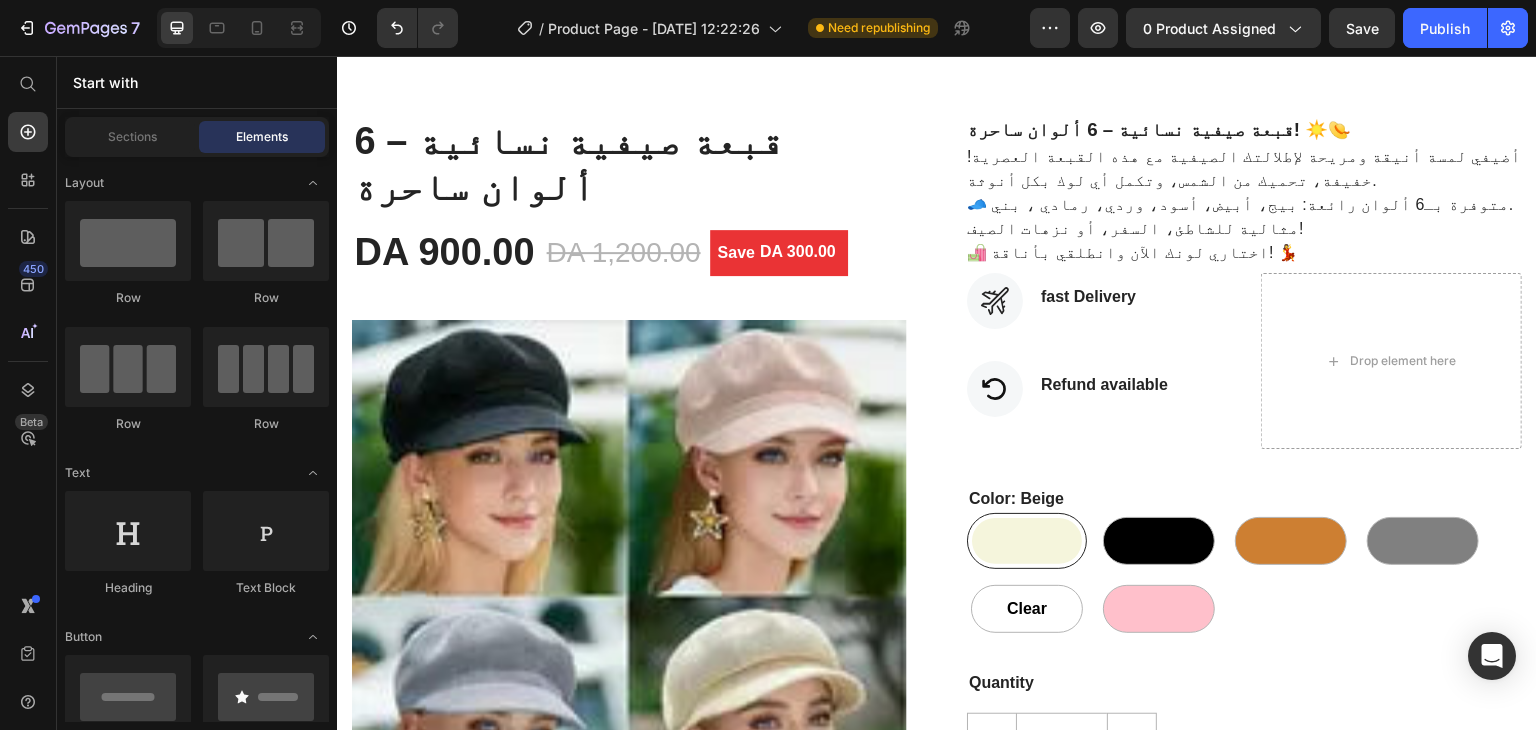 scroll, scrollTop: 60, scrollLeft: 0, axis: vertical 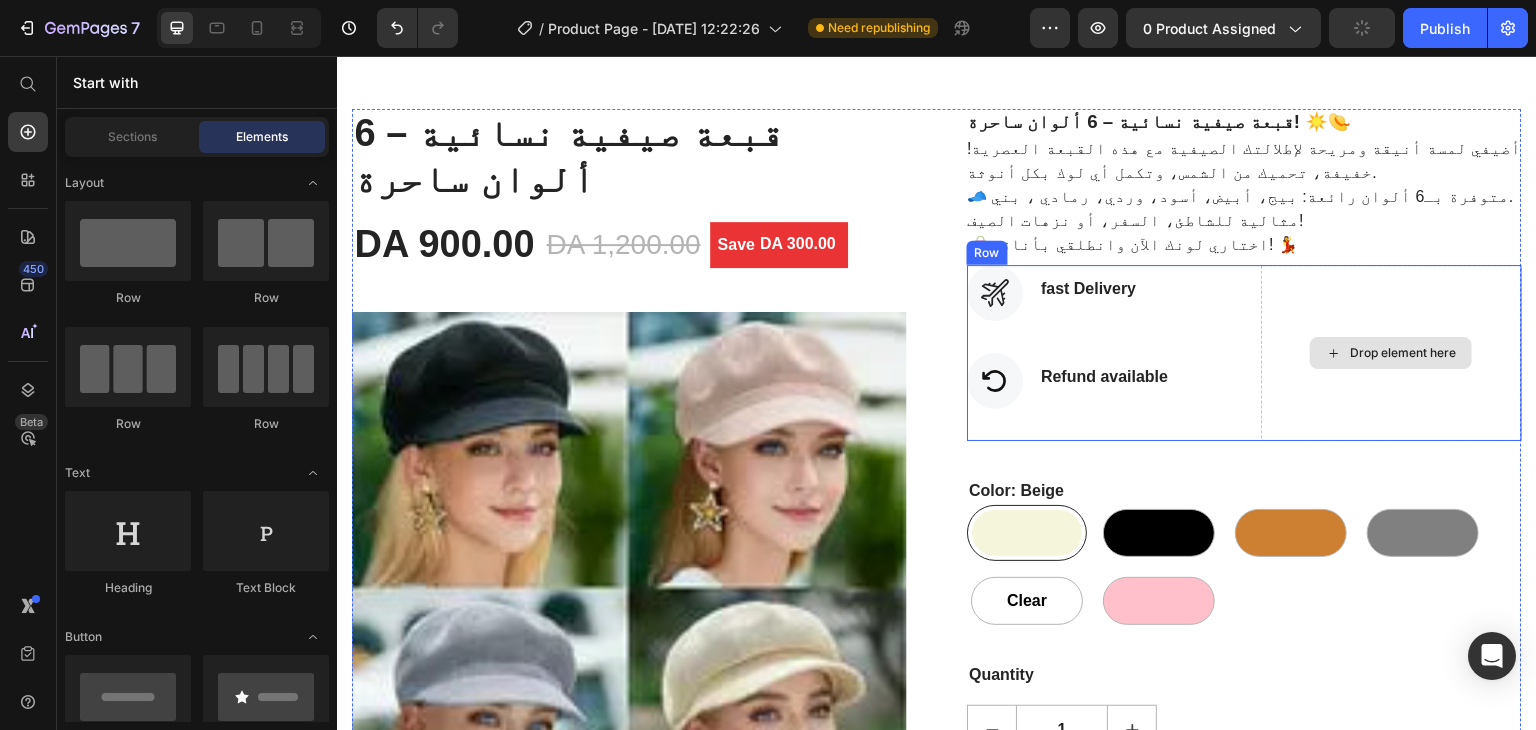 click on "Drop element here" at bounding box center (1392, 353) 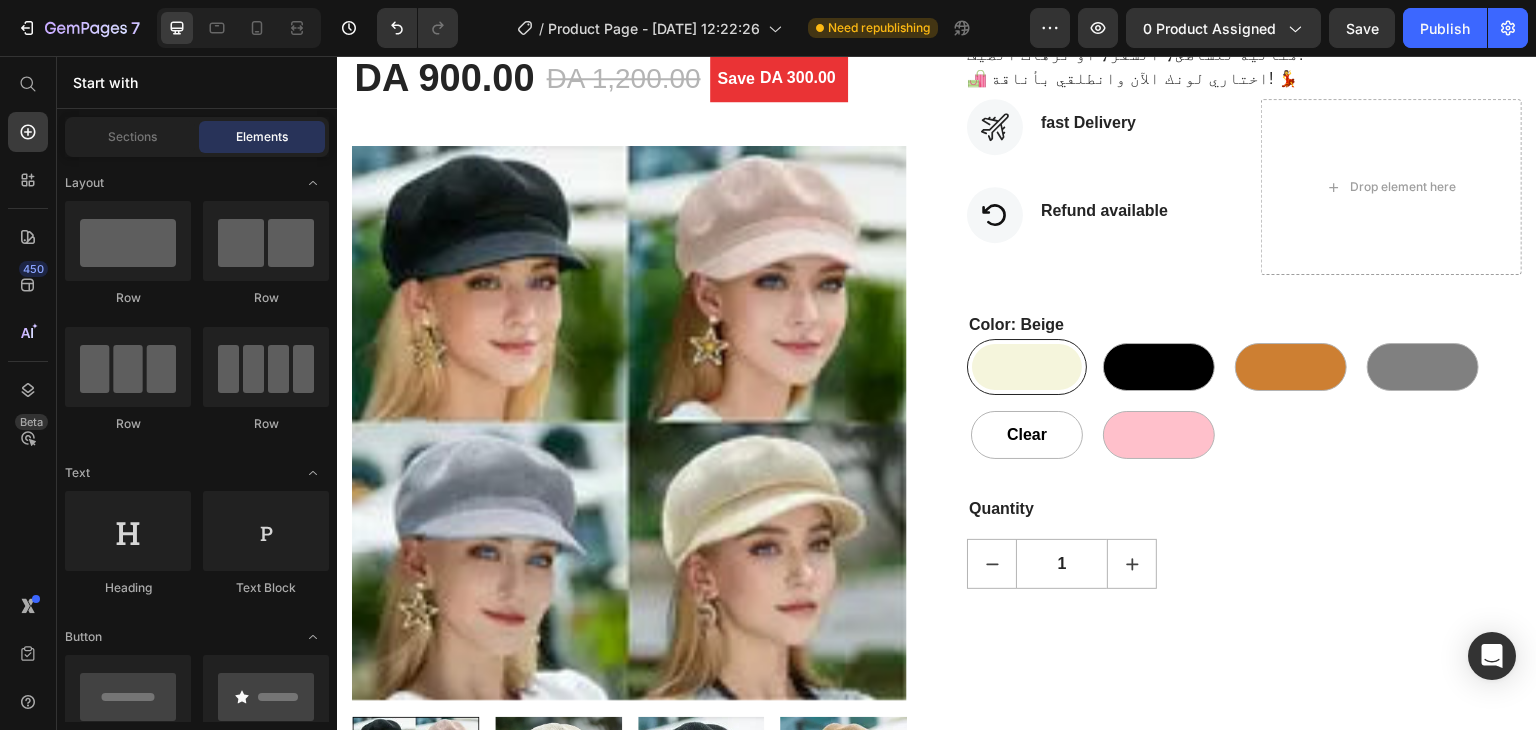 scroll, scrollTop: 222, scrollLeft: 0, axis: vertical 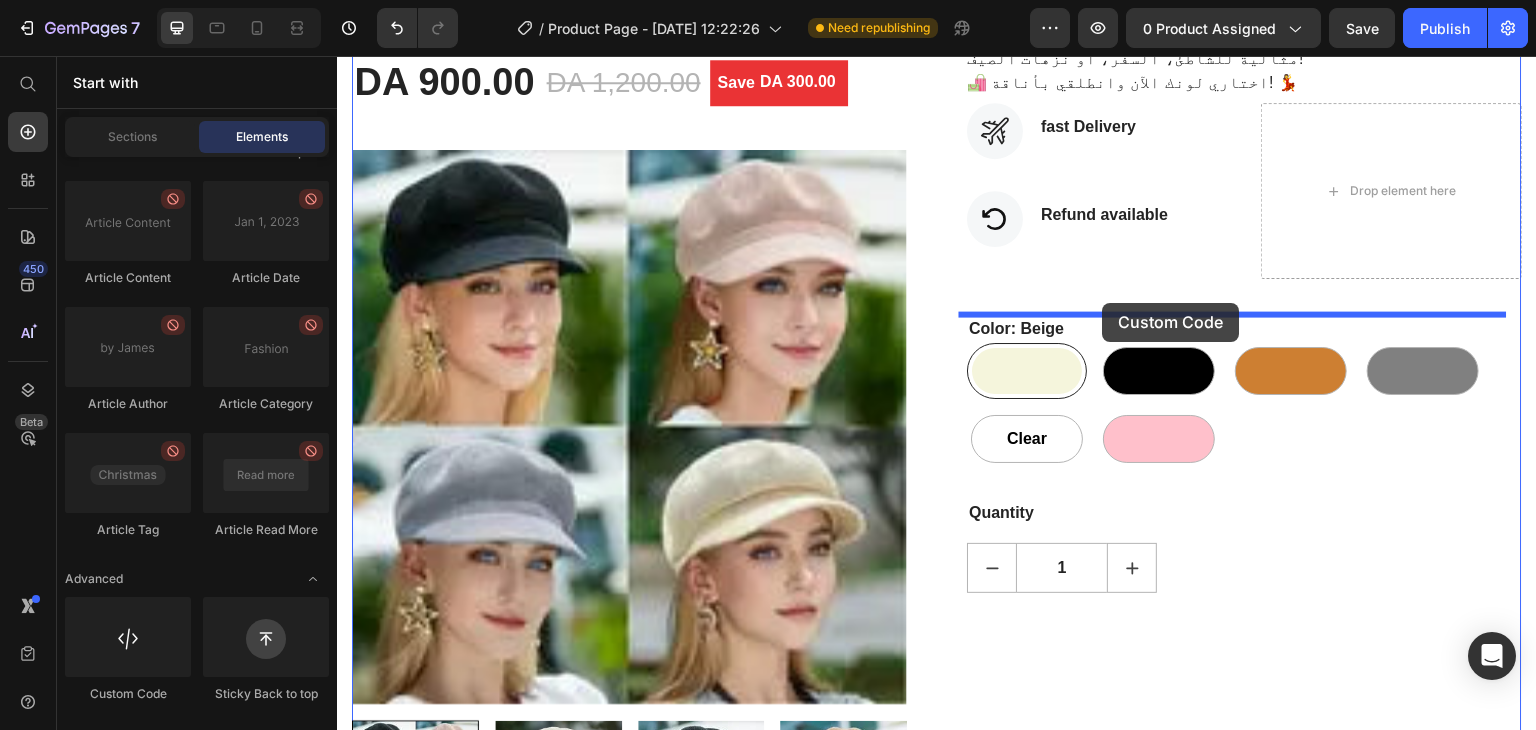 drag, startPoint x: 448, startPoint y: 713, endPoint x: 1103, endPoint y: 303, distance: 772.73865 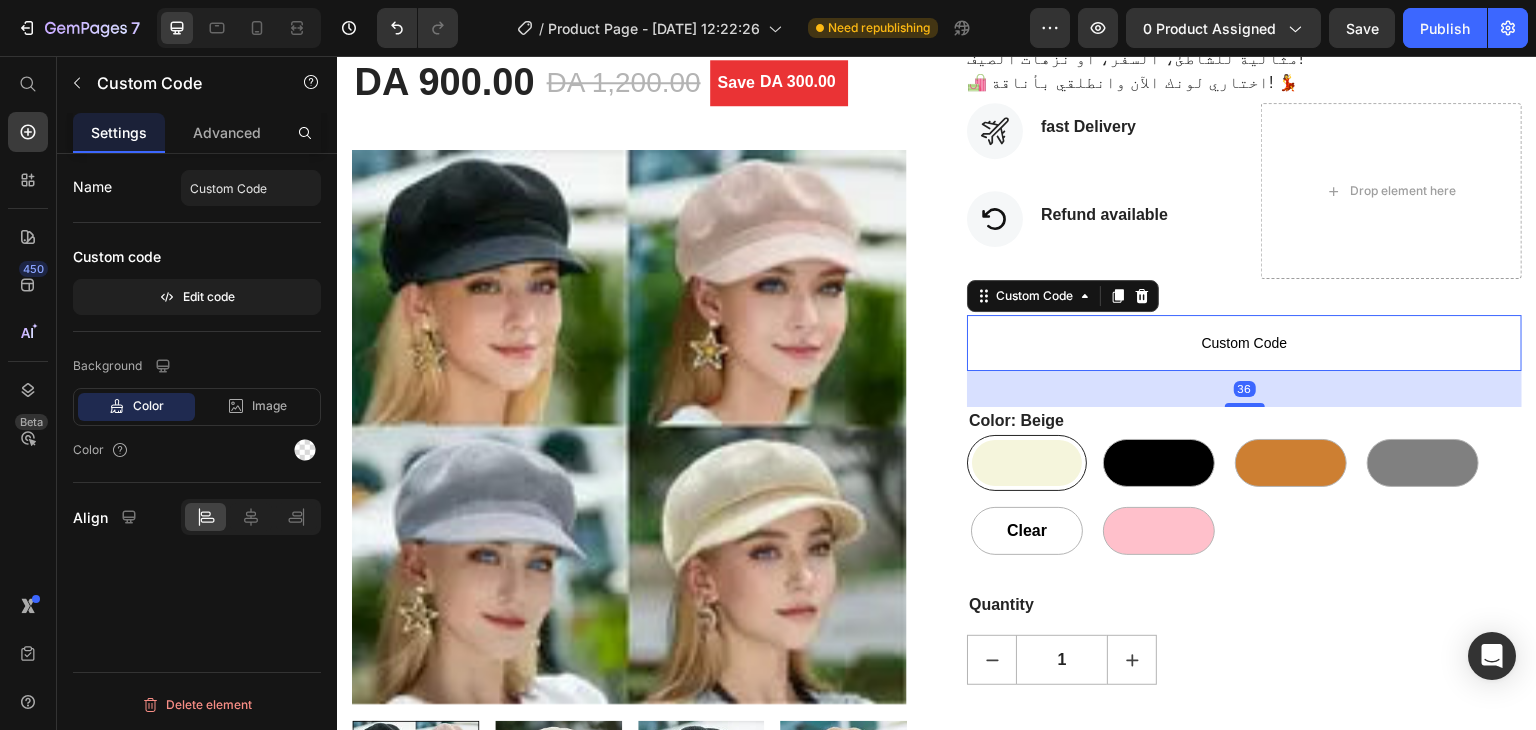 click on "Custom Code" at bounding box center (1244, 343) 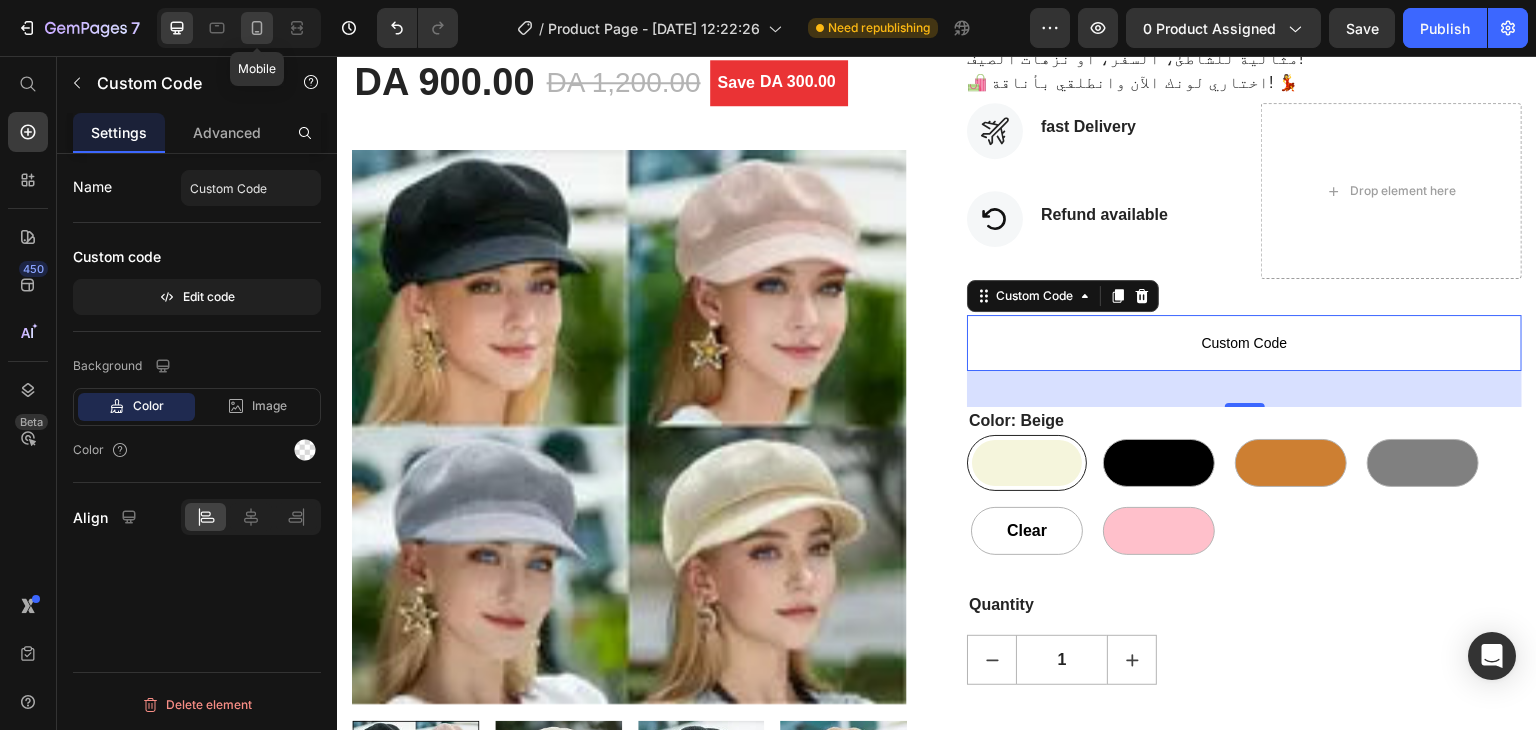 click 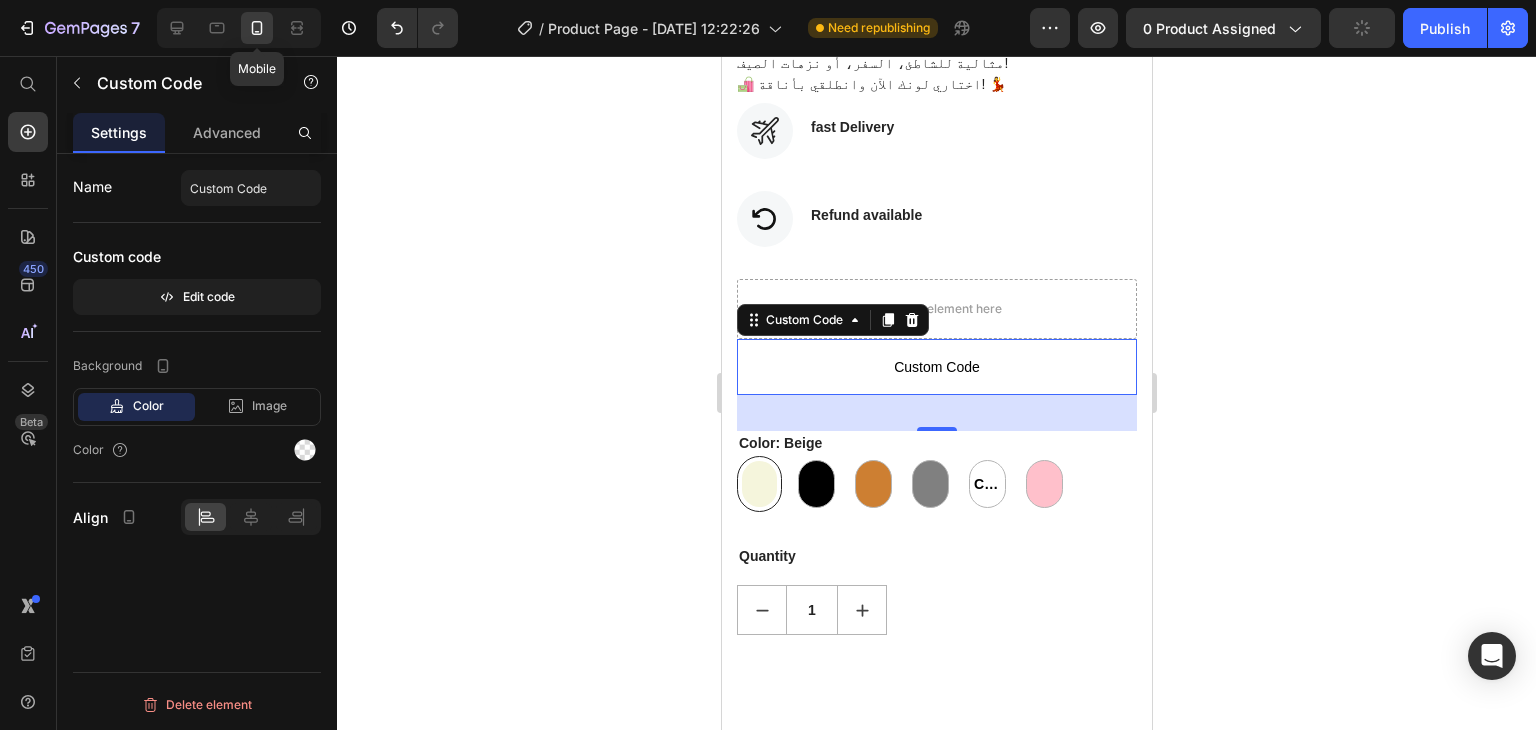 scroll, scrollTop: 1301, scrollLeft: 0, axis: vertical 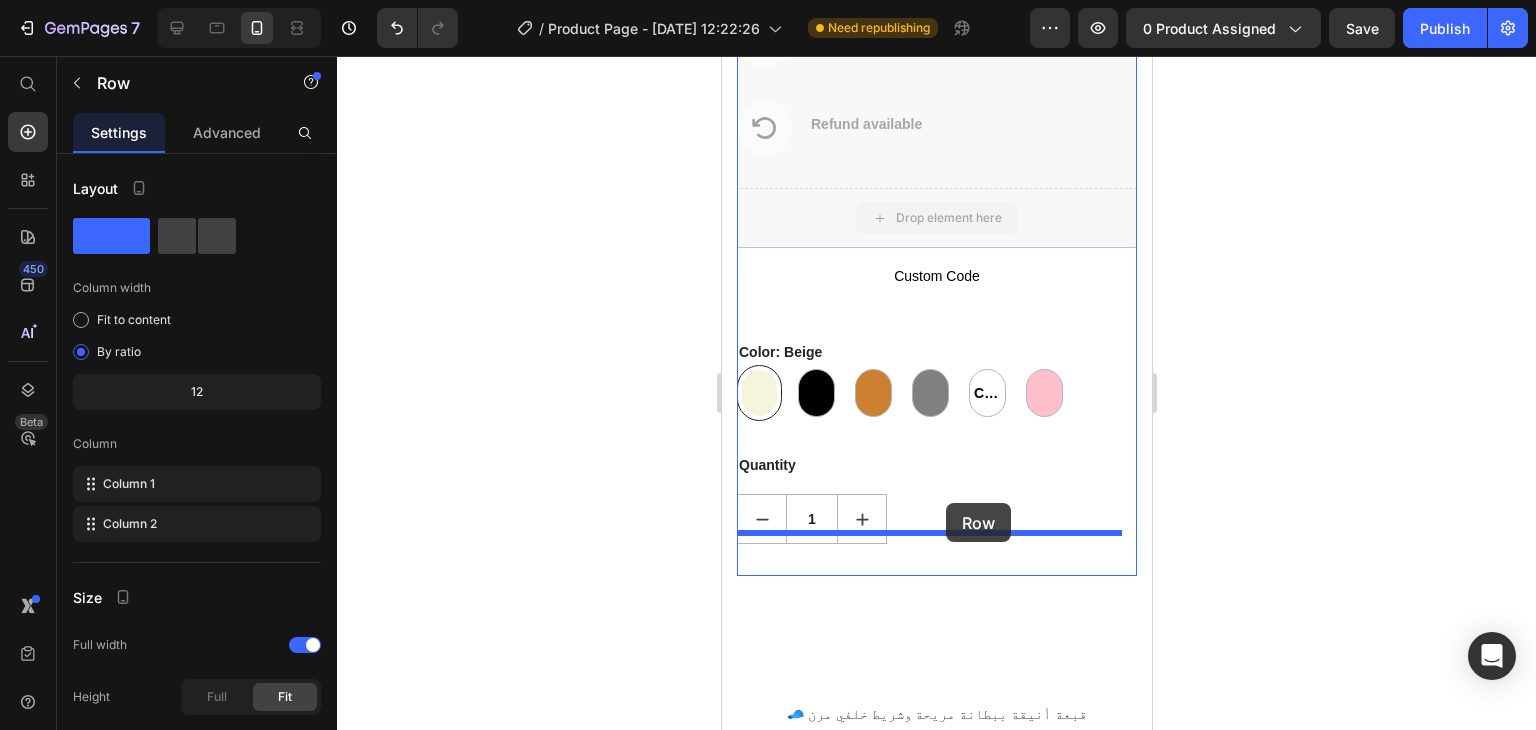 drag, startPoint x: 1013, startPoint y: 162, endPoint x: 945, endPoint y: 503, distance: 347.71396 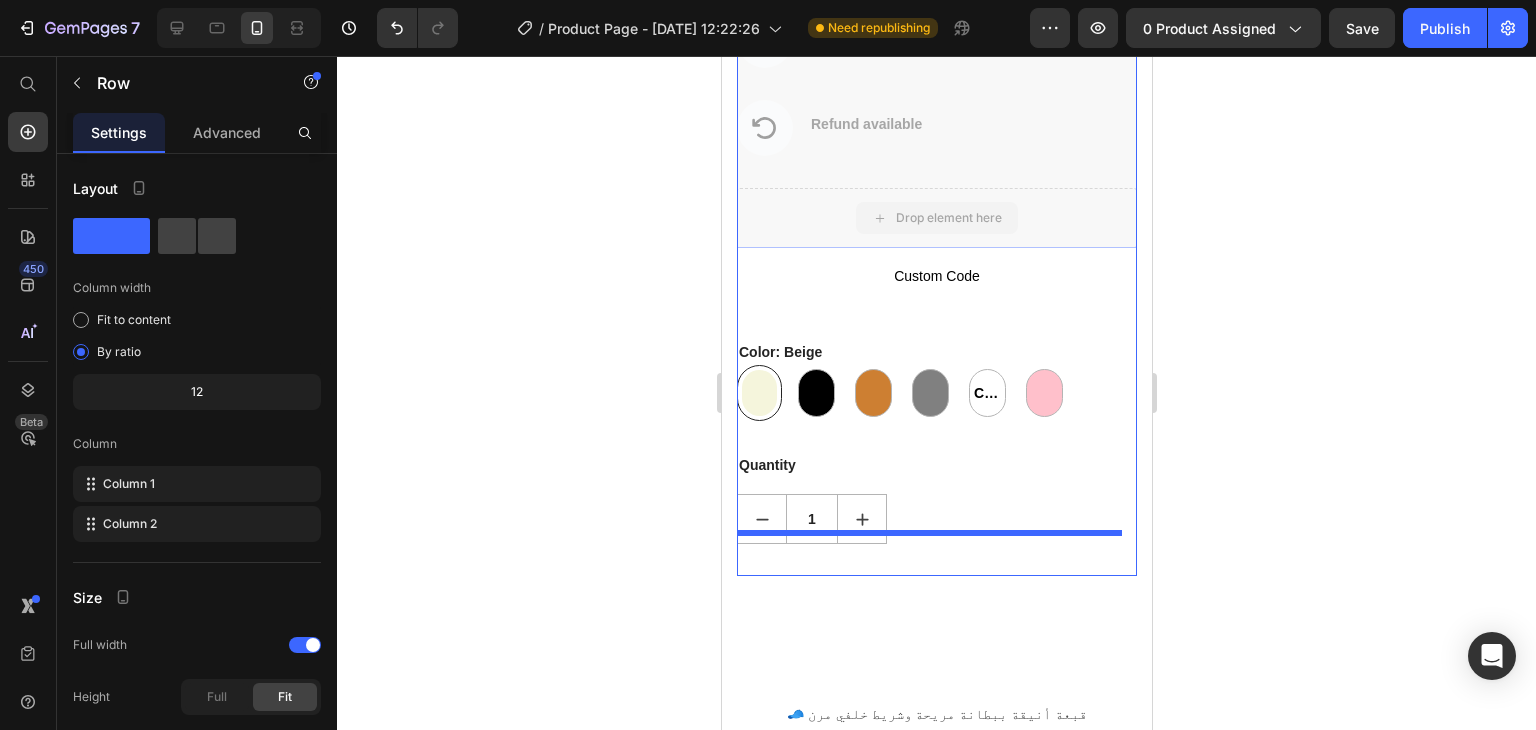 scroll, scrollTop: 987, scrollLeft: 0, axis: vertical 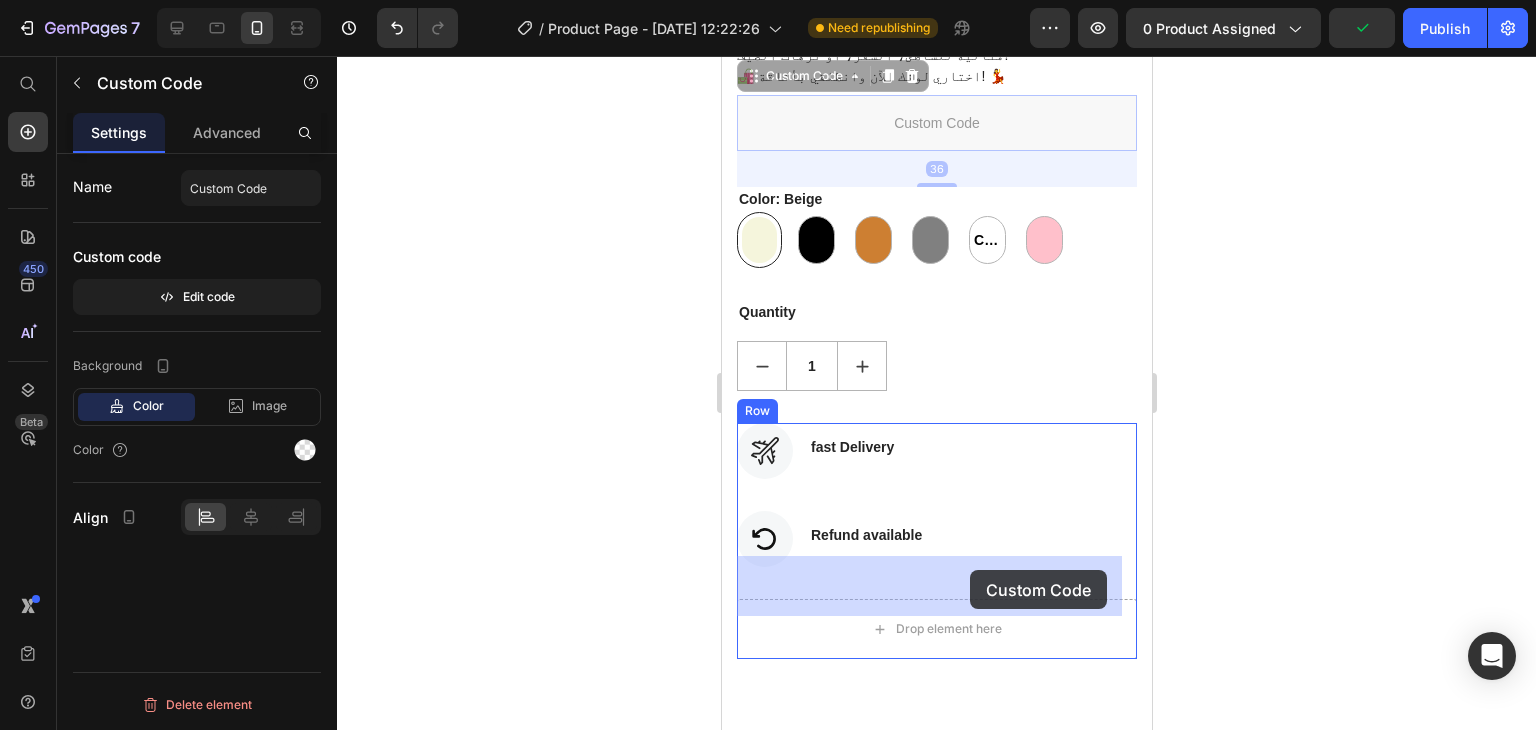 drag, startPoint x: 926, startPoint y: 251, endPoint x: 969, endPoint y: 570, distance: 321.88507 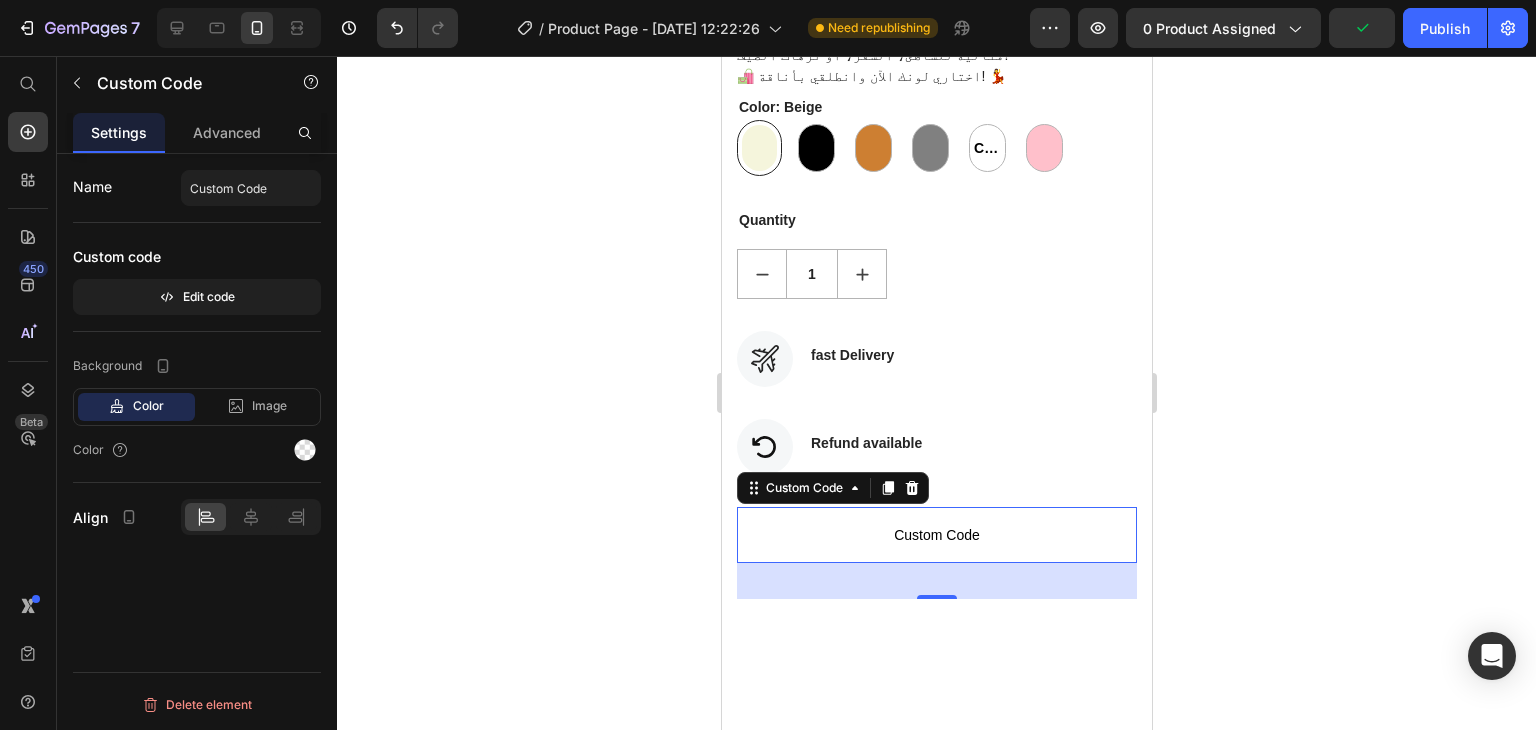 scroll, scrollTop: 1048, scrollLeft: 0, axis: vertical 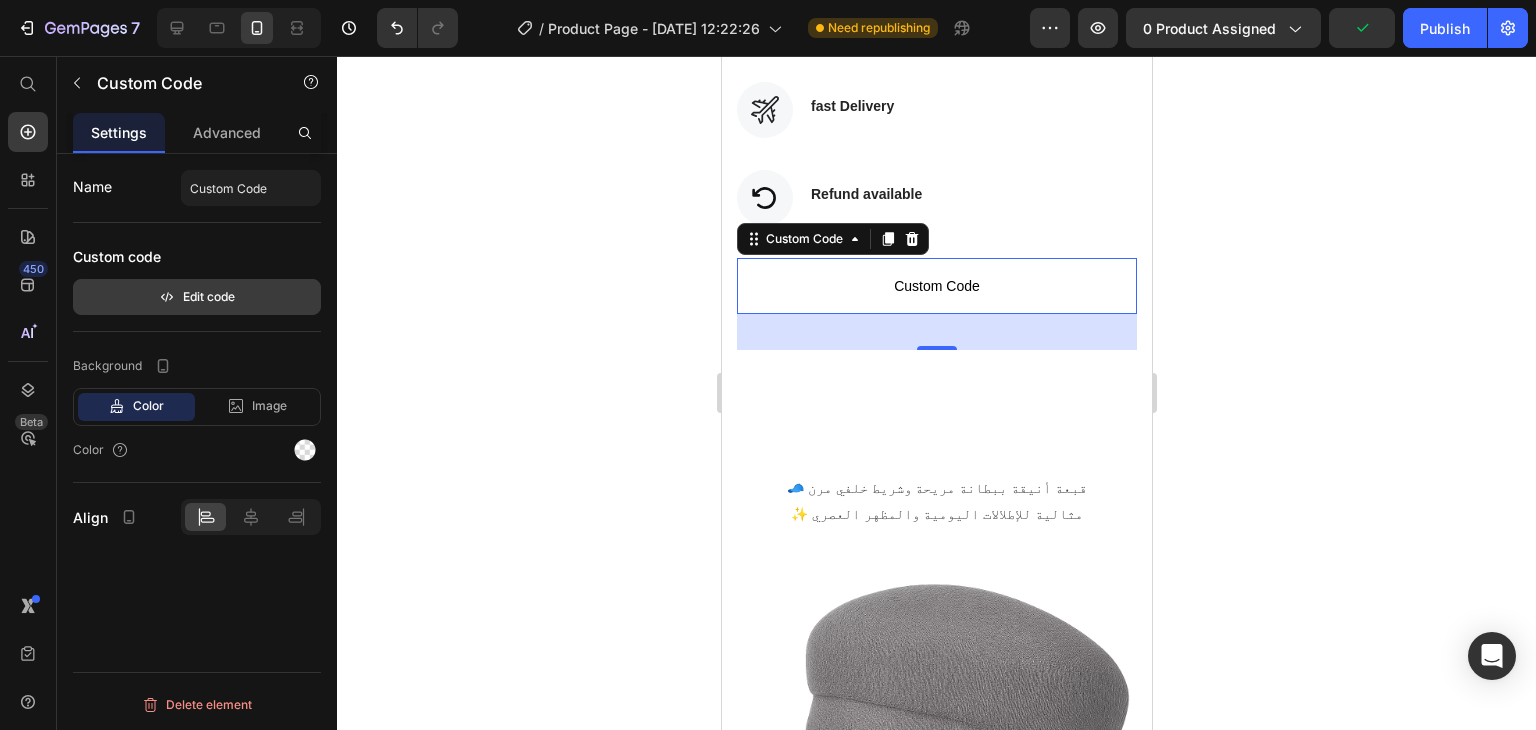 click on "Edit code" at bounding box center [197, 297] 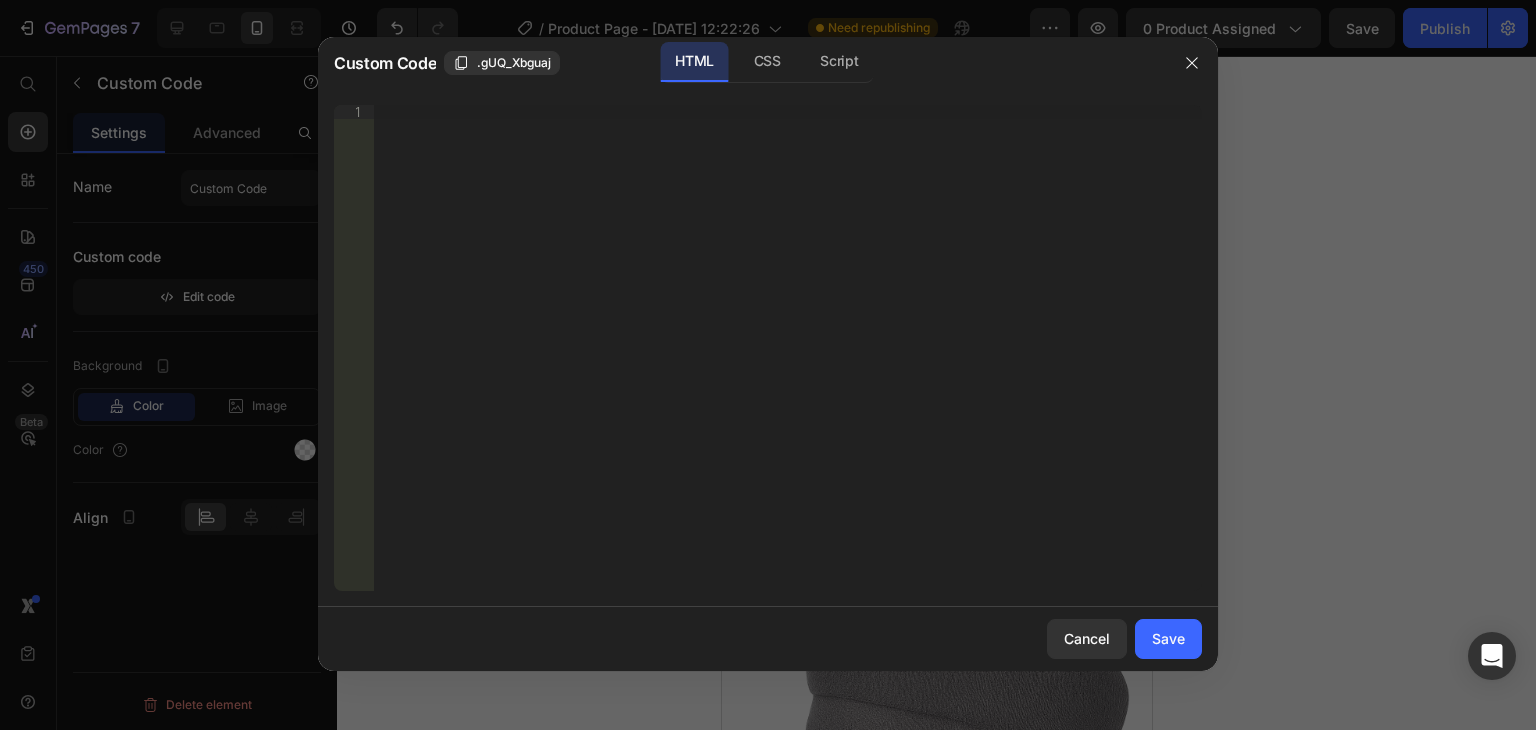 click 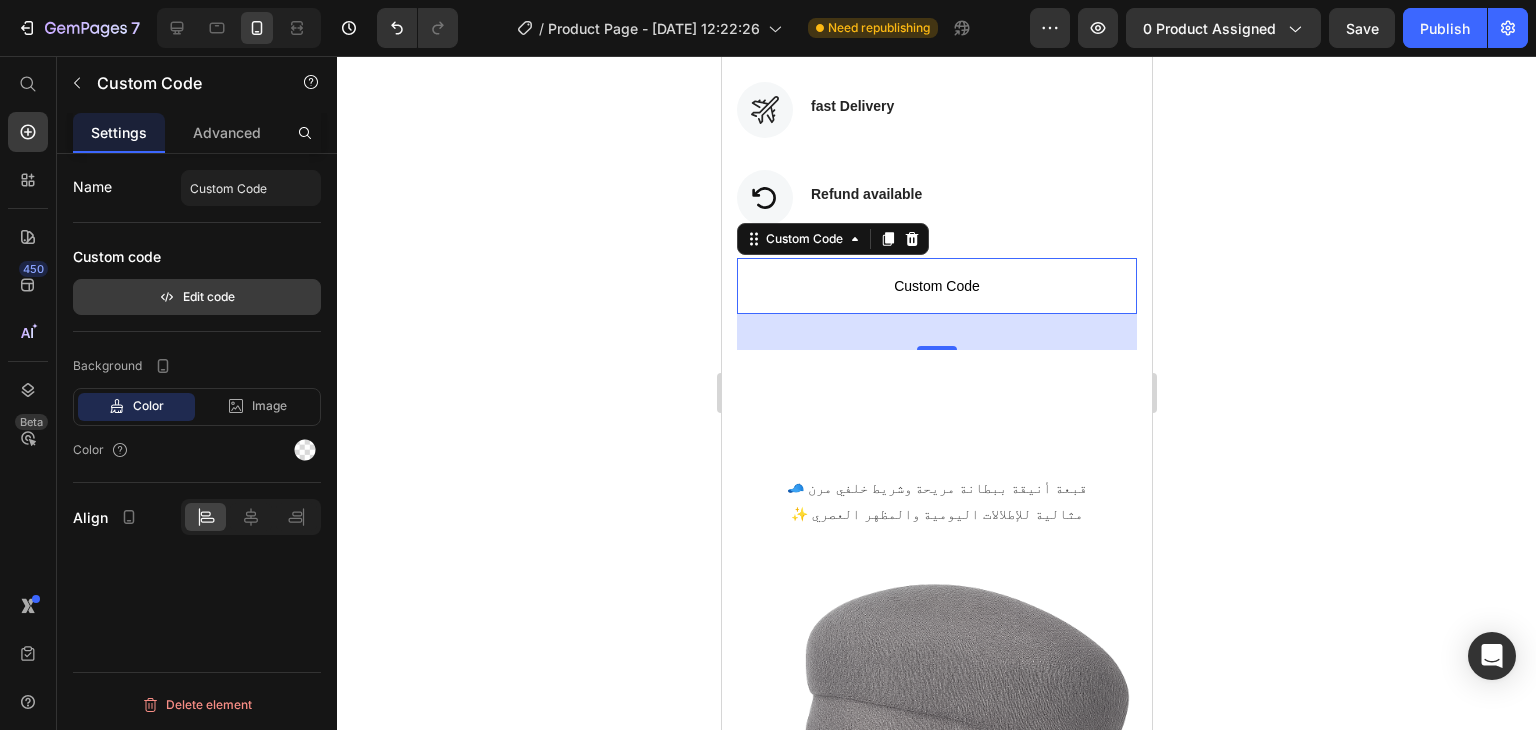click on "Edit code" at bounding box center [197, 297] 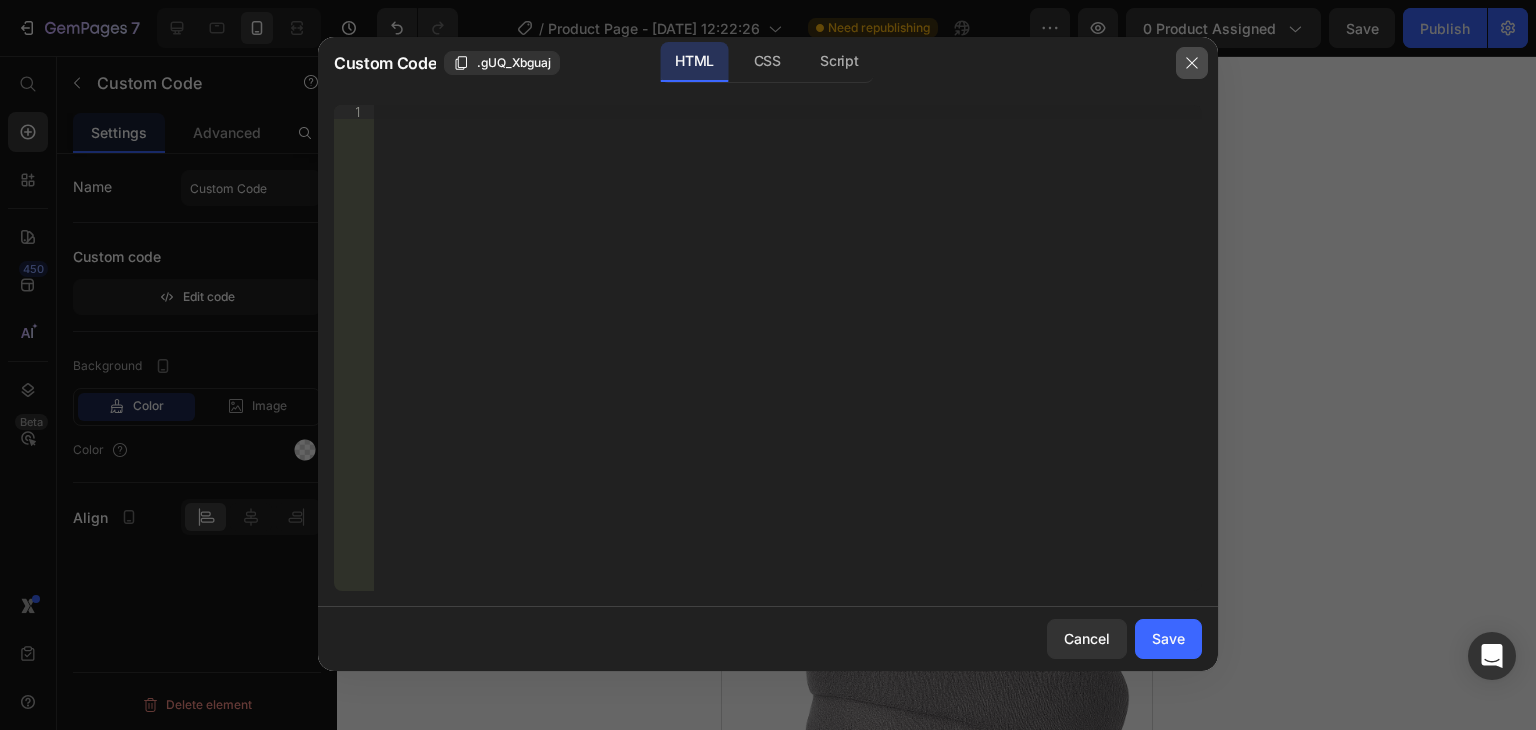 click 